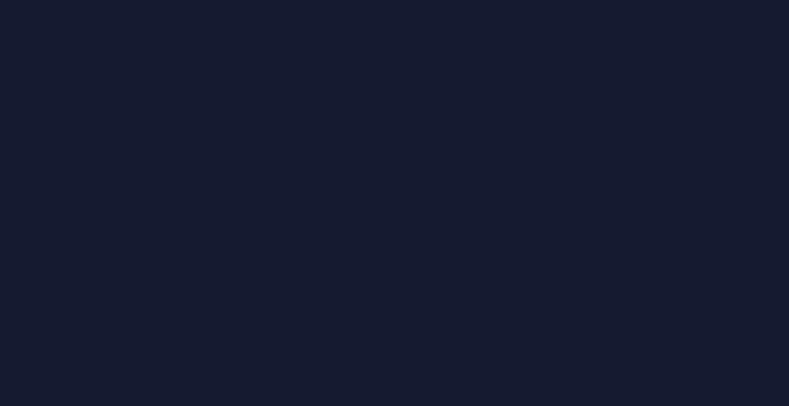 scroll, scrollTop: 0, scrollLeft: 0, axis: both 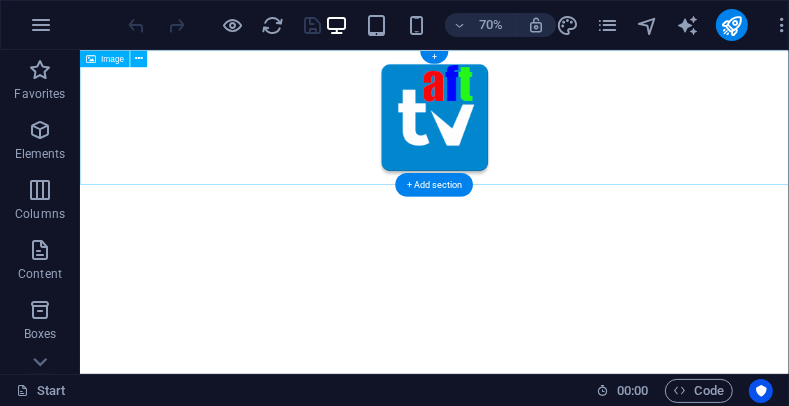 click at bounding box center [585, 145] 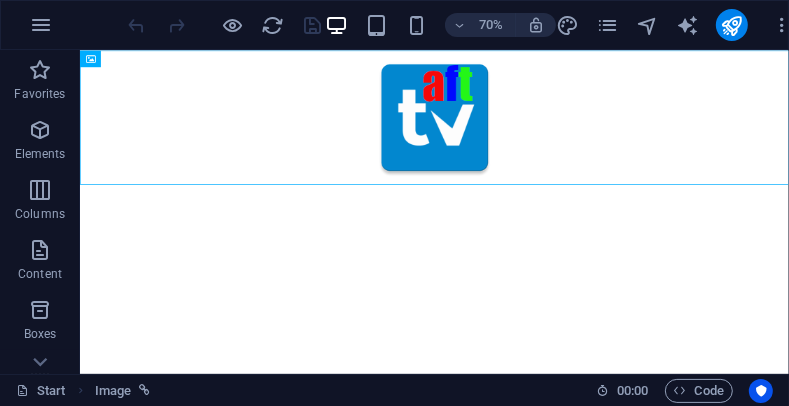 click at bounding box center (585, 145) 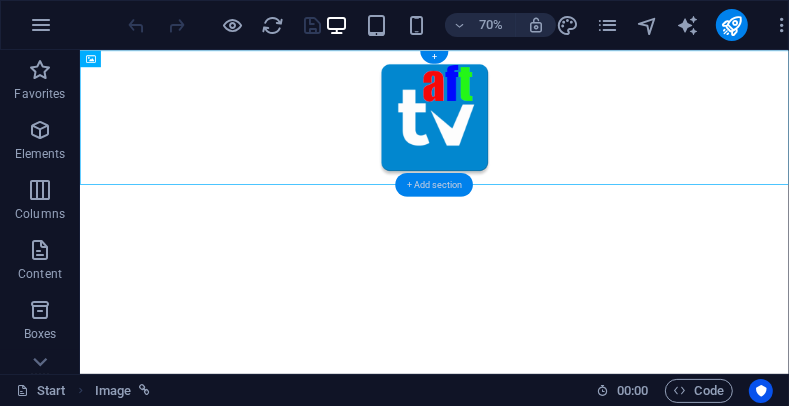 click on "+ Add section" at bounding box center [435, 184] 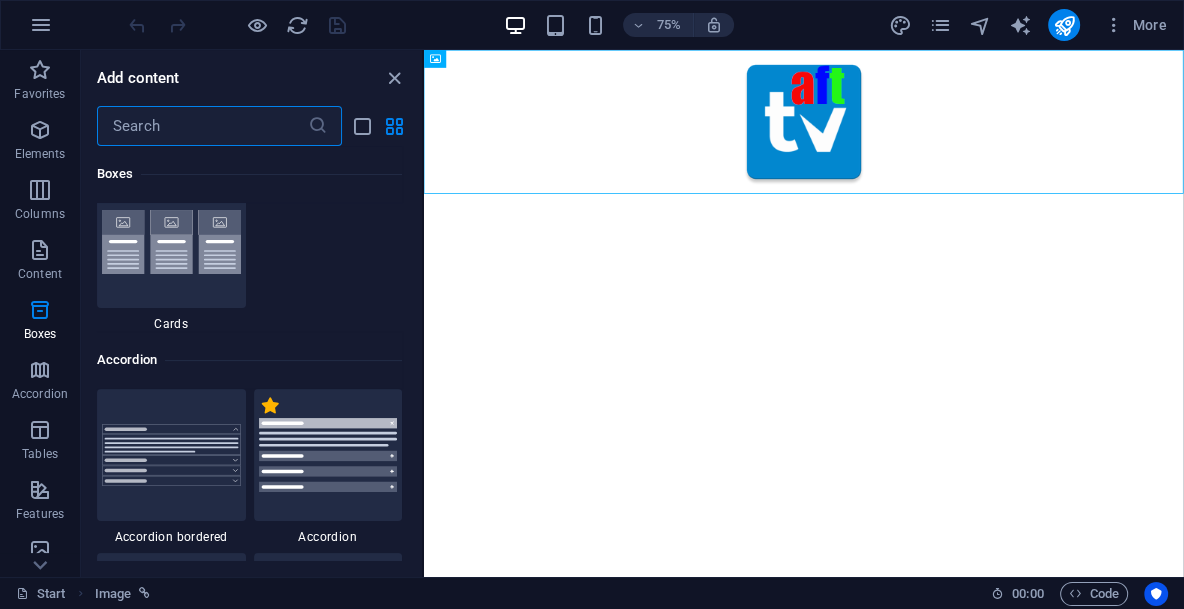 scroll, scrollTop: 6499, scrollLeft: 0, axis: vertical 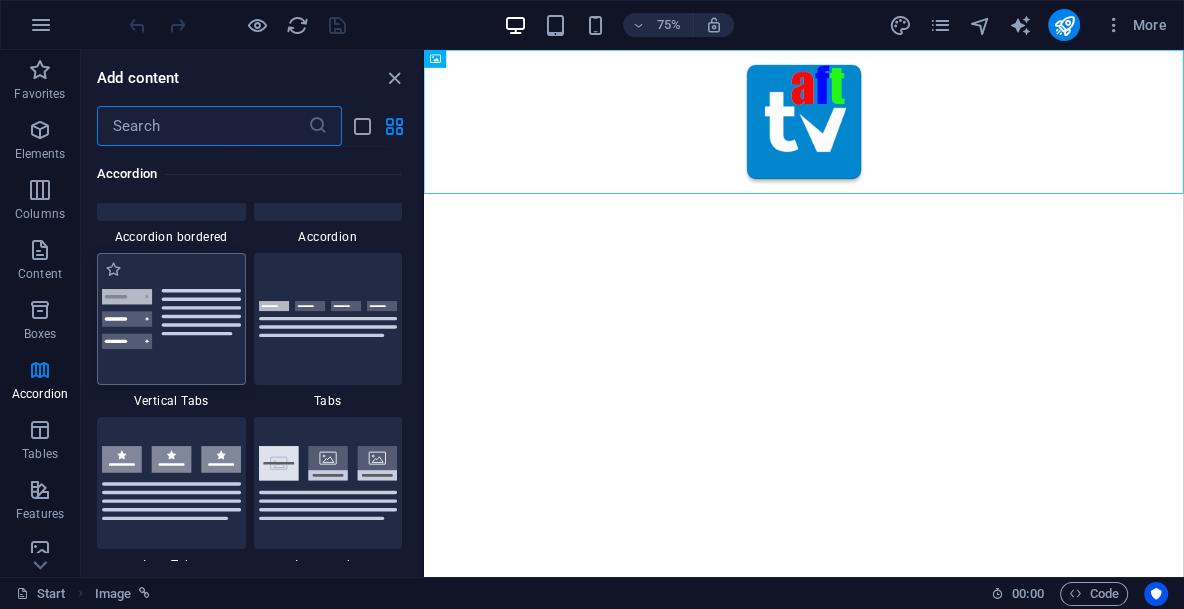 click at bounding box center [171, 319] 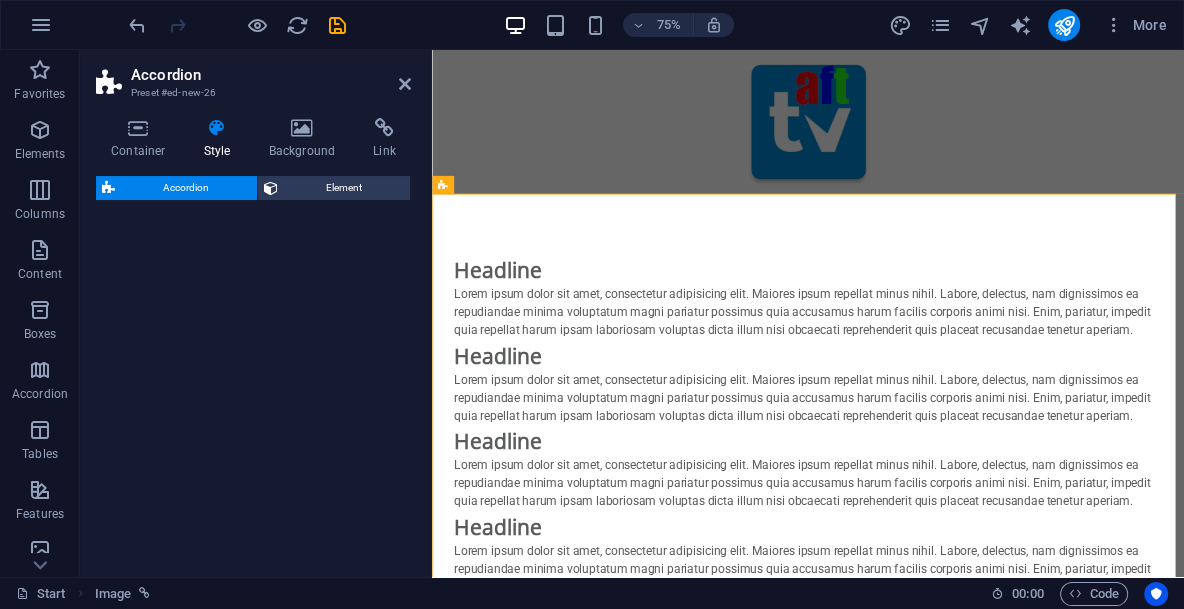 select on "rem" 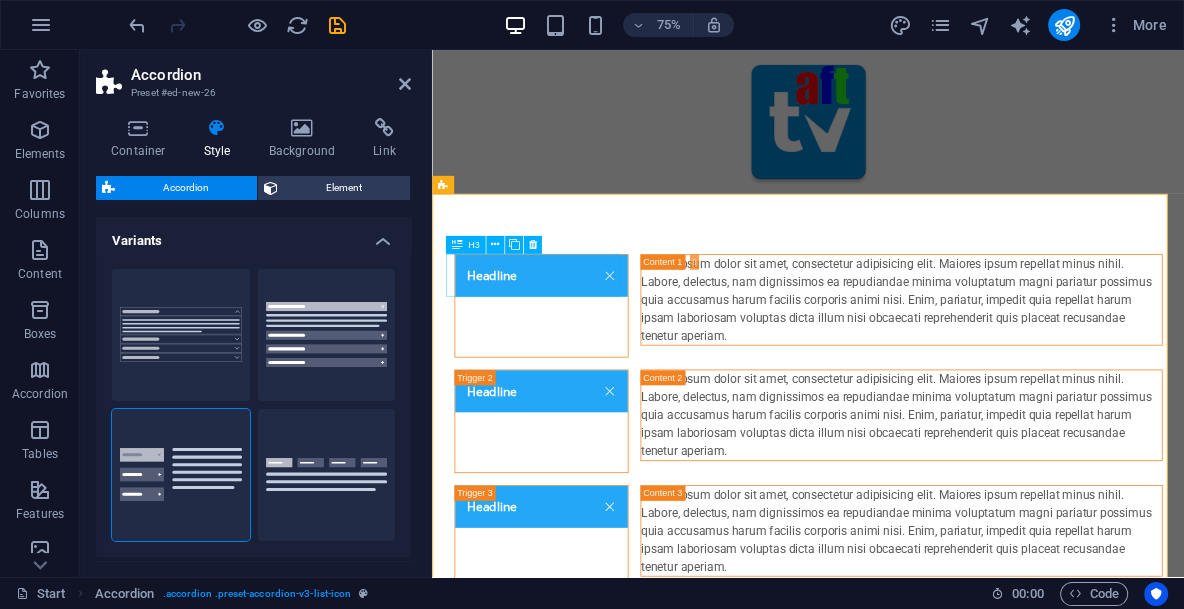 click on "Headline" at bounding box center (578, 391) 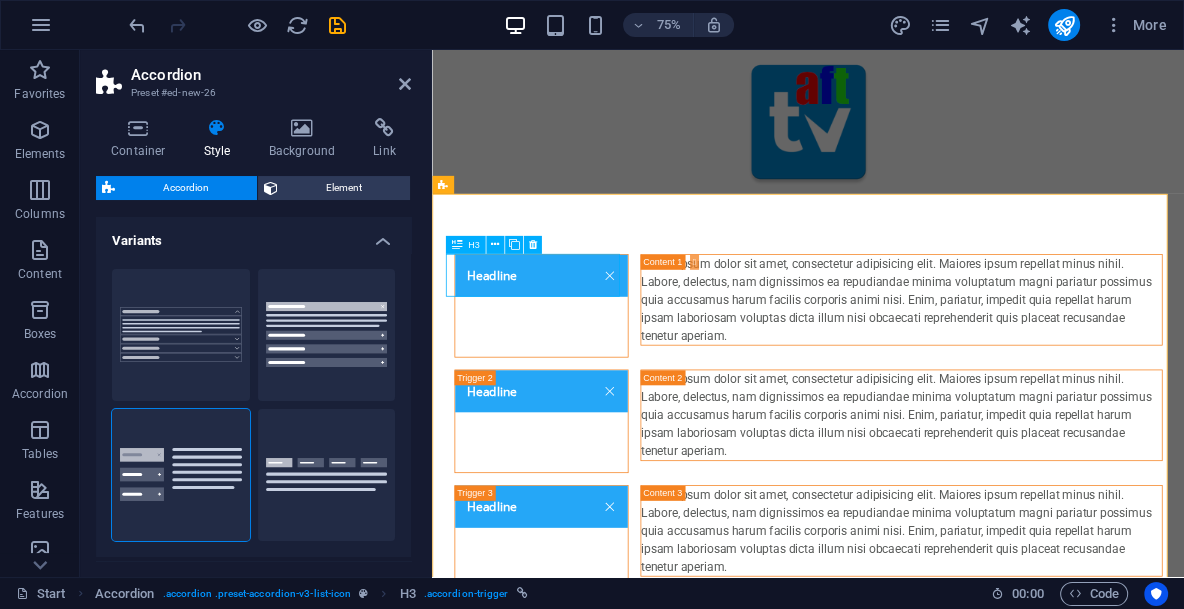 click on "Headline" at bounding box center [578, 391] 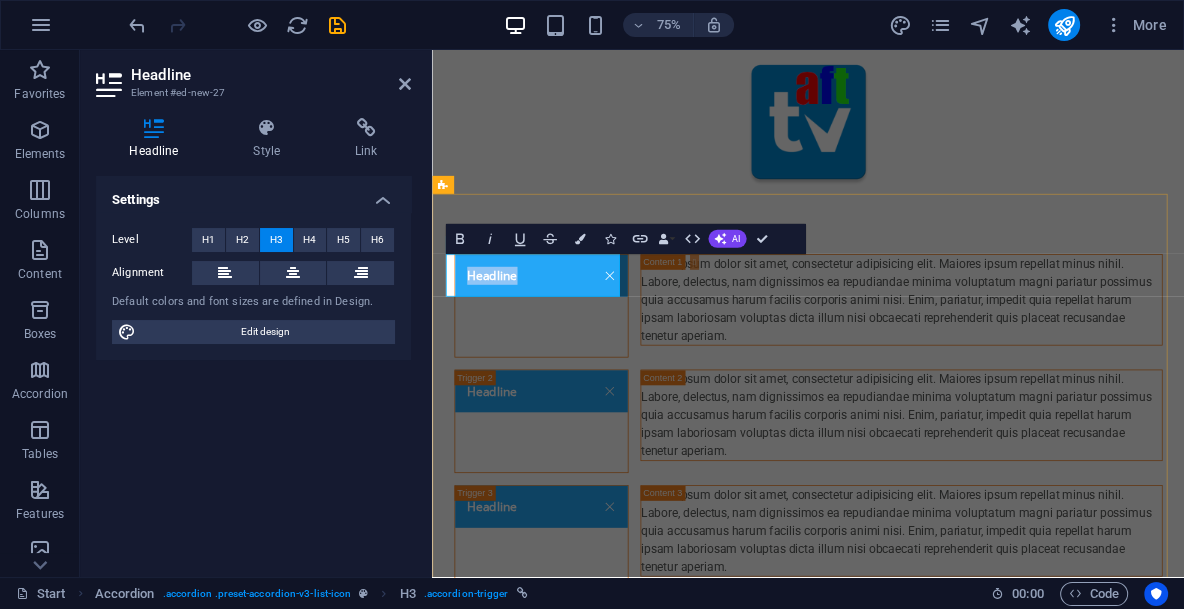 type 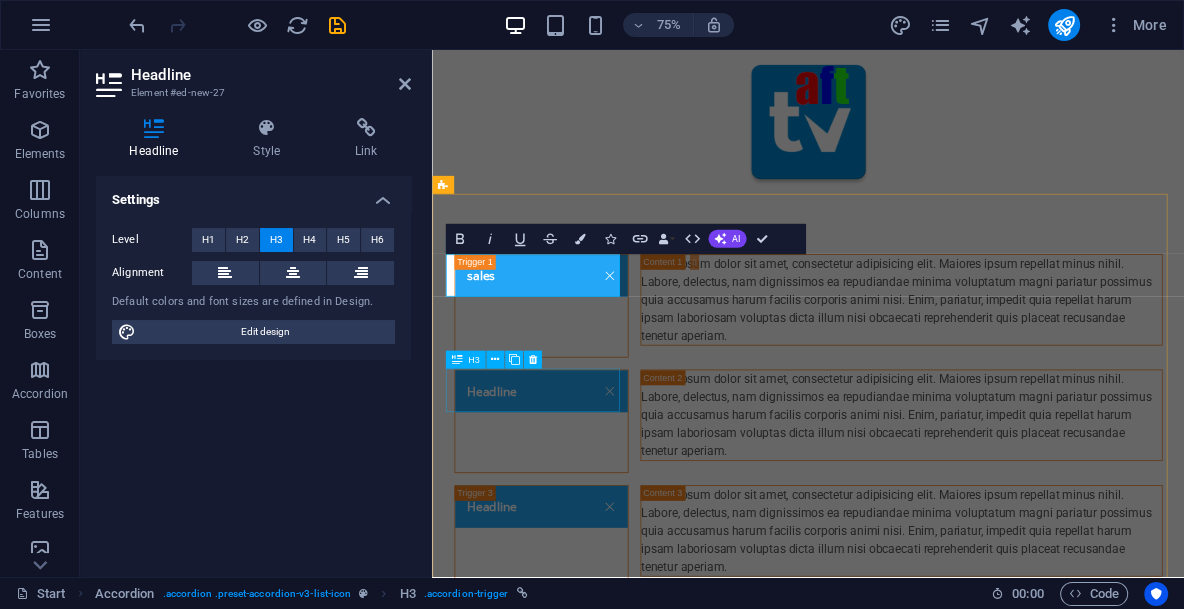 click on "Headline" at bounding box center (578, 545) 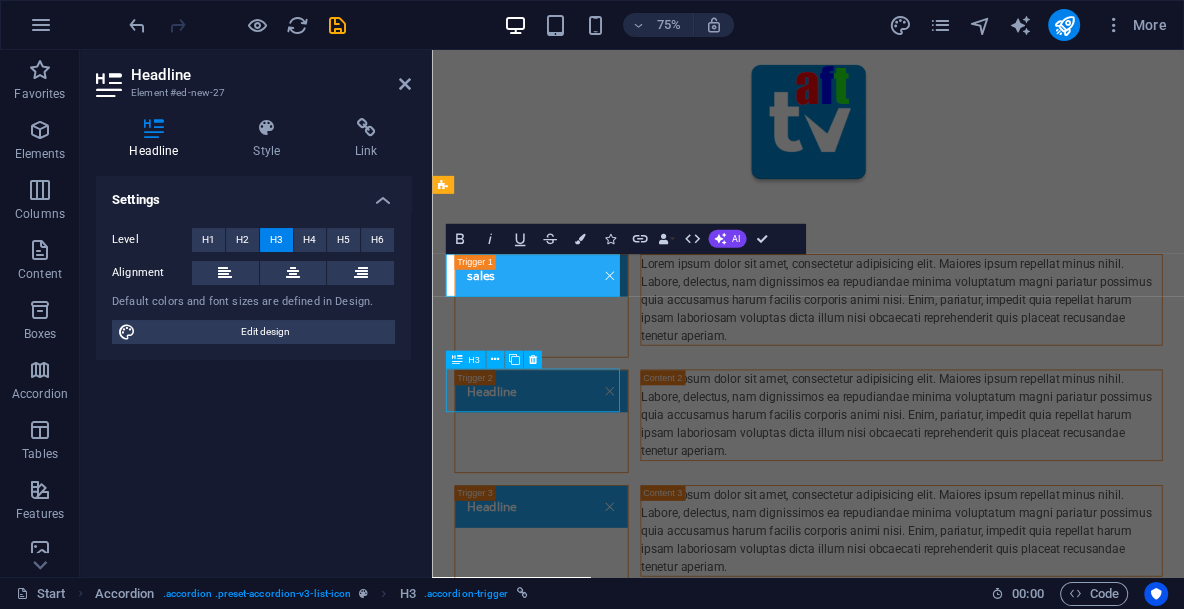 click on "Lorem ipsum dolor sit amet, consectetur adipisicing elit. Maiores ipsum repellat minus nihil. Labore, delectus, nam dignissimos ea repudiandae minima voluptatum magni pariatur possimus quia accusamus harum facilis corporis animi nisi. Enim, pariatur, impedit quia repellat harum ipsam laboriosam voluptas dicta illum nisi obcaecati reprehenderit quis placeat recusandae tenetur aperiam." at bounding box center (1058, 383) 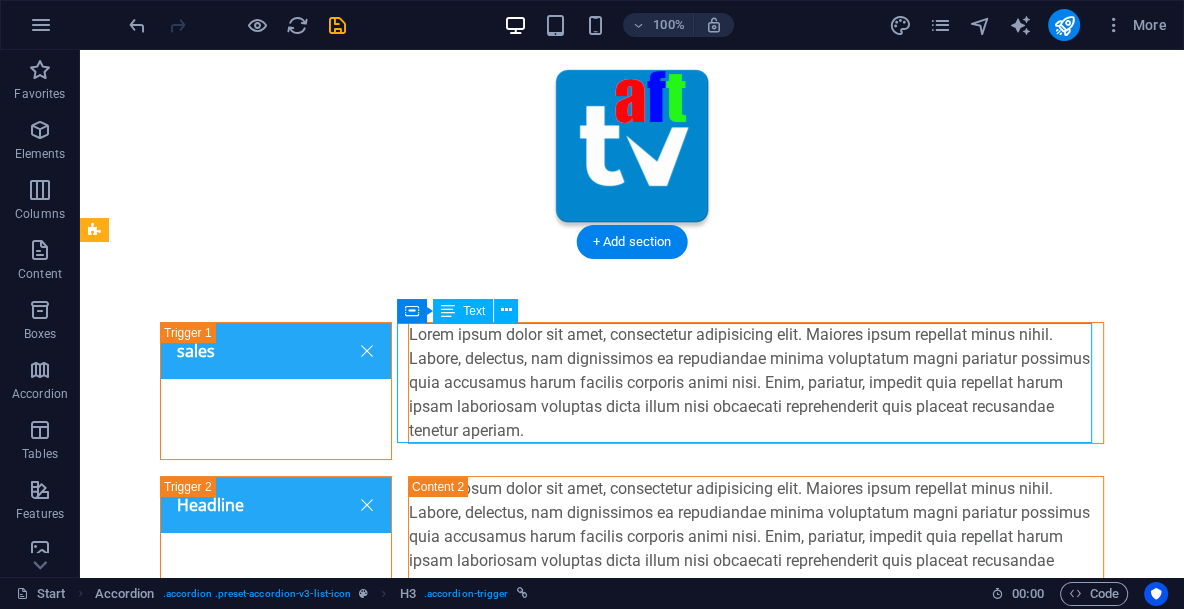click on "Lorem ipsum dolor sit amet, consectetur adipisicing elit. Maiores ipsum repellat minus nihil. Labore, delectus, nam dignissimos ea repudiandae minima voluptatum magni pariatur possimus quia accusamus harum facilis corporis animi nisi. Enim, pariatur, impedit quia repellat harum ipsam laboriosam voluptas dicta illum nisi obcaecati reprehenderit quis placeat recusandae tenetur aperiam." at bounding box center [756, 383] 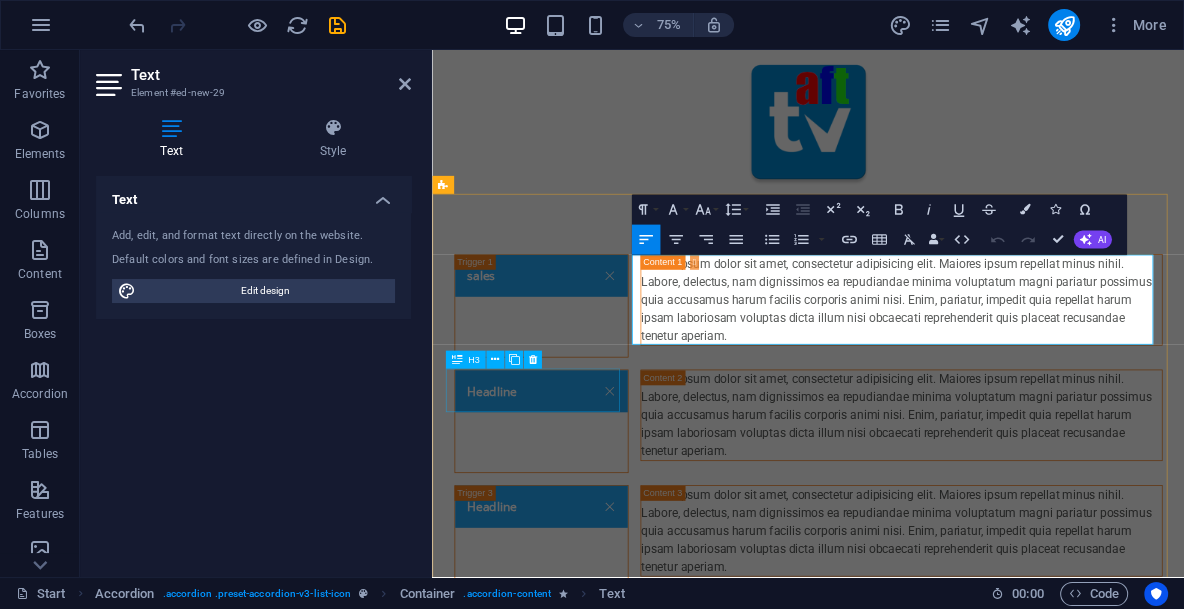 click on "Headline" at bounding box center [578, 545] 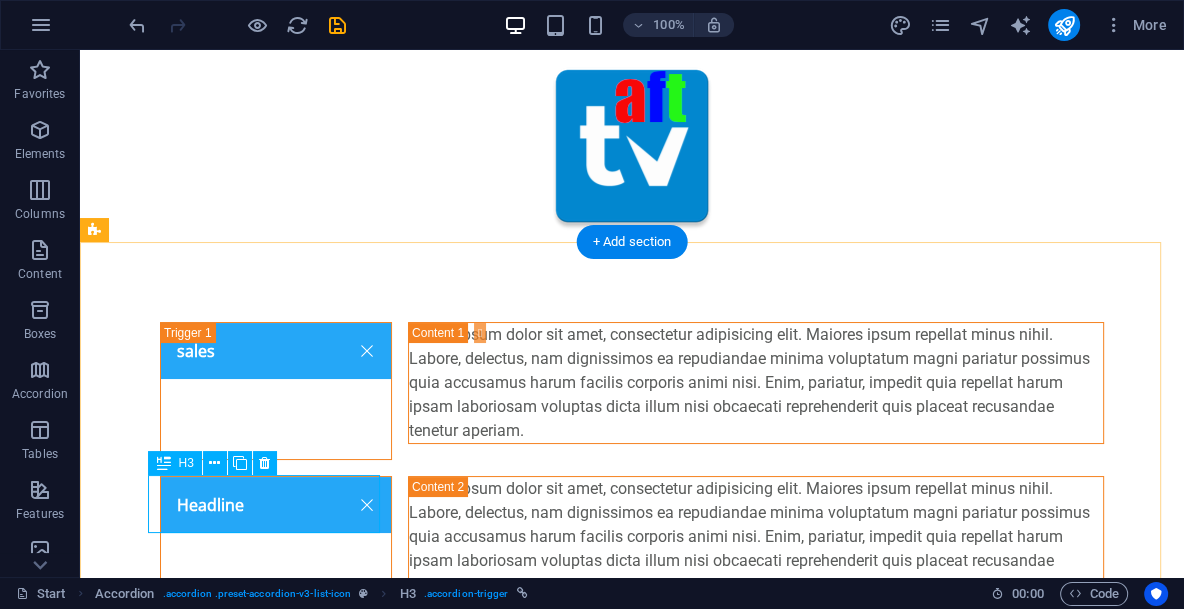 click on "Headline" at bounding box center [276, 545] 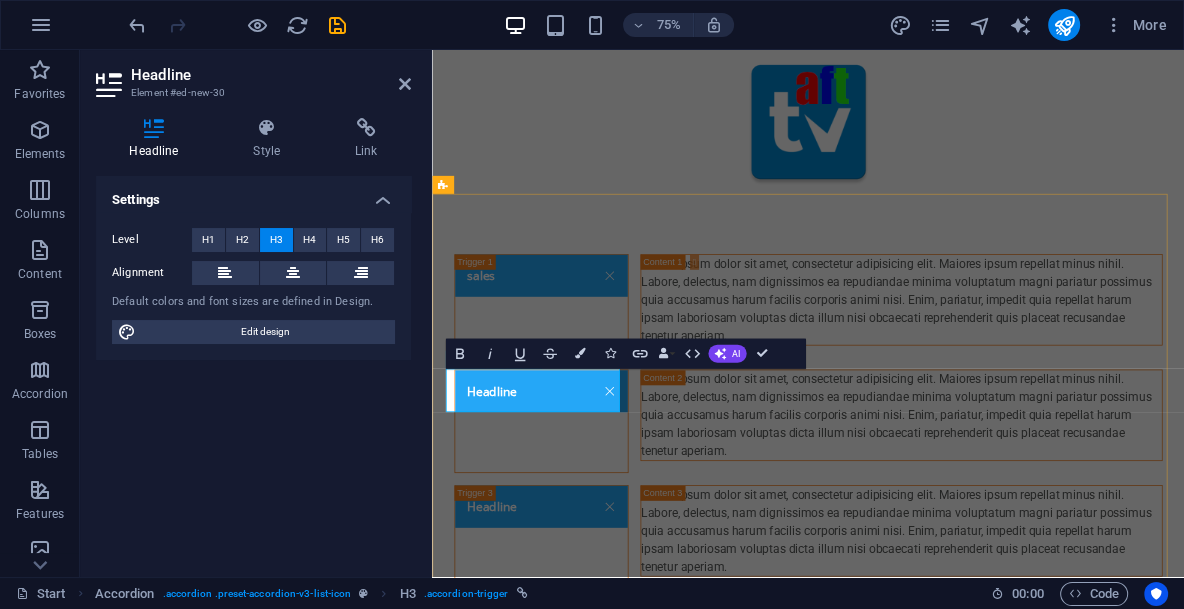 type 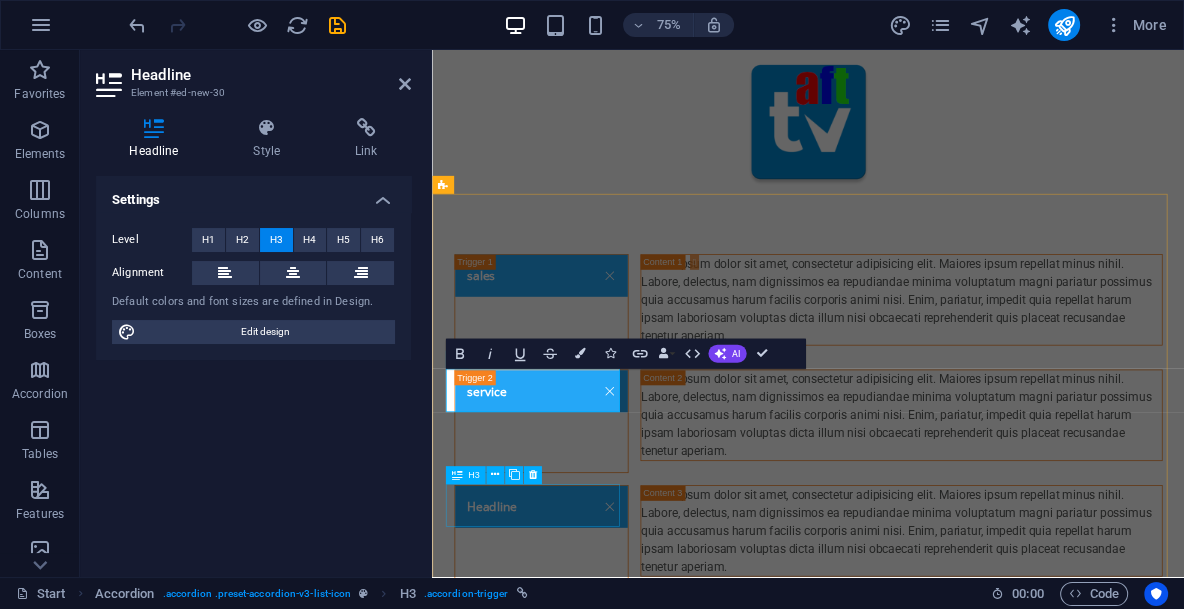 click on "Headline" at bounding box center [578, 699] 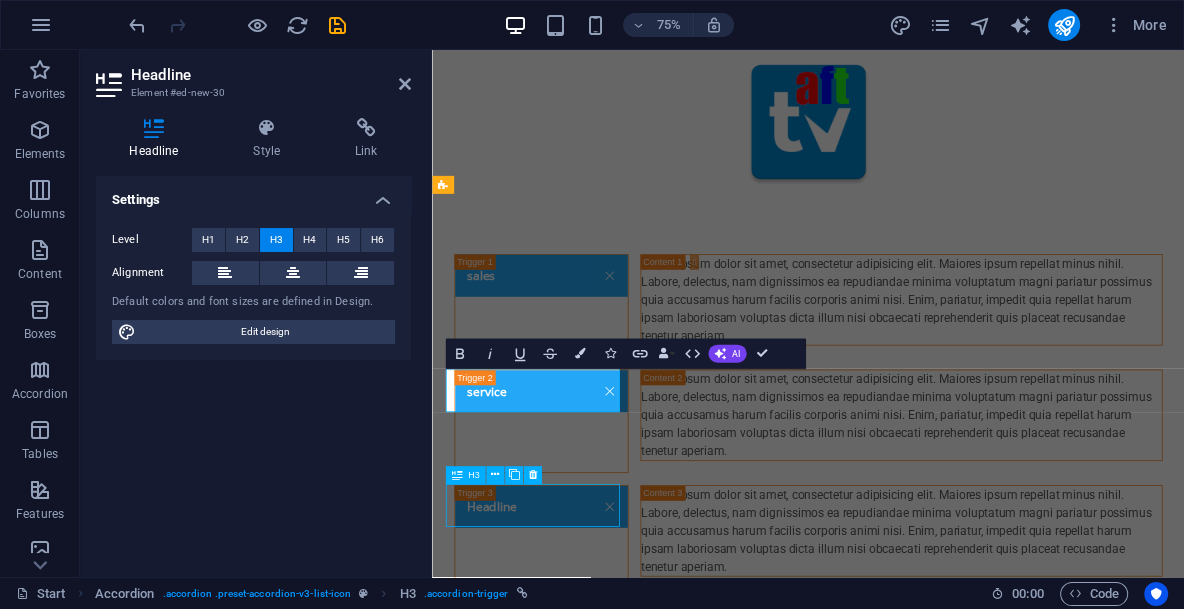 scroll, scrollTop: 343, scrollLeft: 0, axis: vertical 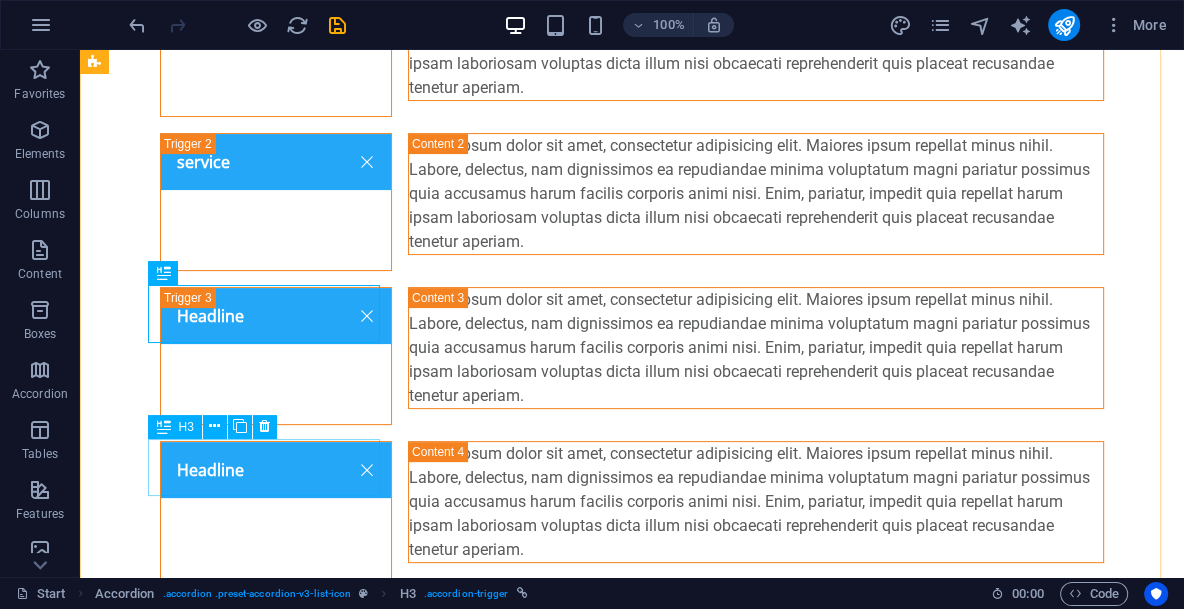 click on "Headline" at bounding box center [276, 510] 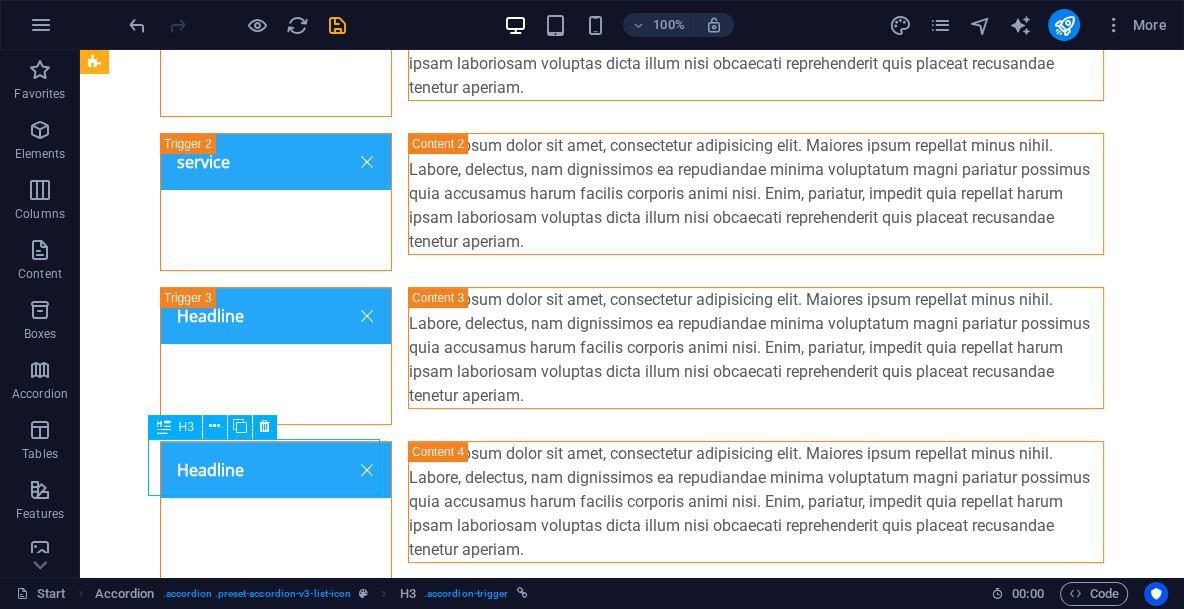 click on "Headline" at bounding box center (276, 510) 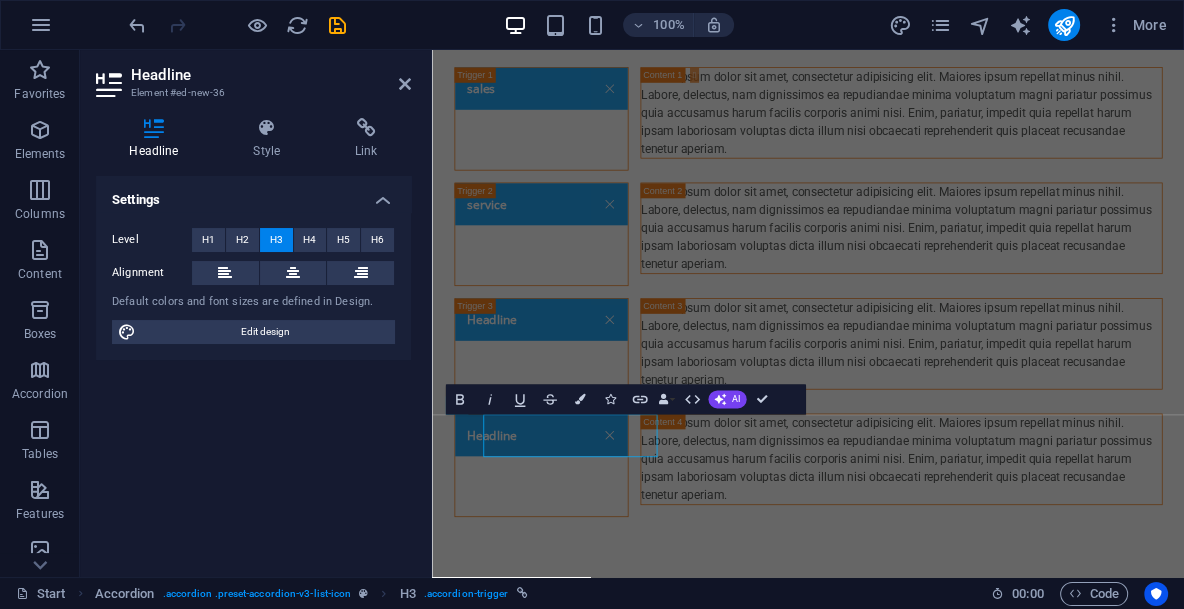 scroll, scrollTop: 246, scrollLeft: 0, axis: vertical 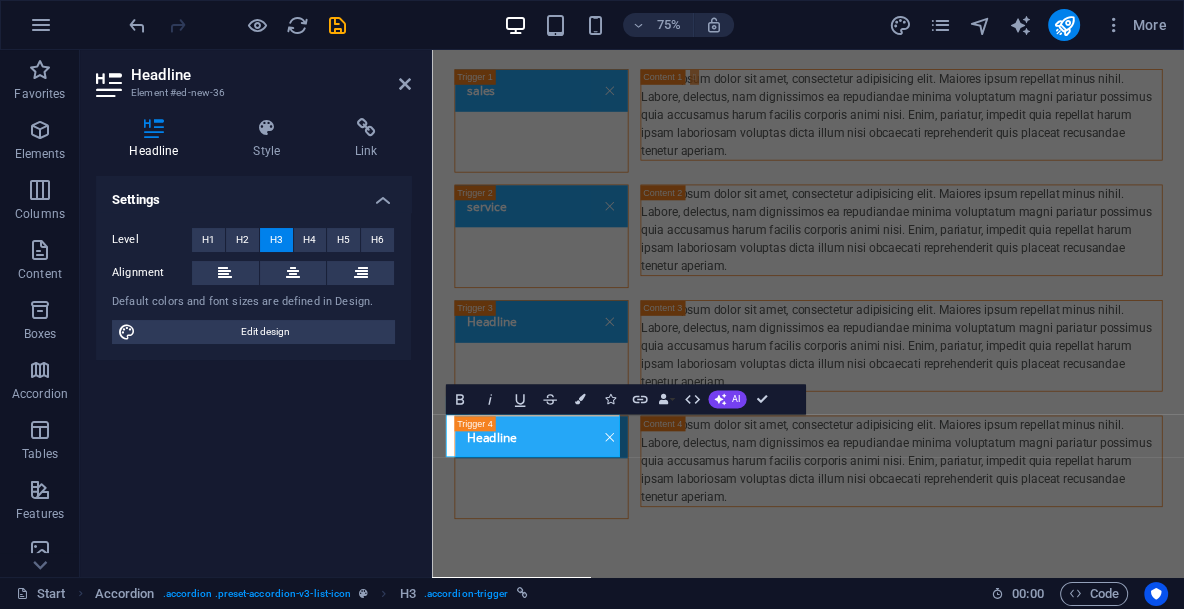type 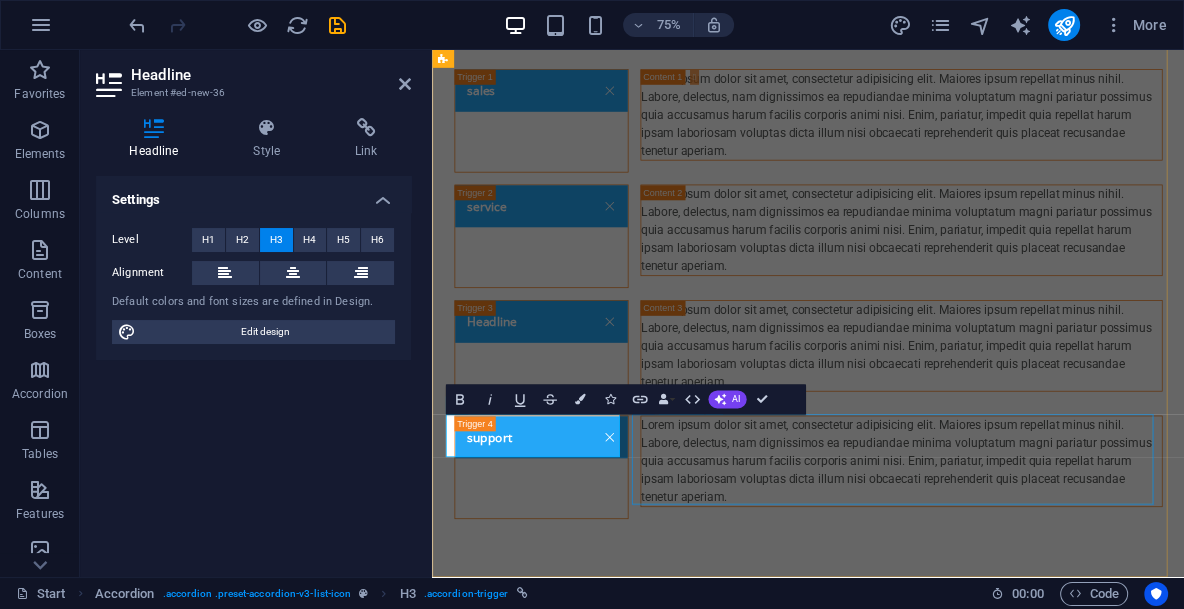 click on "Lorem ipsum dolor sit amet, consectetur adipisicing elit. Maiores ipsum repellat minus nihil. Labore, delectus, nam dignissimos ea repudiandae minima voluptatum magni pariatur possimus quia accusamus harum facilis corporis animi nisi. Enim, pariatur, impedit quia repellat harum ipsam laboriosam voluptas dicta illum nisi obcaecati reprehenderit quis placeat recusandae tenetur aperiam." at bounding box center (1058, 599) 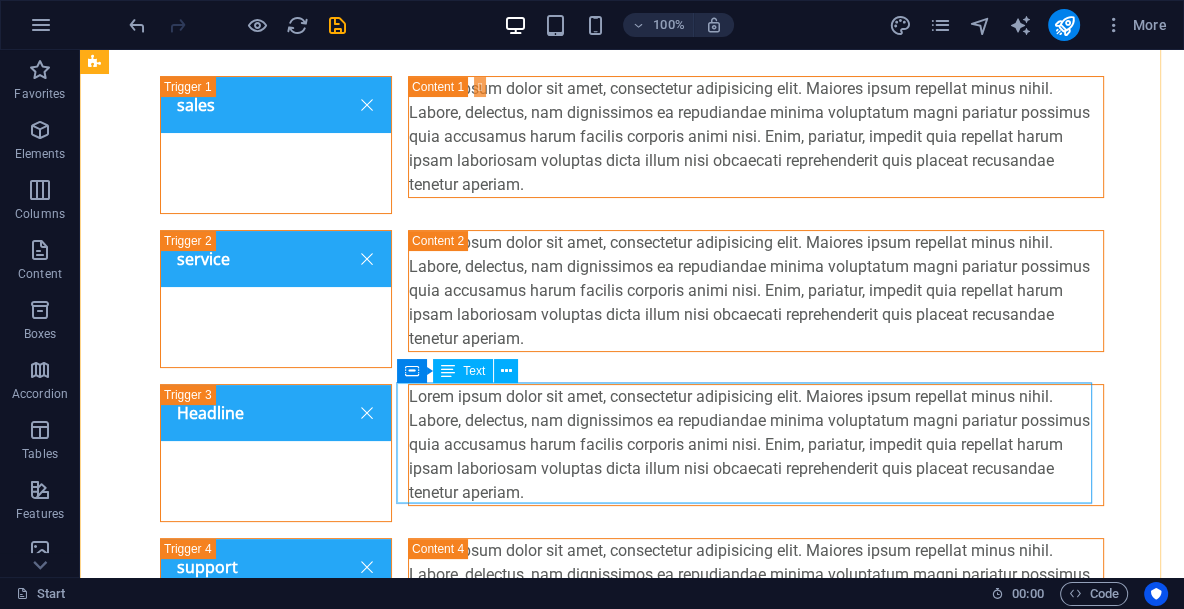 scroll, scrollTop: 396, scrollLeft: 0, axis: vertical 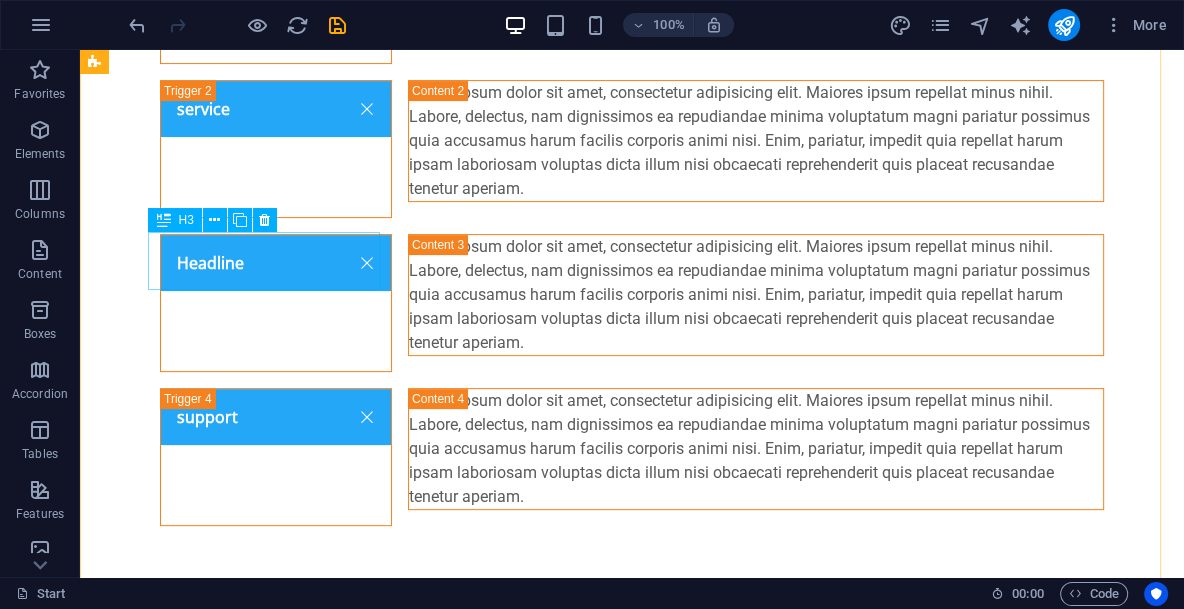 click on "Headline" at bounding box center [276, 303] 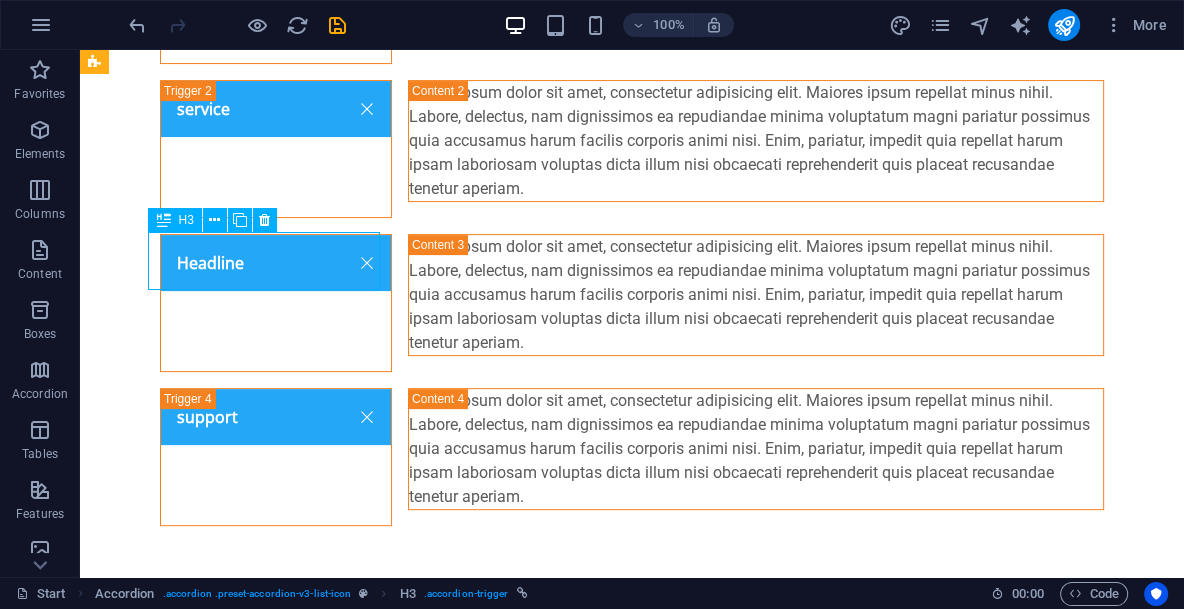 click on "Headline" at bounding box center [276, 303] 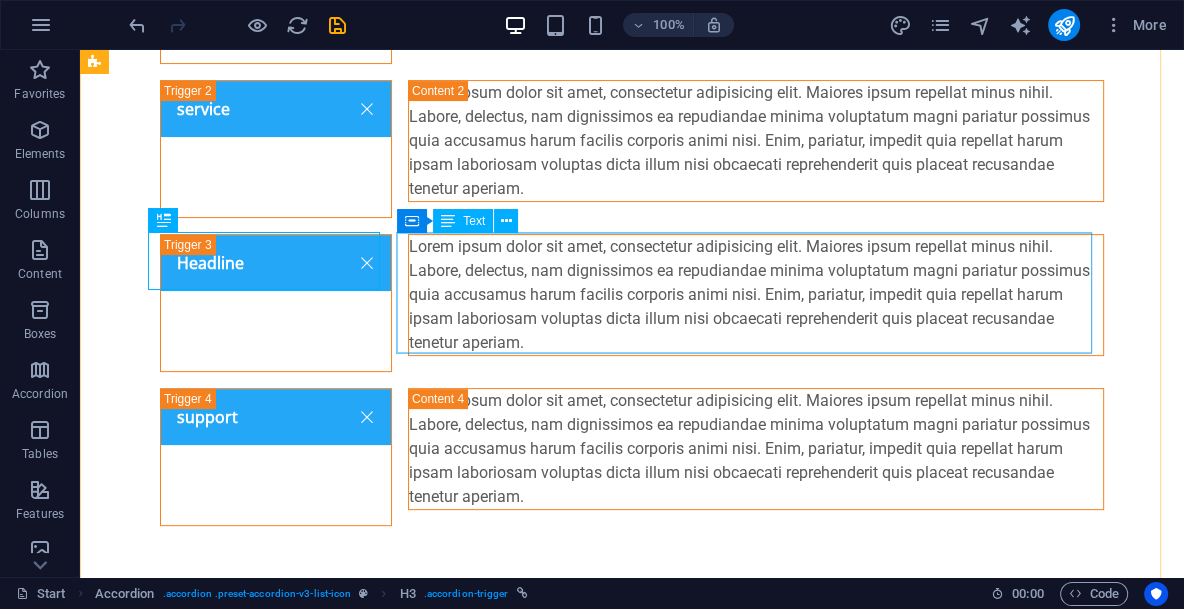 click on "Lorem ipsum dolor sit amet, consectetur adipisicing elit. Maiores ipsum repellat minus nihil. Labore, delectus, nam dignissimos ea repudiandae minima voluptatum magni pariatur possimus quia accusamus harum facilis corporis animi nisi. Enim, pariatur, impedit quia repellat harum ipsam laboriosam voluptas dicta illum nisi obcaecati reprehenderit quis placeat recusandae tenetur aperiam." at bounding box center [756, 295] 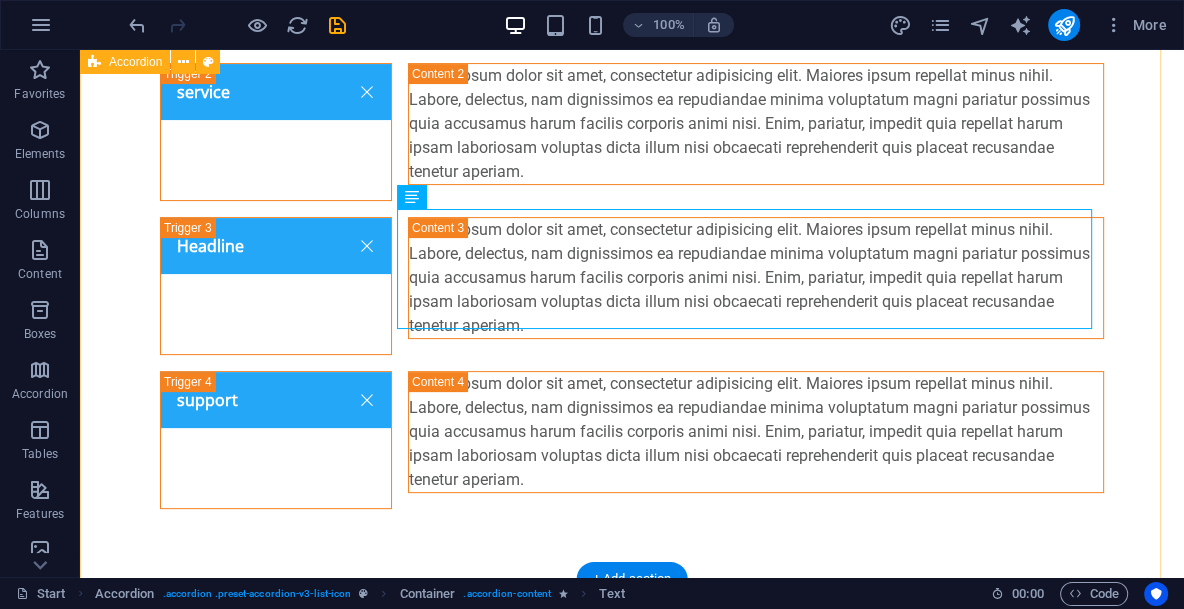 scroll, scrollTop: 421, scrollLeft: 0, axis: vertical 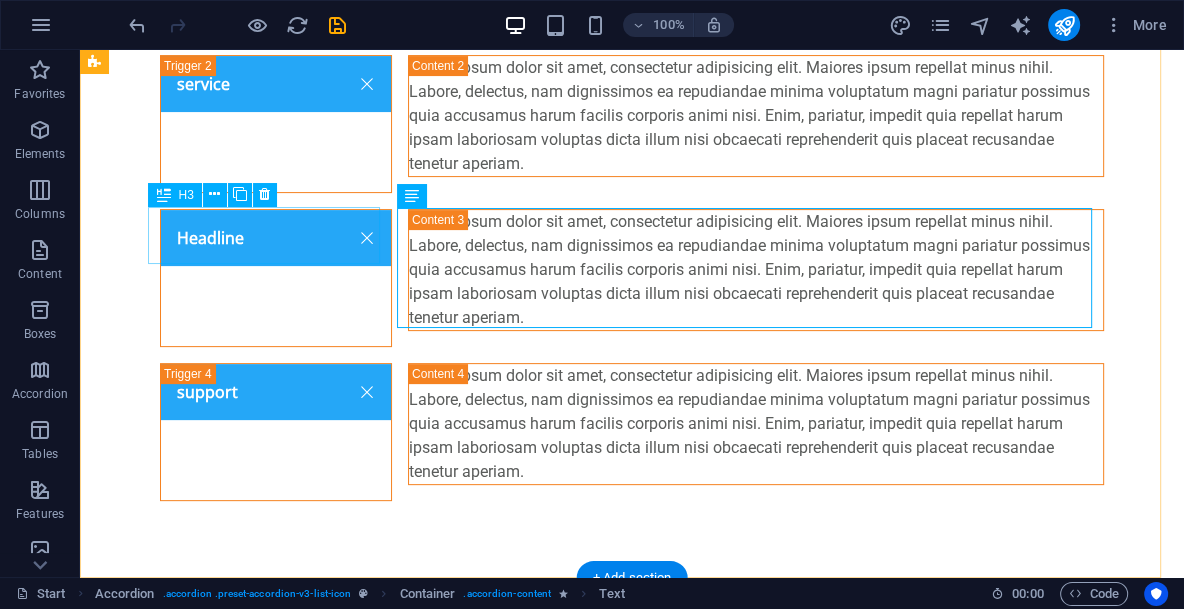 click on "Headline" at bounding box center [276, 278] 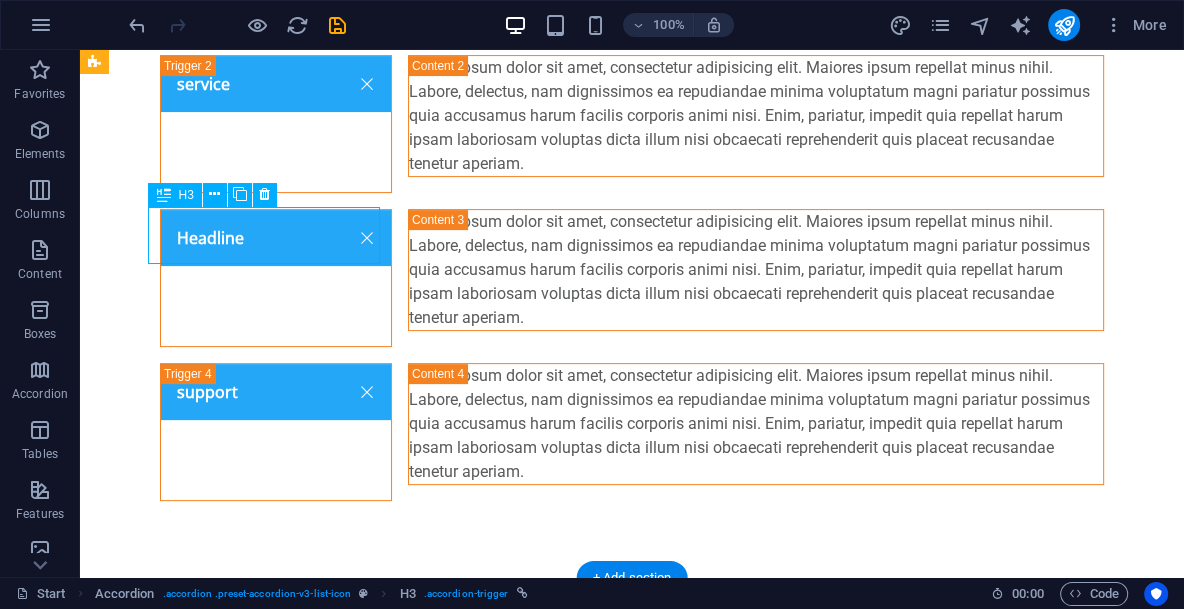 click on "Headline" at bounding box center [276, 278] 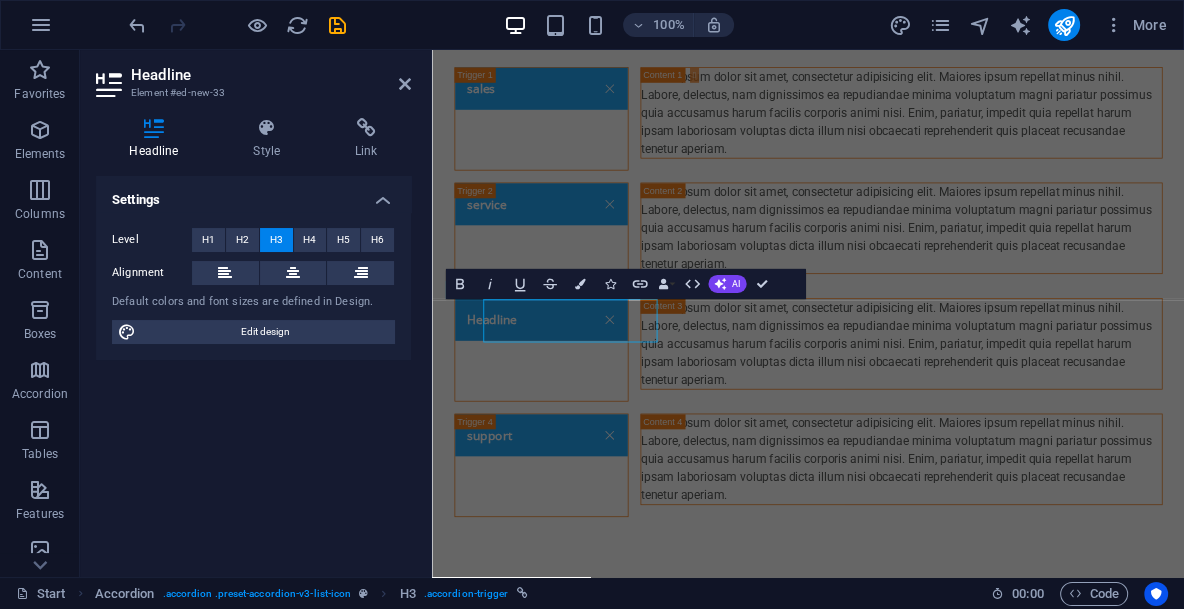 click on "H5" at bounding box center (343, 240) 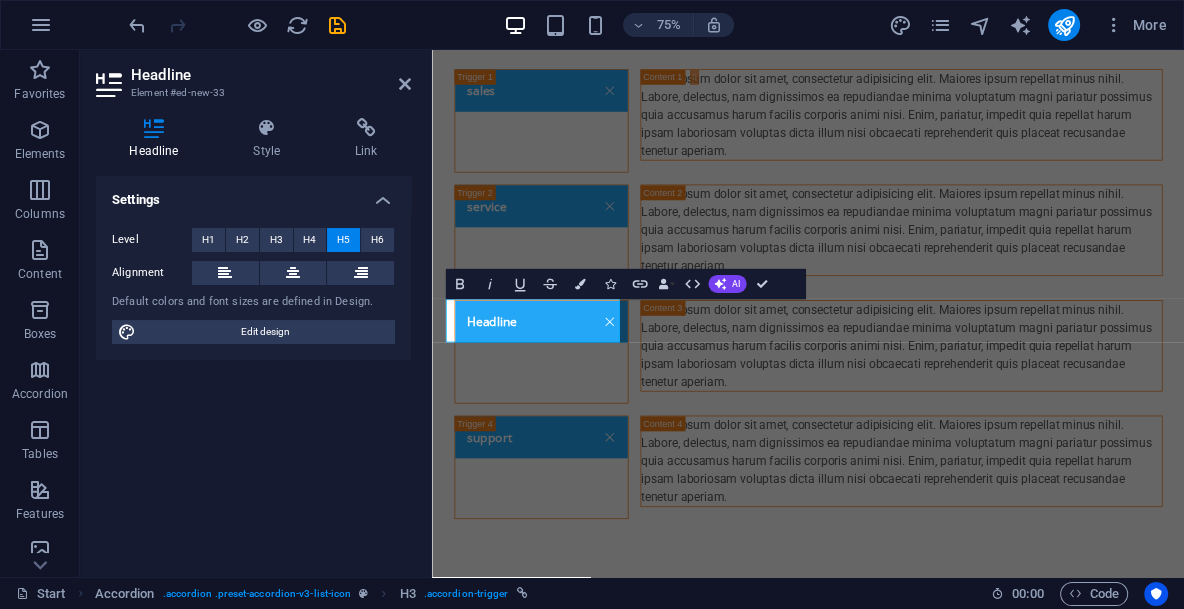 click on "H5" at bounding box center (343, 240) 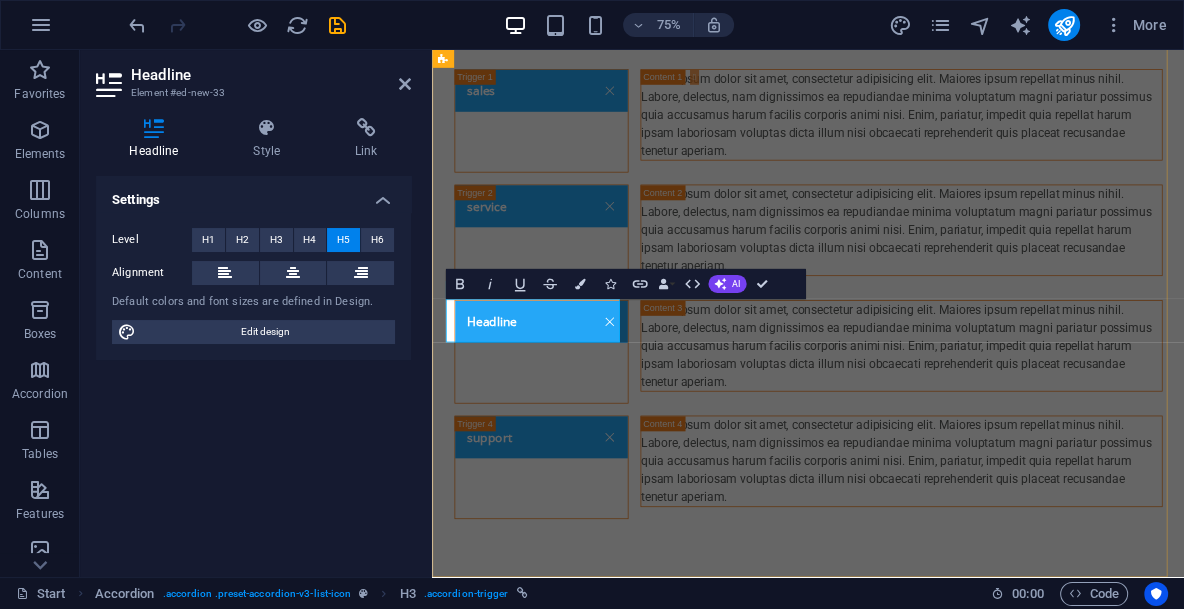 click on "Headline" at bounding box center [578, 413] 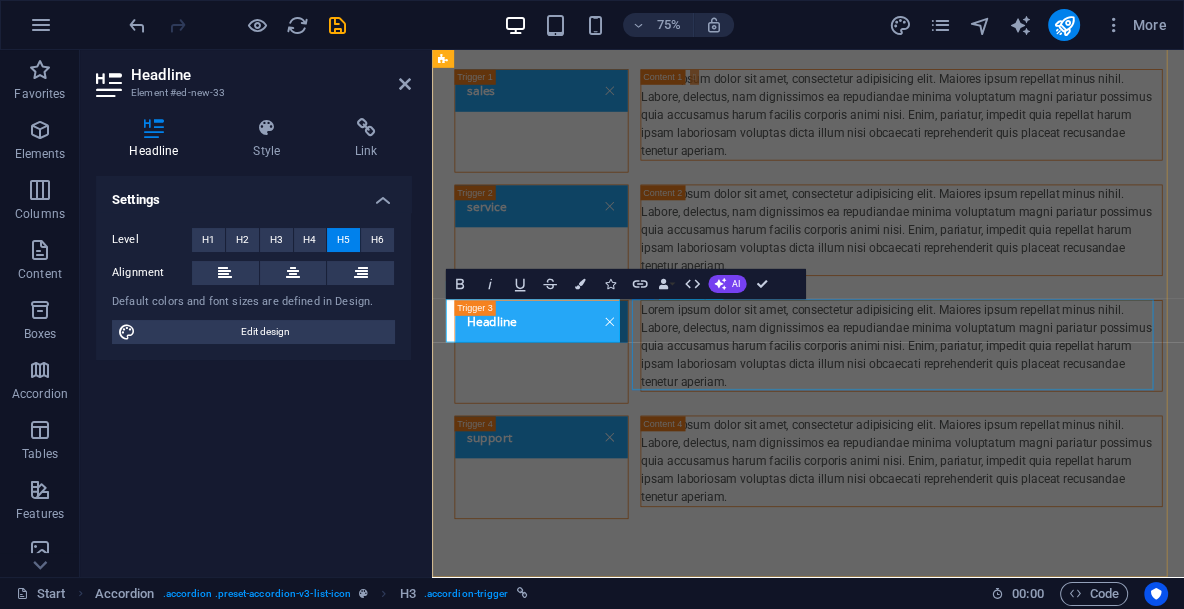 click on "Lorem ipsum dolor sit amet, consectetur adipisicing elit. Maiores ipsum repellat minus nihil. Labore, delectus, nam dignissimos ea repudiandae minima voluptatum magni pariatur possimus quia accusamus harum facilis corporis animi nisi. Enim, pariatur, impedit quia repellat harum ipsam laboriosam voluptas dicta illum nisi obcaecati reprehenderit quis placeat recusandae tenetur aperiam." at bounding box center (1058, 445) 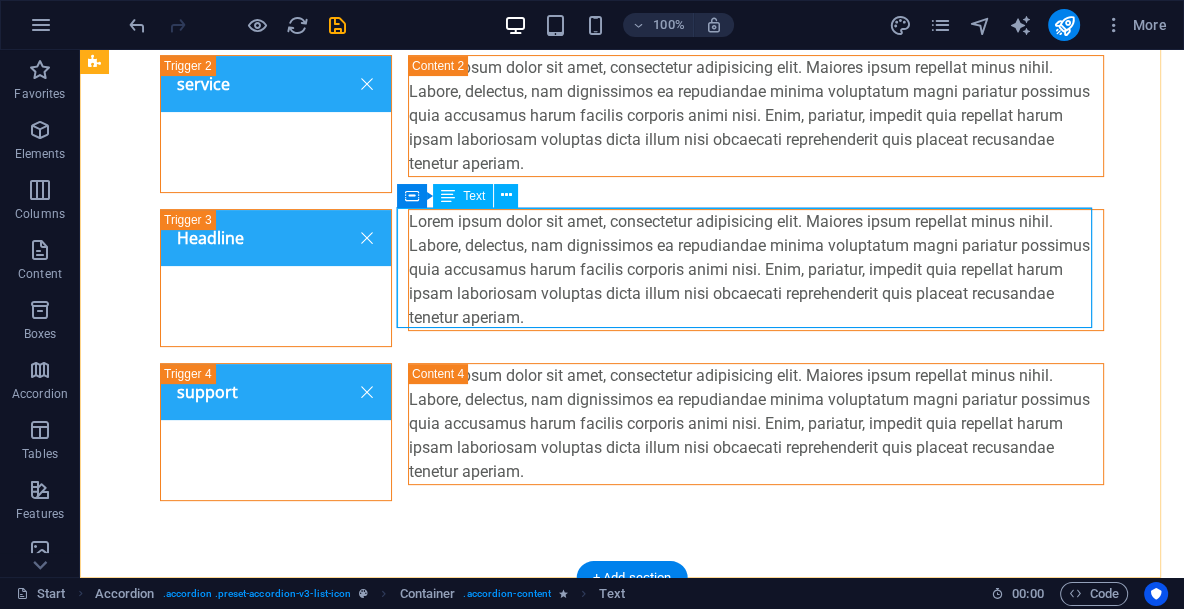 scroll, scrollTop: 271, scrollLeft: 0, axis: vertical 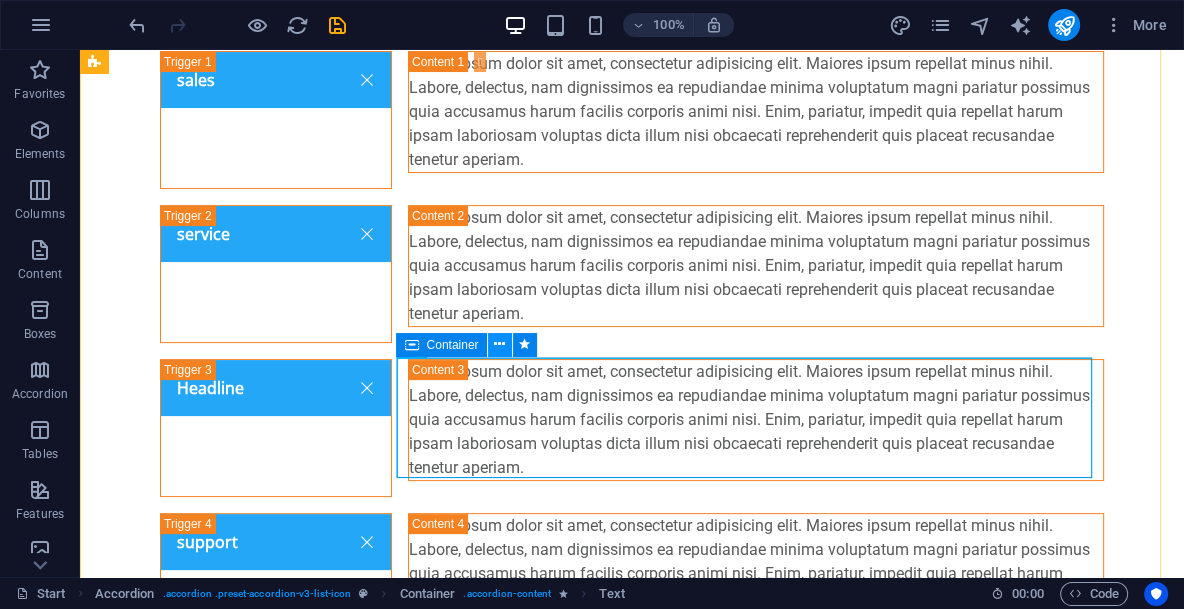 click at bounding box center (499, 344) 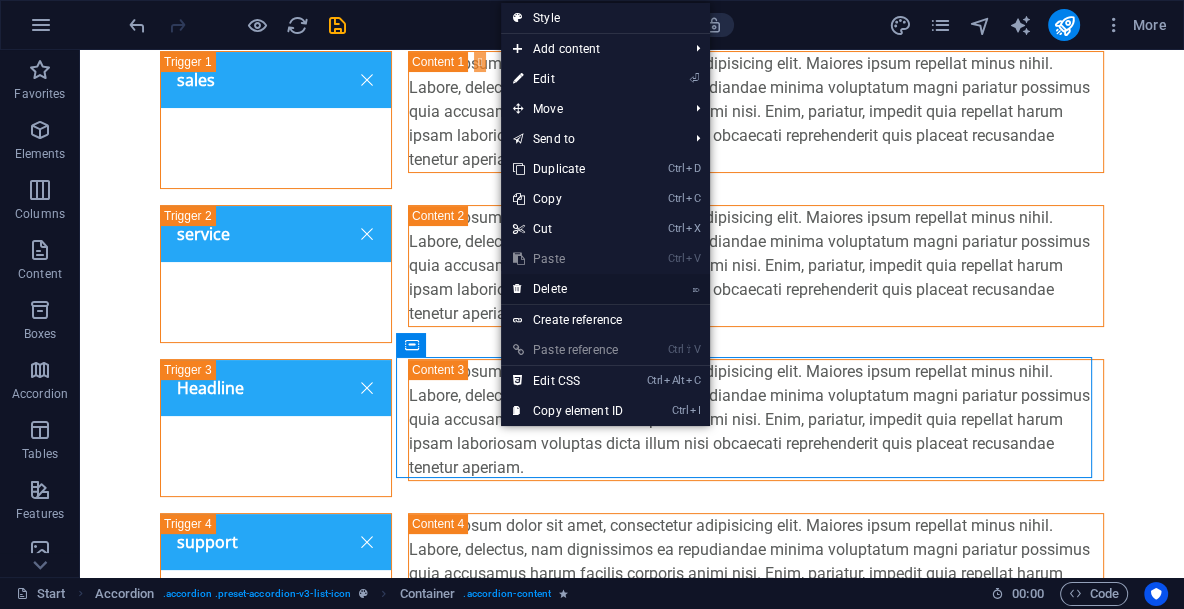 click on "⌦  Delete" at bounding box center (568, 289) 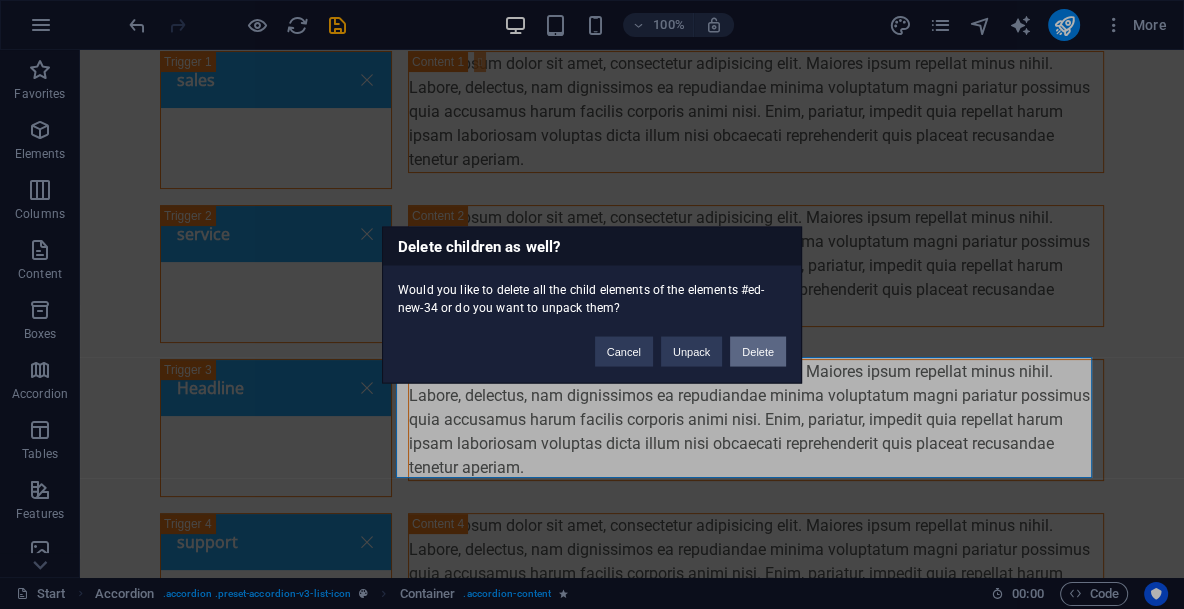 click on "Delete" at bounding box center (758, 351) 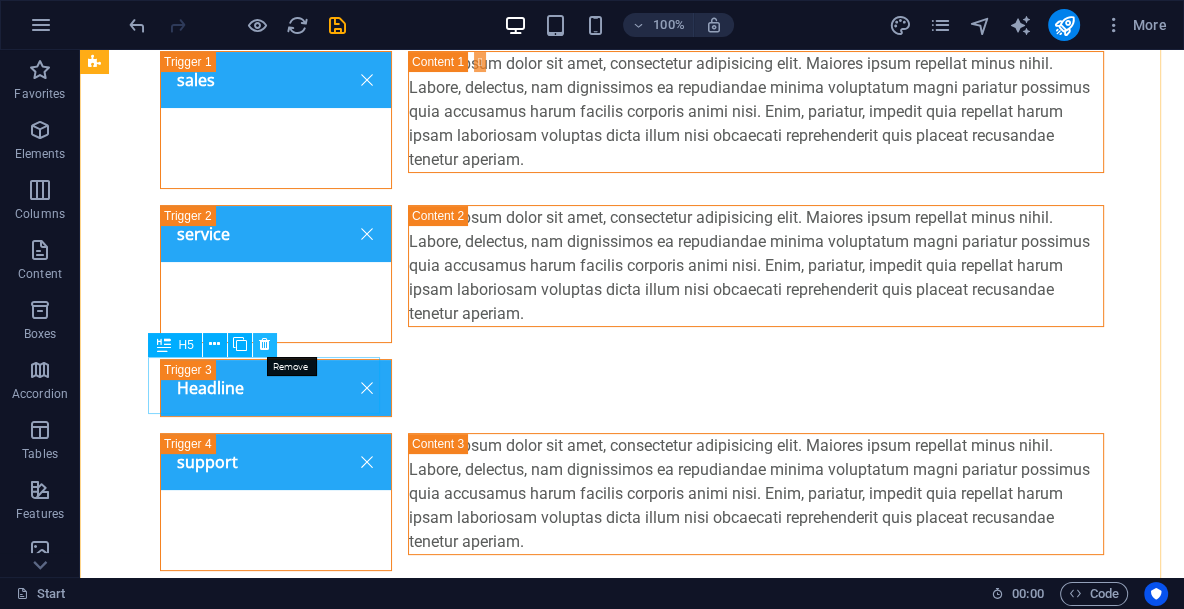 click at bounding box center [264, 344] 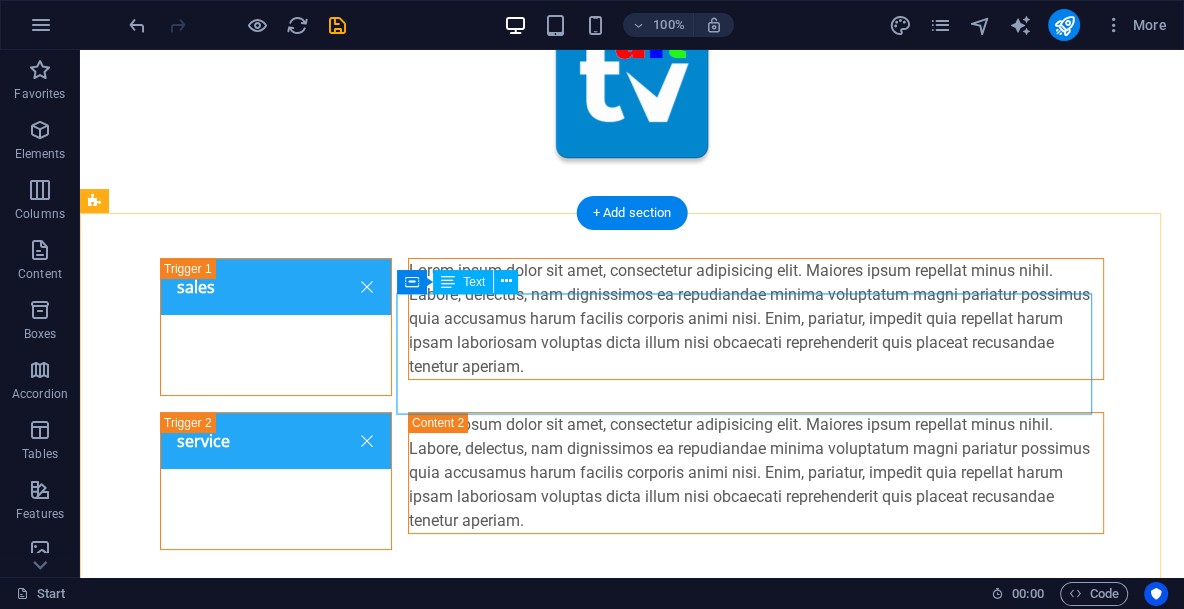 scroll, scrollTop: 0, scrollLeft: 0, axis: both 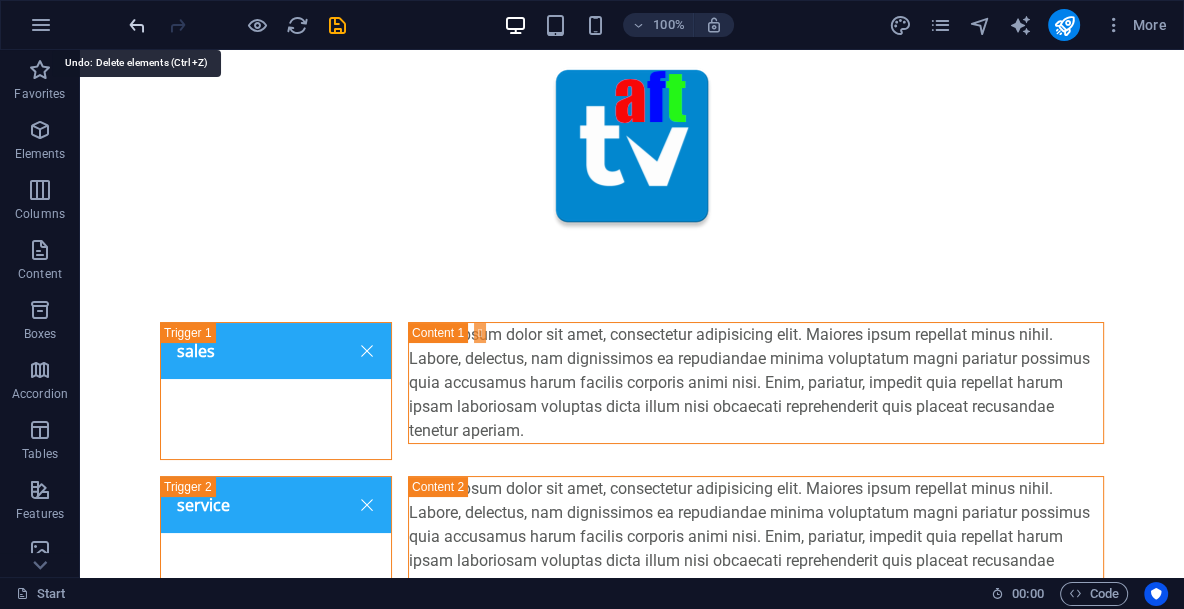 click at bounding box center [137, 25] 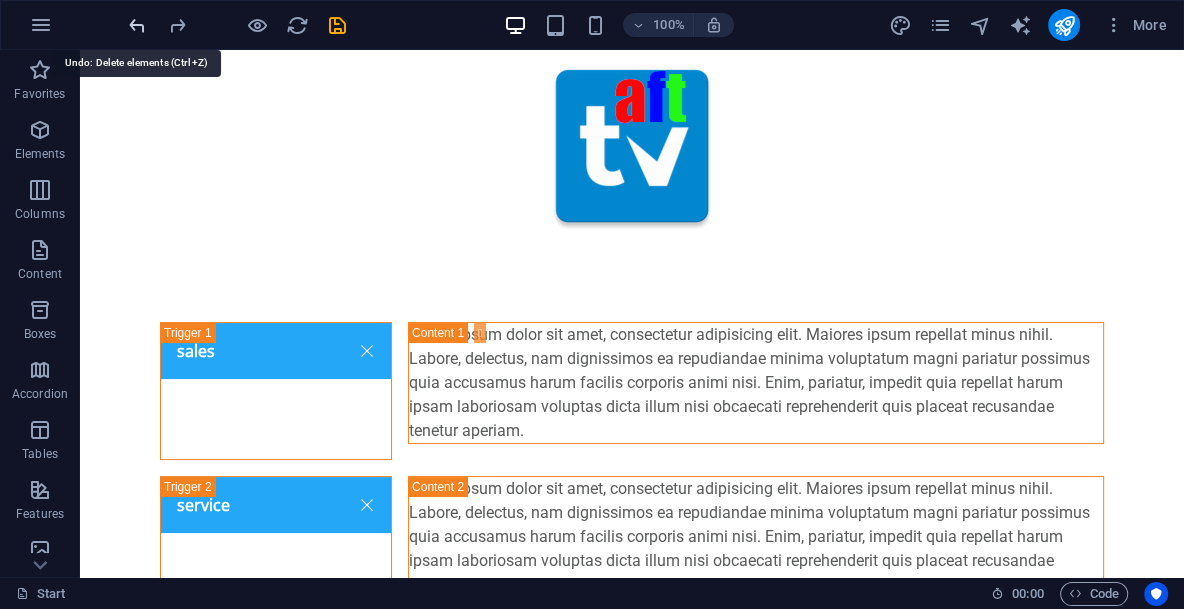 click at bounding box center (137, 25) 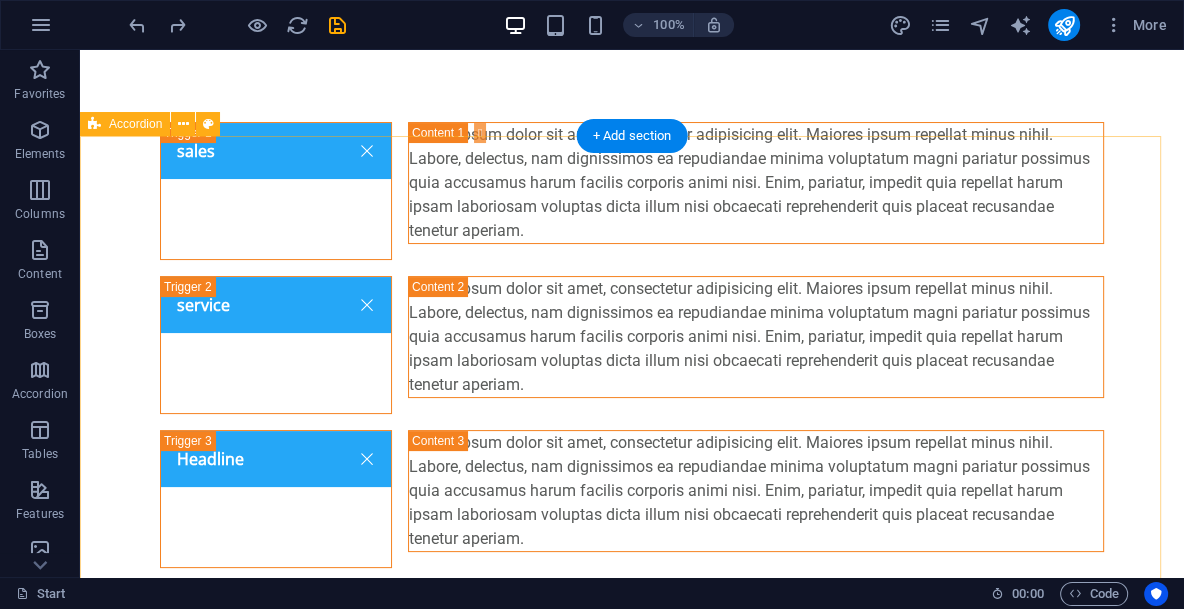 scroll, scrollTop: 226, scrollLeft: 0, axis: vertical 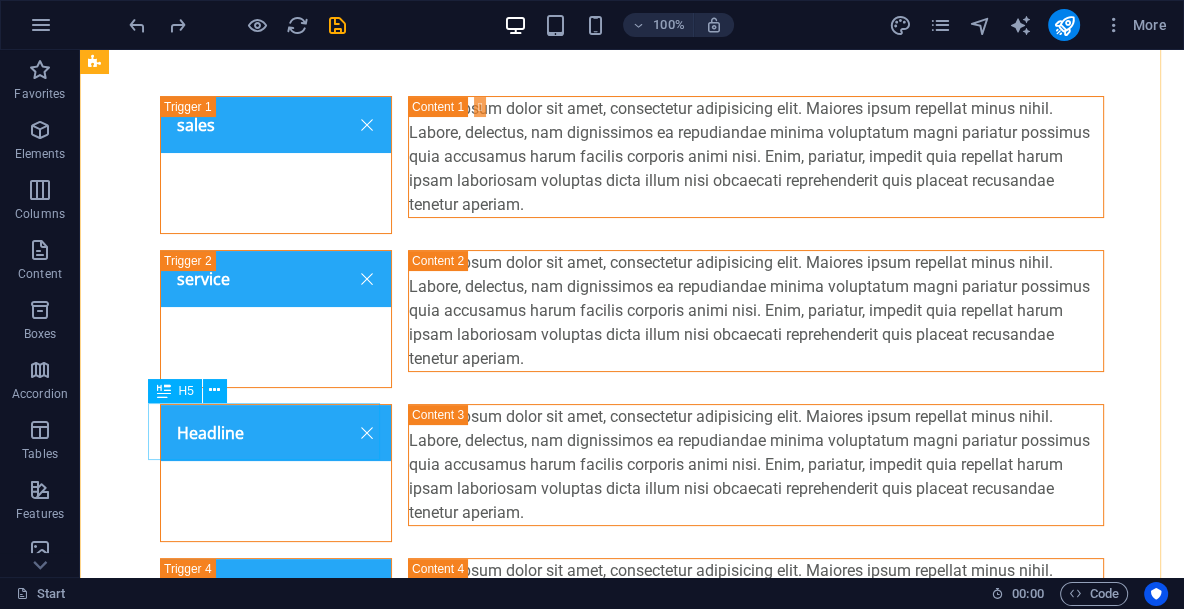 click on "Headline" at bounding box center [276, 473] 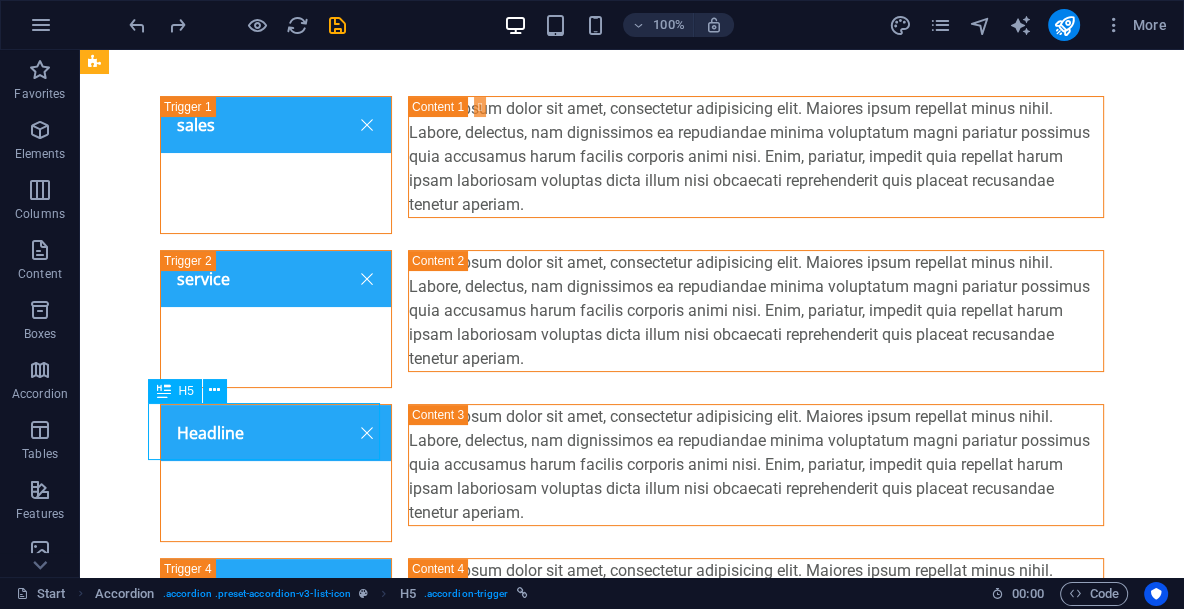 click on "Headline" at bounding box center (276, 473) 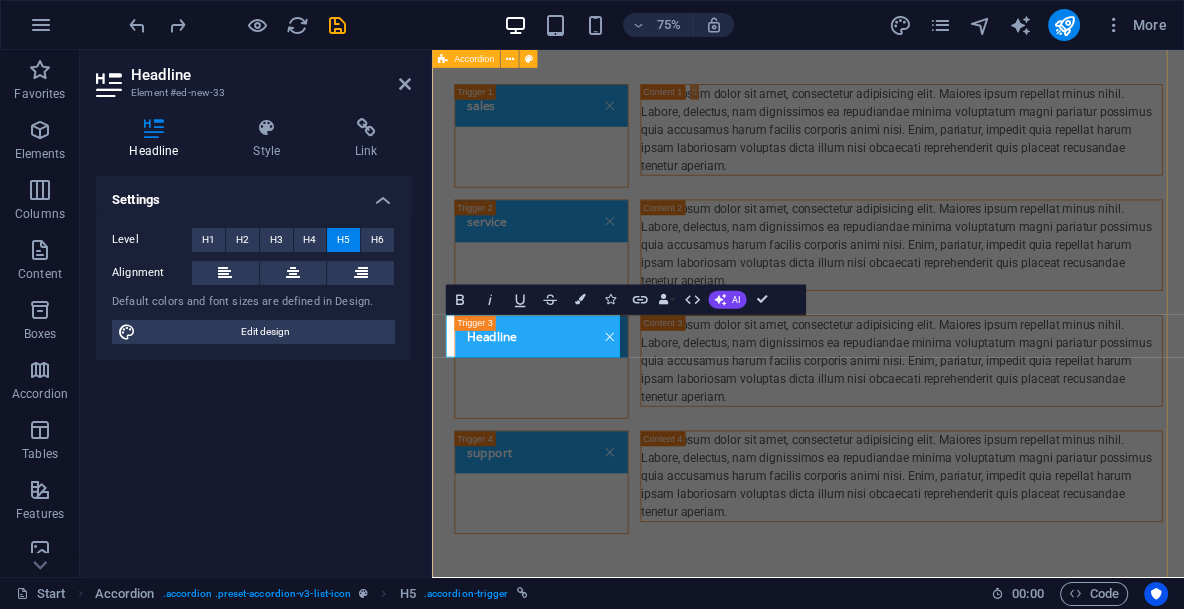 type 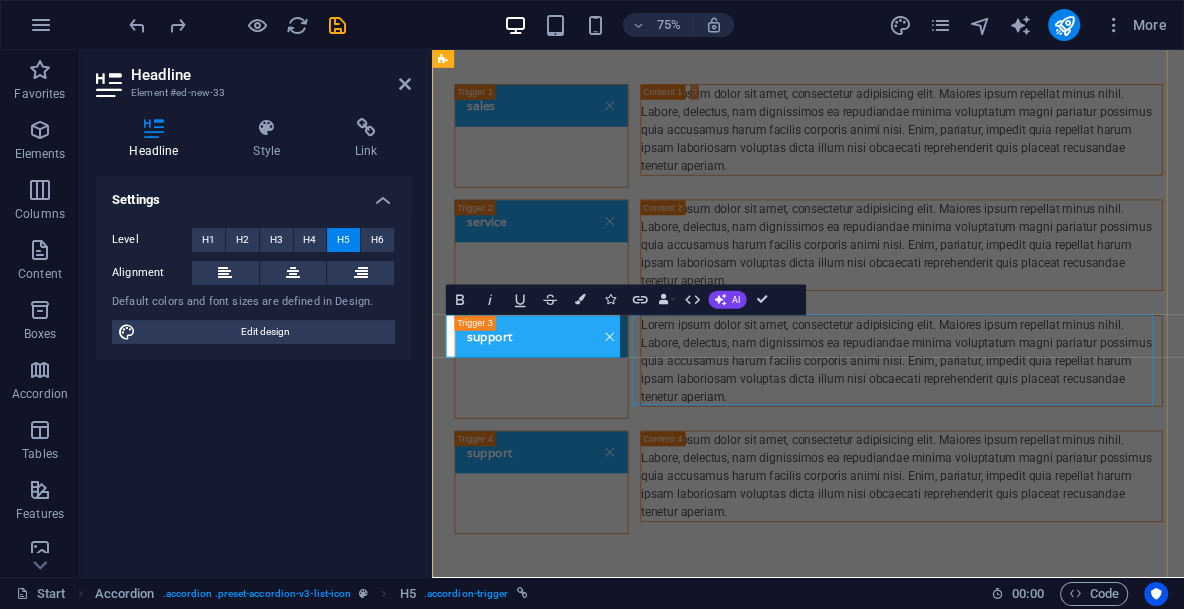 click on "Lorem ipsum dolor sit amet, consectetur adipisicing elit. Maiores ipsum repellat minus nihil. Labore, delectus, nam dignissimos ea repudiandae minima voluptatum magni pariatur possimus quia accusamus harum facilis corporis animi nisi. Enim, pariatur, impedit quia repellat harum ipsam laboriosam voluptas dicta illum nisi obcaecati reprehenderit quis placeat recusandae tenetur aperiam." at bounding box center [1058, 465] 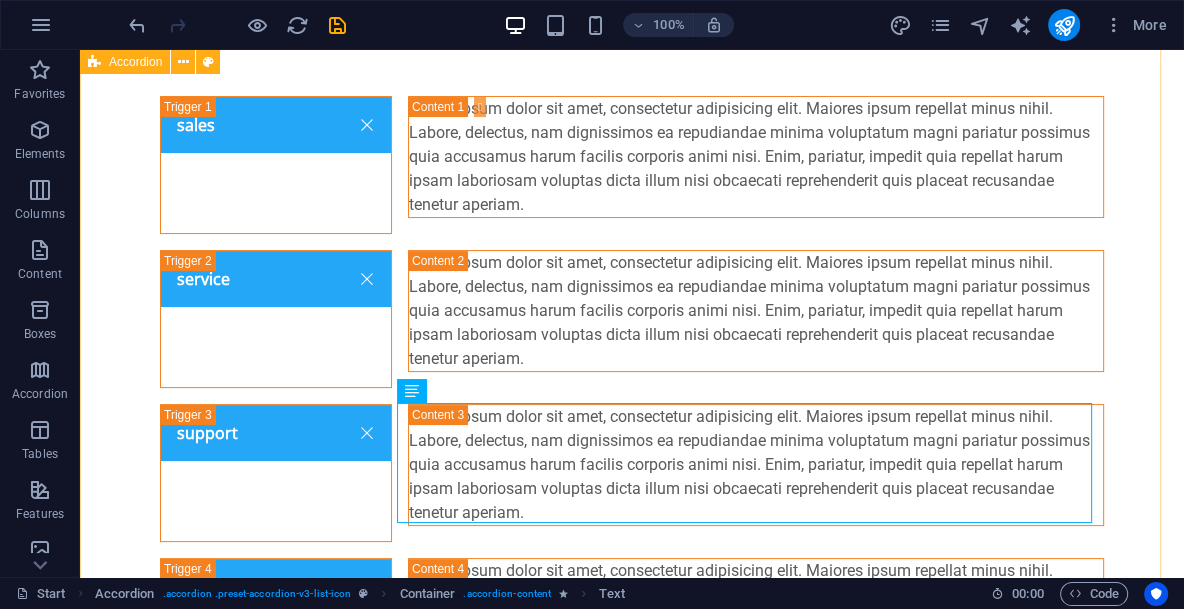 scroll, scrollTop: 421, scrollLeft: 0, axis: vertical 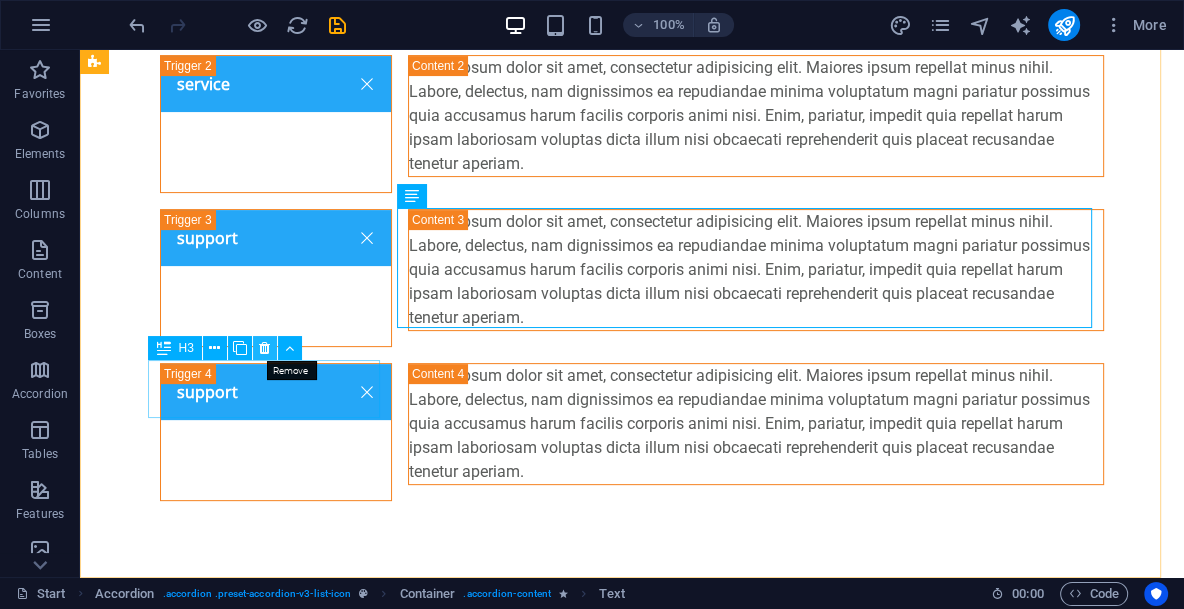 click at bounding box center [264, 348] 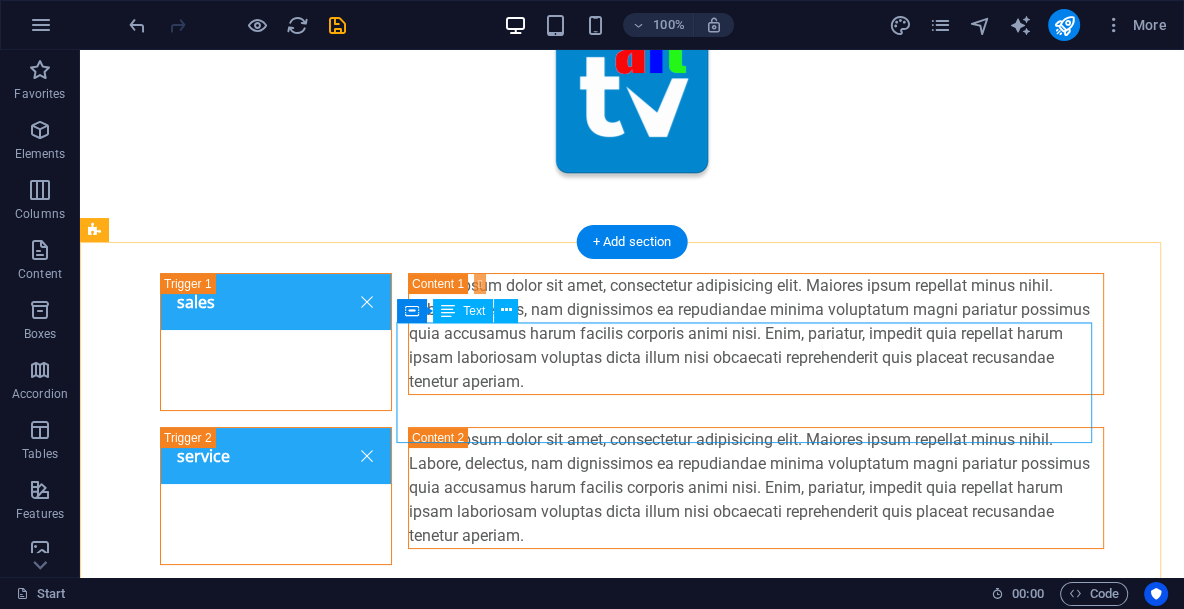 scroll, scrollTop: 0, scrollLeft: 0, axis: both 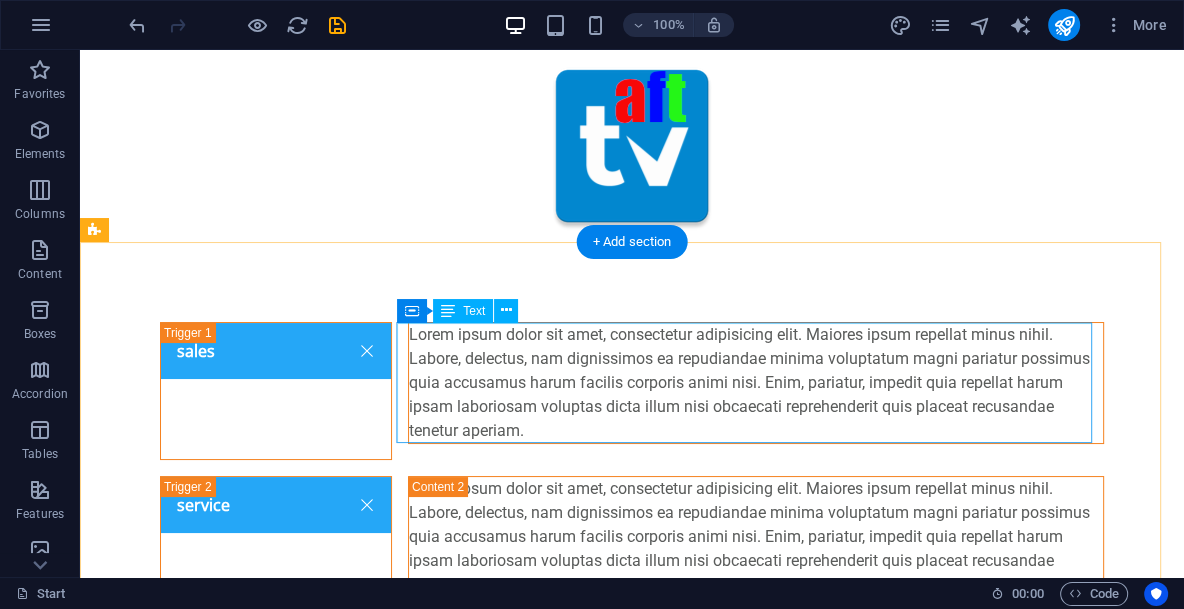 click on "Lorem ipsum dolor sit amet, consectetur adipisicing elit. Maiores ipsum repellat minus nihil. Labore, delectus, nam dignissimos ea repudiandae minima voluptatum magni pariatur possimus quia accusamus harum facilis corporis animi nisi. Enim, pariatur, impedit quia repellat harum ipsam laboriosam voluptas dicta illum nisi obcaecati reprehenderit quis placeat recusandae tenetur aperiam." at bounding box center (756, 383) 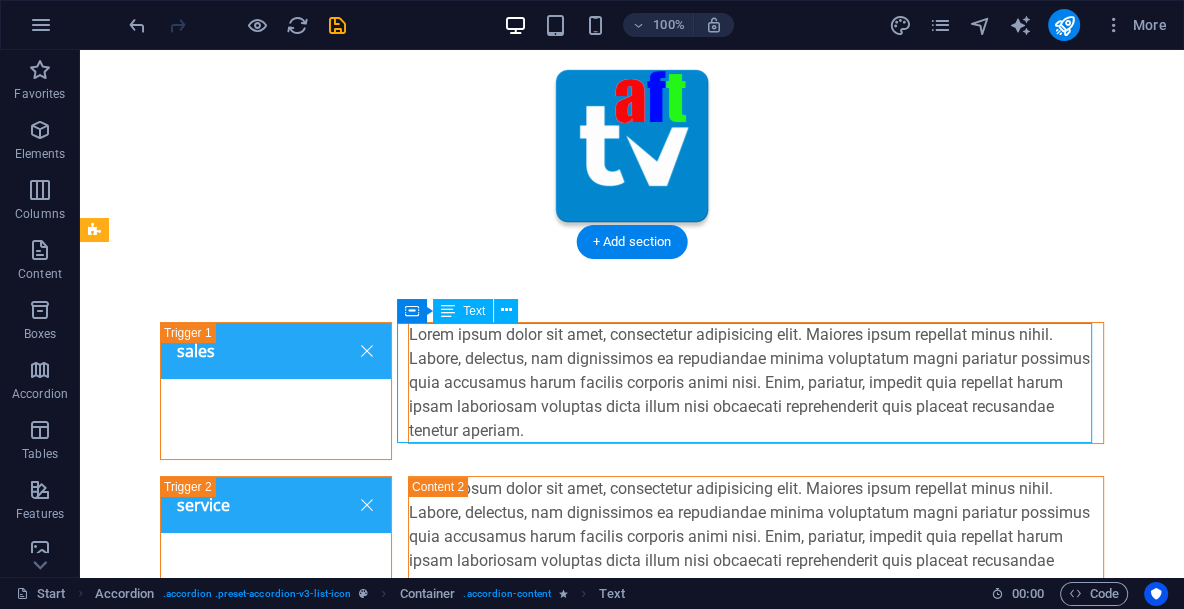 click on "Lorem ipsum dolor sit amet, consectetur adipisicing elit. Maiores ipsum repellat minus nihil. Labore, delectus, nam dignissimos ea repudiandae minima voluptatum magni pariatur possimus quia accusamus harum facilis corporis animi nisi. Enim, pariatur, impedit quia repellat harum ipsam laboriosam voluptas dicta illum nisi obcaecati reprehenderit quis placeat recusandae tenetur aperiam." at bounding box center [756, 383] 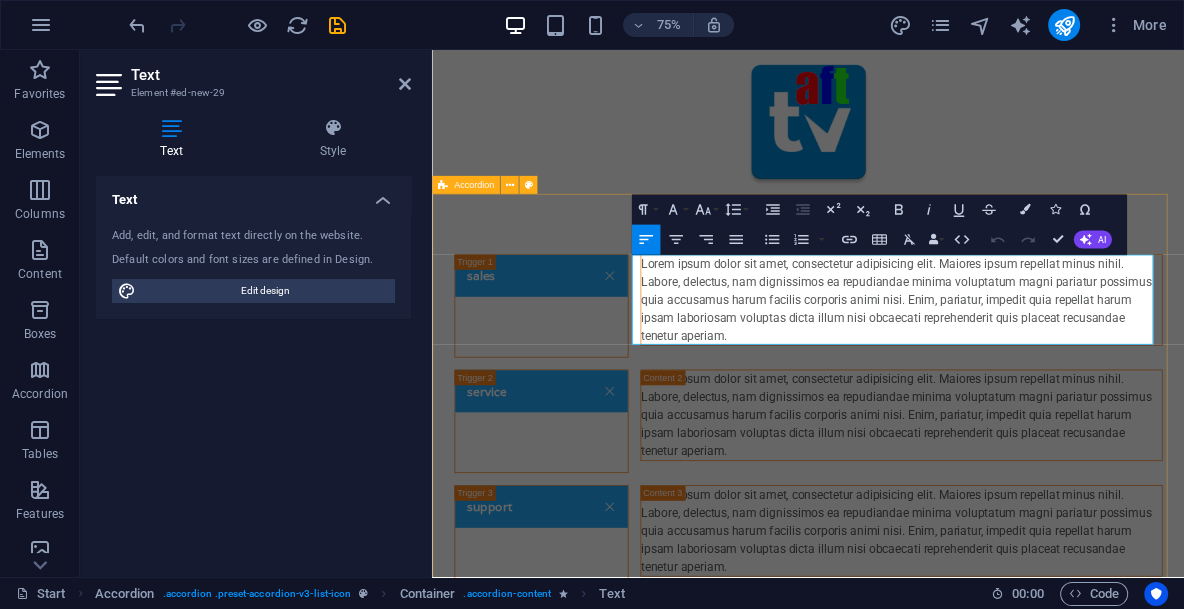 click on "sales Lorem ipsum dolor sit amet, consectetur adipisicing elit. Maiores ipsum repellat minus nihil. Labore, delectus, nam dignissimos ea repudiandae minima voluptatum magni pariatur possimus quia accusamus harum facilis corporis animi nisi. Enim, pariatur, impedit quia repellat harum ipsam laboriosam voluptas dicta illum nisi obcaecati reprehenderit quis placeat recusandae tenetur aperiam. service Lorem ipsum dolor sit amet, consectetur adipisicing elit. Maiores ipsum repellat minus nihil. Labore, delectus, nam dignissimos ea repudiandae minima voluptatum magni pariatur possimus quia accusamus harum facilis corporis animi nisi. Enim, pariatur, impedit quia repellat harum ipsam laboriosam voluptas dicta illum nisi obcaecati reprehenderit quis placeat recusandae tenetur aperiam. support" at bounding box center (933, 545) 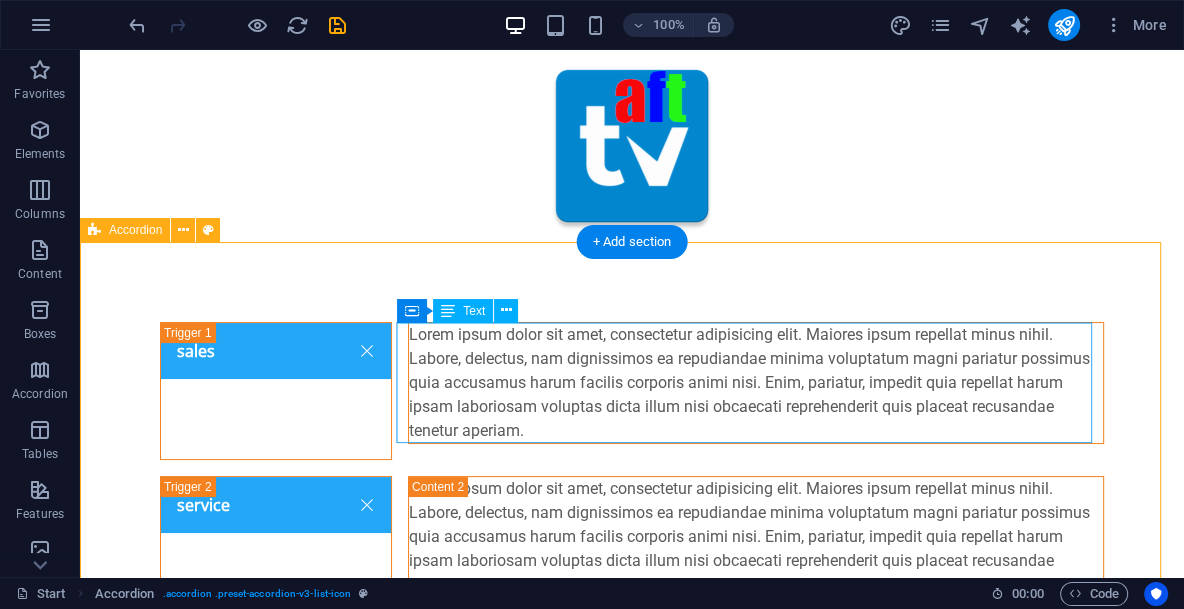click on "Lorem ipsum dolor sit amet, consectetur adipisicing elit. Maiores ipsum repellat minus nihil. Labore, delectus, nam dignissimos ea repudiandae minima voluptatum magni pariatur possimus quia accusamus harum facilis corporis animi nisi. Enim, pariatur, impedit quia repellat harum ipsam laboriosam voluptas dicta illum nisi obcaecati reprehenderit quis placeat recusandae tenetur aperiam." at bounding box center (756, 383) 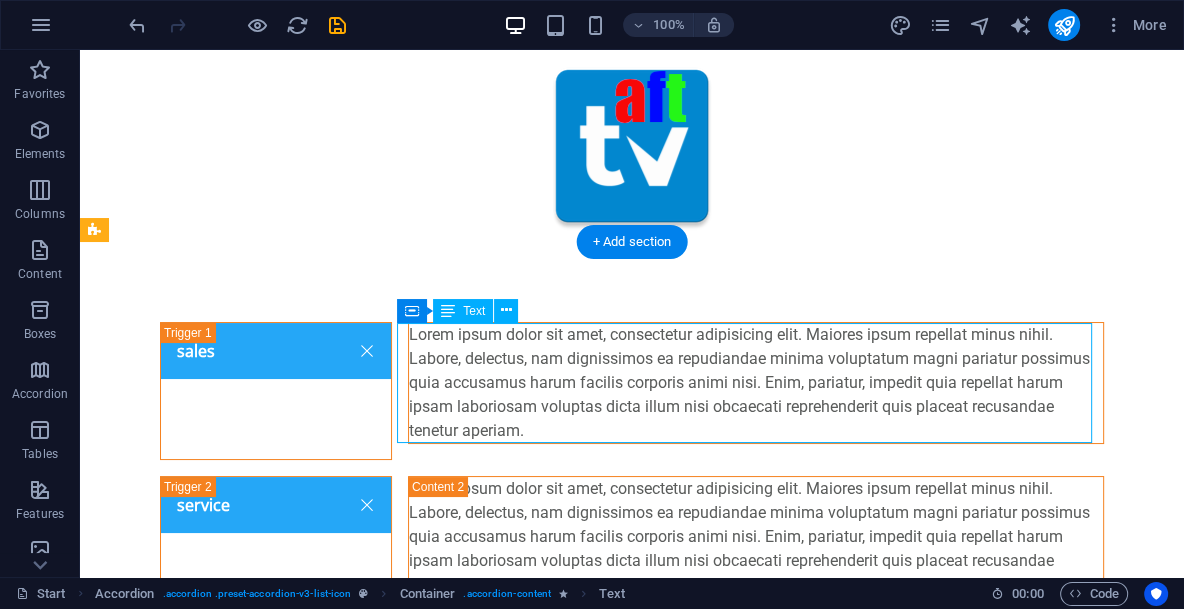 drag, startPoint x: 508, startPoint y: 415, endPoint x: 530, endPoint y: 423, distance: 23.409399 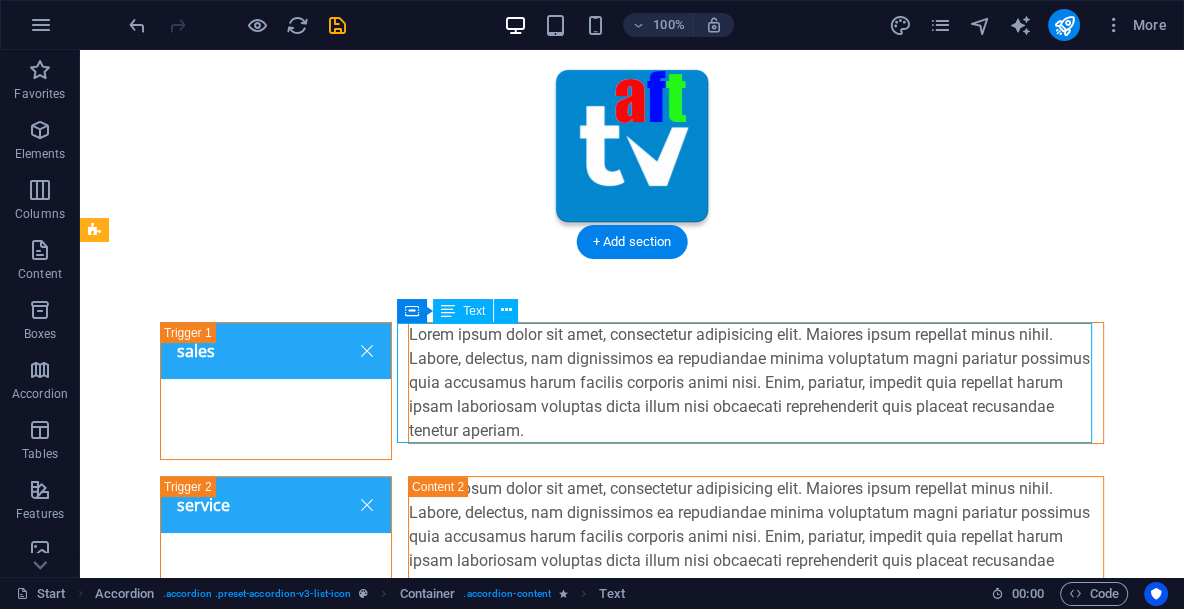 click on "Lorem ipsum dolor sit amet, consectetur adipisicing elit. Maiores ipsum repellat minus nihil. Labore, delectus, nam dignissimos ea repudiandae minima voluptatum magni pariatur possimus quia accusamus harum facilis corporis animi nisi. Enim, pariatur, impedit quia repellat harum ipsam laboriosam voluptas dicta illum nisi obcaecati reprehenderit quis placeat recusandae tenetur aperiam." at bounding box center (756, 383) 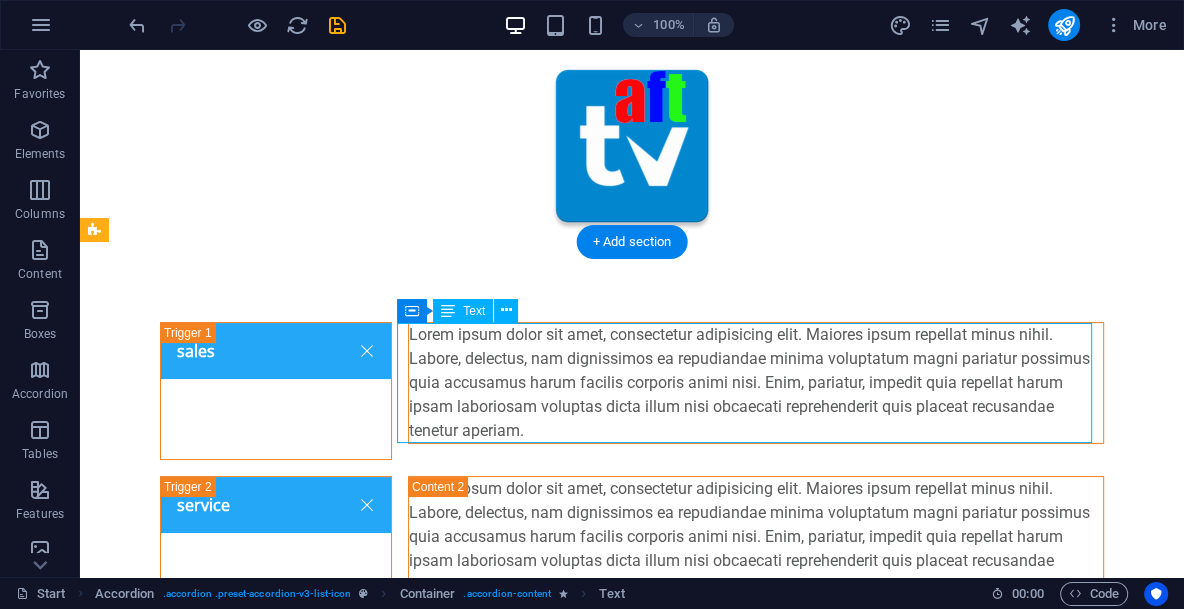 click on "Lorem ipsum dolor sit amet, consectetur adipisicing elit. Maiores ipsum repellat minus nihil. Labore, delectus, nam dignissimos ea repudiandae minima voluptatum magni pariatur possimus quia accusamus harum facilis corporis animi nisi. Enim, pariatur, impedit quia repellat harum ipsam laboriosam voluptas dicta illum nisi obcaecati reprehenderit quis placeat recusandae tenetur aperiam." at bounding box center [756, 383] 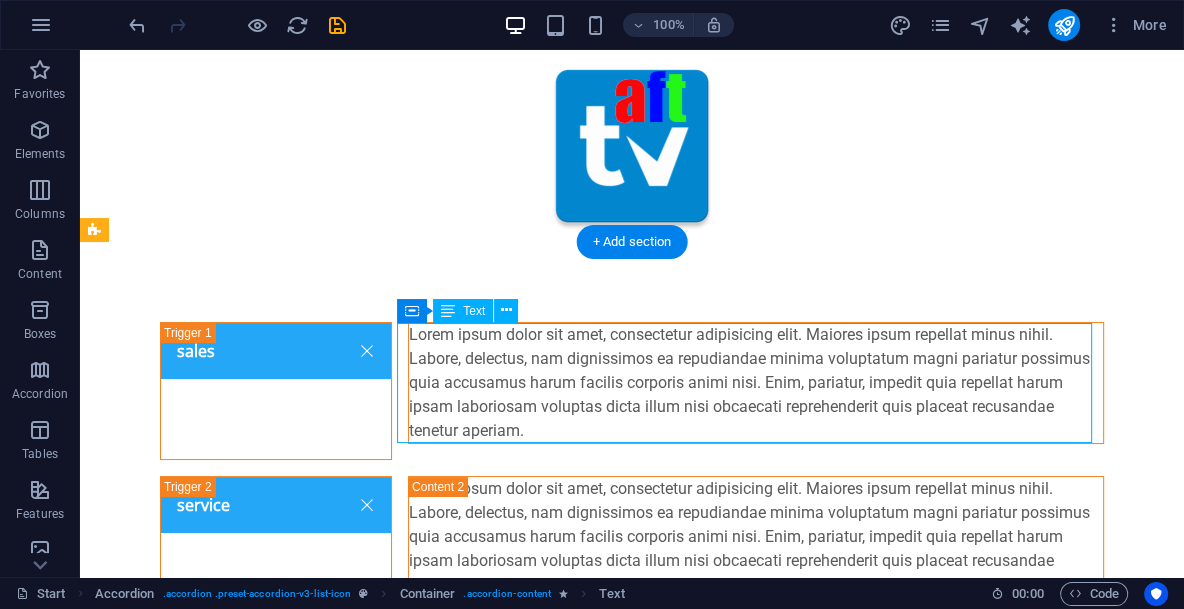 click on "Lorem ipsum dolor sit amet, consectetur adipisicing elit. Maiores ipsum repellat minus nihil. Labore, delectus, nam dignissimos ea repudiandae minima voluptatum magni pariatur possimus quia accusamus harum facilis corporis animi nisi. Enim, pariatur, impedit quia repellat harum ipsam laboriosam voluptas dicta illum nisi obcaecati reprehenderit quis placeat recusandae tenetur aperiam." at bounding box center [756, 383] 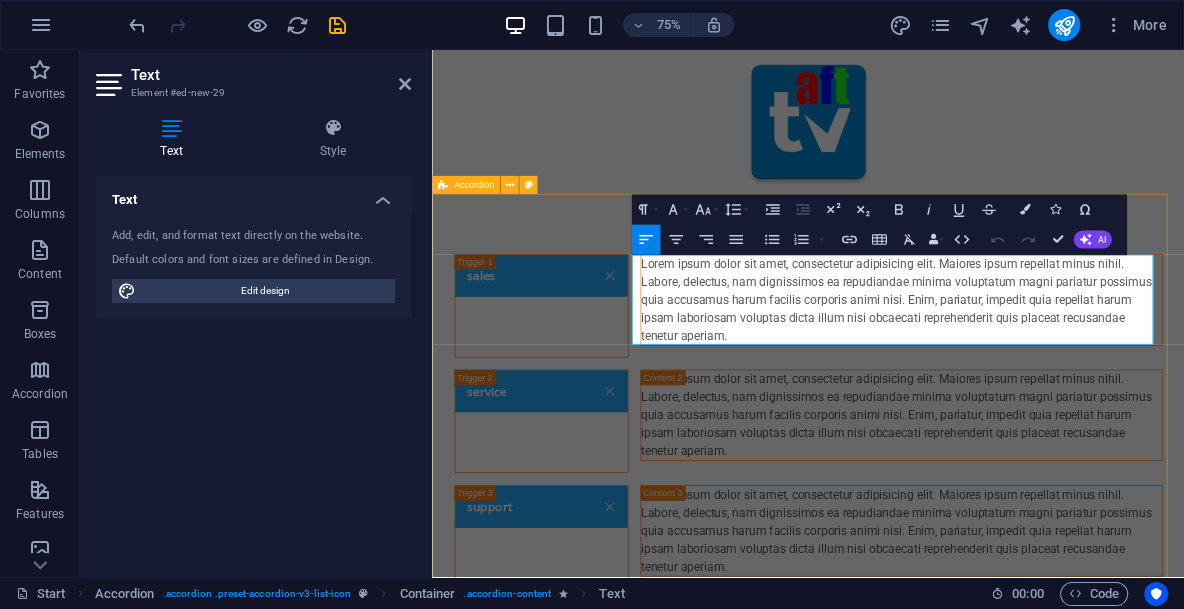 click on "sales Lorem ipsum dolor sit amet, consectetur adipisicing elit. Maiores ipsum repellat minus nihil. Labore, delectus, nam dignissimos ea repudiandae minima voluptatum magni pariatur possimus quia accusamus harum facilis corporis animi nisi. Enim, pariatur, impedit quia repellat harum ipsam laboriosam voluptas dicta illum nisi obcaecati reprehenderit quis placeat recusandae tenetur aperiam. service Lorem ipsum dolor sit amet, consectetur adipisicing elit. Maiores ipsum repellat minus nihil. Labore, delectus, nam dignissimos ea repudiandae minima voluptatum magni pariatur possimus quia accusamus harum facilis corporis animi nisi. Enim, pariatur, impedit quia repellat harum ipsam laboriosam voluptas dicta illum nisi obcaecati reprehenderit quis placeat recusandae tenetur aperiam. support" at bounding box center (933, 545) 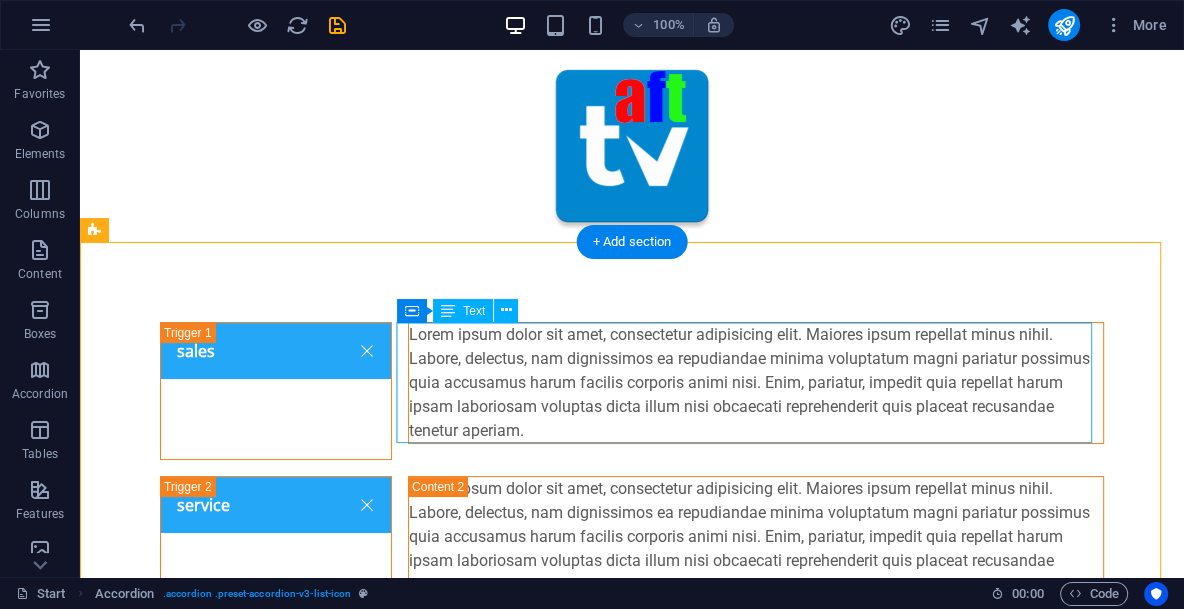 click on "Lorem ipsum dolor sit amet, consectetur adipisicing elit. Maiores ipsum repellat minus nihil. Labore, delectus, nam dignissimos ea repudiandae minima voluptatum magni pariatur possimus quia accusamus harum facilis corporis animi nisi. Enim, pariatur, impedit quia repellat harum ipsam laboriosam voluptas dicta illum nisi obcaecati reprehenderit quis placeat recusandae tenetur aperiam." at bounding box center [756, 383] 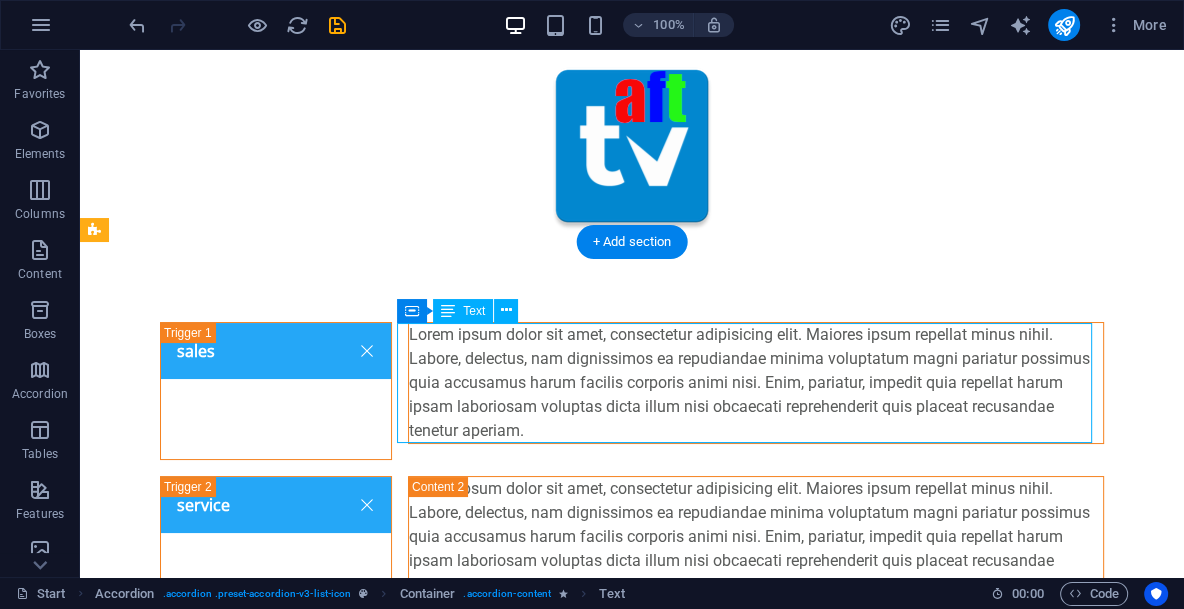 drag, startPoint x: 398, startPoint y: 335, endPoint x: 409, endPoint y: 335, distance: 11 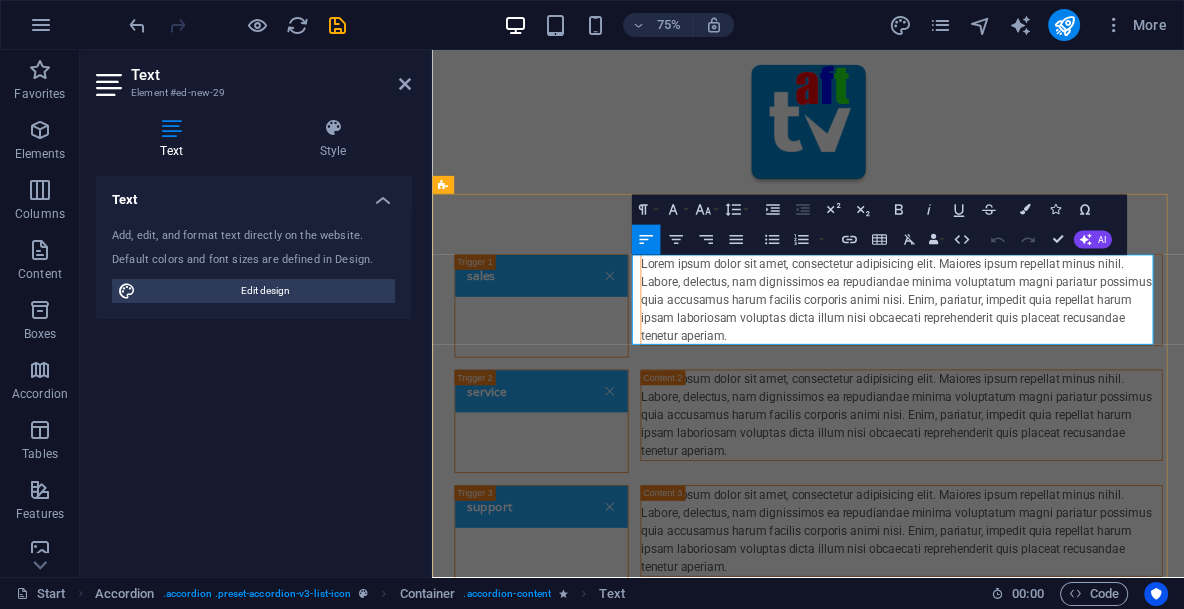 click on "Lorem ipsum dolor sit amet, consectetur adipisicing elit. Maiores ipsum repellat minus nihil. Labore, delectus, nam dignissimos ea repudiandae minima voluptatum magni pariatur possimus quia accusamus harum facilis corporis animi nisi. Enim, pariatur, impedit quia repellat harum ipsam laboriosam voluptas dicta illum nisi obcaecati reprehenderit quis placeat recusandae tenetur aperiam." at bounding box center (1058, 383) 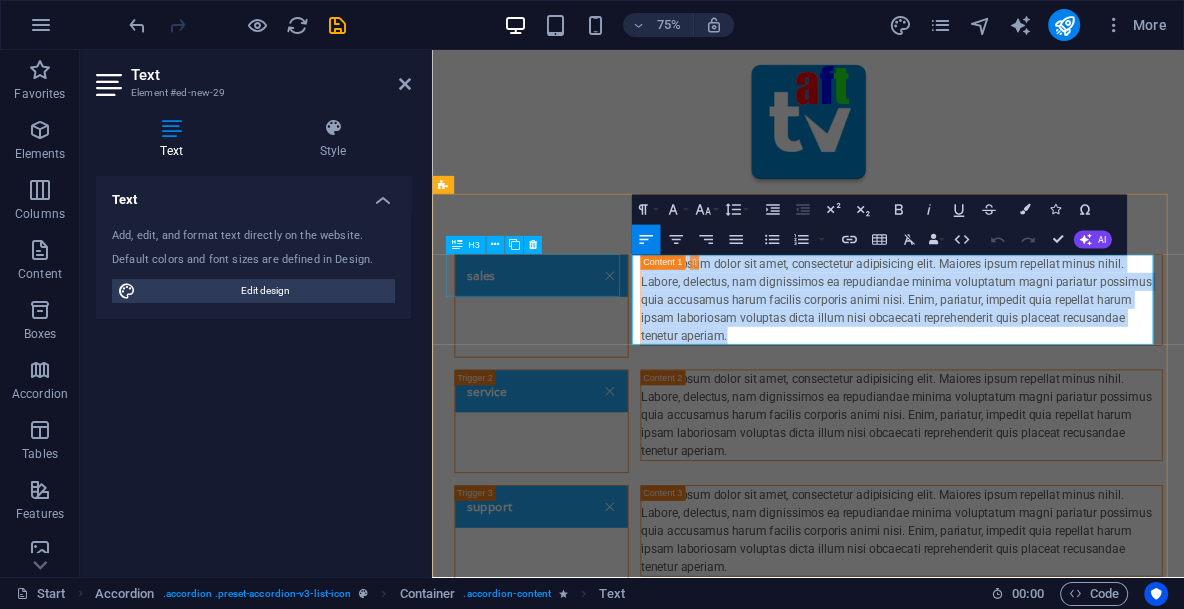 drag, startPoint x: 758, startPoint y: 426, endPoint x: 626, endPoint y: 328, distance: 164.40195 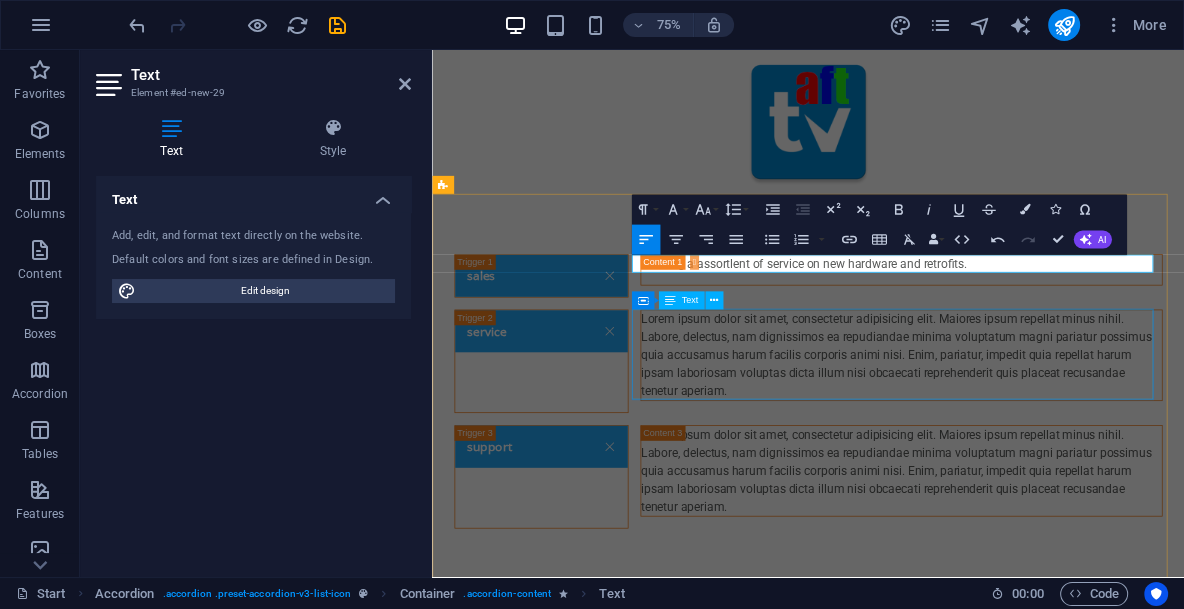 click on "Lorem ipsum dolor sit amet, consectetur adipisicing elit. Maiores ipsum repellat minus nihil. Labore, delectus, nam dignissimos ea repudiandae minima voluptatum magni pariatur possimus quia accusamus harum facilis corporis animi nisi. Enim, pariatur, impedit quia repellat harum ipsam laboriosam voluptas dicta illum nisi obcaecati reprehenderit quis placeat recusandae tenetur aperiam." at bounding box center (1058, 457) 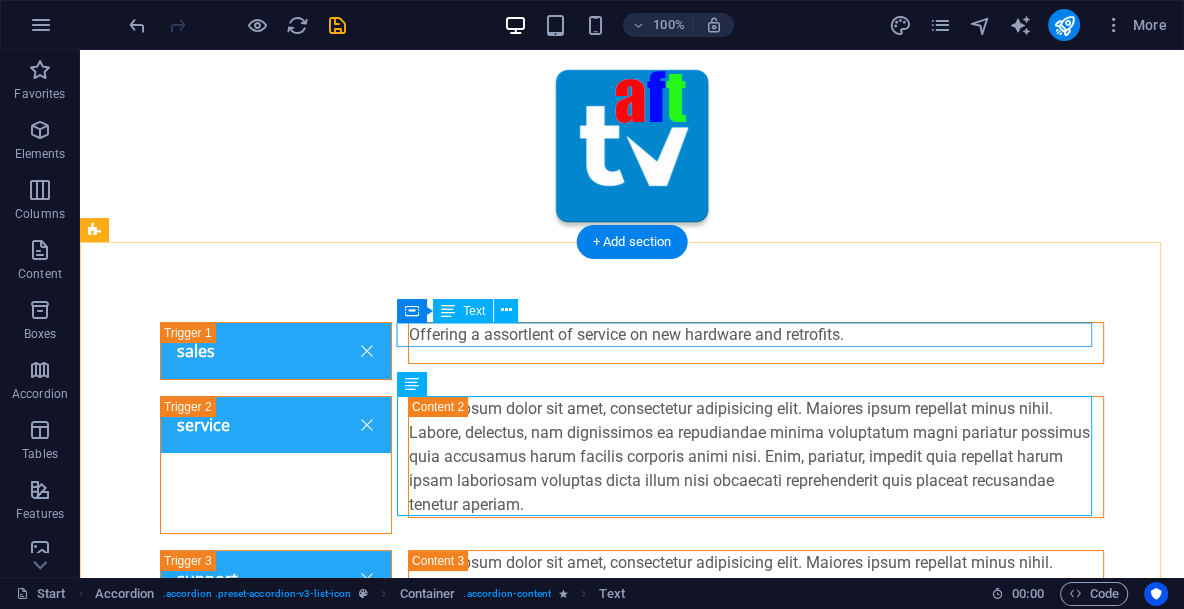 click on "Offering a assortlent of service on new hardware and retrofits." at bounding box center [756, 335] 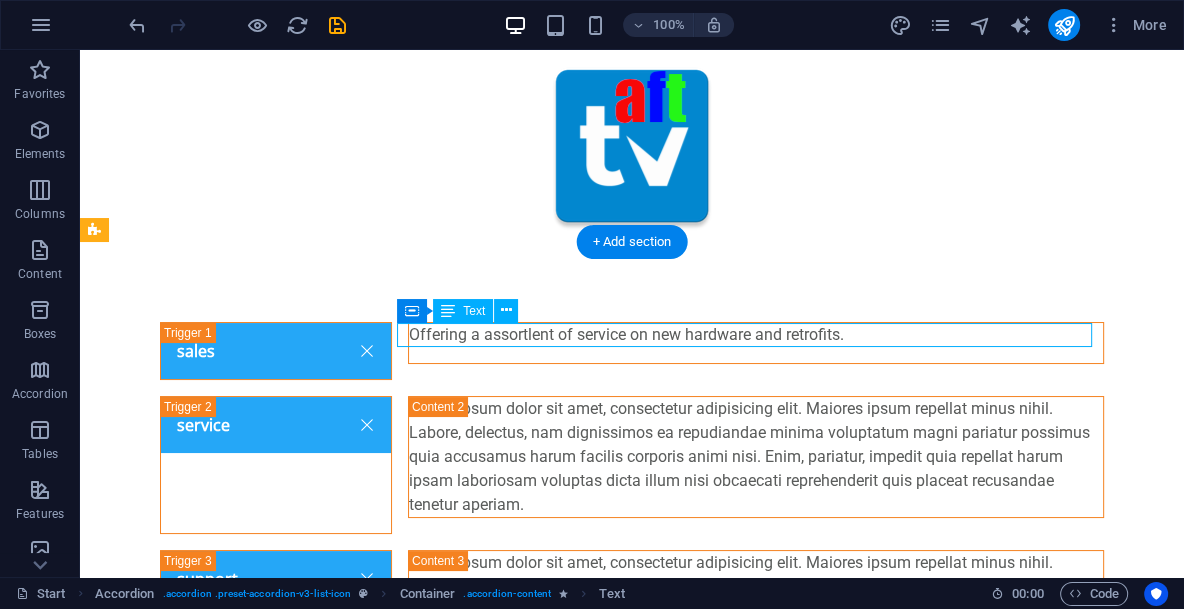 click on "Offering a assortlent of service on new hardware and retrofits." at bounding box center (756, 335) 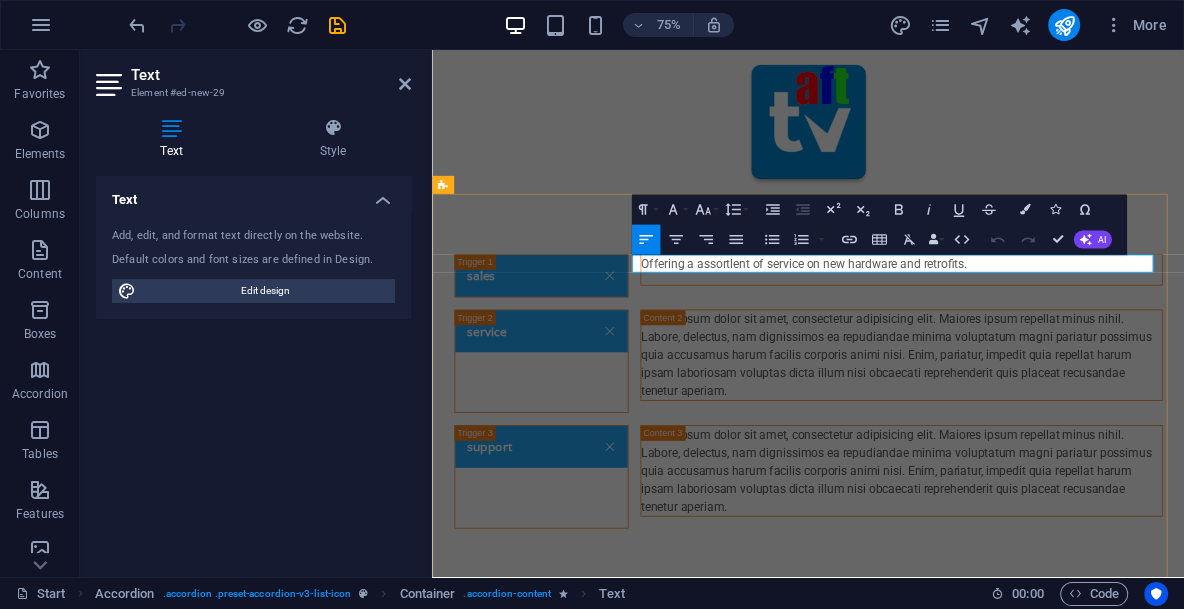 click on "Offering a assortlent of service on new hardware and retrofits." at bounding box center (1058, 335) 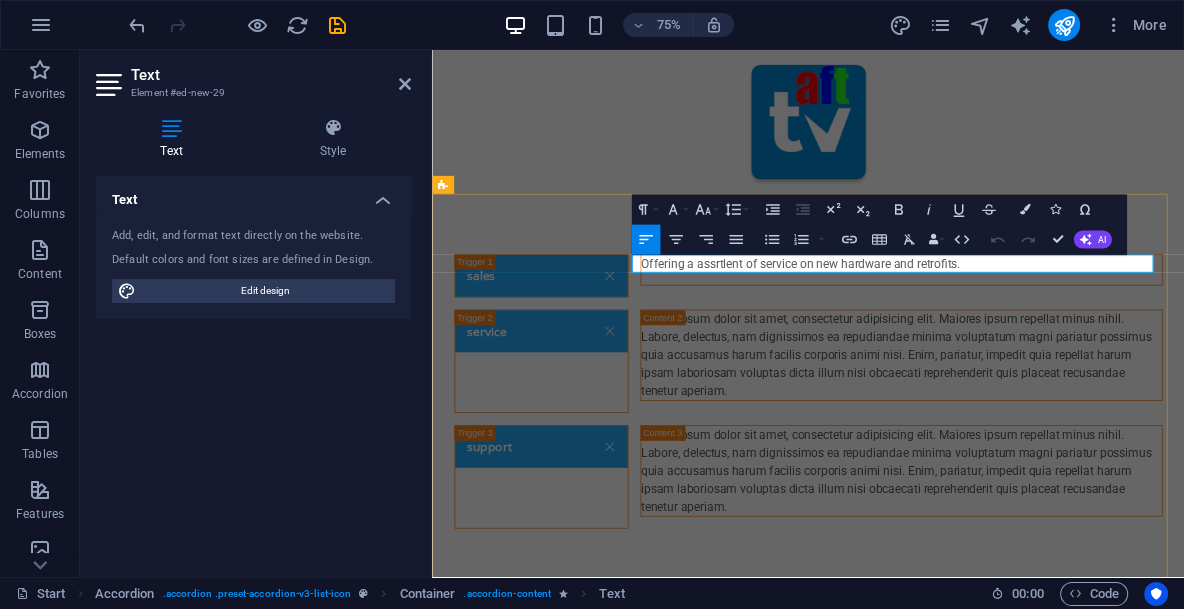 type 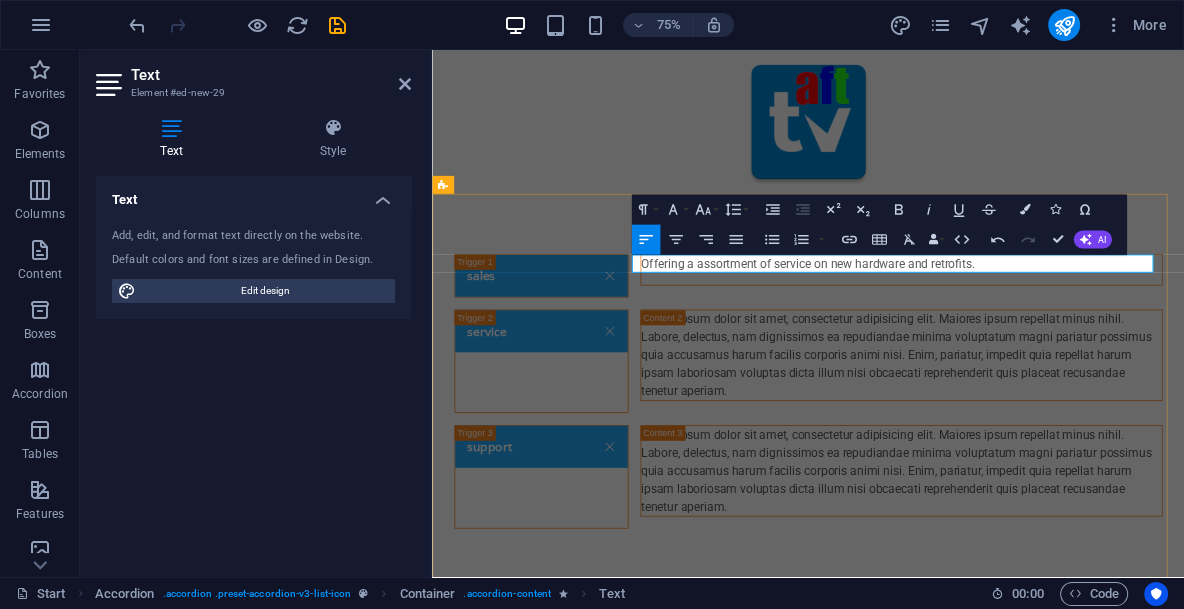 click on "Offering a assortment of service on new hardware and retrofits." at bounding box center (1058, 335) 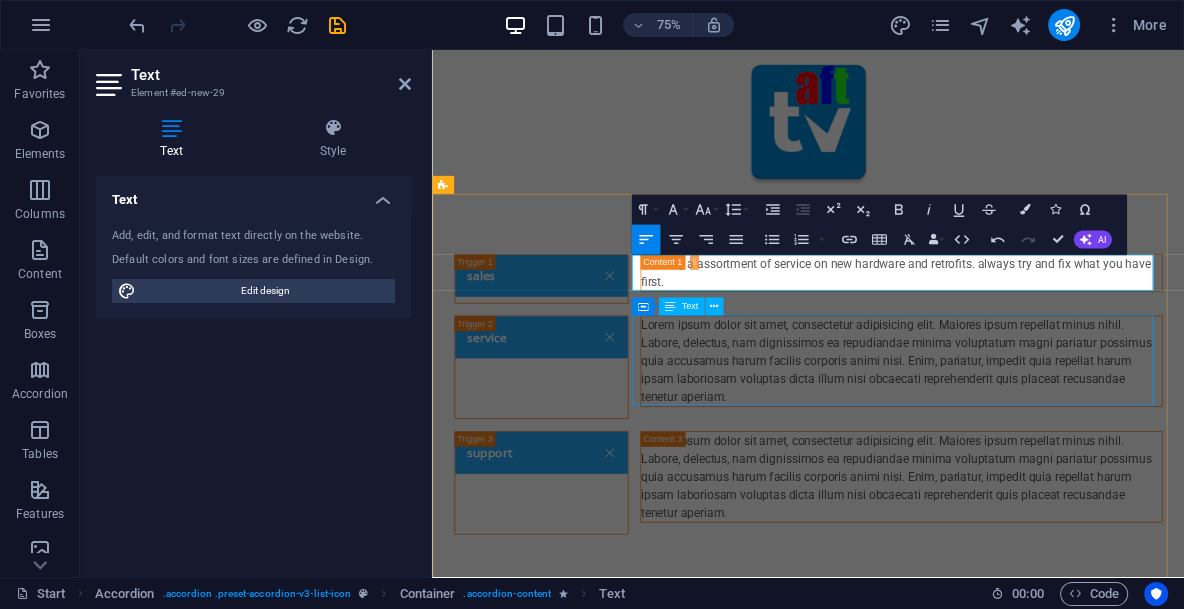 click on "Lorem ipsum dolor sit amet, consectetur adipisicing elit. Maiores ipsum repellat minus nihil. Labore, delectus, nam dignissimos ea repudiandae minima voluptatum magni pariatur possimus quia accusamus harum facilis corporis animi nisi. Enim, pariatur, impedit quia repellat harum ipsam laboriosam voluptas dicta illum nisi obcaecati reprehenderit quis placeat recusandae tenetur aperiam." at bounding box center [1058, 465] 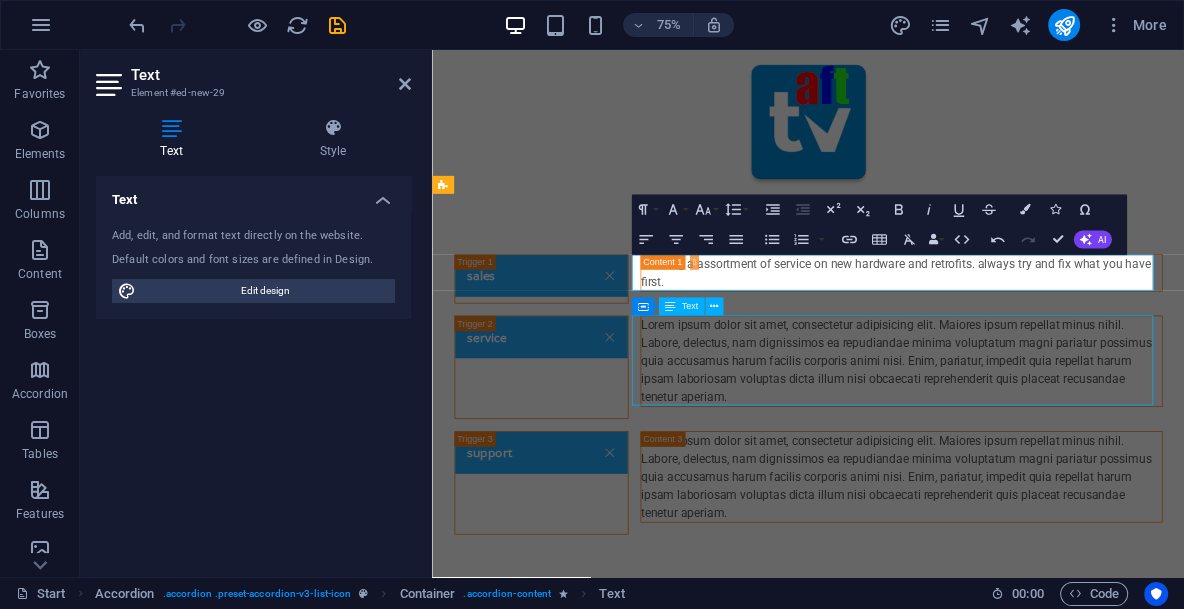click on "Lorem ipsum dolor sit amet, consectetur adipisicing elit. Maiores ipsum repellat minus nihil. Labore, delectus, nam dignissimos ea repudiandae minima voluptatum magni pariatur possimus quia accusamus harum facilis corporis animi nisi. Enim, pariatur, impedit quia repellat harum ipsam laboriosam voluptas dicta illum nisi obcaecati reprehenderit quis placeat recusandae tenetur aperiam." at bounding box center (1058, 465) 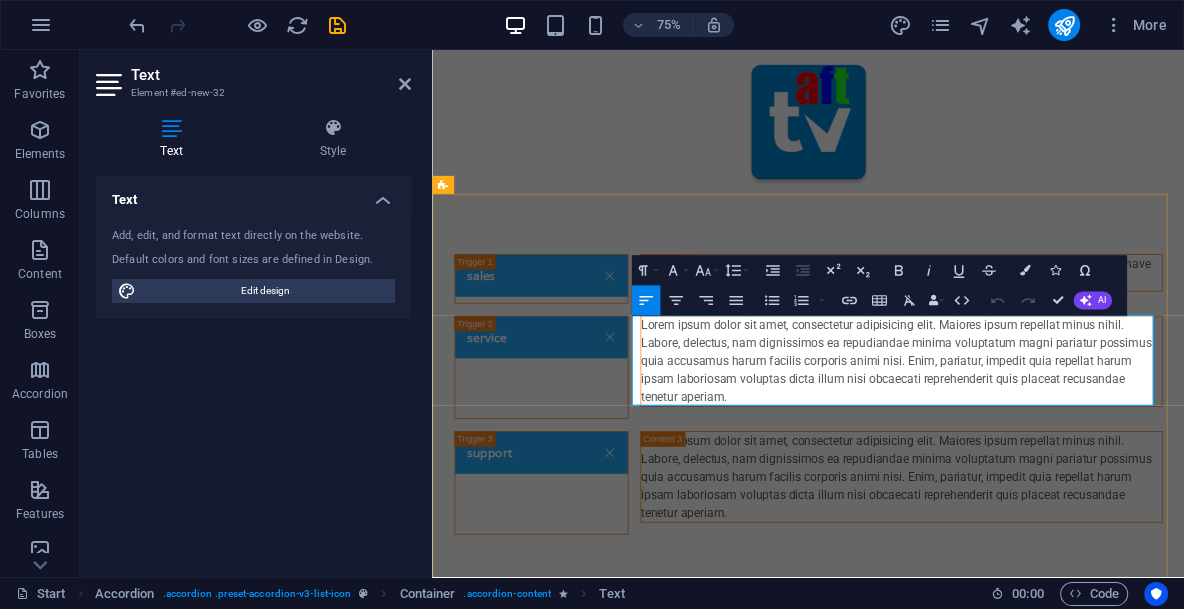click on "Lorem ipsum dolor sit amet, consectetur adipisicing elit. Maiores ipsum repellat minus nihil. Labore, delectus, nam dignissimos ea repudiandae minima voluptatum magni pariatur possimus quia accusamus harum facilis corporis animi nisi. Enim, pariatur, impedit quia repellat harum ipsam laboriosam voluptas dicta illum nisi obcaecati reprehenderit quis placeat recusandae tenetur aperiam." at bounding box center [1058, 465] 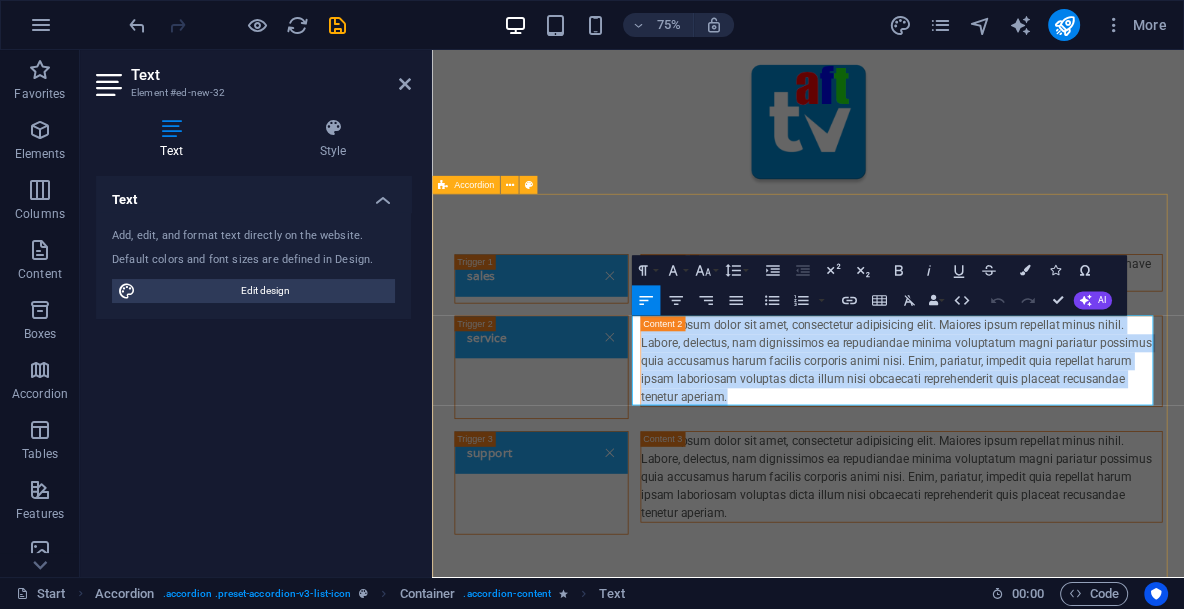 drag, startPoint x: 834, startPoint y: 515, endPoint x: 682, endPoint y: 419, distance: 179.77763 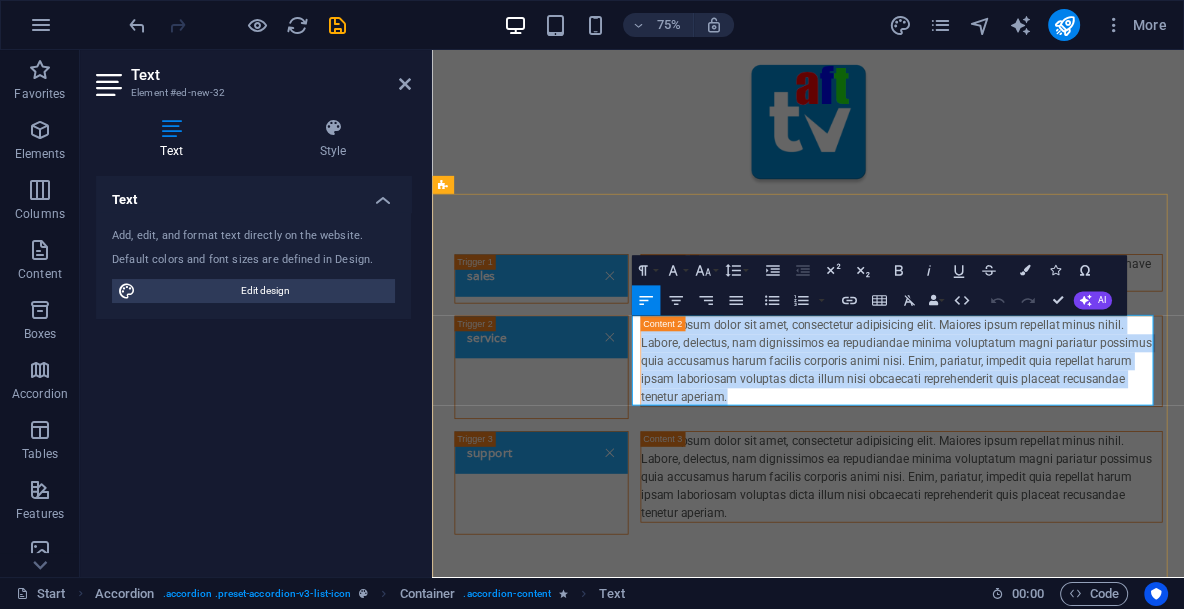 type 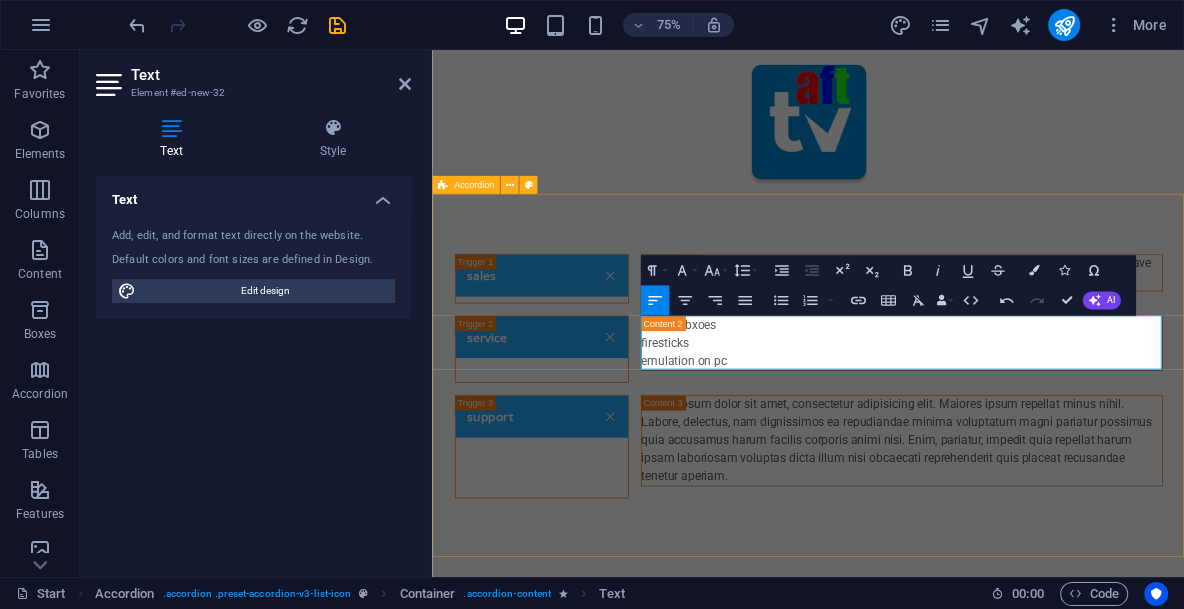 click on "sales Offering a assortment of service on new hardware and retrofits. always try and fix what you have first. service android bxoes firesticks emulation on pc support Long Term support. Been alsmost a decade now.. I back this up with results. support Long Term support. Been alsmost a decade now.. I back this up with results." at bounding box center [933, 485] 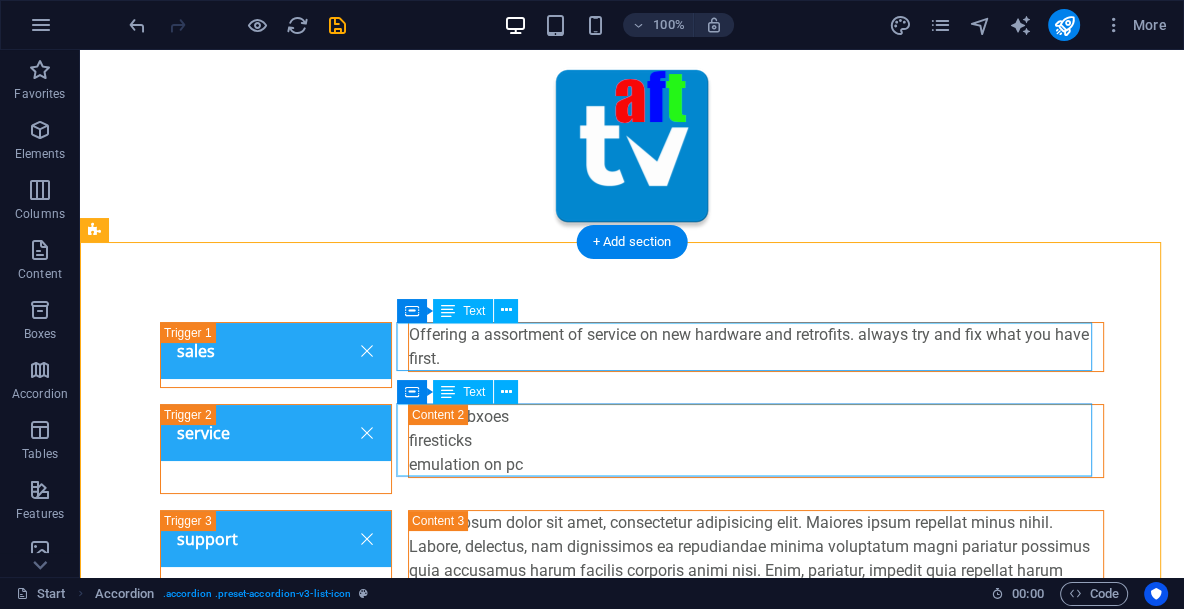 click on "Offering a assortment of service on new hardware and retrofits. always try and fix what you have first." at bounding box center [756, 347] 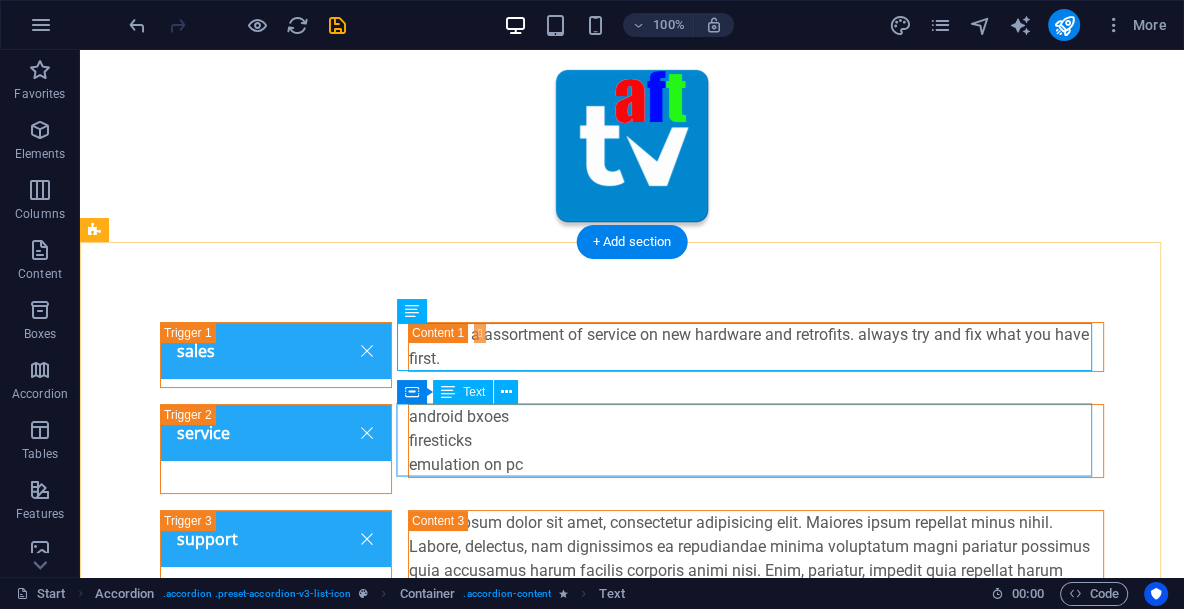 click on "android bxoes firesticks emulation on pc" at bounding box center [756, 441] 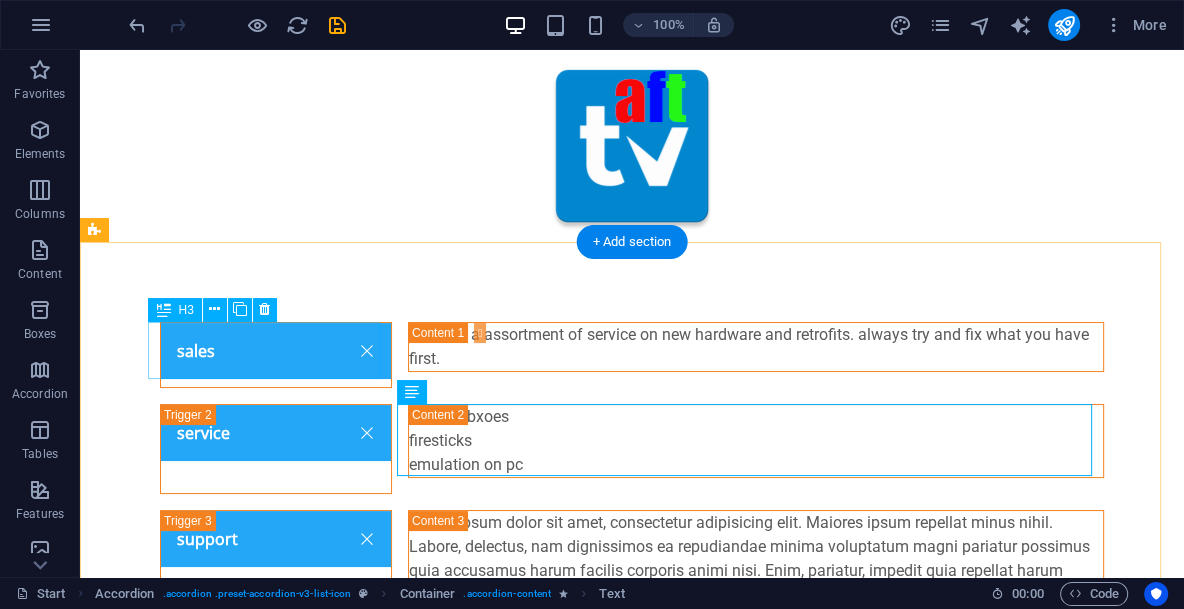 click on "sales" at bounding box center [276, 355] 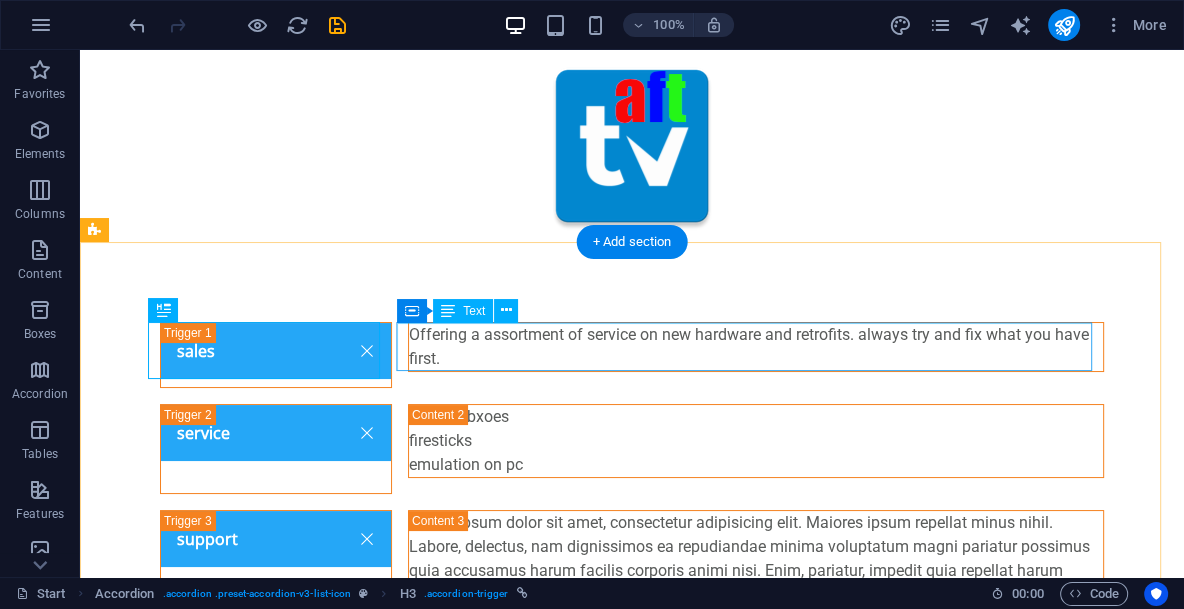 click on "Offering a assortment of service on new hardware and retrofits. always try and fix what you have first." at bounding box center (756, 347) 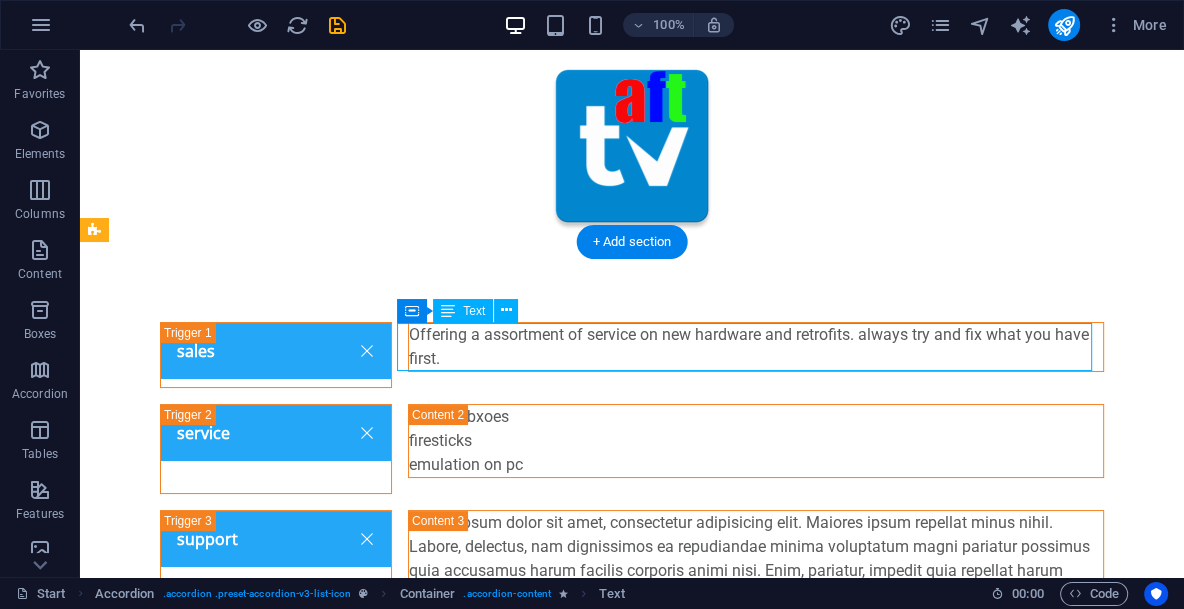 click on "Offering a assortment of service on new hardware and retrofits. always try and fix what you have first." at bounding box center [756, 347] 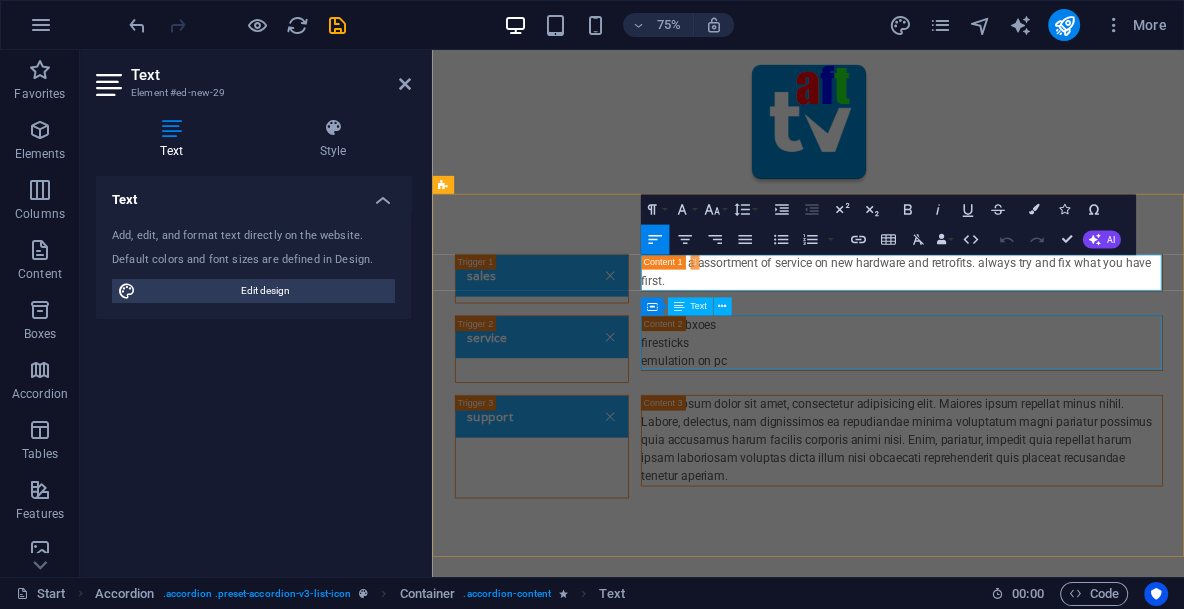 drag, startPoint x: 668, startPoint y: 298, endPoint x: 311, endPoint y: 322, distance: 357.80582 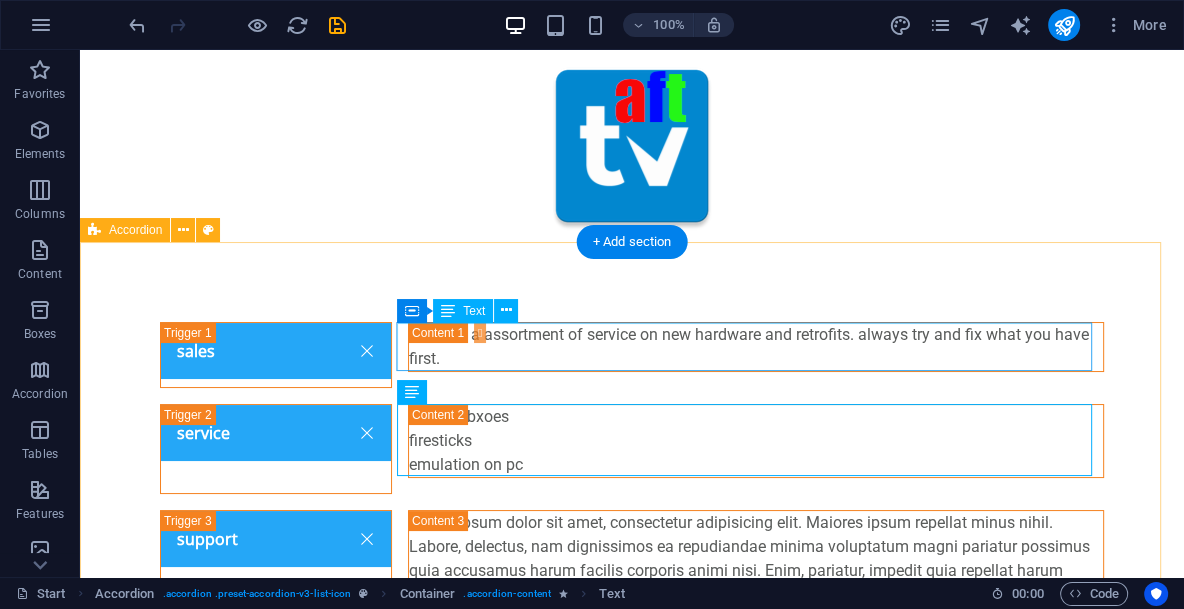 click on "sales Offering a assortment of service on new hardware and retrofits. always try and fix what you have first. service android bxoes firesticks emulation on pc support Long Term support. Been alsmost a decade now.. I back this up with results. support Long Term support. Been alsmost a decade now.. I back this up with results." at bounding box center [632, 485] 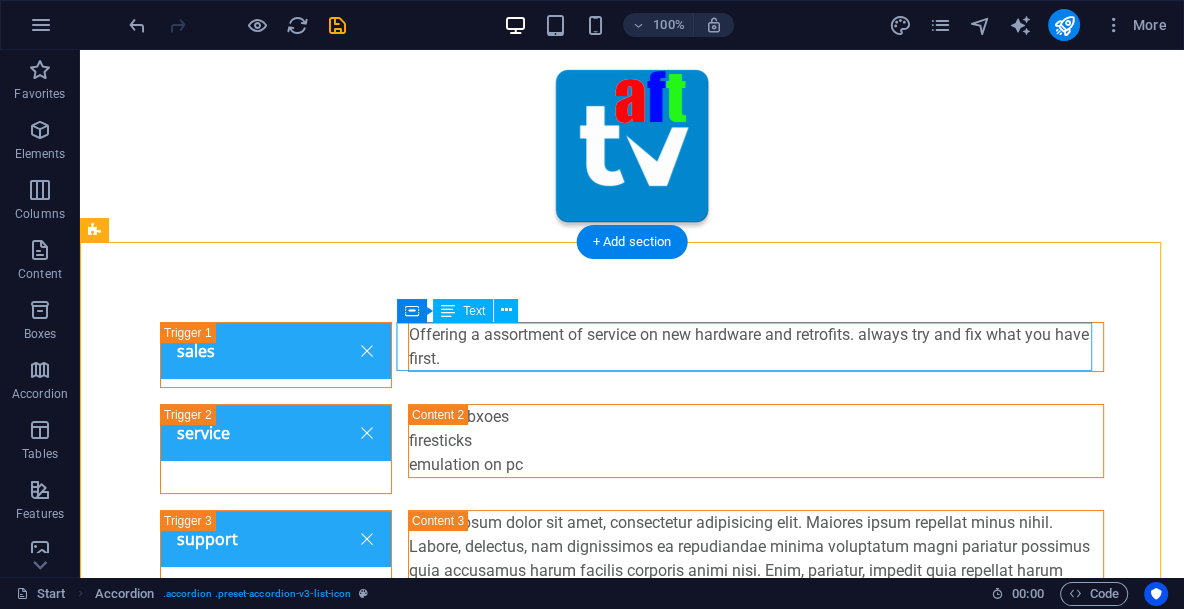 click on "Offering a assortment of service on new hardware and retrofits. always try and fix what you have first." at bounding box center (756, 347) 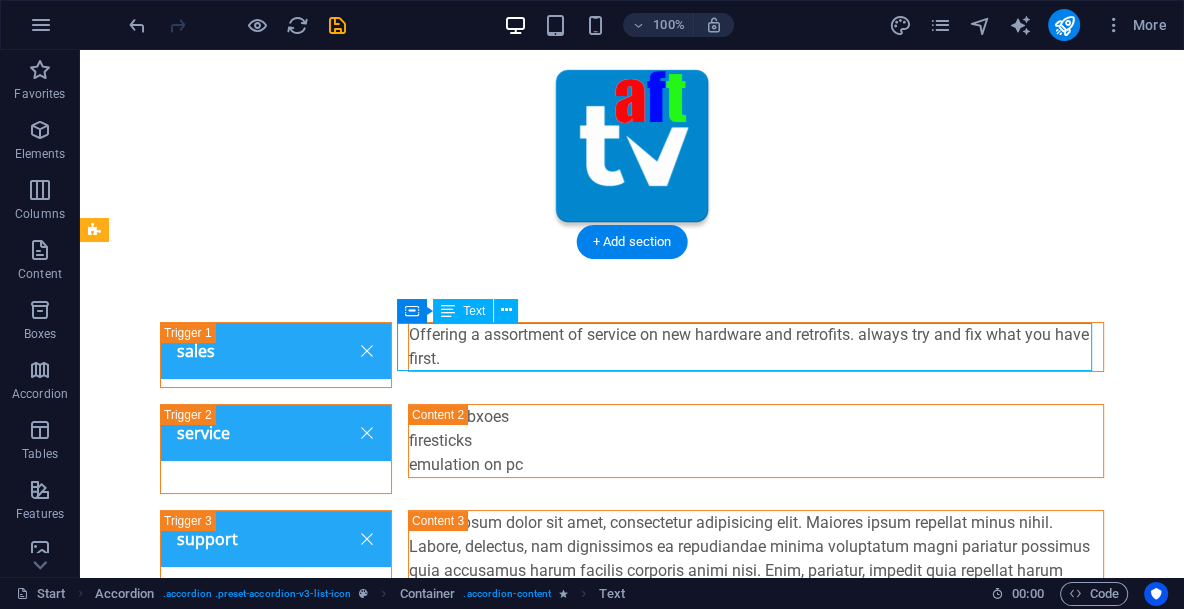 click on "Offering a assortment of service on new hardware and retrofits. always try and fix what you have first." at bounding box center (756, 347) 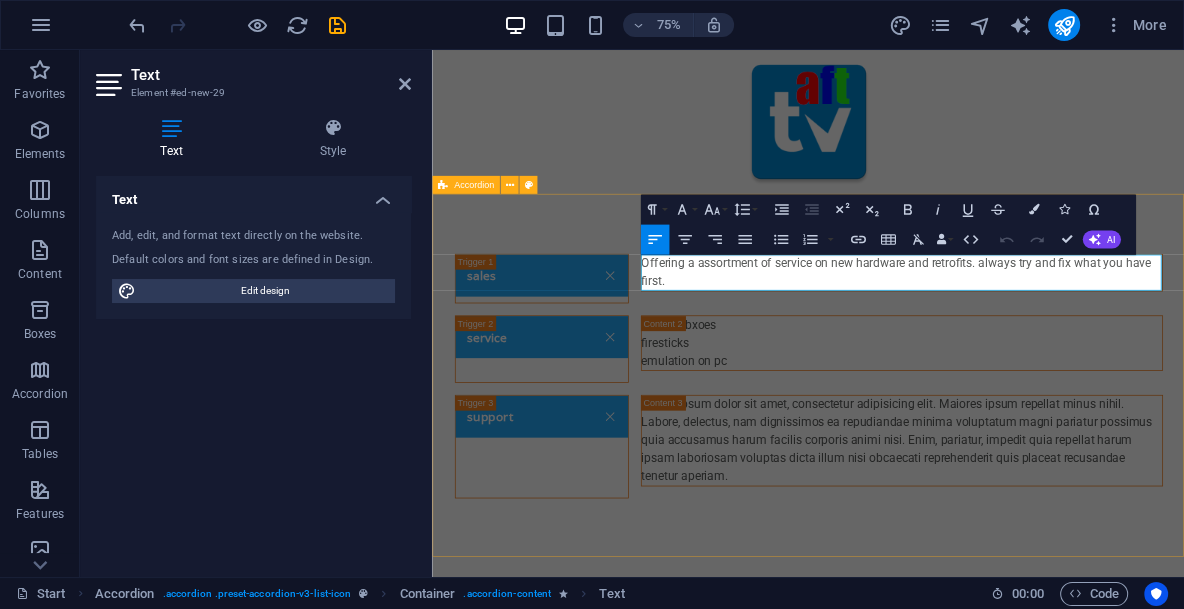 click on "sales Offering a assortment of service on new hardware and retrofits. always try and fix what you have first. service android bxoes firesticks emulation on pc support Long Term support. Been alsmost a decade now.. I back this up with results. support Long Term support. Been alsmost a decade now.. I back this up with results." at bounding box center (933, 485) 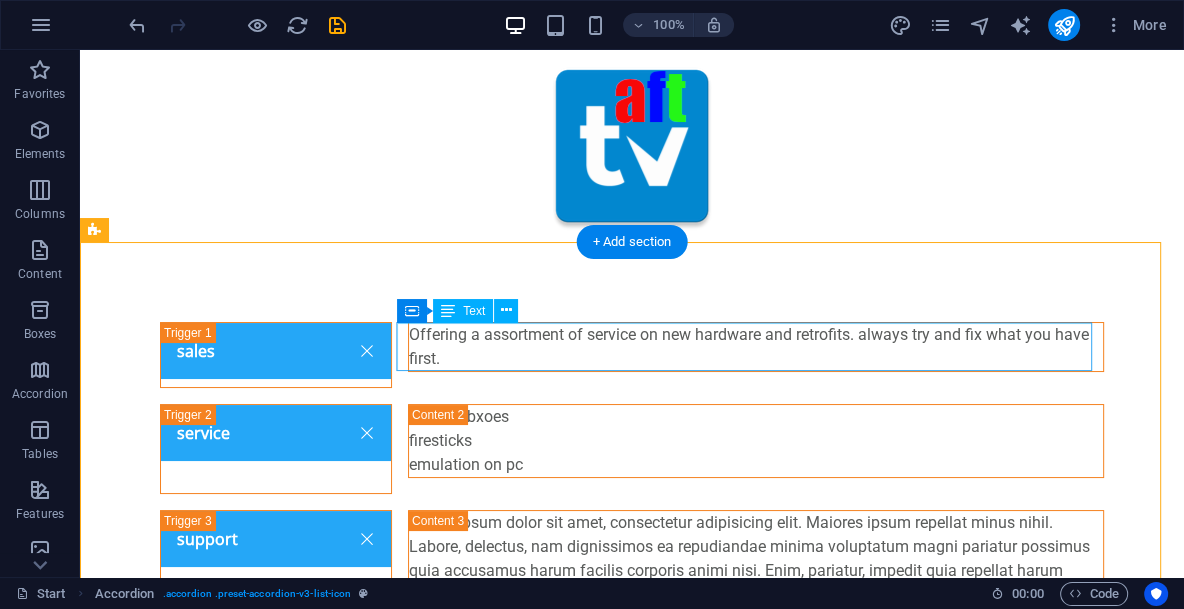 click on "Offering a assortment of service on new hardware and retrofits. always try and fix what you have first." at bounding box center [756, 347] 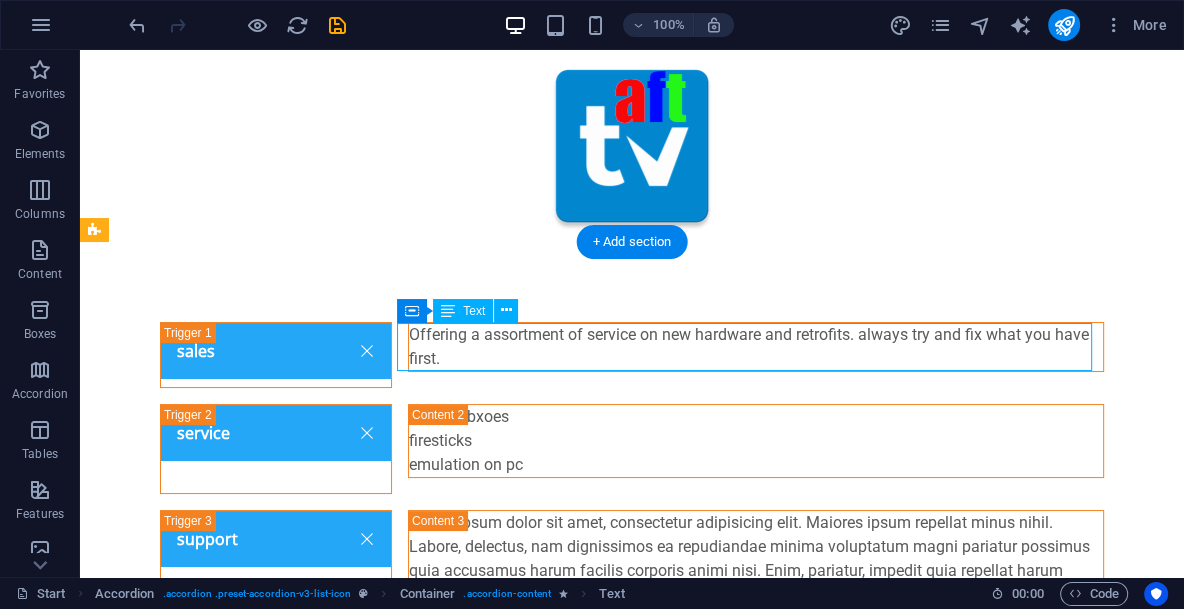 click on "Offering a assortment of service on new hardware and retrofits. always try and fix what you have first." at bounding box center (756, 347) 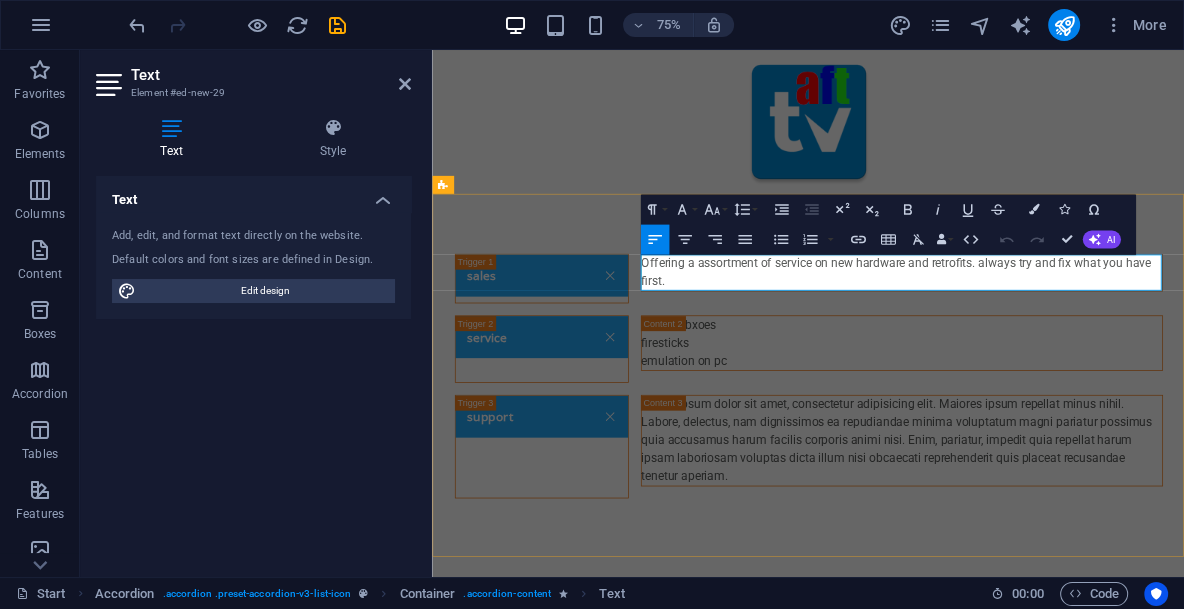 click on "Offering a assortment of service on new hardware and retrofits. always try and fix what you have first." at bounding box center (1058, 347) 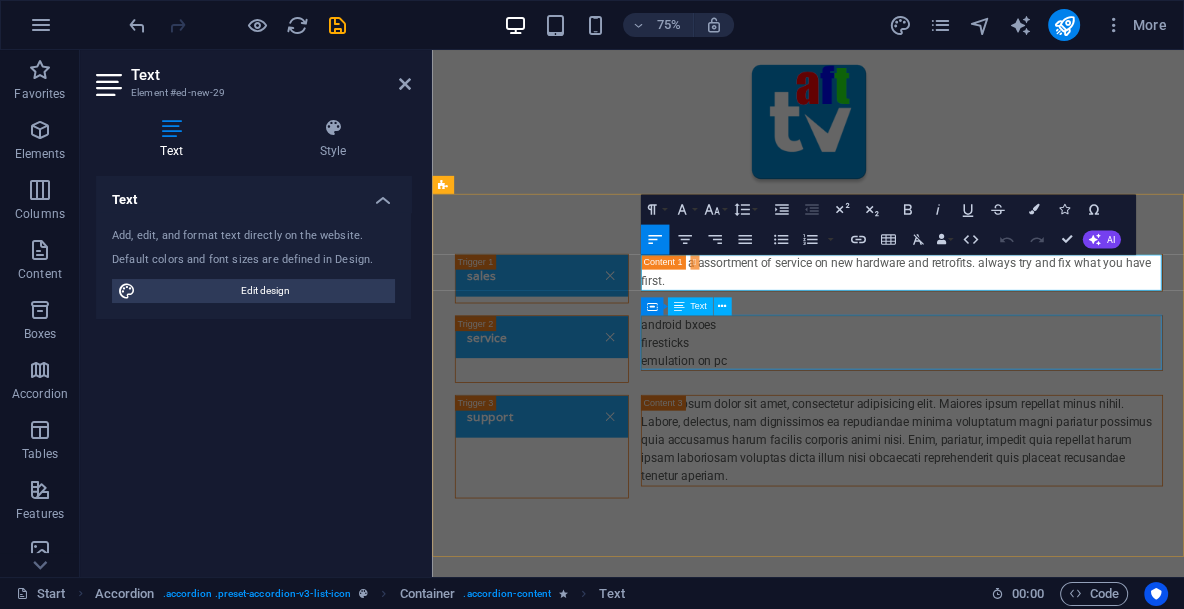 click on "android bxoes firesticks emulation on pc" at bounding box center [1058, 441] 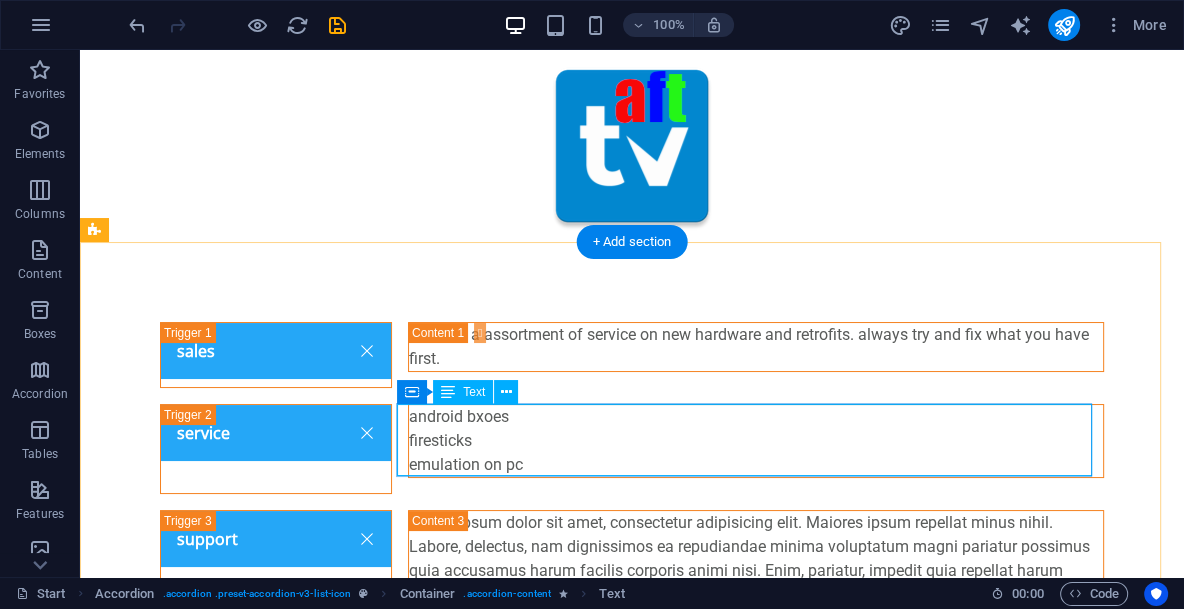 scroll, scrollTop: 148, scrollLeft: 0, axis: vertical 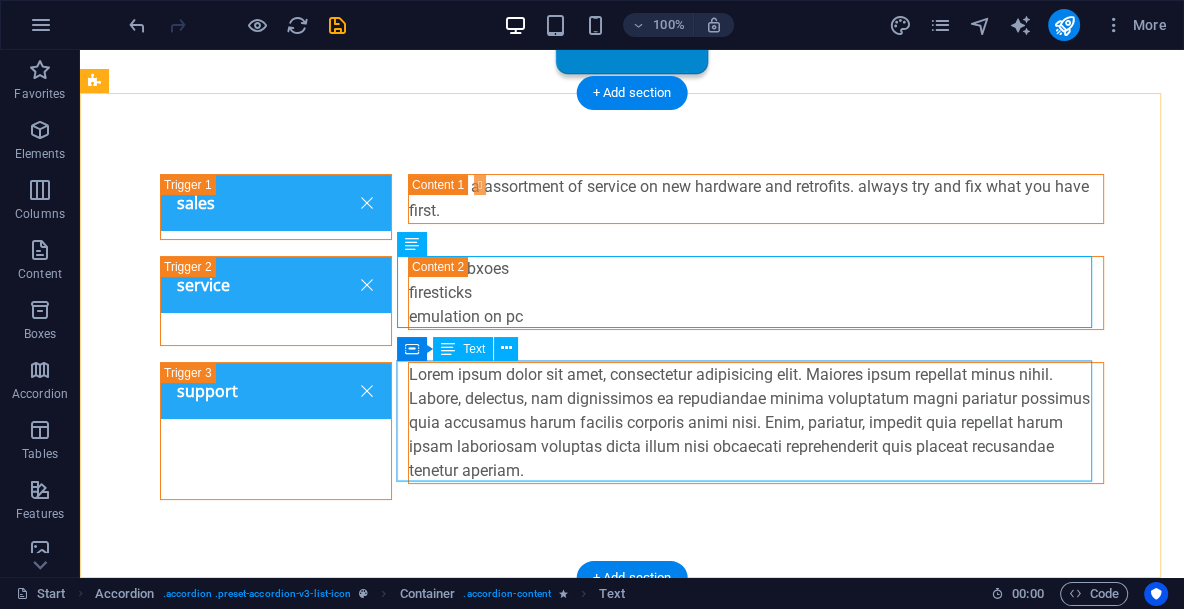 click on "Lorem ipsum dolor sit amet, consectetur adipisicing elit. Maiores ipsum repellat minus nihil. Labore, delectus, nam dignissimos ea repudiandae minima voluptatum magni pariatur possimus quia accusamus harum facilis corporis animi nisi. Enim, pariatur, impedit quia repellat harum ipsam laboriosam voluptas dicta illum nisi obcaecati reprehenderit quis placeat recusandae tenetur aperiam." at bounding box center (756, 423) 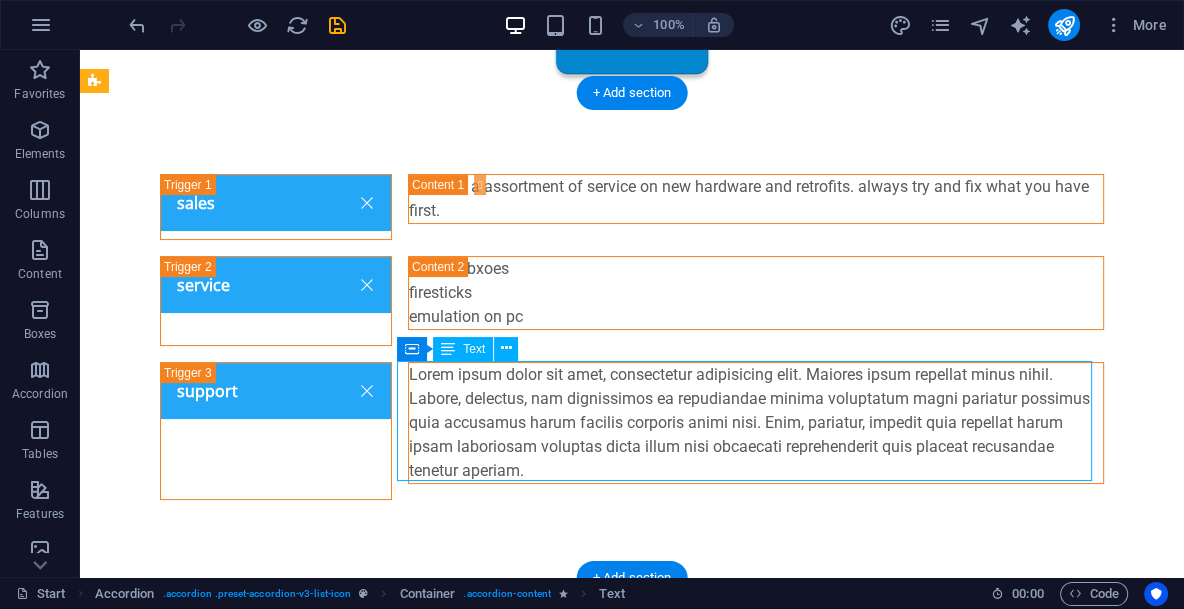 click on "Lorem ipsum dolor sit amet, consectetur adipisicing elit. Maiores ipsum repellat minus nihil. Labore, delectus, nam dignissimos ea repudiandae minima voluptatum magni pariatur possimus quia accusamus harum facilis corporis animi nisi. Enim, pariatur, impedit quia repellat harum ipsam laboriosam voluptas dicta illum nisi obcaecati reprehenderit quis placeat recusandae tenetur aperiam." at bounding box center [756, 423] 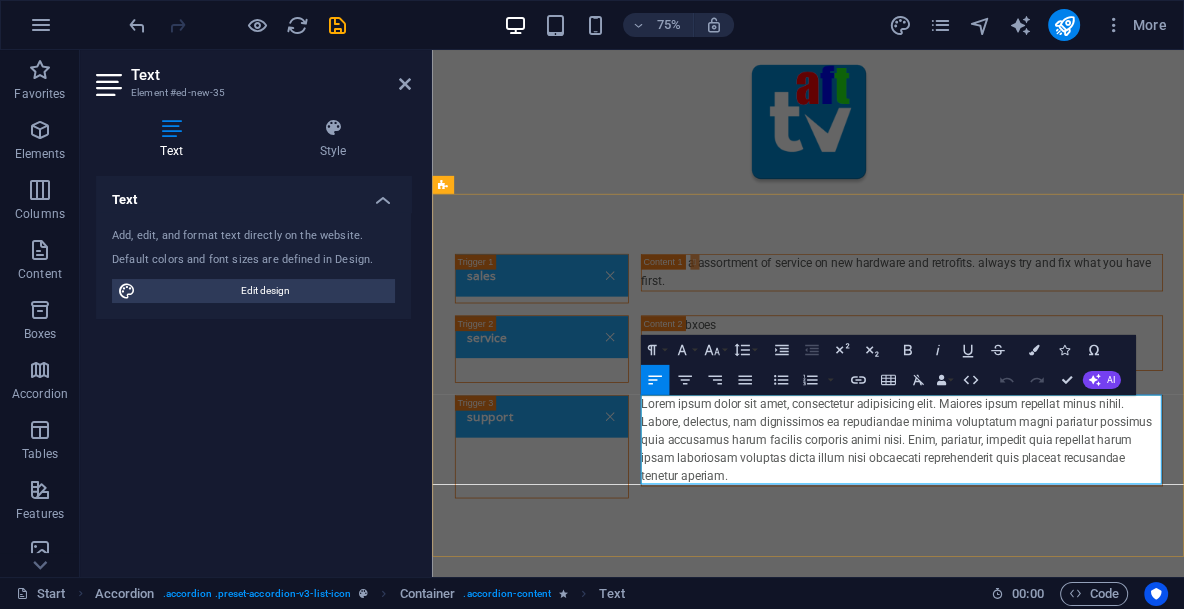 click on "Lorem ipsum dolor sit amet, consectetur adipisicing elit. Maiores ipsum repellat minus nihil. Labore, delectus, nam dignissimos ea repudiandae minima voluptatum magni pariatur possimus quia accusamus harum facilis corporis animi nisi. Enim, pariatur, impedit quia repellat harum ipsam laboriosam voluptas dicta illum nisi obcaecati reprehenderit quis placeat recusandae tenetur aperiam." at bounding box center (1058, 571) 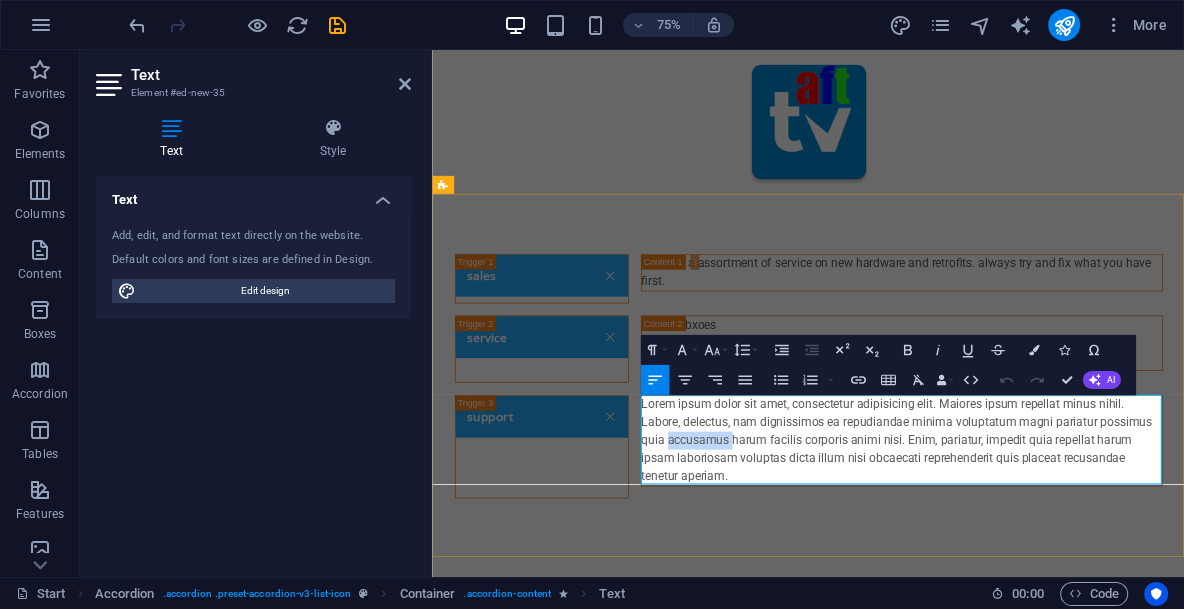 click on "Lorem ipsum dolor sit amet, consectetur adipisicing elit. Maiores ipsum repellat minus nihil. Labore, delectus, nam dignissimos ea repudiandae minima voluptatum magni pariatur possimus quia accusamus harum facilis corporis animi nisi. Enim, pariatur, impedit quia repellat harum ipsam laboriosam voluptas dicta illum nisi obcaecati reprehenderit quis placeat recusandae tenetur aperiam." at bounding box center [1058, 571] 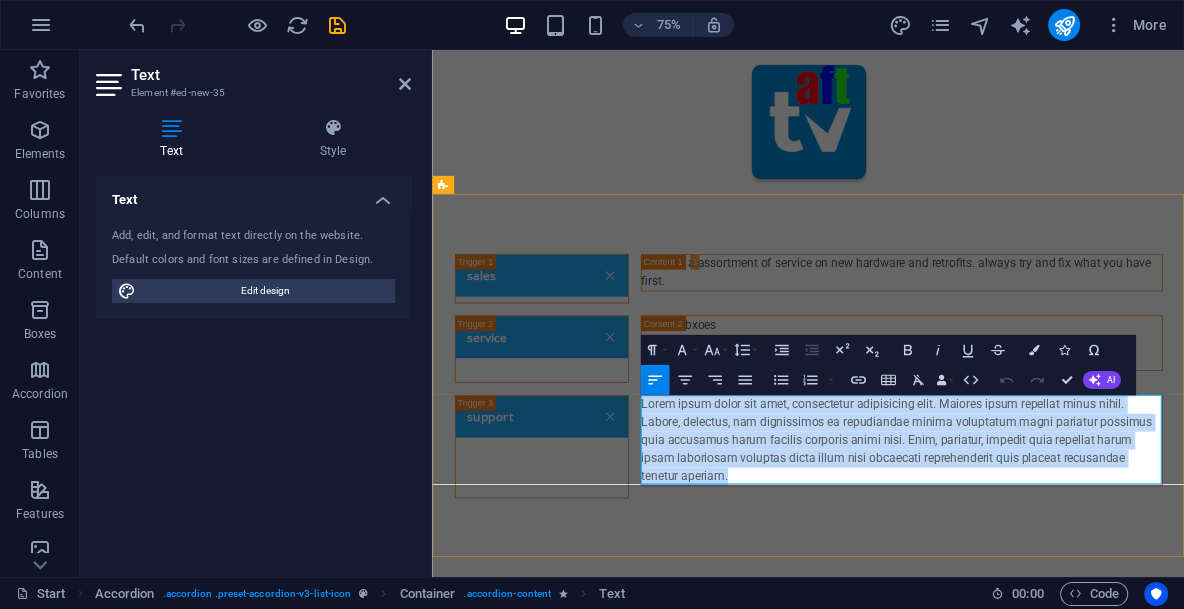 click on "Lorem ipsum dolor sit amet, consectetur adipisicing elit. Maiores ipsum repellat minus nihil. Labore, delectus, nam dignissimos ea repudiandae minima voluptatum magni pariatur possimus quia accusamus harum facilis corporis animi nisi. Enim, pariatur, impedit quia repellat harum ipsam laboriosam voluptas dicta illum nisi obcaecati reprehenderit quis placeat recusandae tenetur aperiam." at bounding box center (1058, 571) 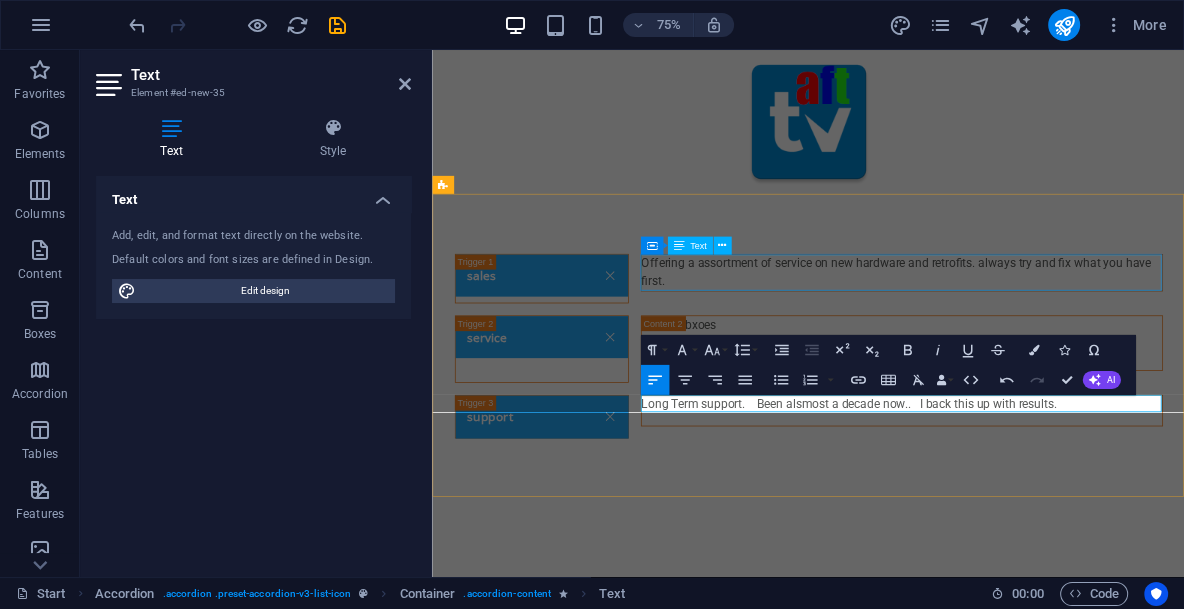 click on "Offering a assortment of service on new hardware and retrofits. always try and fix what you have first." at bounding box center [1058, 347] 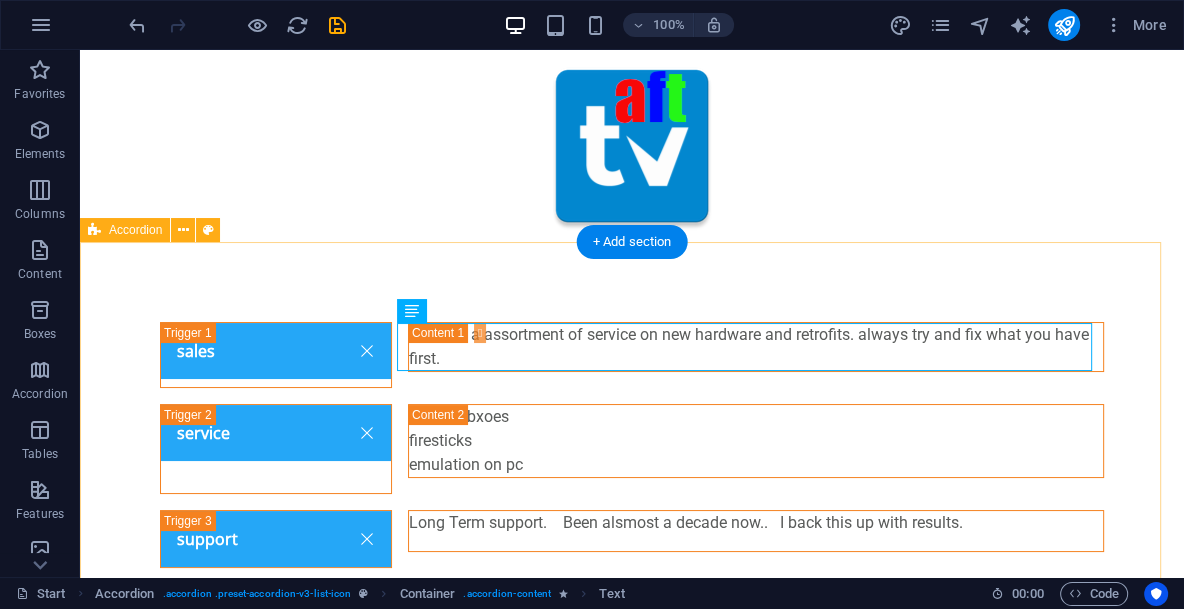 click on "sales Offering a assortment of service on new hardware and retrofits. always try and fix what you have first. service android bxoes firesticks emulation on pc support Long Term support. Been alsmost a decade now.. I back this up with results." at bounding box center [632, 445] 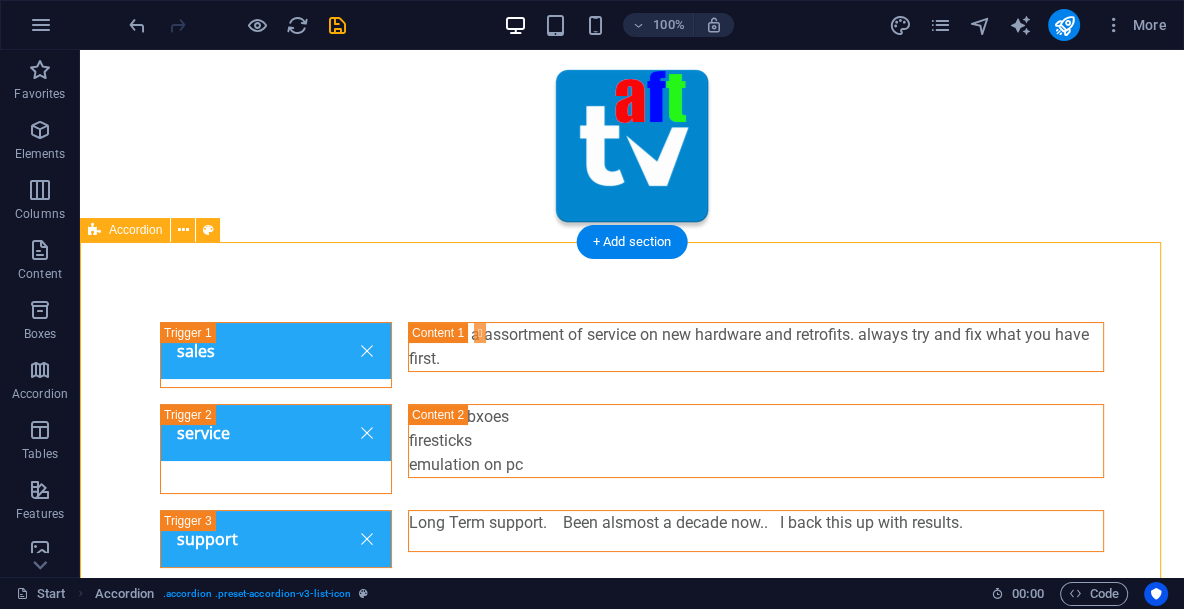 click on "sales Offering a assortment of service on new hardware and retrofits. always try and fix what you have first. service android bxoes firesticks emulation on pc support Long Term support. Been alsmost a decade now.. I back this up with results." at bounding box center (632, 445) 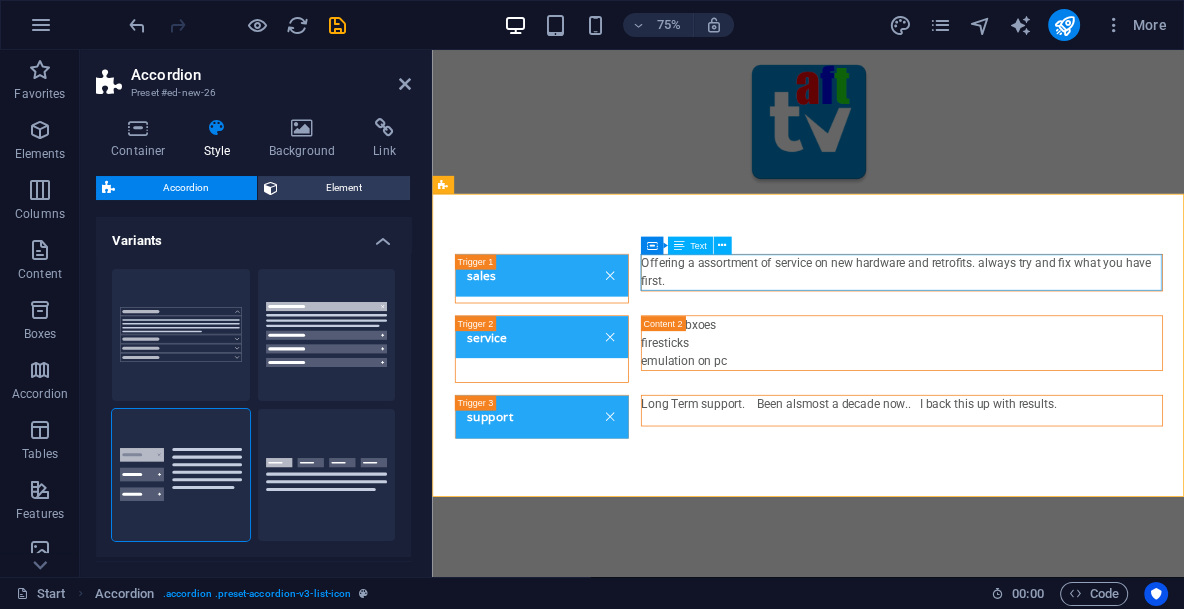 click on "Offering a assortment of service on new hardware and retrofits. always try and fix what you have first." at bounding box center [1058, 347] 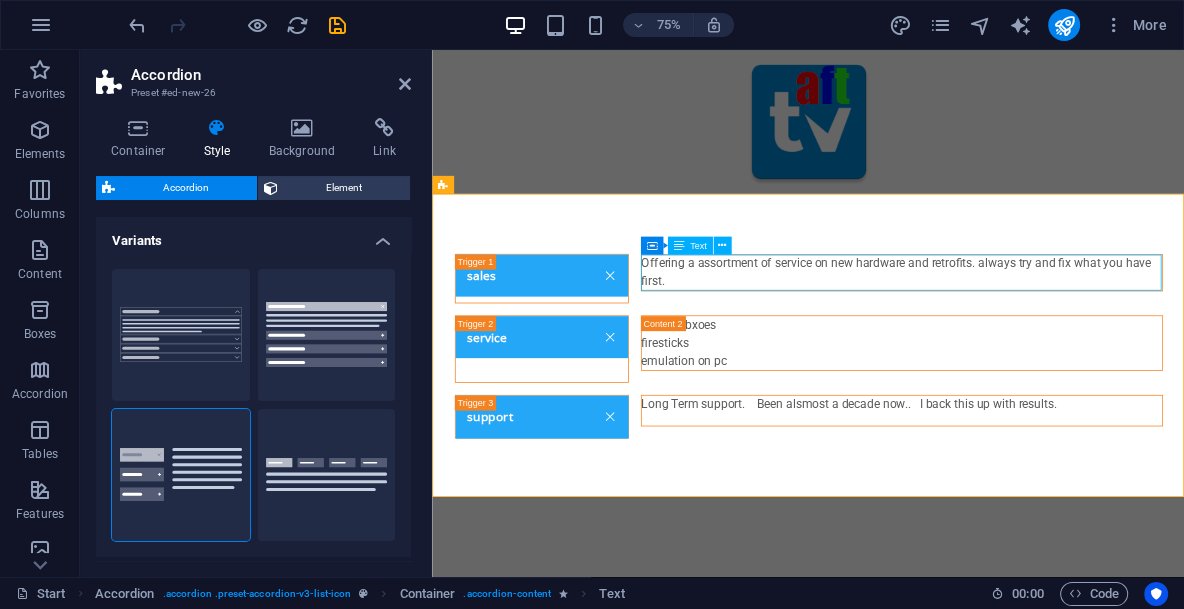 click on "Offering a assortment of service on new hardware and retrofits. always try and fix what you have first." at bounding box center (1058, 347) 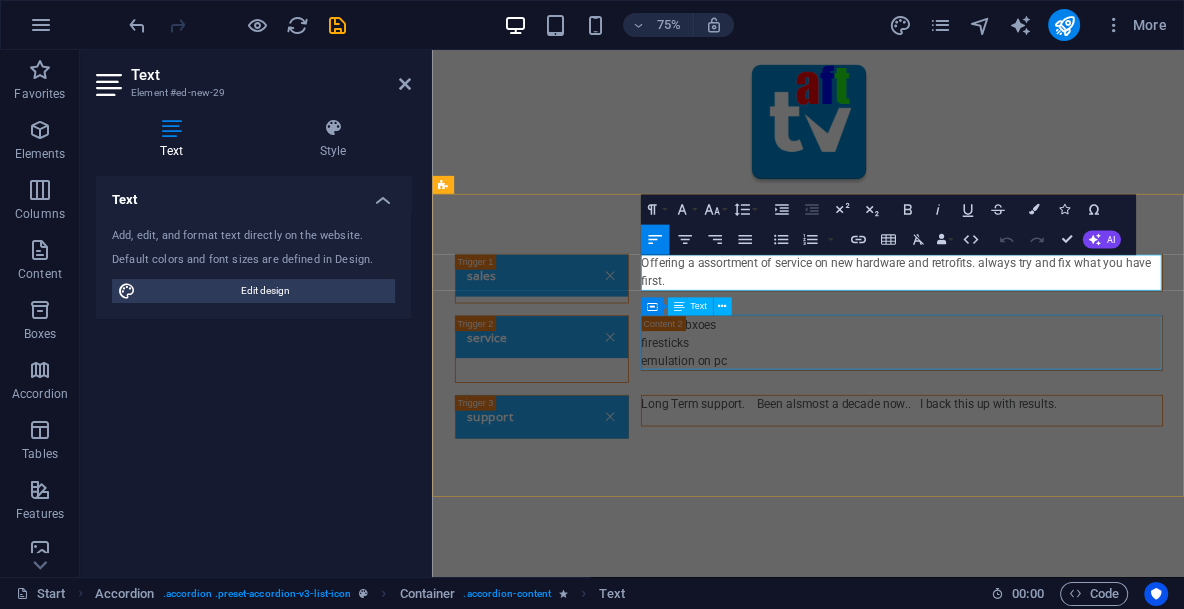drag, startPoint x: 822, startPoint y: 445, endPoint x: 1111, endPoint y: 357, distance: 302.10098 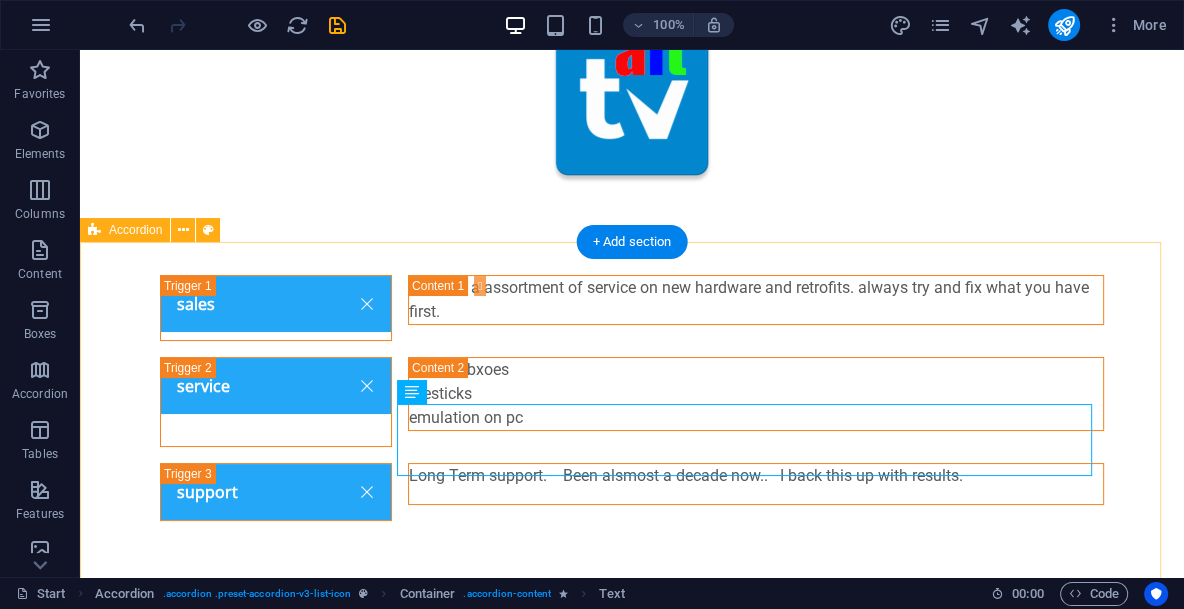 scroll, scrollTop: 69, scrollLeft: 0, axis: vertical 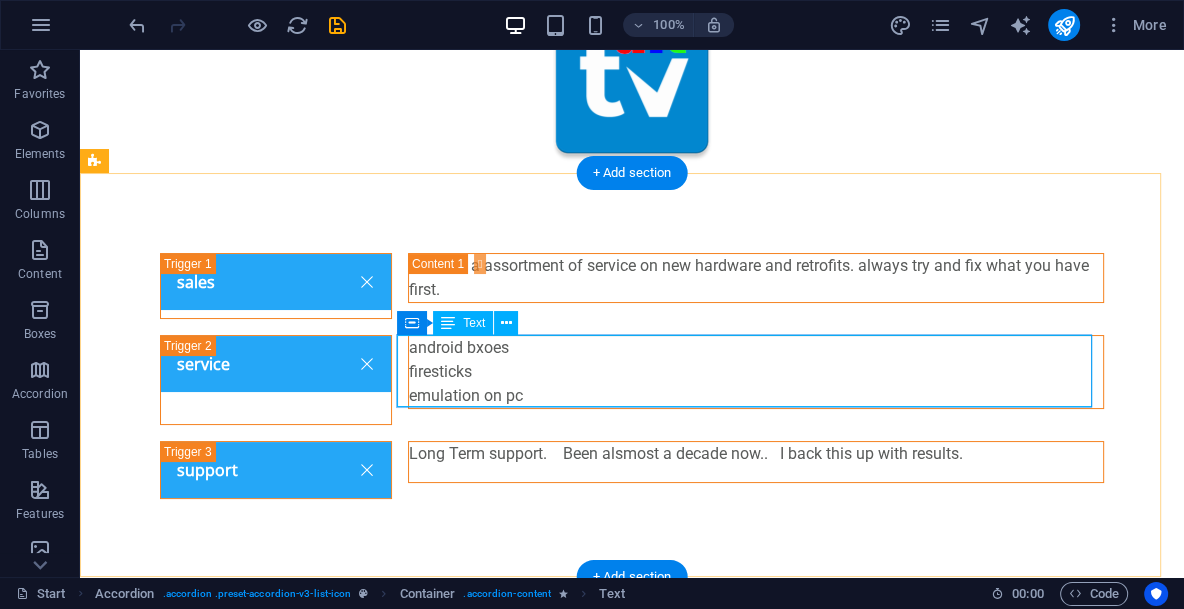 click on "android bxoes firesticks emulation on pc" at bounding box center [756, 372] 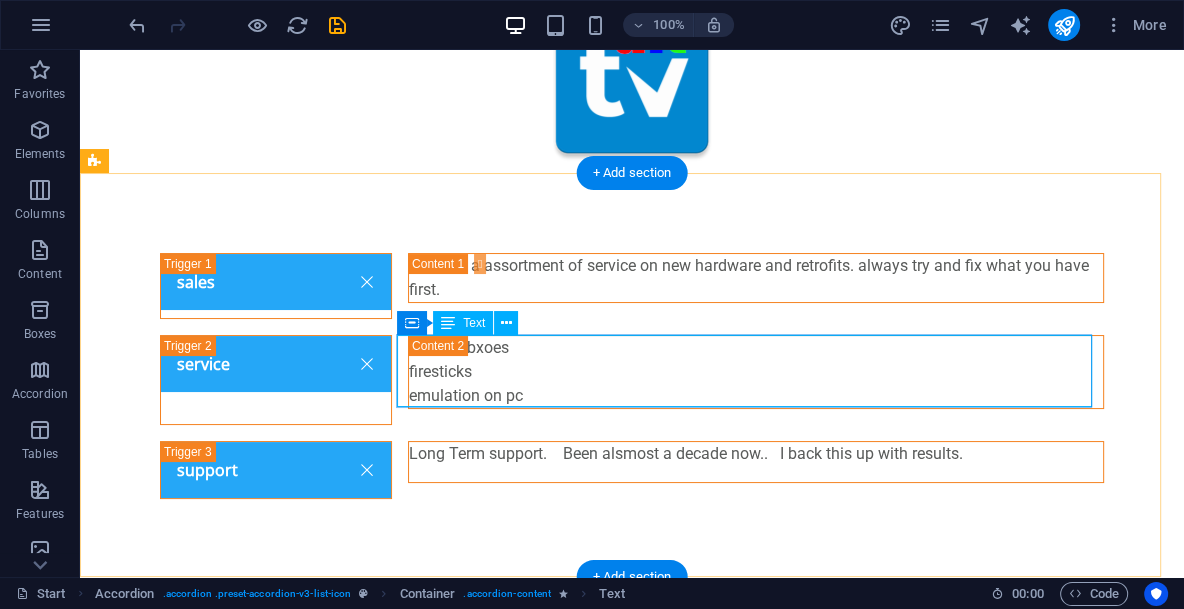scroll, scrollTop: 0, scrollLeft: 0, axis: both 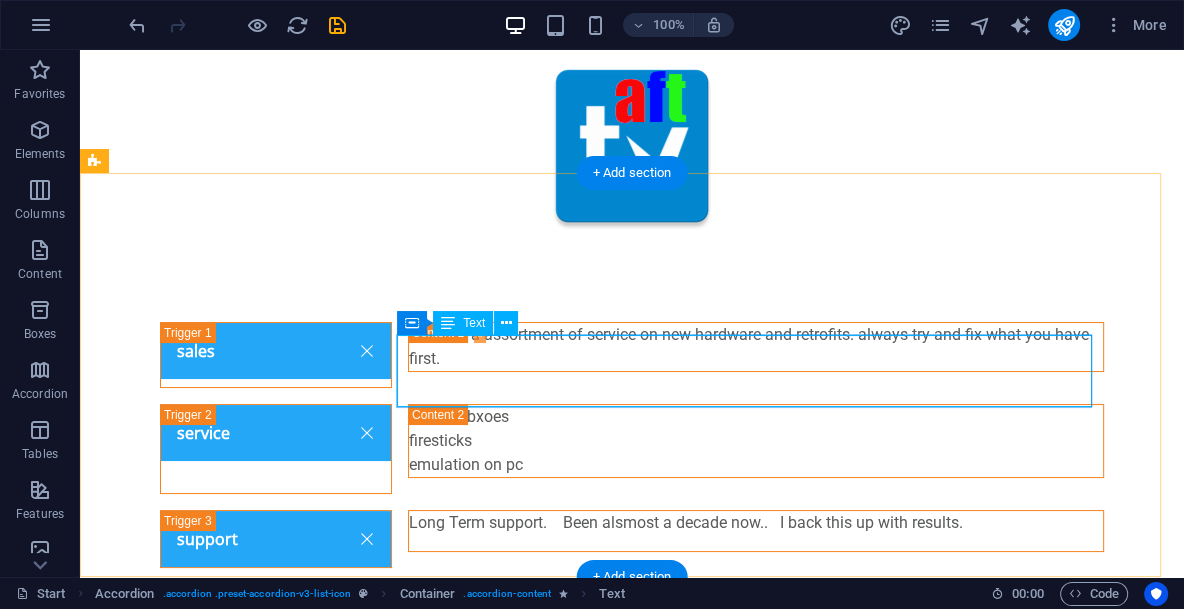 click at bounding box center [0, 0] 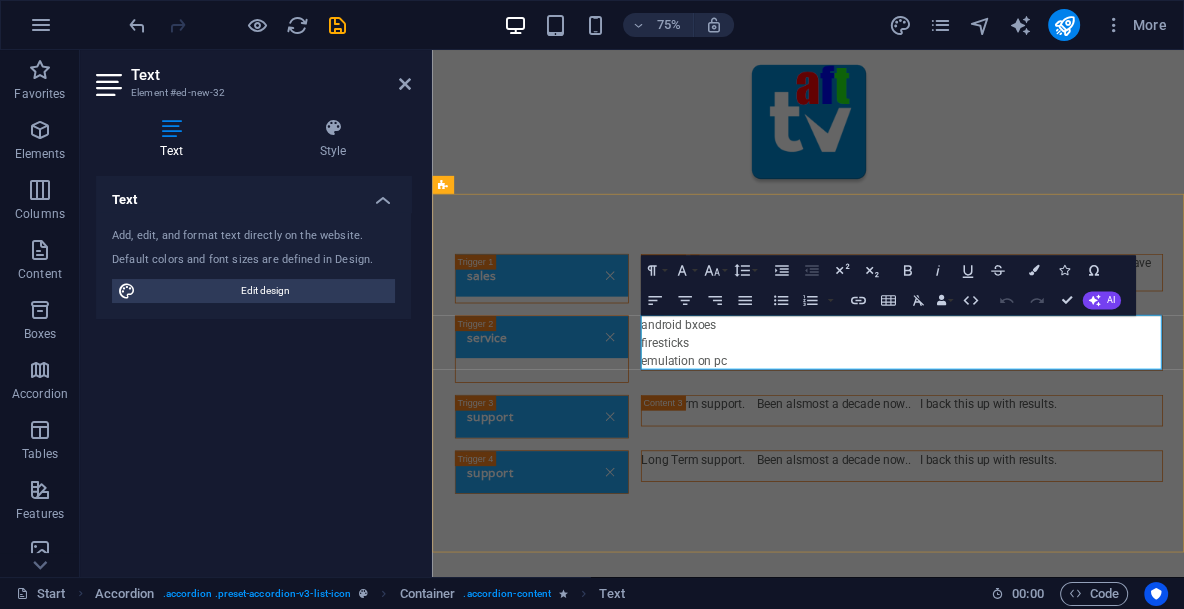 click on "emulation on pc" at bounding box center (1058, 465) 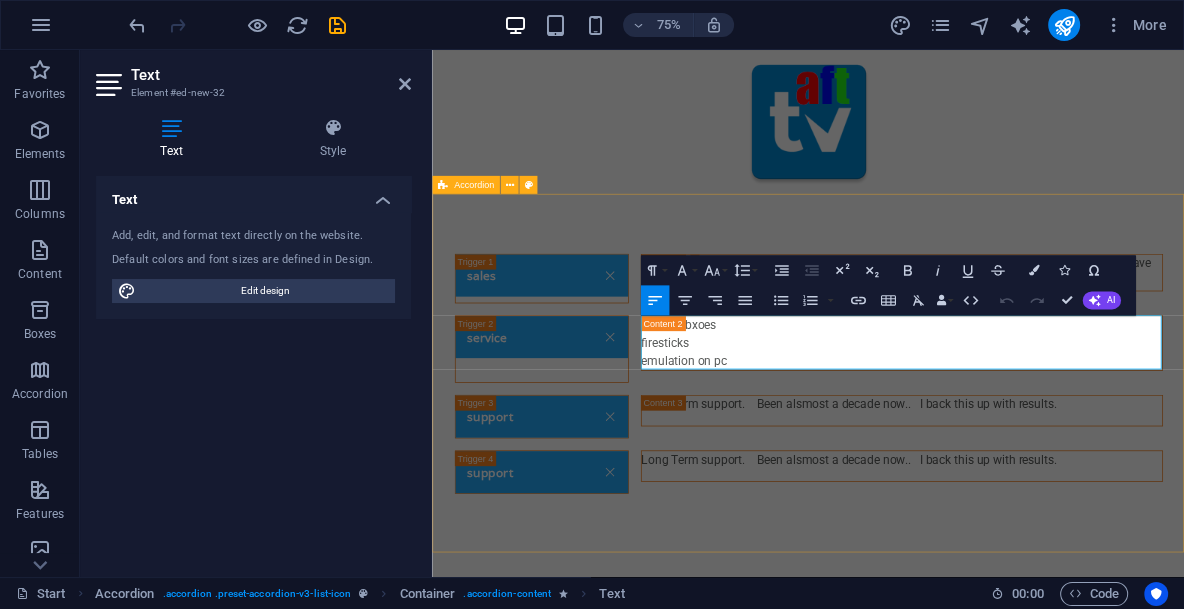 click on "sales Offering a assortment of service on new hardware and retrofits. always try and fix what you have first. service android bxoes firesticks emulation on pc support Long Term support. Been alsmost a decade now.. I back this up with results. support Long Term support. Been alsmost a decade now.. I back this up with results." at bounding box center (933, 482) 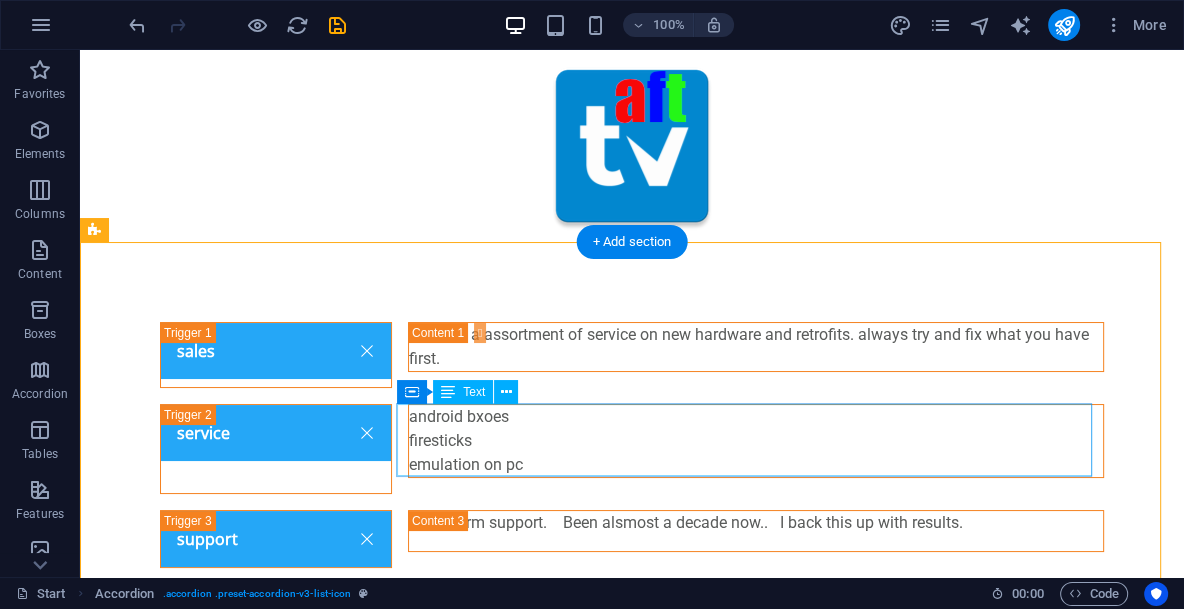 drag, startPoint x: 477, startPoint y: 461, endPoint x: 497, endPoint y: 457, distance: 20.396078 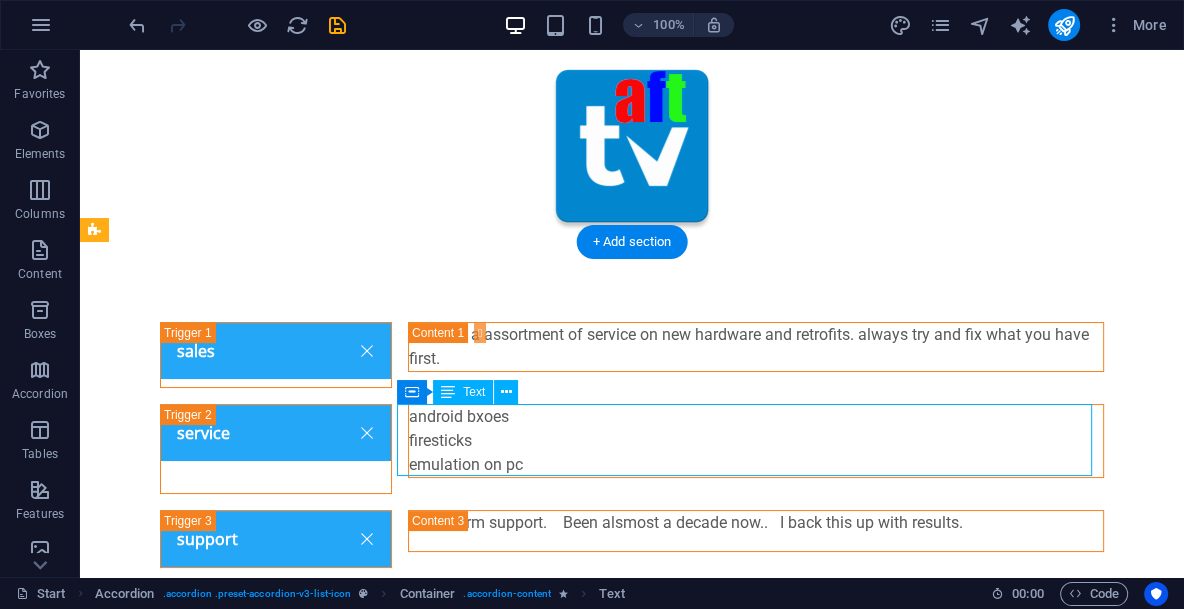 click on "android bxoes firesticks emulation on pc" at bounding box center [756, 441] 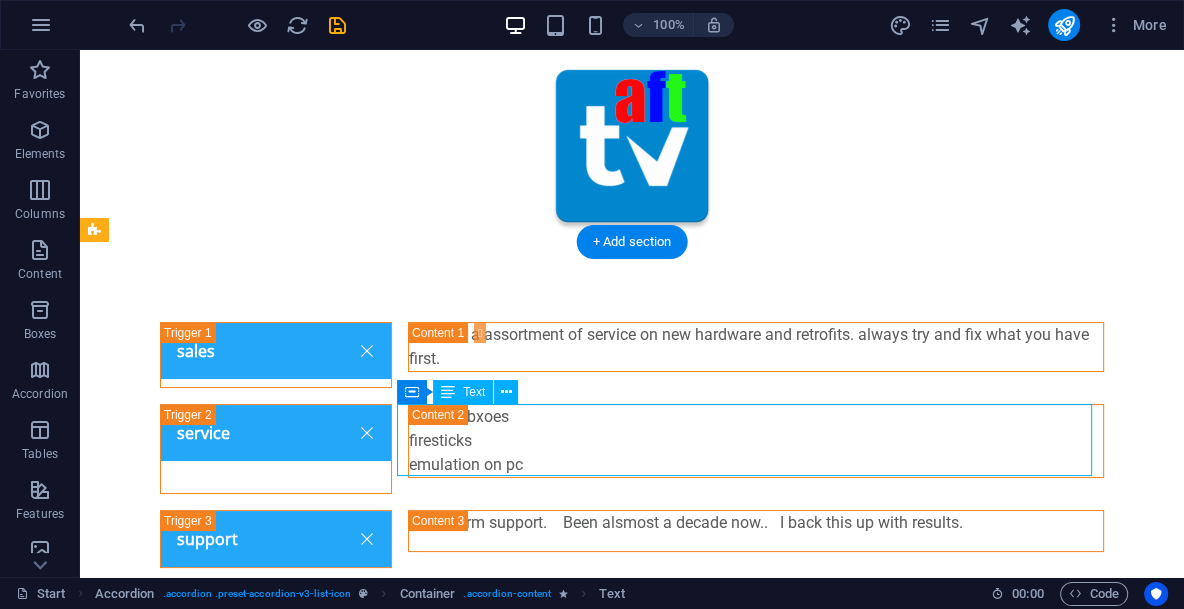 drag, startPoint x: 495, startPoint y: 459, endPoint x: 180, endPoint y: 592, distance: 341.92688 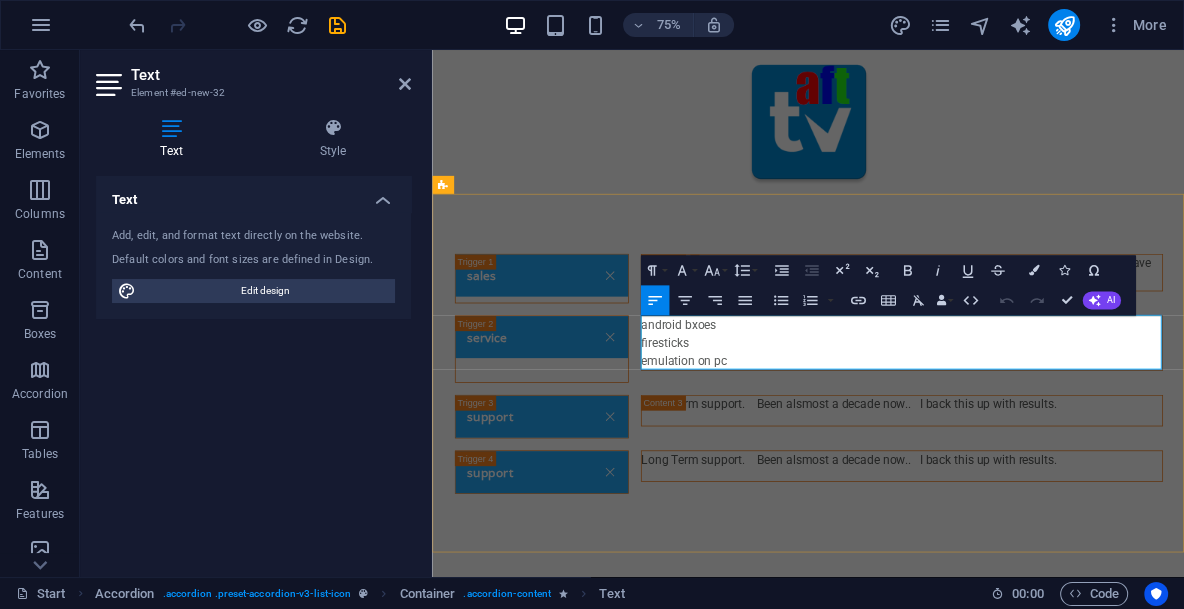 click on "emulation on pc" at bounding box center (1058, 465) 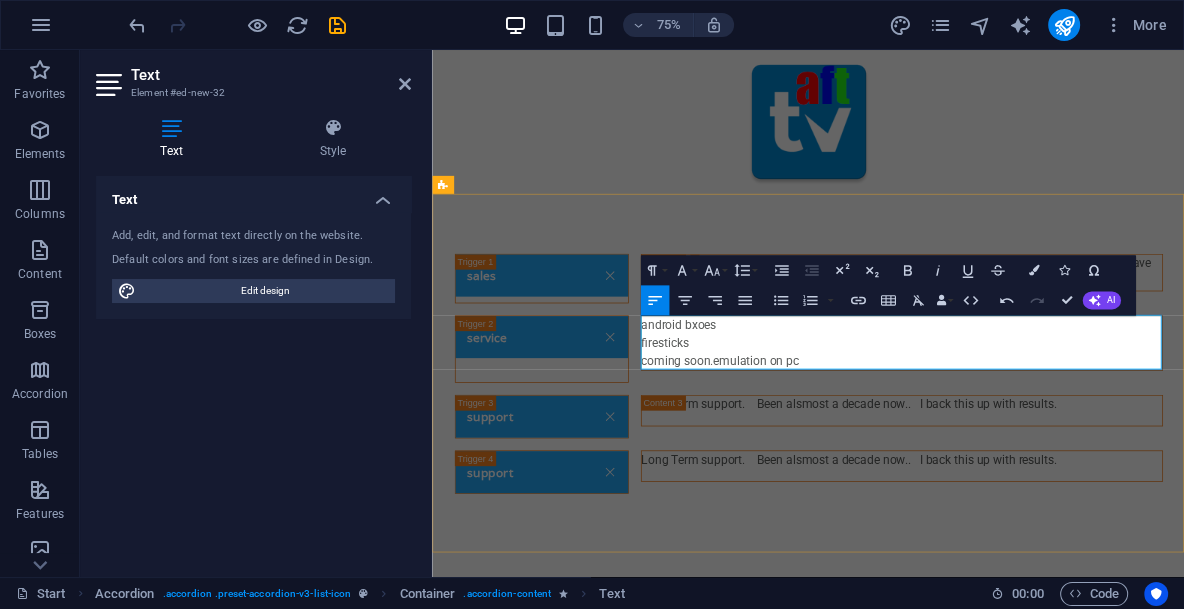 click on "firesticks" at bounding box center [1058, 441] 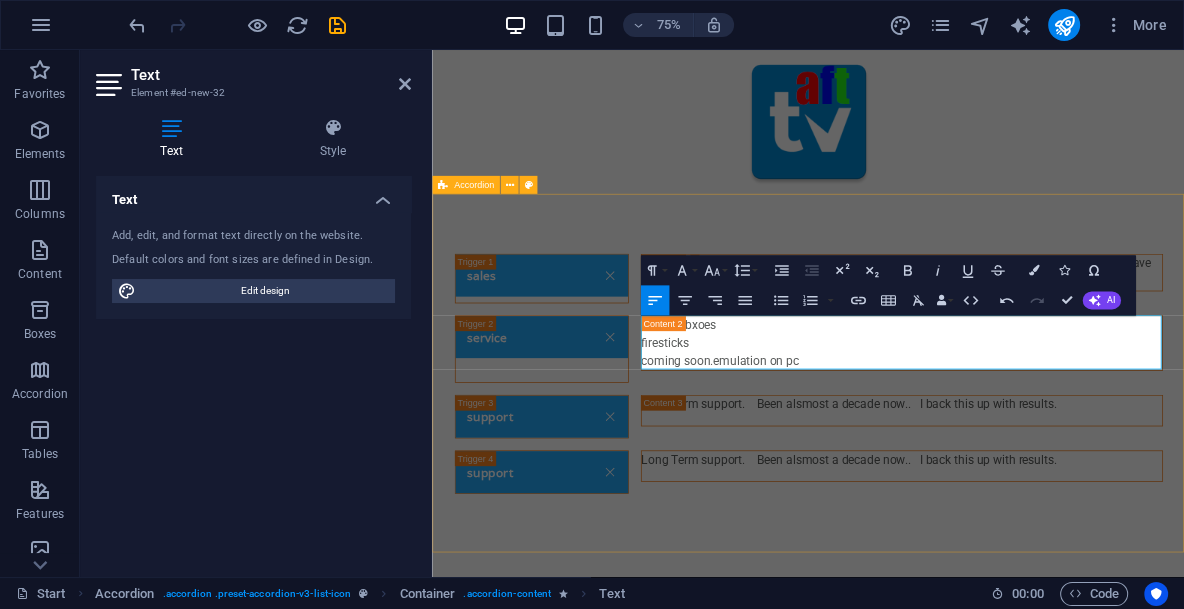 click on "sales Offering a assortment of service on new hardware and retrofits. always try and fix what you have first. service android bxoes firesticks coming soon. emulation on pc support Long Term support. Been alsmost a decade now.. I back this up with results. support Long Term support. Been alsmost a decade now.. I back this up with results." at bounding box center (933, 482) 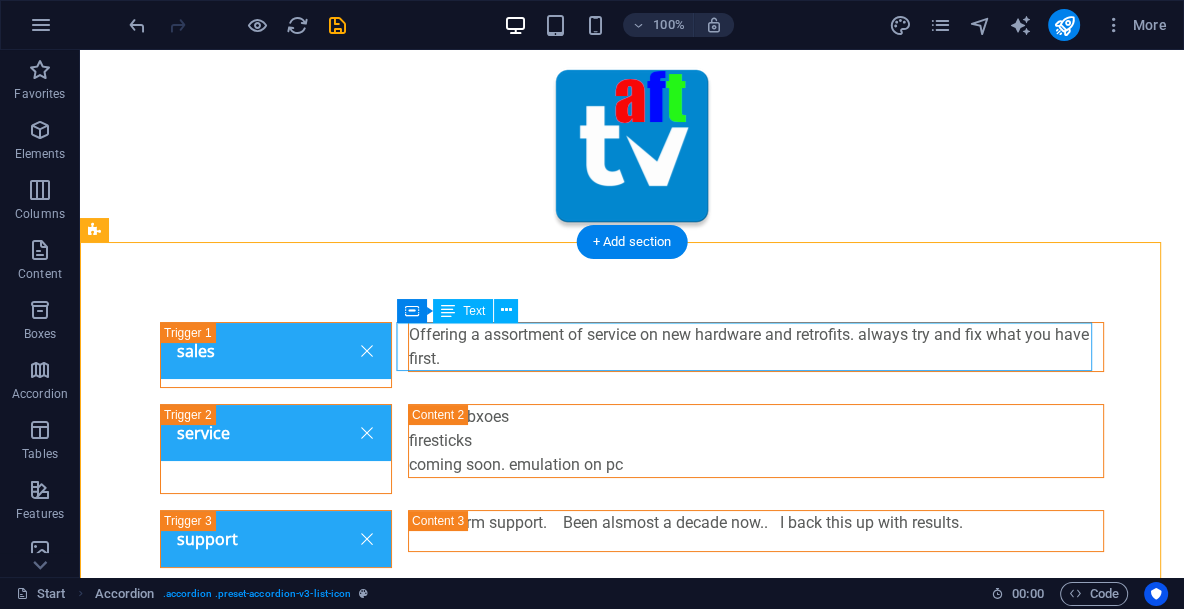 click on "Offering a assortment of service on new hardware and retrofits. always try and fix what you have first." at bounding box center [756, 347] 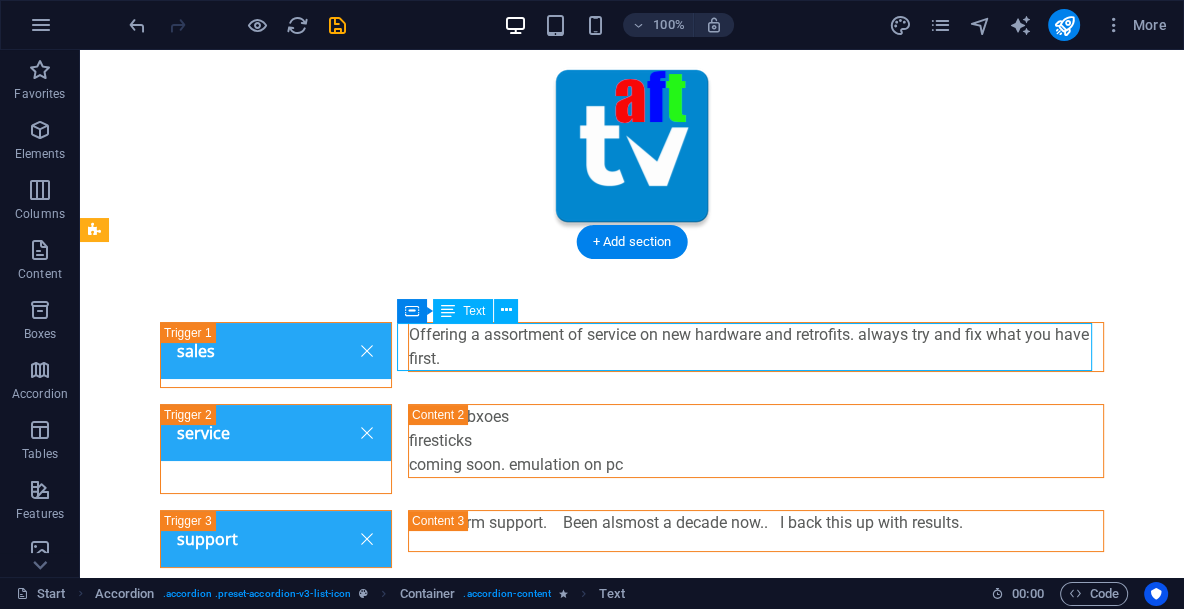 click on "Offering a assortment of service on new hardware and retrofits. always try and fix what you have first." at bounding box center (756, 347) 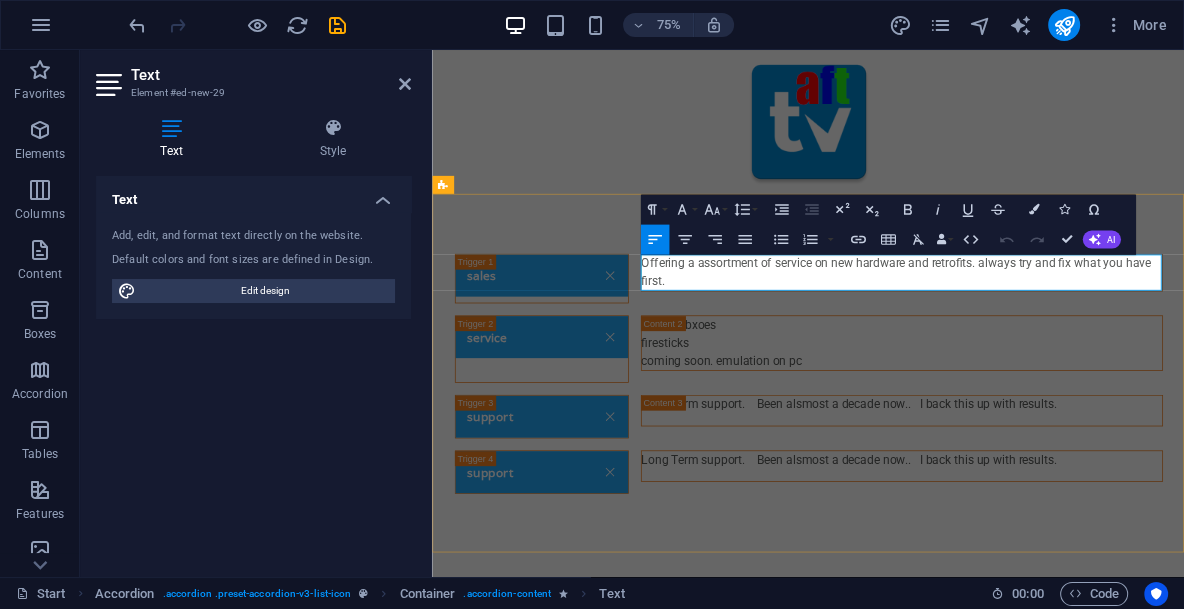 click on "Offering a assortment of service on new hardware and retrofits. always try and fix what you have first." at bounding box center [1058, 347] 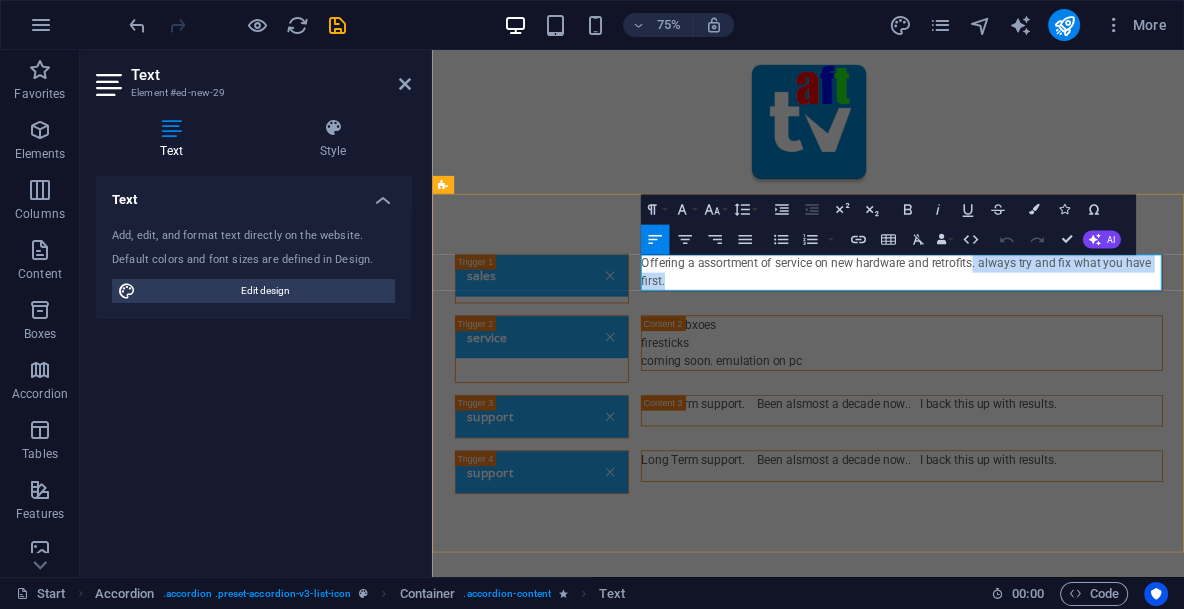 drag, startPoint x: 1153, startPoint y: 332, endPoint x: 1311, endPoint y: 356, distance: 159.8124 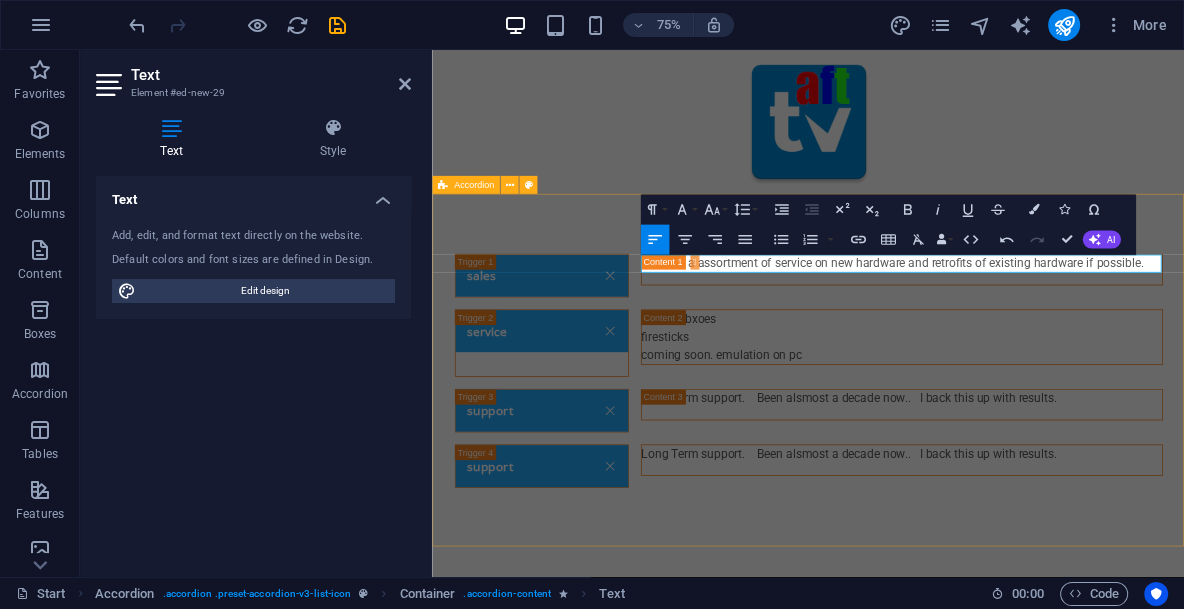 click on "sales Offering a assortment of service on new hardware and retrofits of existing hardware if possible. service android bxoes firesticks coming soon. emulation on pc support Long Term support. Been alsmost a decade now.. I back this up with results. support Long Term support. Been alsmost a decade now.. I back this up with results." at bounding box center [933, 478] 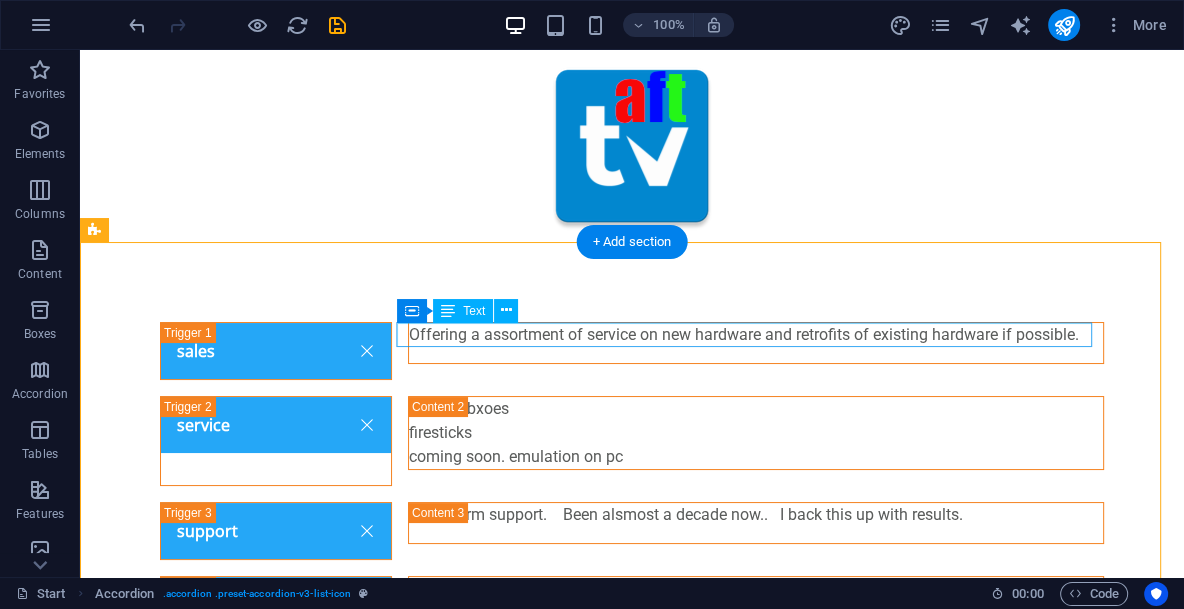 click on "Offering a assortment of service on new hardware and retrofits of existing hardware if possible." at bounding box center (756, 335) 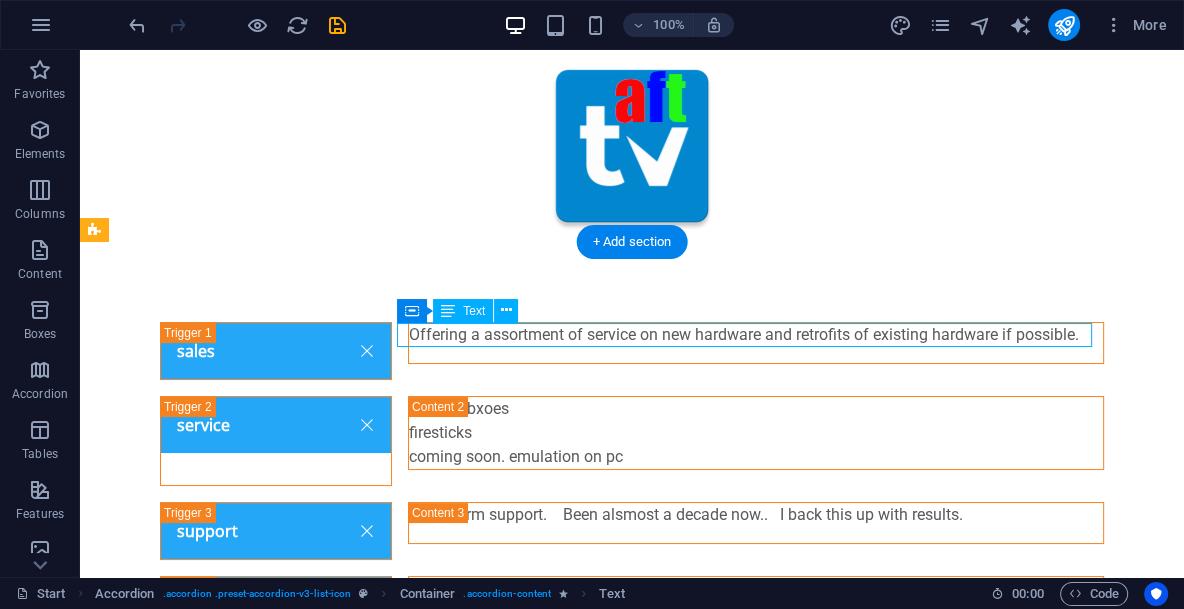 click on "Offering a assortment of service on new hardware and retrofits of existing hardware if possible." at bounding box center [756, 335] 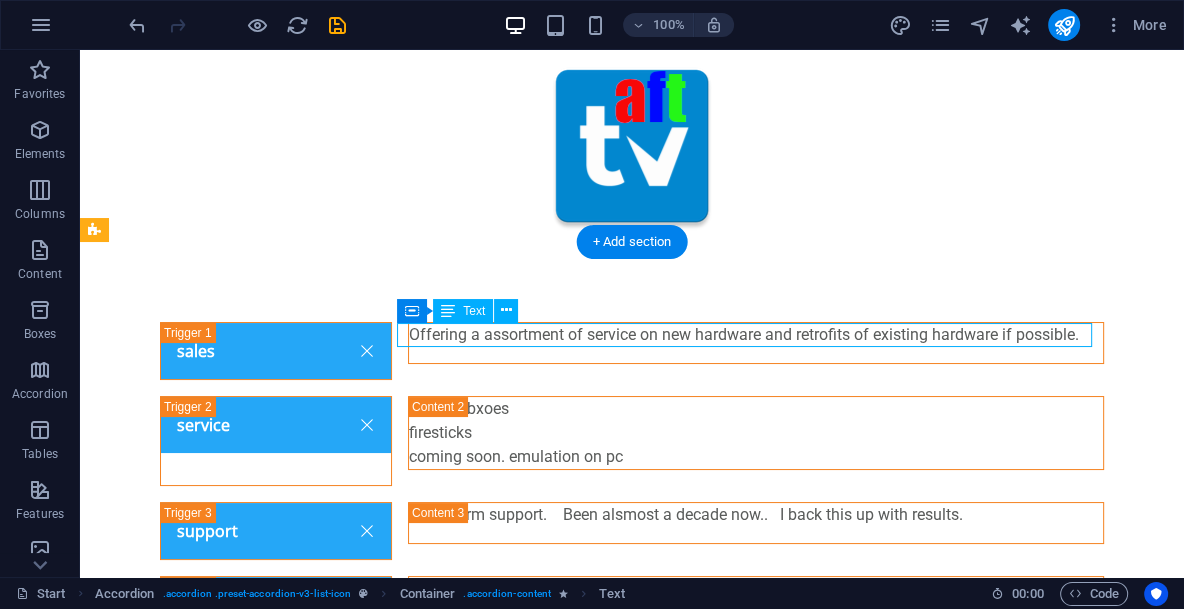 click on "Offering a assortment of service on new hardware and retrofits of existing hardware if possible." at bounding box center [756, 335] 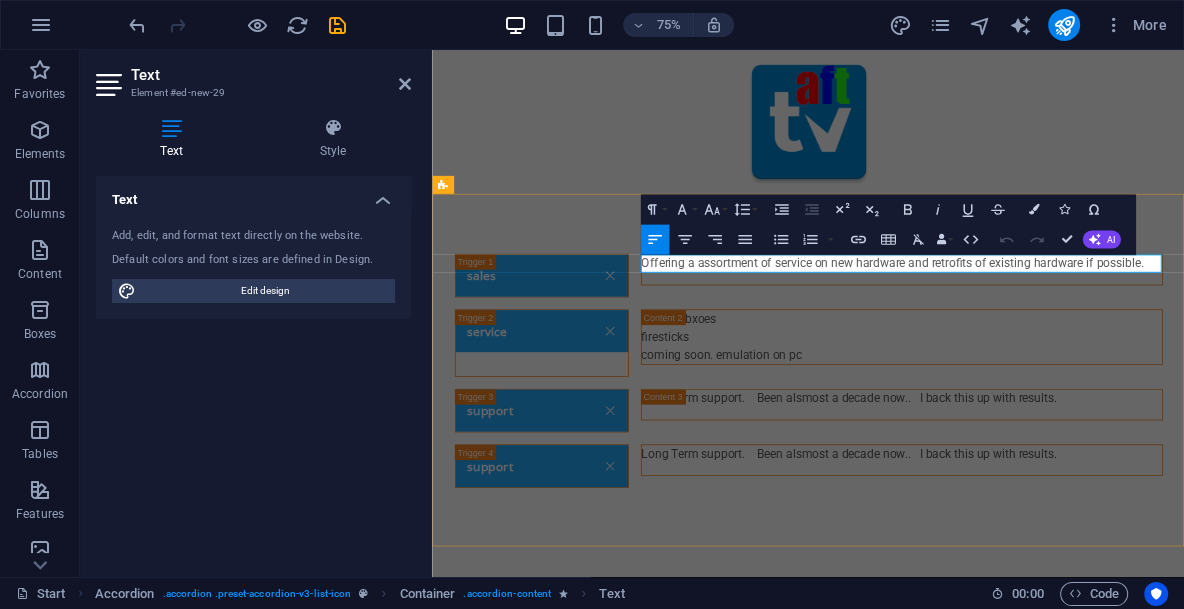 click on "Offering a assortment of service on new hardware and retrofits of existing hardware if possible." at bounding box center (1058, 335) 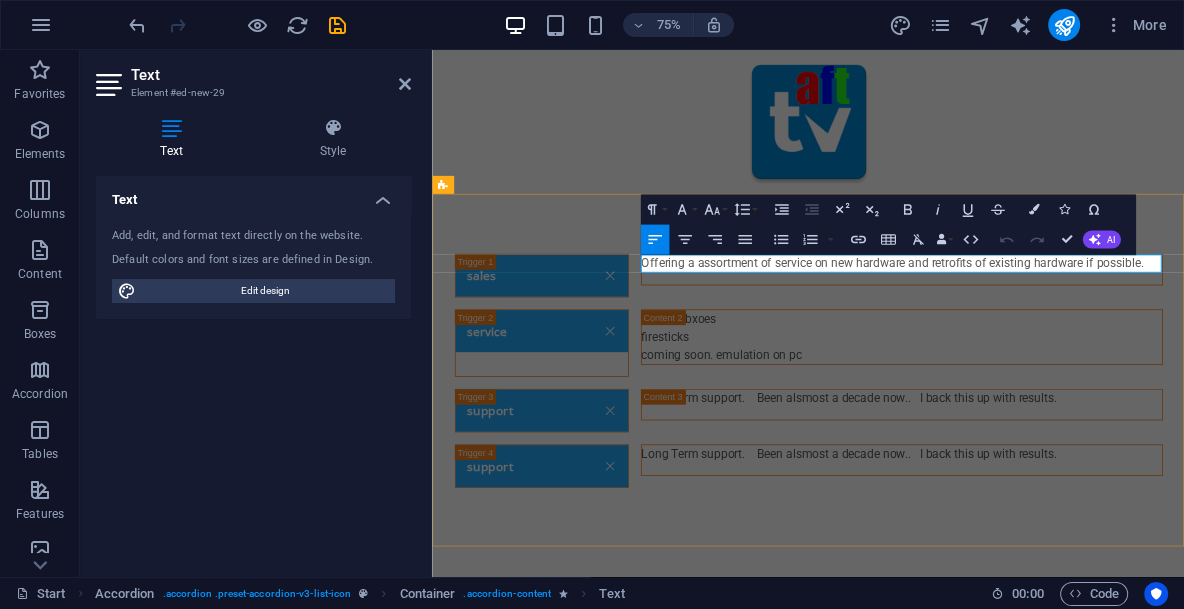 click on "Offering a assortment of service on new hardware and retrofits of existing hardware if possible." at bounding box center [1058, 335] 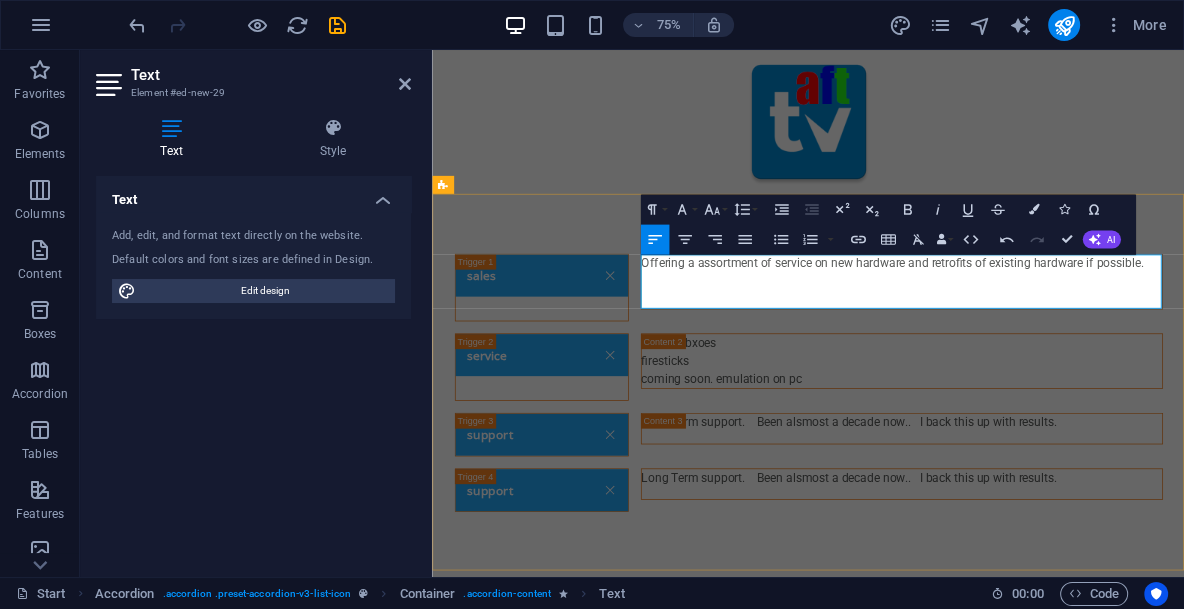type 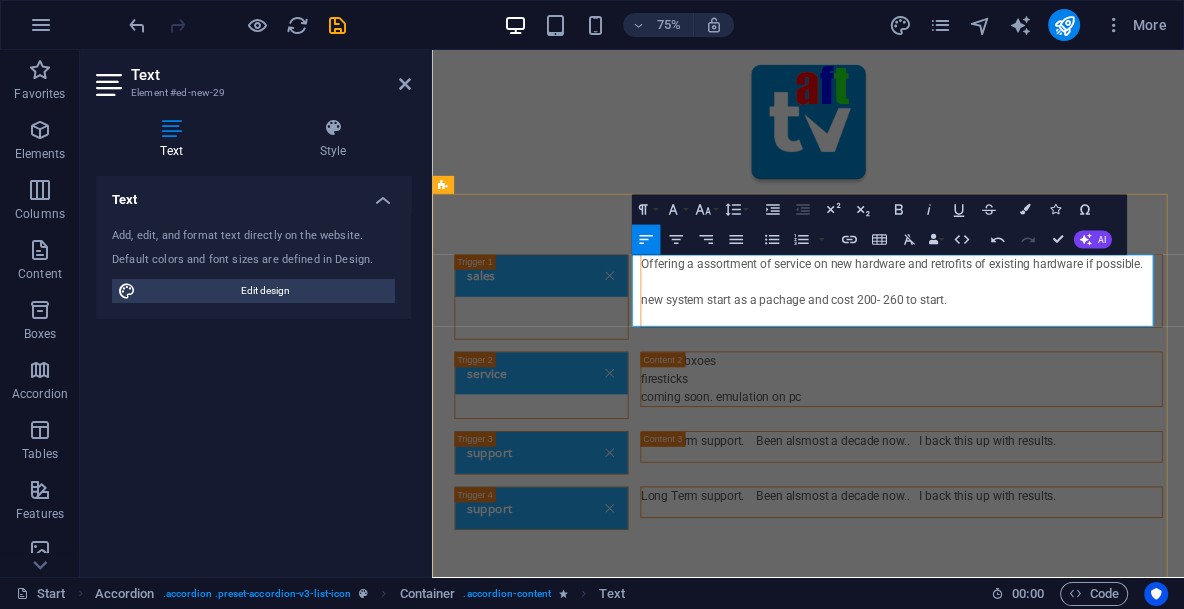 click on "new system start as a pachage and cost 200- 260 to start." at bounding box center (1058, 383) 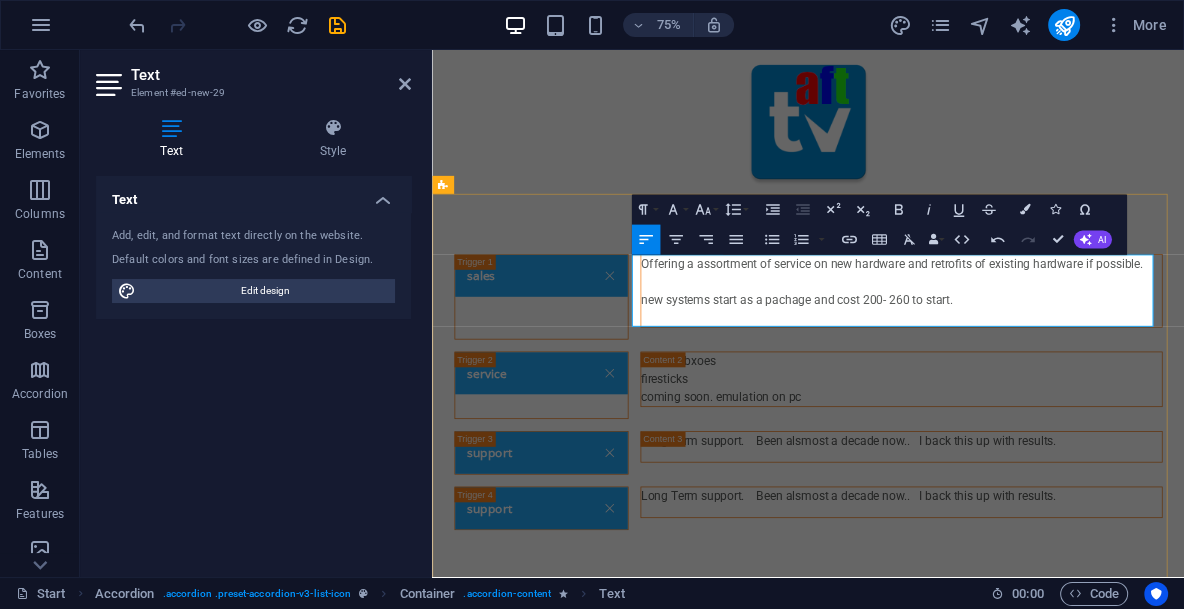click on "new systems start as a pachage and cost 200- 260 to start." at bounding box center (1058, 383) 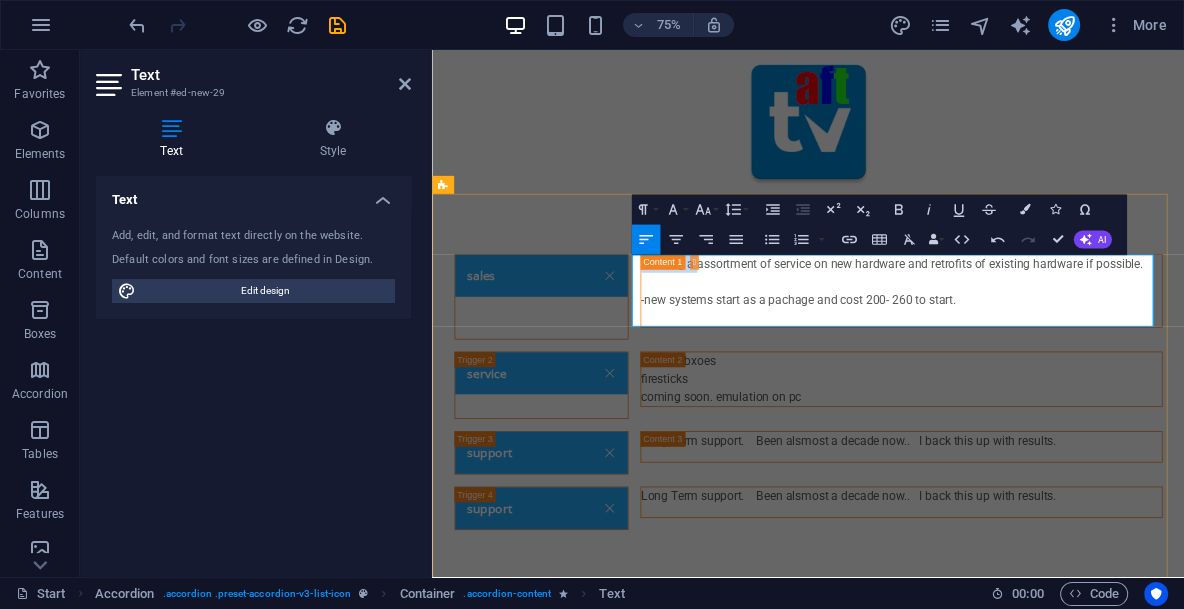 drag, startPoint x: 774, startPoint y: 333, endPoint x: 668, endPoint y: 337, distance: 106.07545 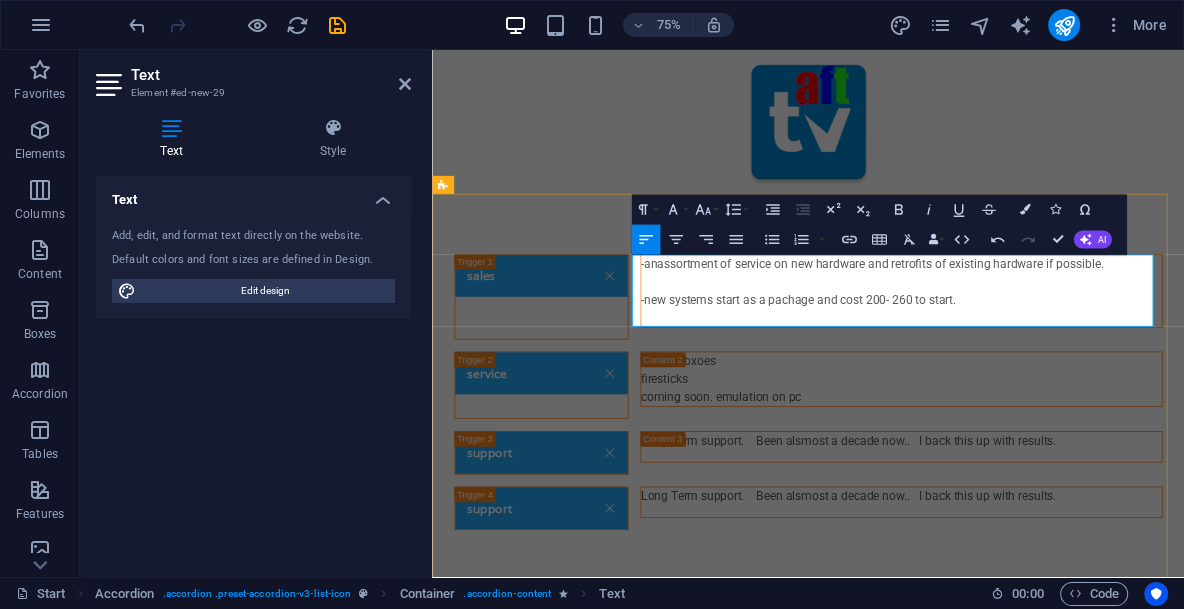 click on "-an  assortment of service on new hardware and retrofits of existing hardware if possible." at bounding box center [1058, 335] 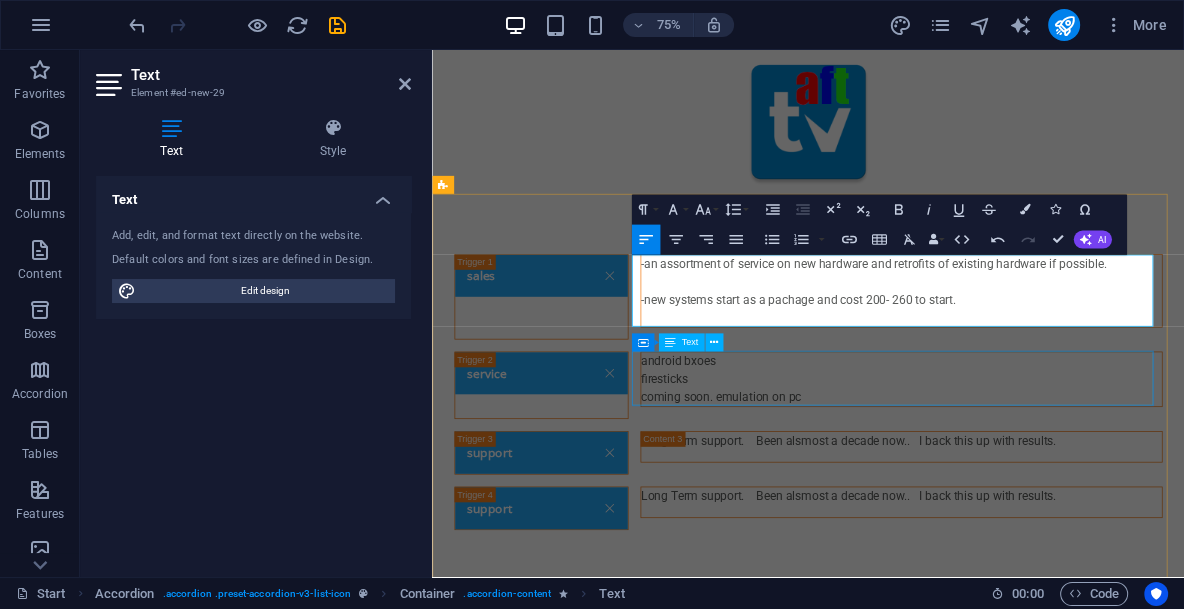 click on "android bxoes firesticks coming soon. emulation on pc" at bounding box center [1058, 489] 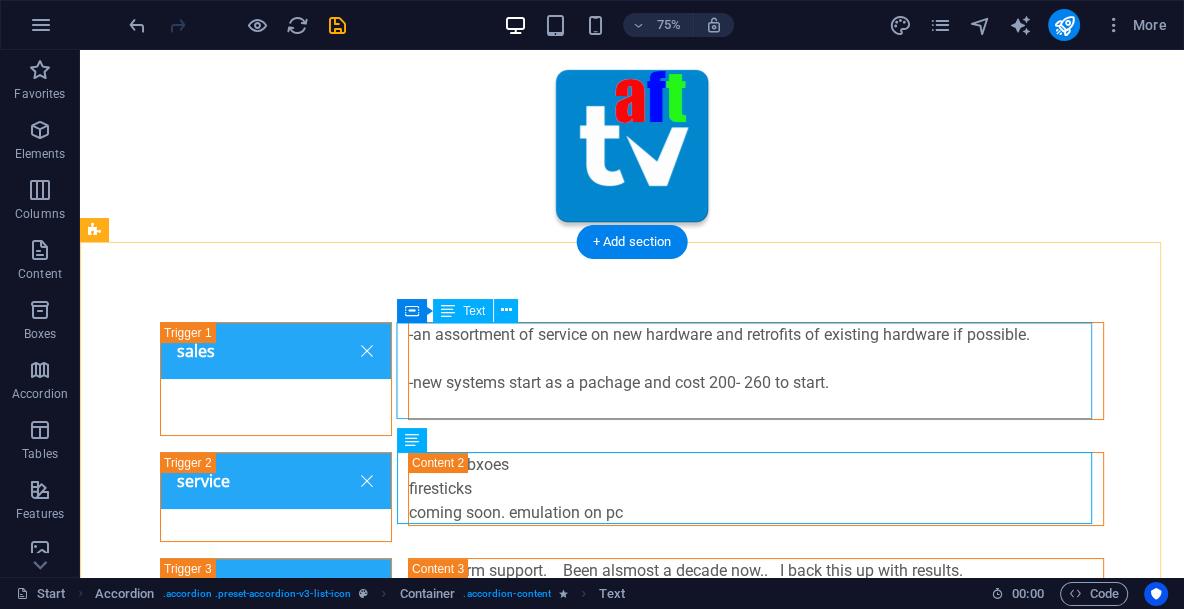 click on "-an assortment of service on new hardware and retrofits of existing hardware if possible. -new systems start as a pachage and cost 200- 260 to start." at bounding box center [756, 371] 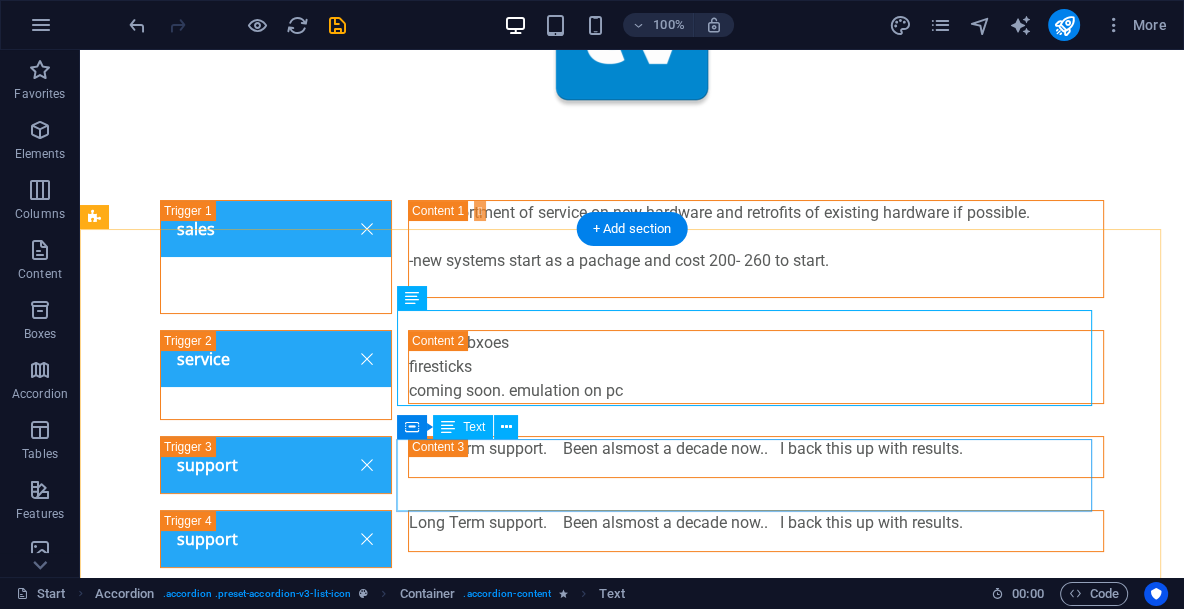 scroll, scrollTop: 149, scrollLeft: 0, axis: vertical 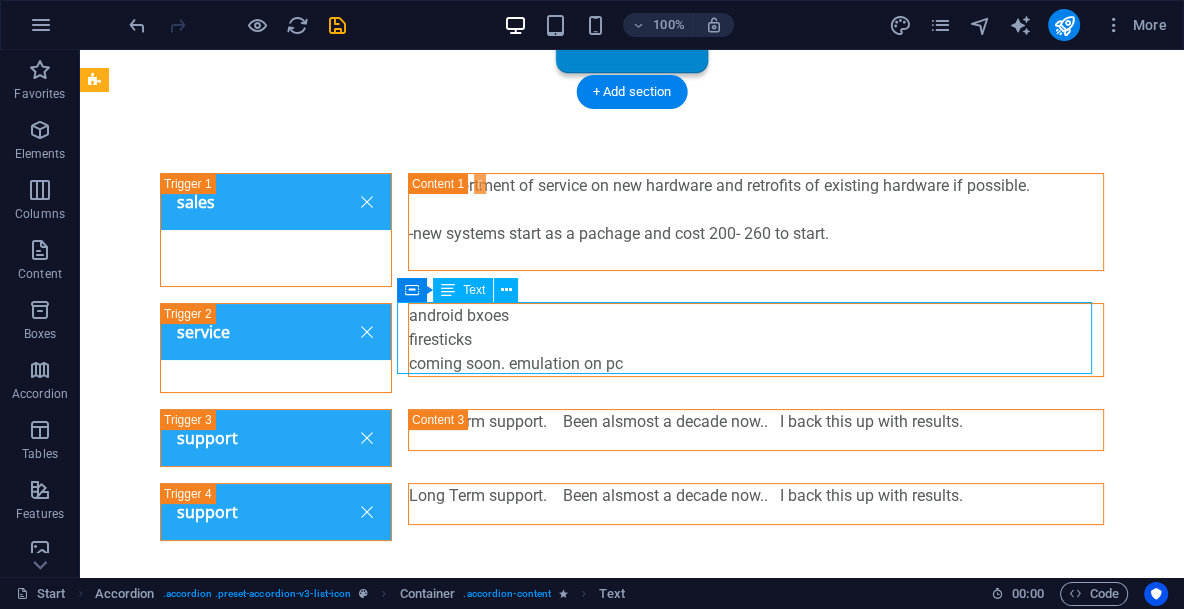 drag, startPoint x: 461, startPoint y: 314, endPoint x: 506, endPoint y: 313, distance: 45.01111 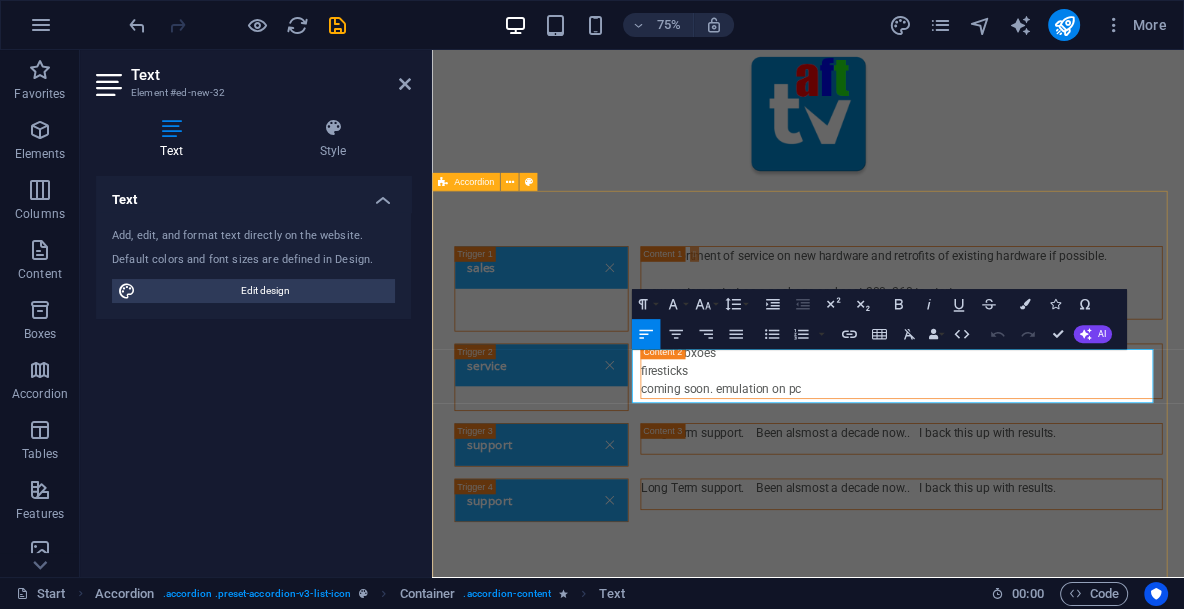 scroll, scrollTop: 14, scrollLeft: 0, axis: vertical 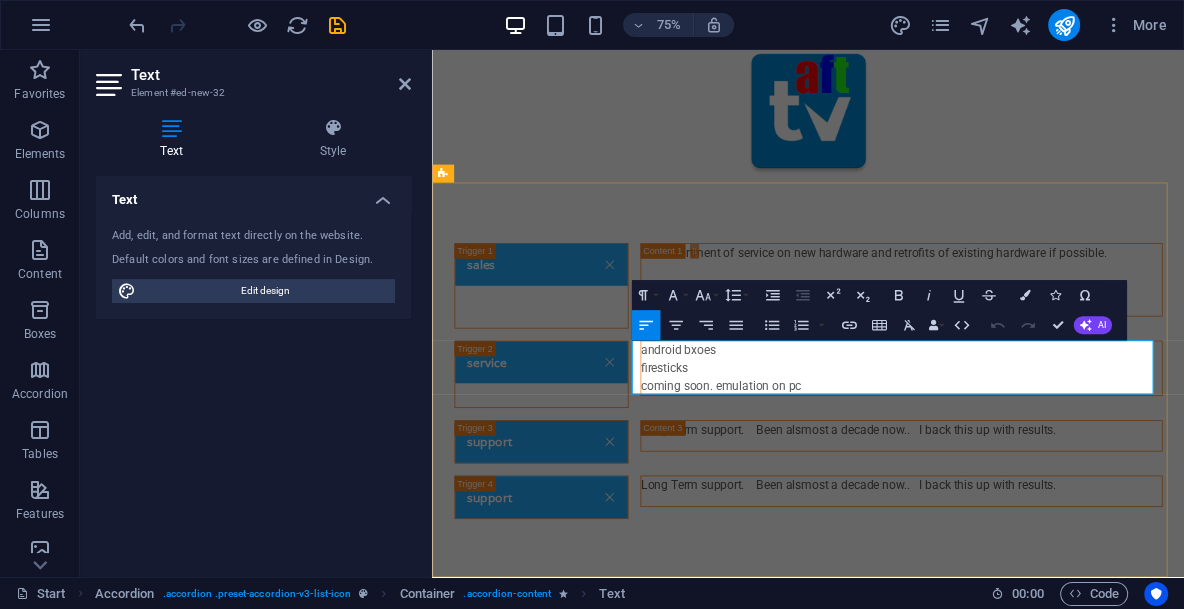 click on "firesticks" at bounding box center [1058, 475] 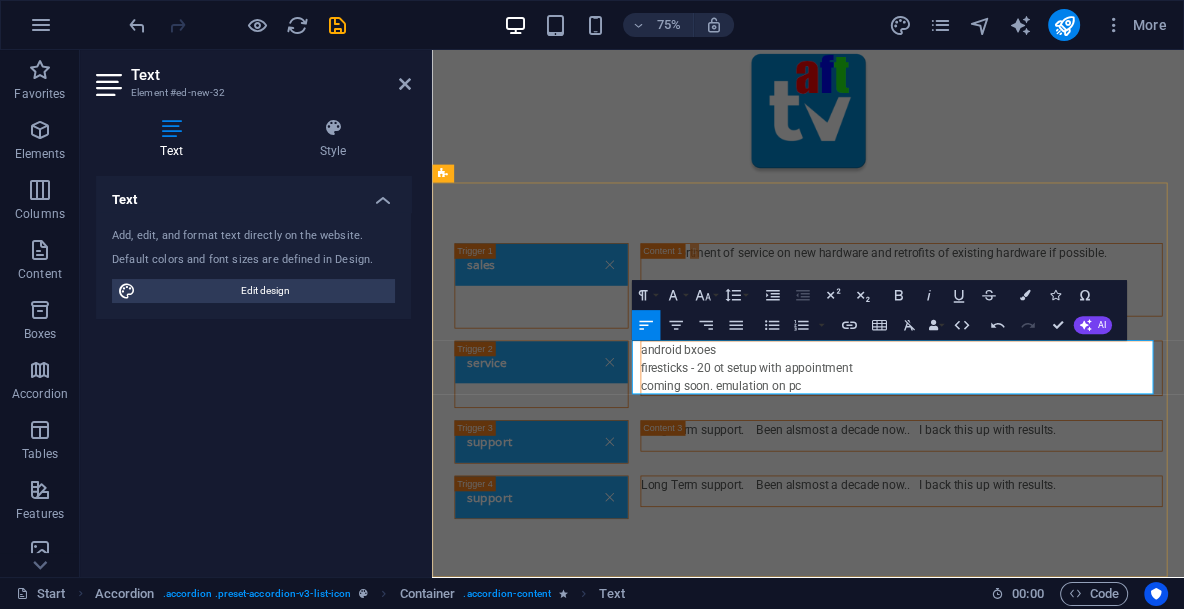 click on "firesticks - 20 ot setup with appointment" at bounding box center [1058, 475] 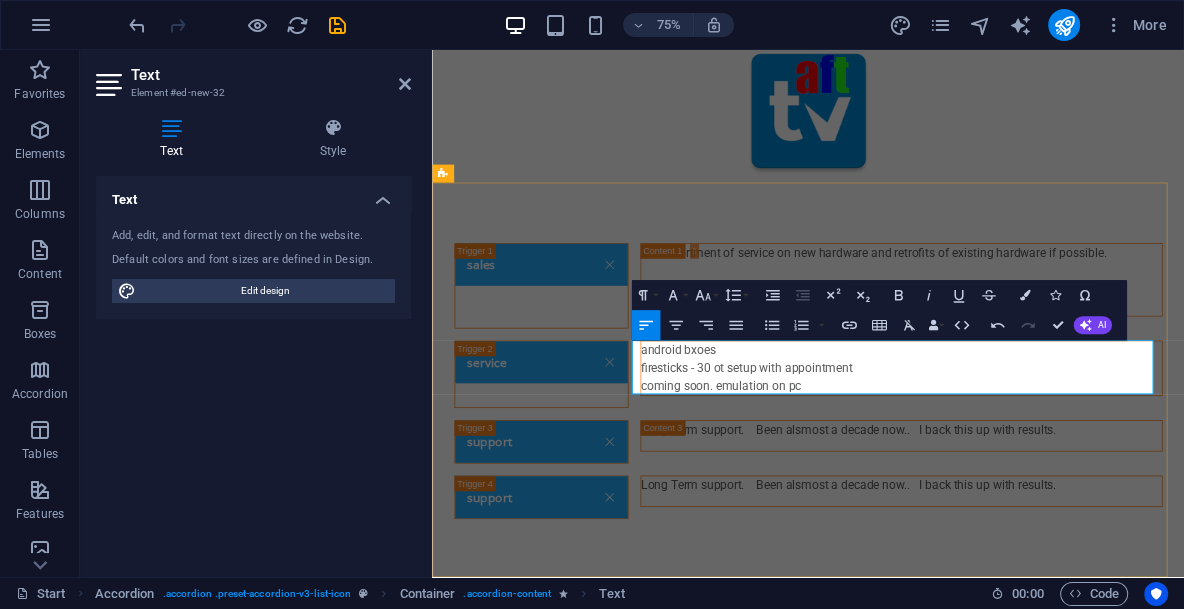 click on "firesticks - 30 ot setup with appointment" at bounding box center (1058, 475) 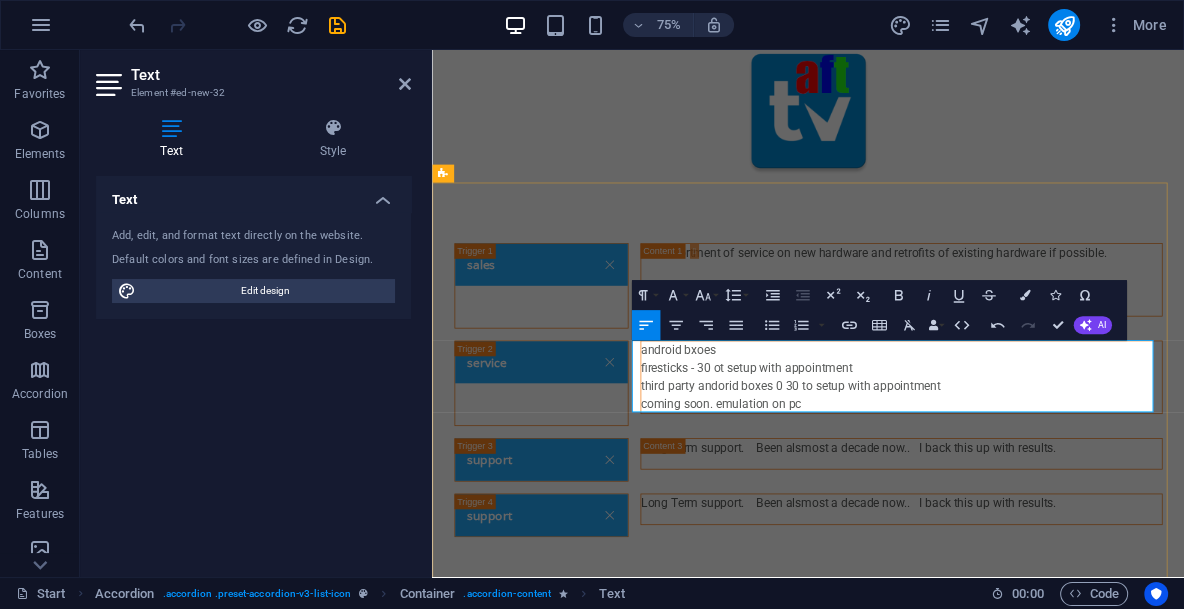 click on "coming soon. emulation on pc" at bounding box center [1058, 523] 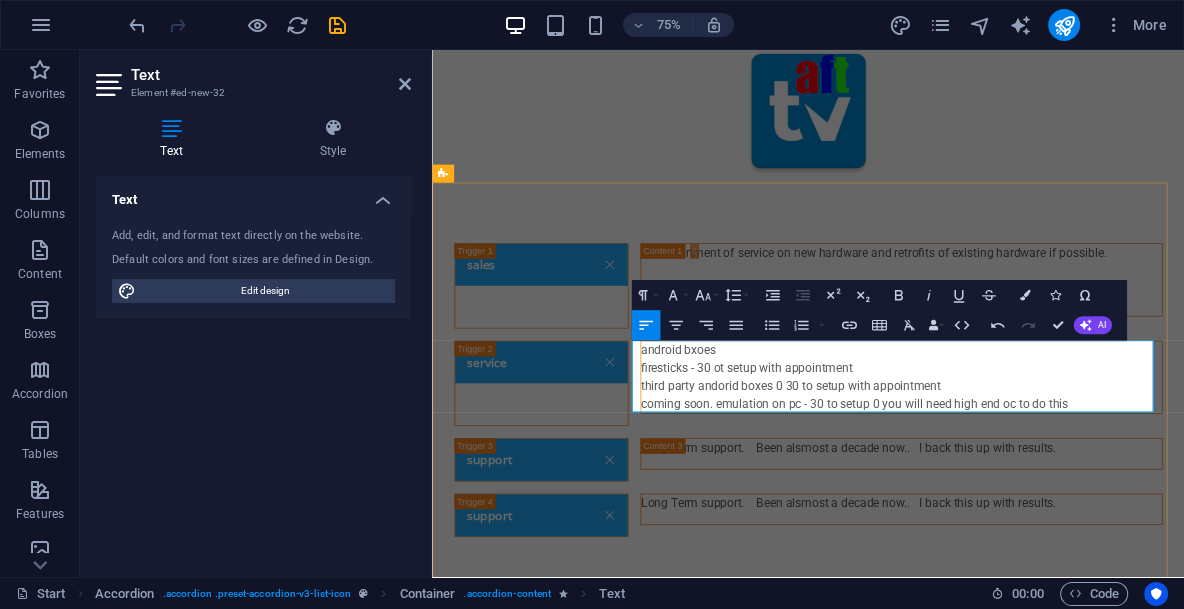 click on "coming soon. emulation on pc - 30 to setup 0 you will need high end oc to do this" at bounding box center [1058, 523] 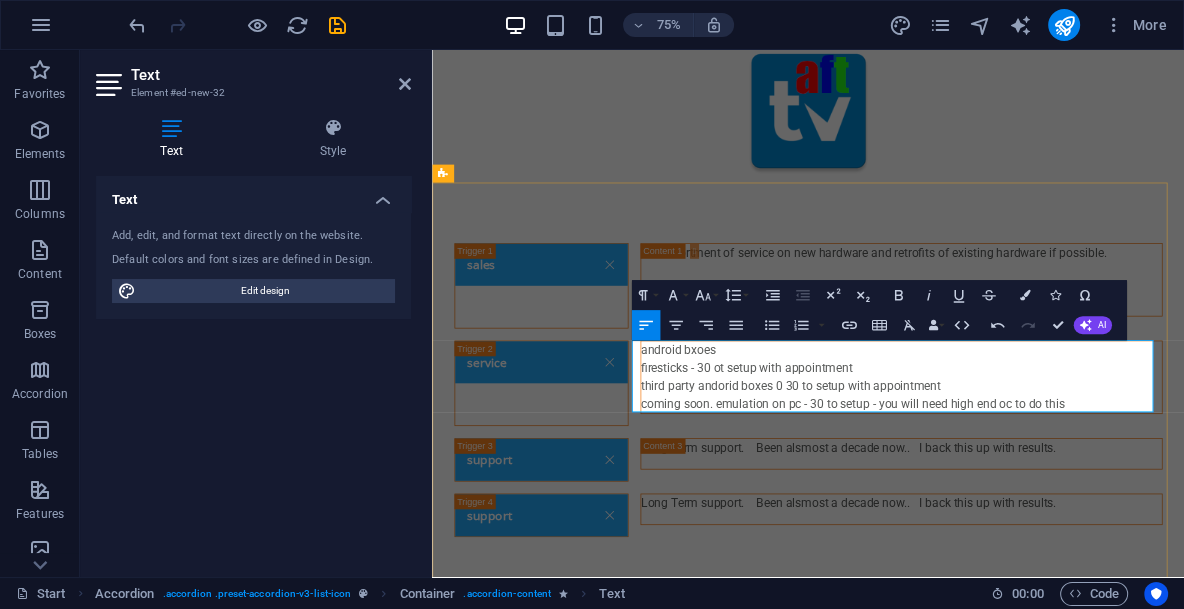 scroll, scrollTop: 0, scrollLeft: 0, axis: both 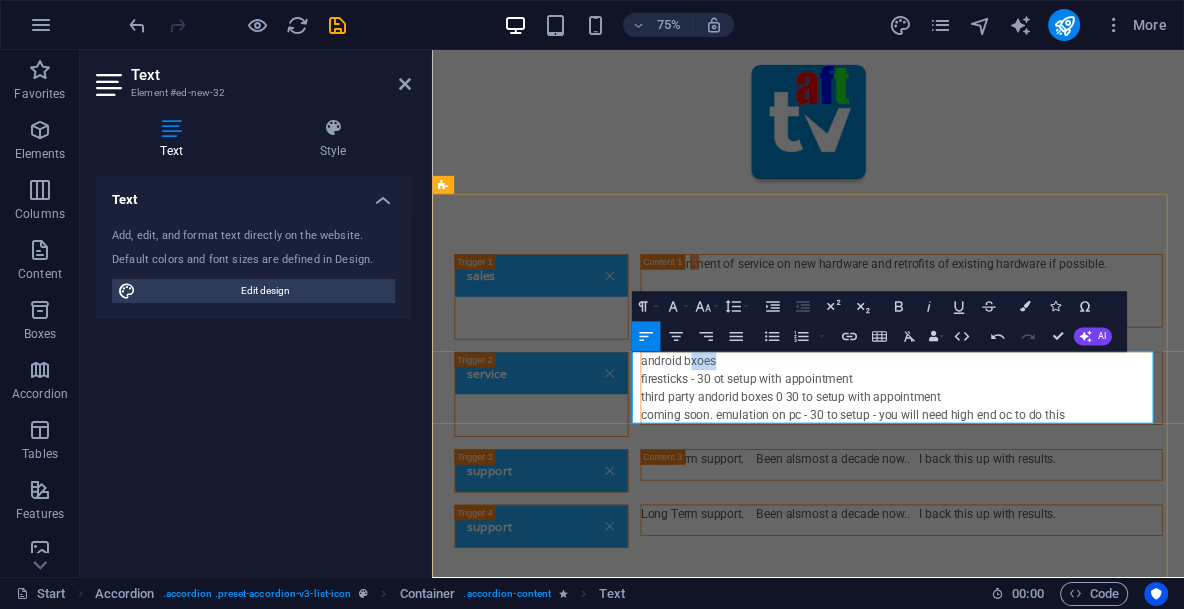 drag, startPoint x: 767, startPoint y: 464, endPoint x: 831, endPoint y: 460, distance: 64.12488 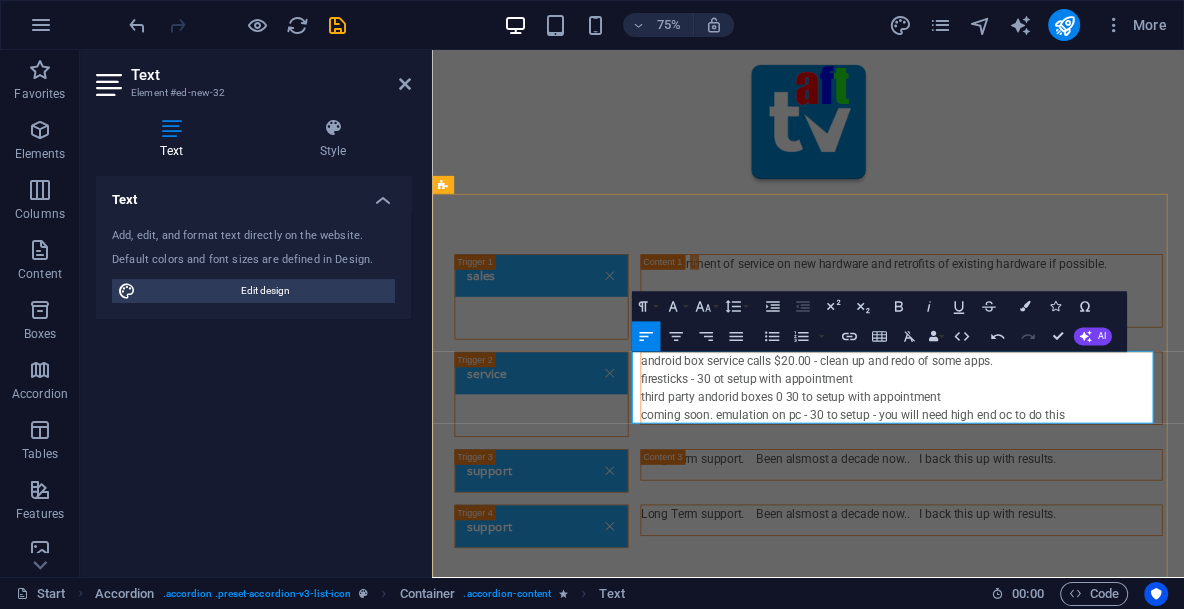click on "firesticks - 30 ot setup with appointment" at bounding box center [1058, 489] 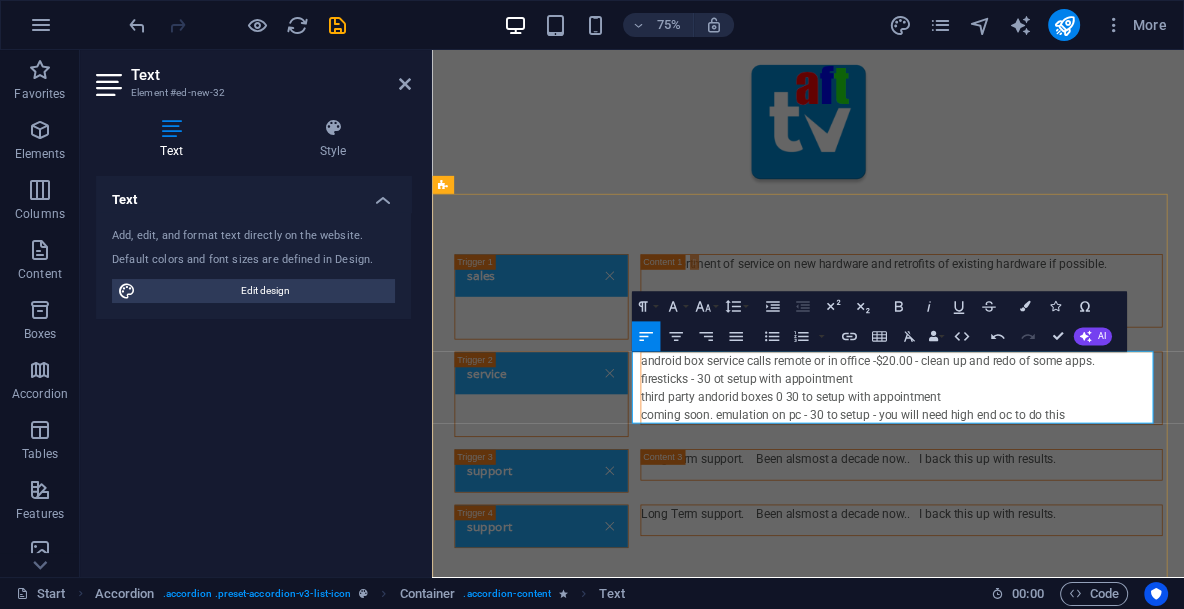 drag, startPoint x: 1211, startPoint y: 460, endPoint x: 1326, endPoint y: 459, distance: 115.00435 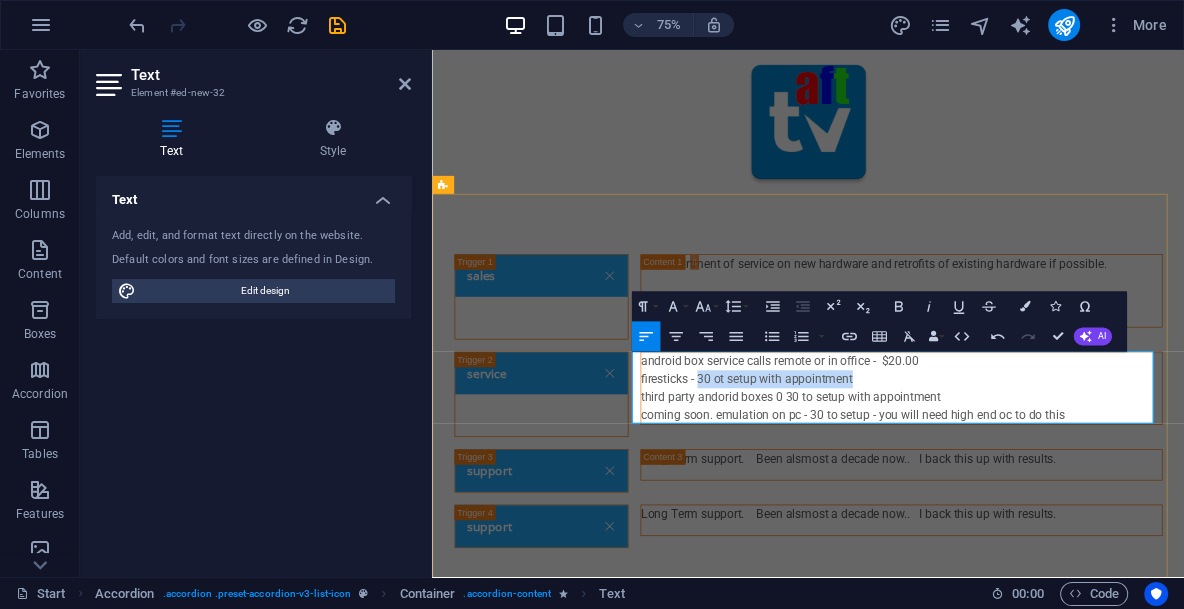 drag, startPoint x: 776, startPoint y: 487, endPoint x: 996, endPoint y: 485, distance: 220.0091 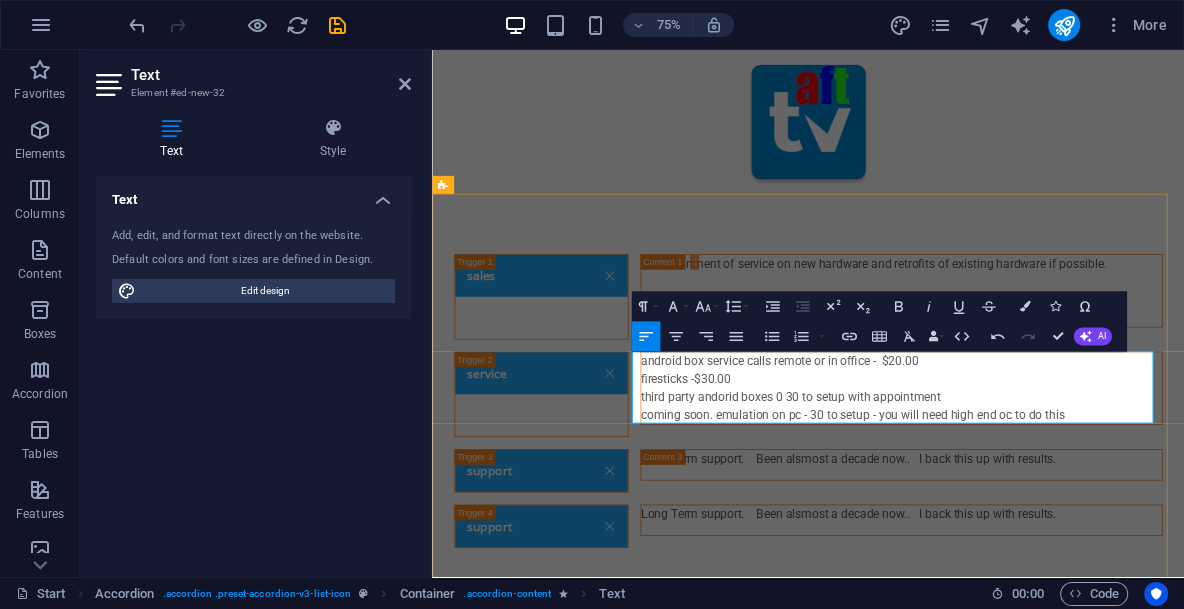 click on "firesticks -$30.00" at bounding box center [1058, 489] 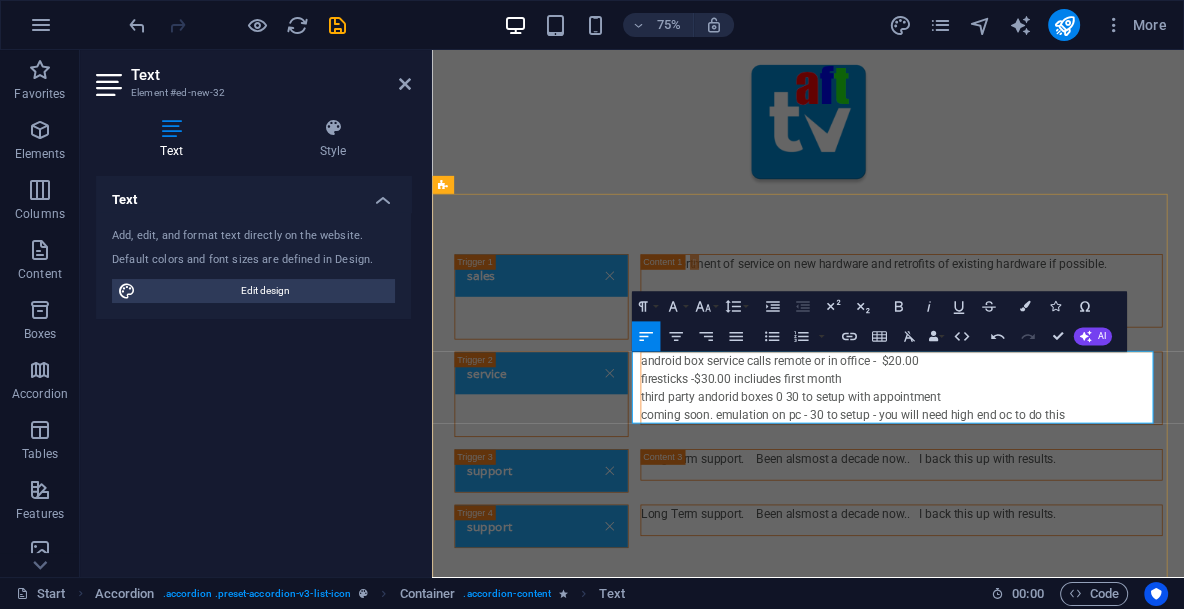 click on "firesticks -$30.00 incliudes first month" at bounding box center [1058, 489] 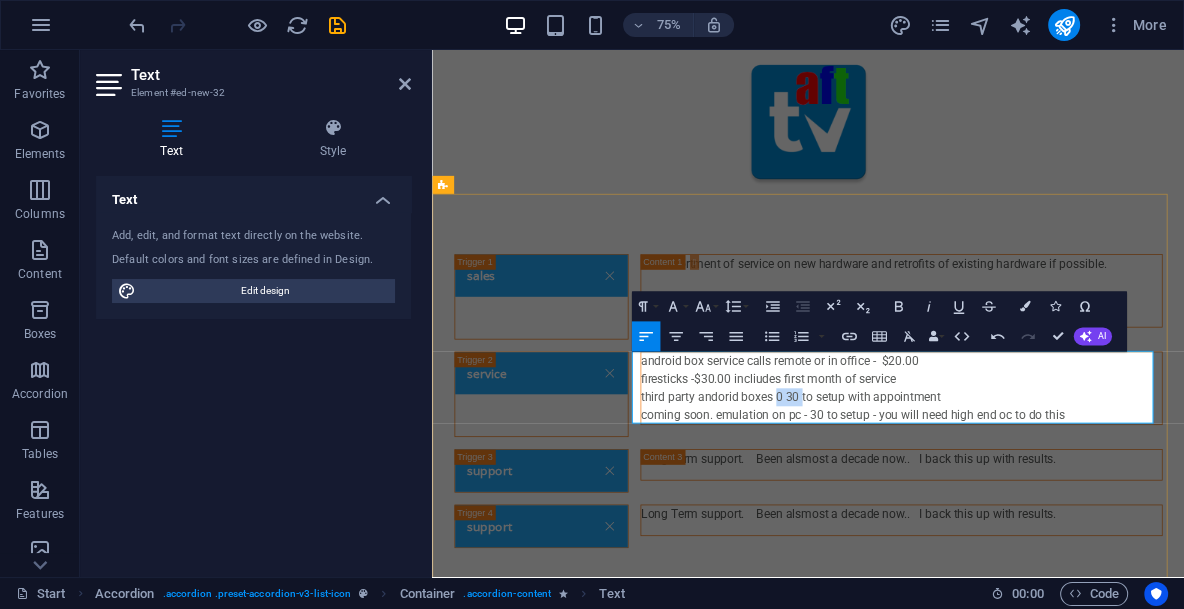 drag, startPoint x: 881, startPoint y: 509, endPoint x: 912, endPoint y: 507, distance: 31.06445 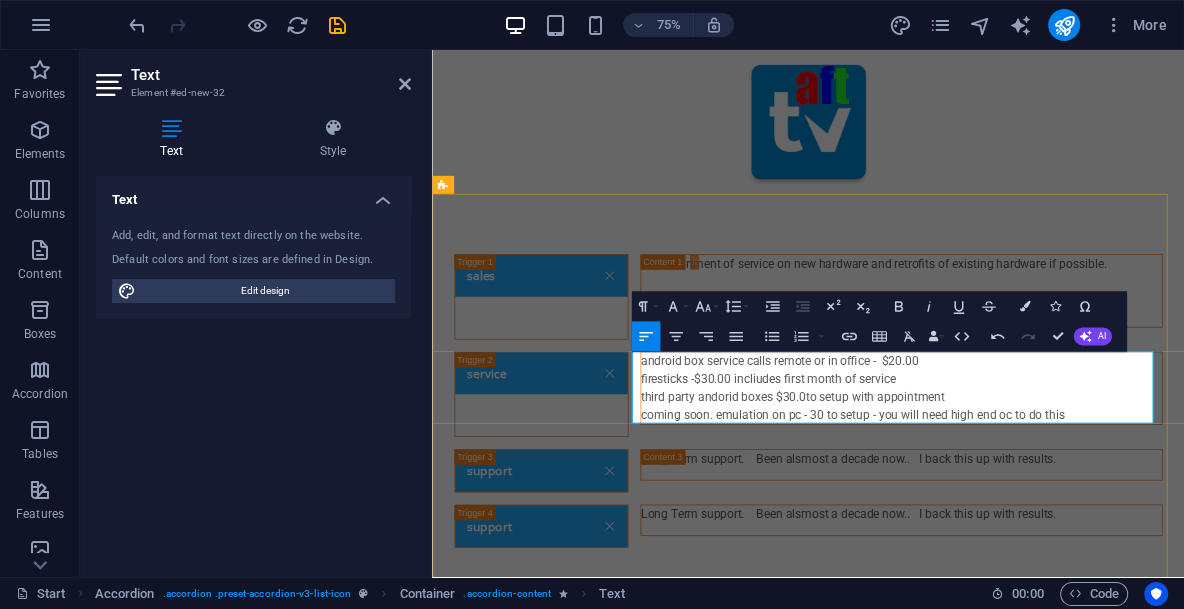 click on "firesticks -$30.00 incliudes first month of service" at bounding box center [1058, 489] 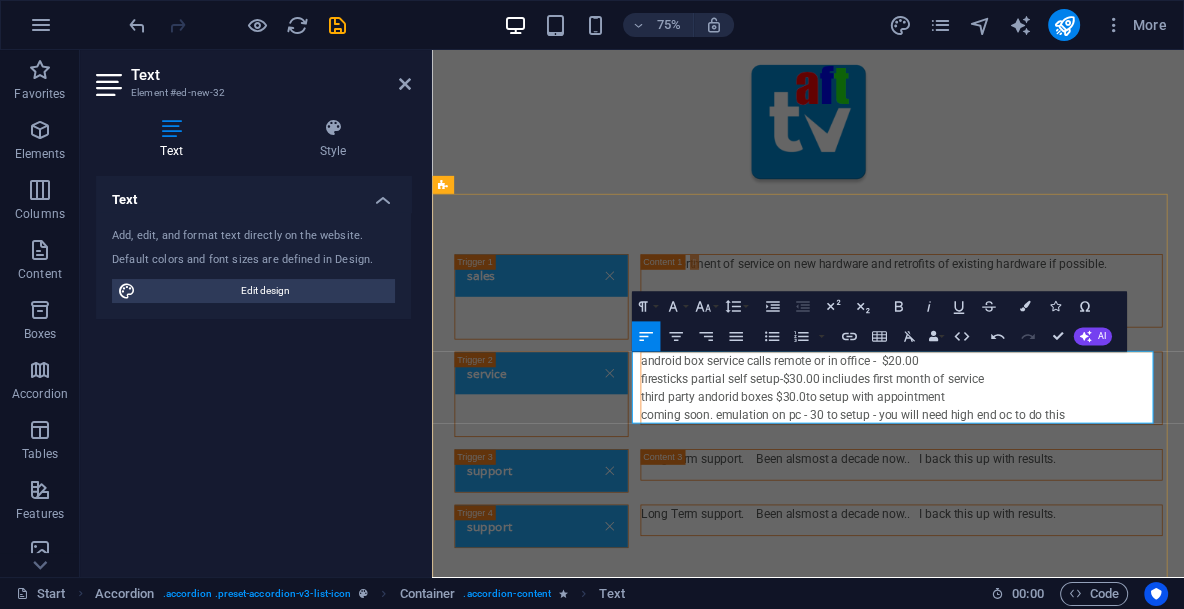 click on "firesticks partial self setup   -$30.00 incliudes first month of service" at bounding box center (1058, 489) 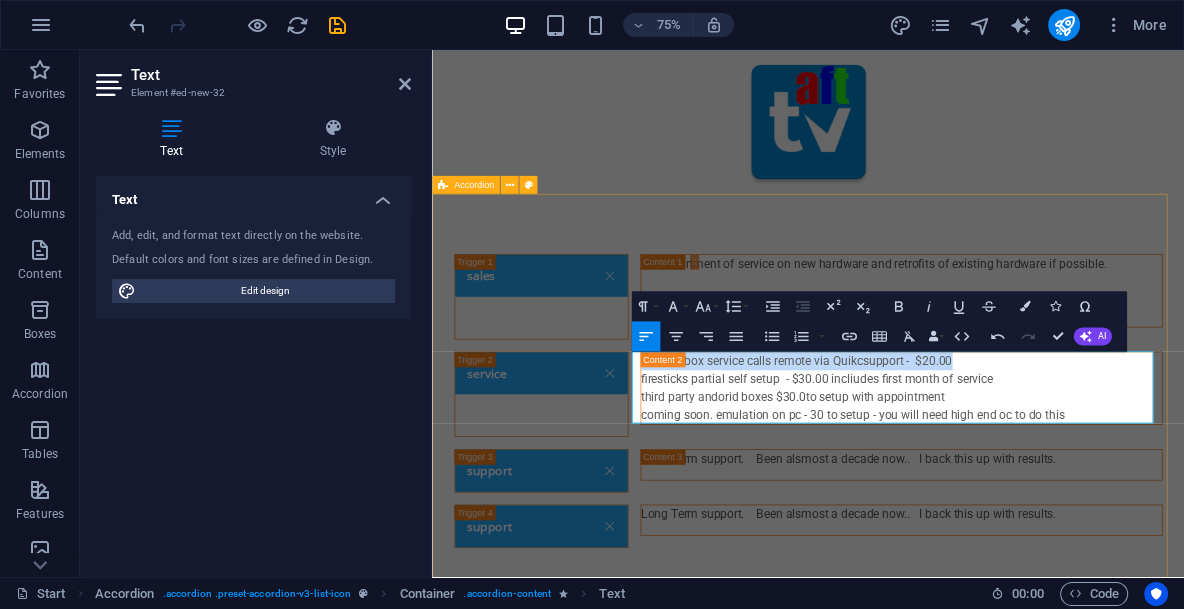 drag, startPoint x: 1135, startPoint y: 465, endPoint x: 689, endPoint y: 456, distance: 446.0908 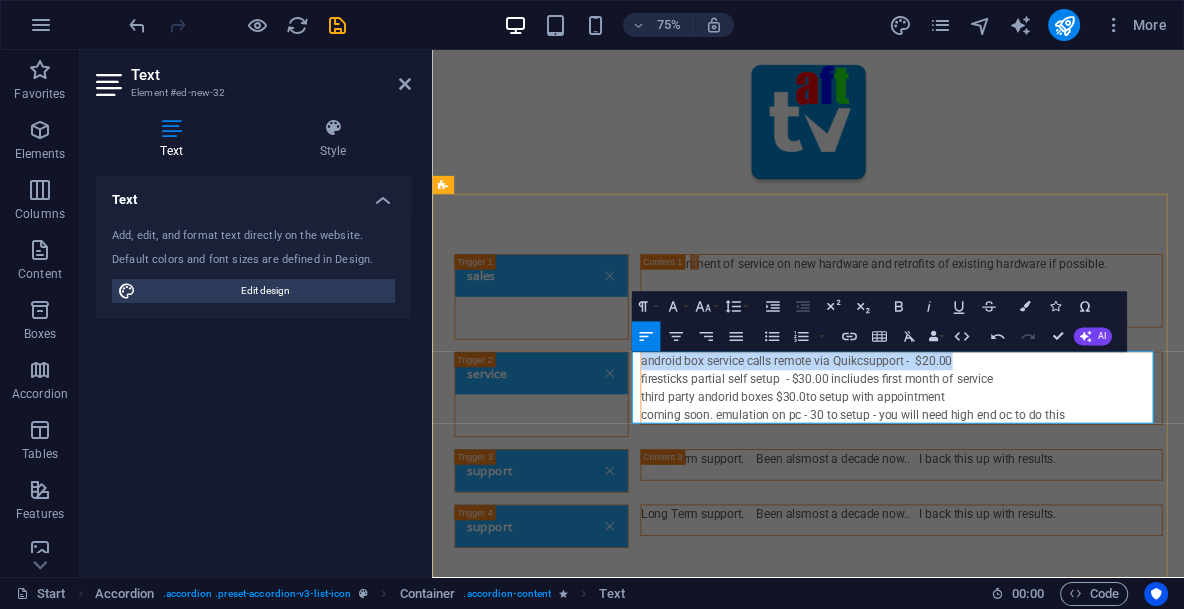 copy on "android box service calls remote via Quikcsupport -  $20.00" 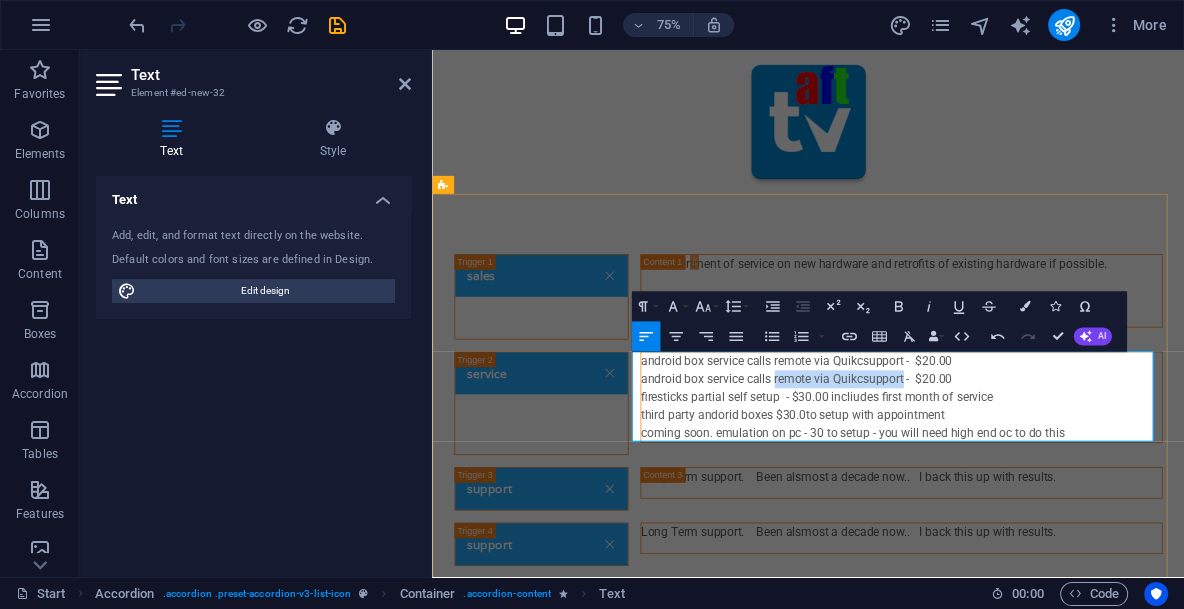 drag, startPoint x: 879, startPoint y: 489, endPoint x: 1051, endPoint y: 487, distance: 172.01163 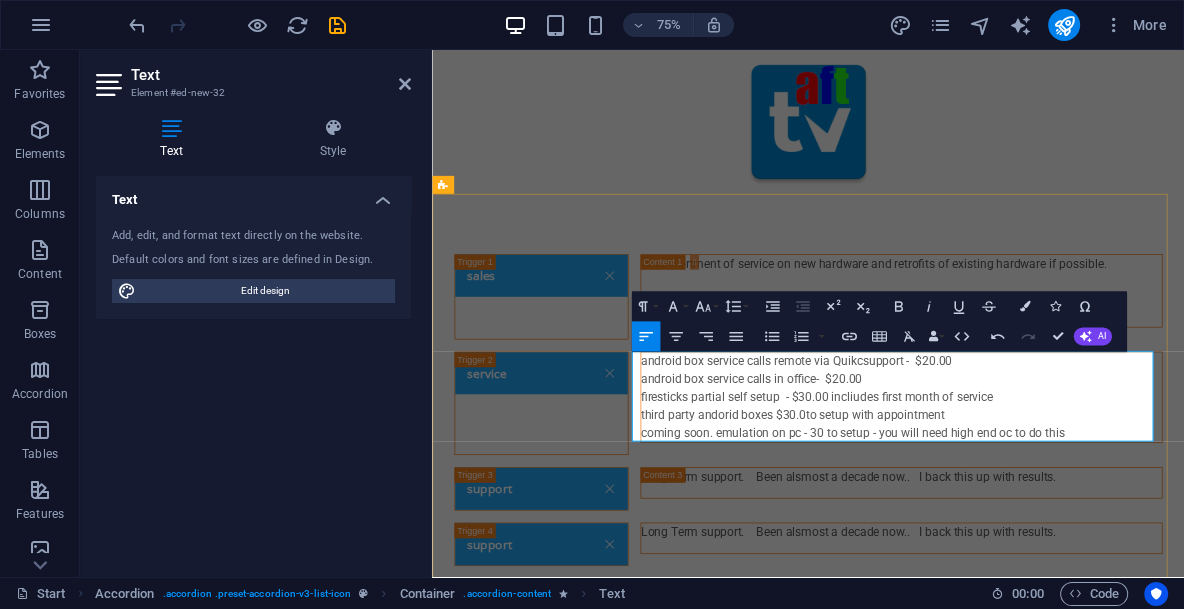 click on "firesticks partial self setup  - $30.00 incliudes first month of service" at bounding box center (1058, 513) 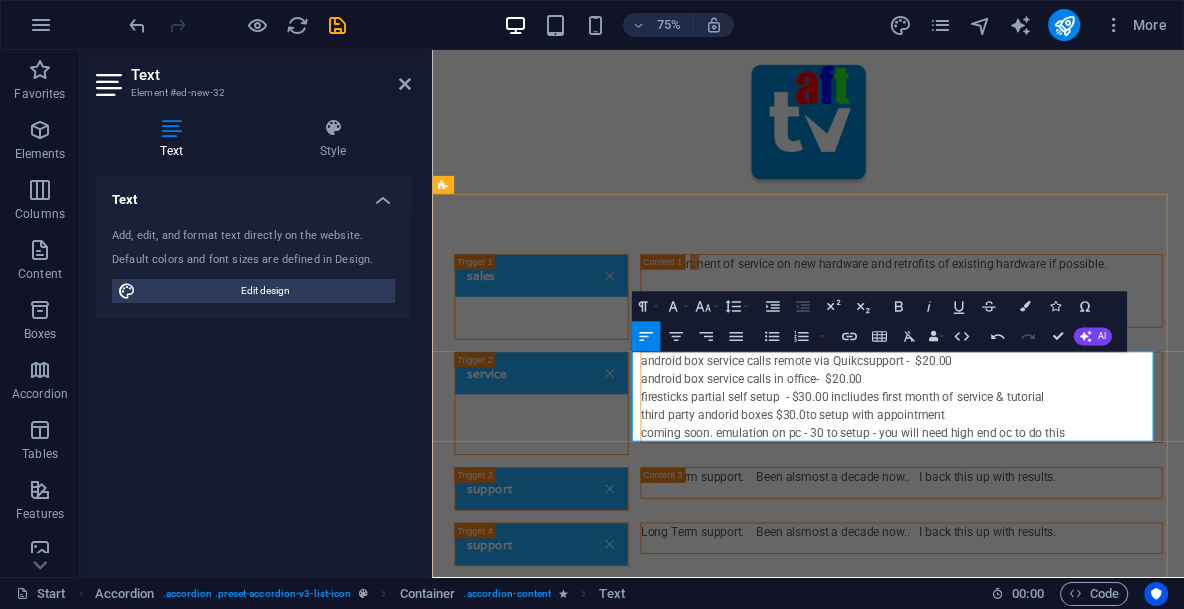click on "firesticks partial self setup  - $30.00 incliudes first month of service & tutorial" at bounding box center [1058, 513] 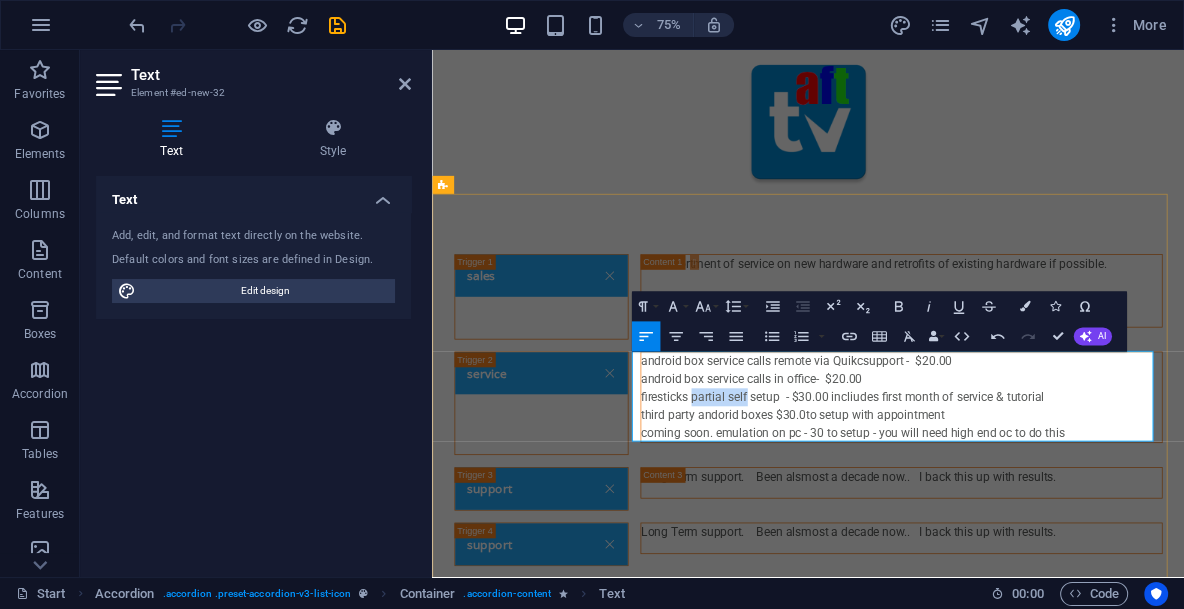 drag, startPoint x: 767, startPoint y: 511, endPoint x: 841, endPoint y: 506, distance: 74.168724 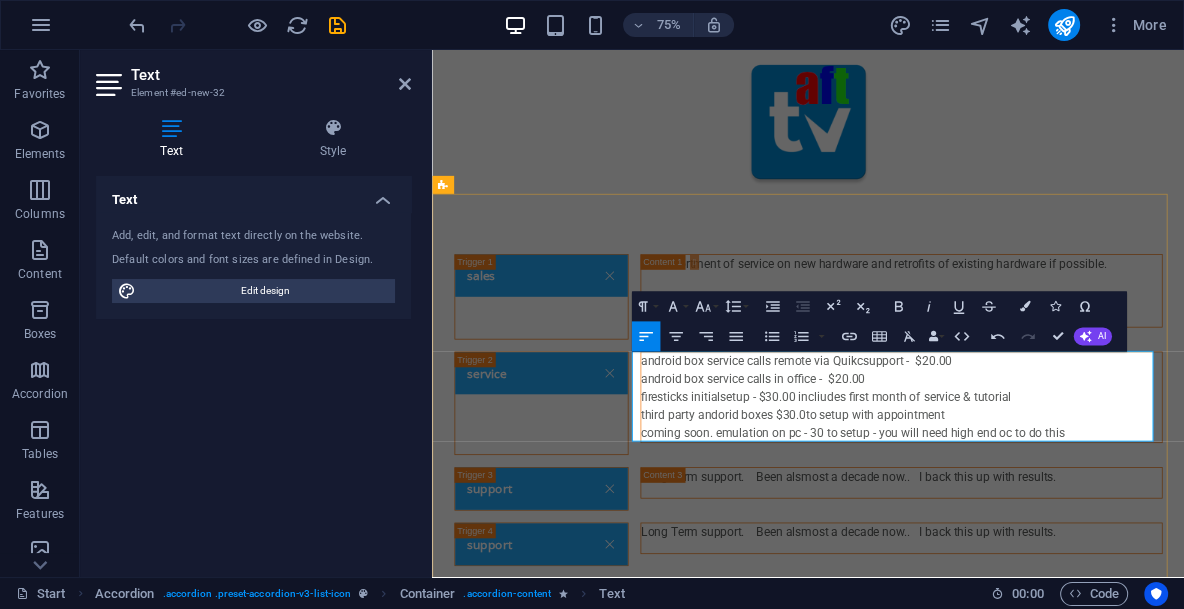 click on "firesticks initial   setup  - $30.00 incliudes first month of service & tutorial" at bounding box center [1058, 513] 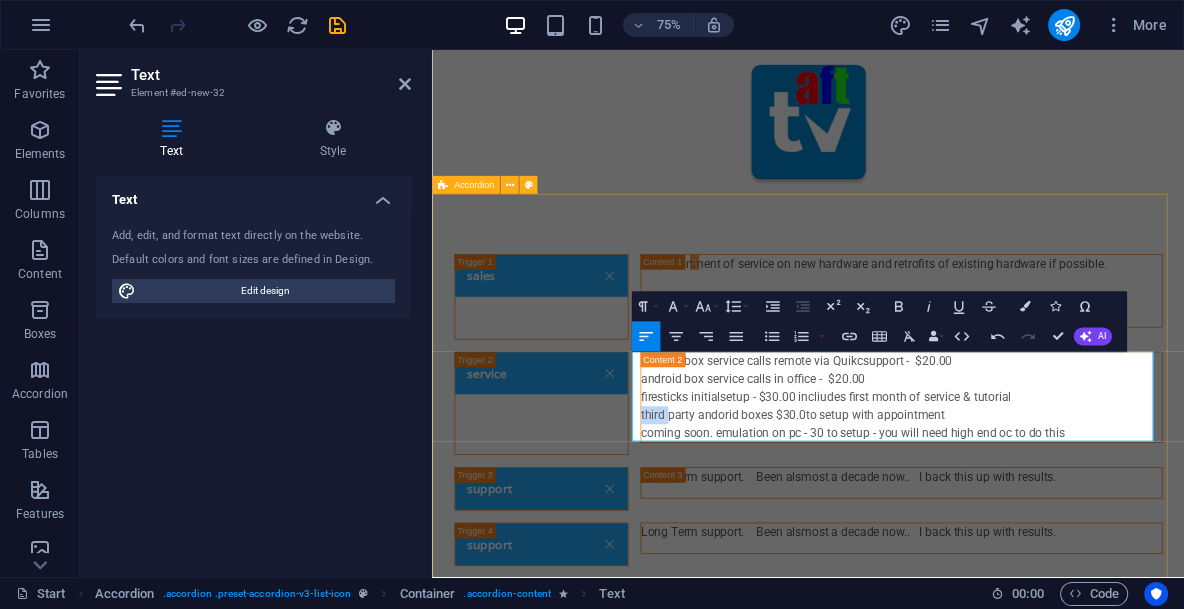 drag, startPoint x: 734, startPoint y: 533, endPoint x: 682, endPoint y: 535, distance: 52.03845 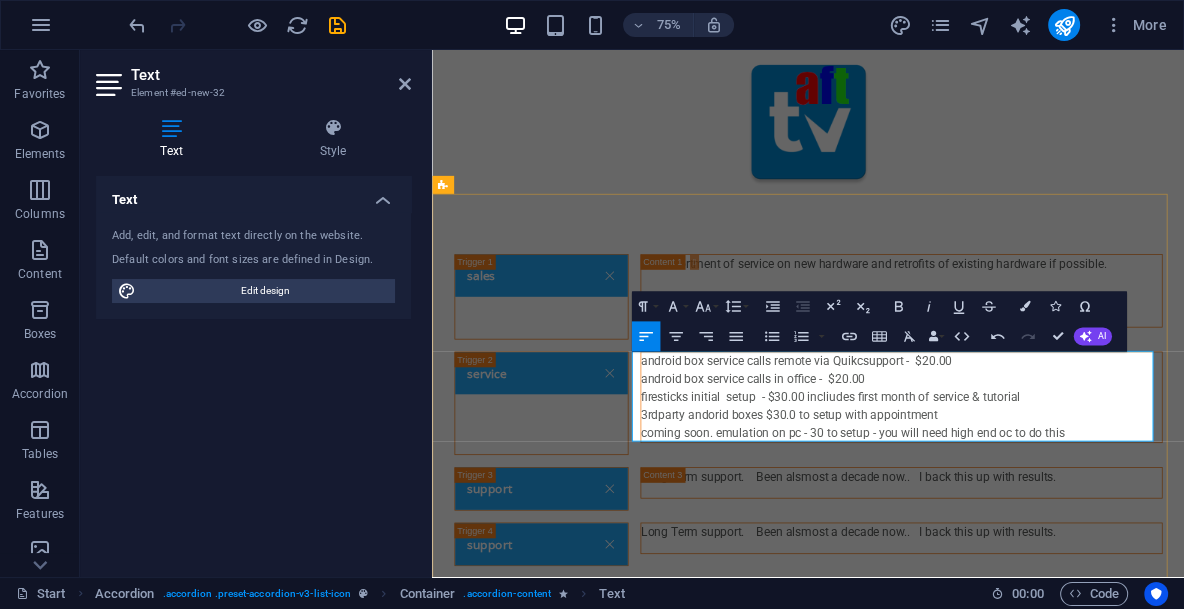 click on "3rd  party andorid boxes $30.0 to setup with appointment" at bounding box center [1058, 537] 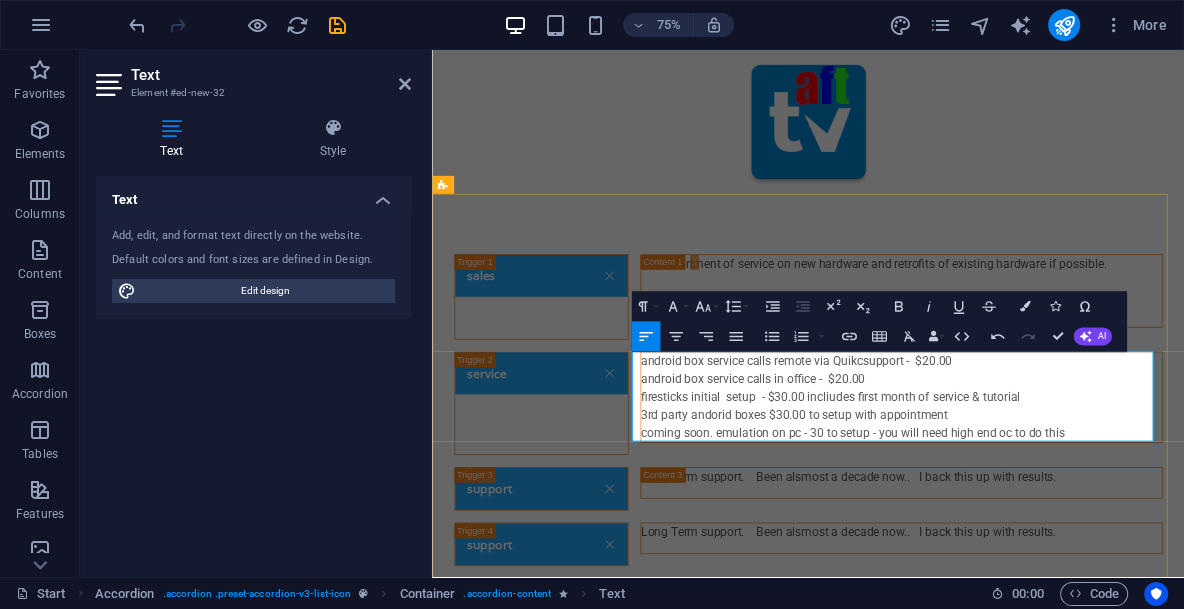 click on "3rd party andorid boxes $30.00 to setup with appointment" at bounding box center (1058, 537) 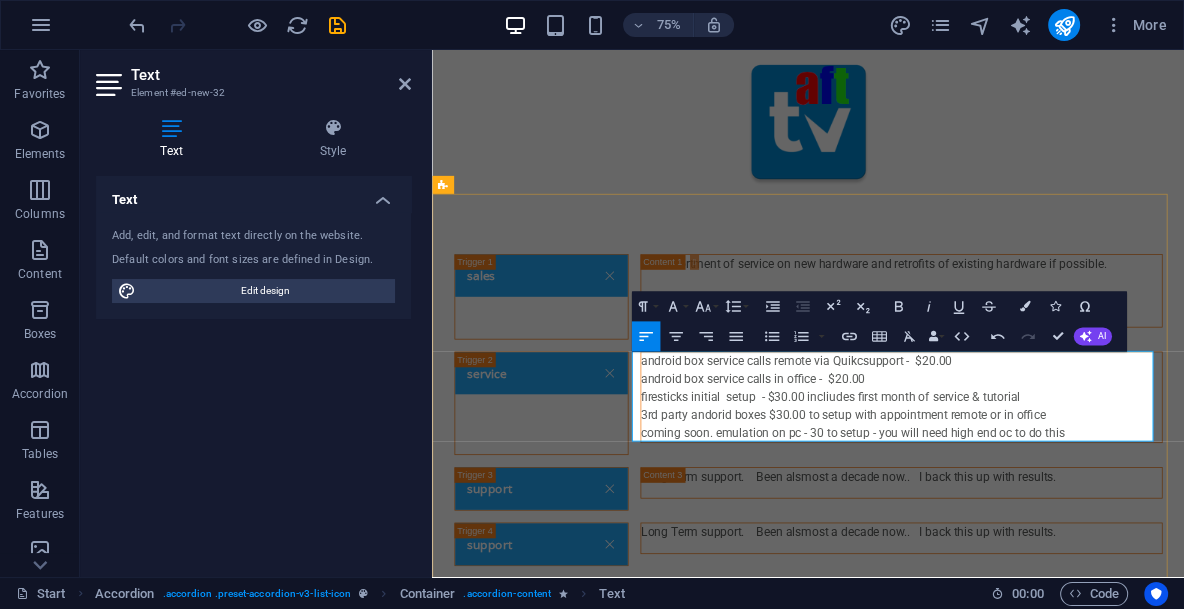 click on "android box service calls in office -  $20.00" at bounding box center (1058, 489) 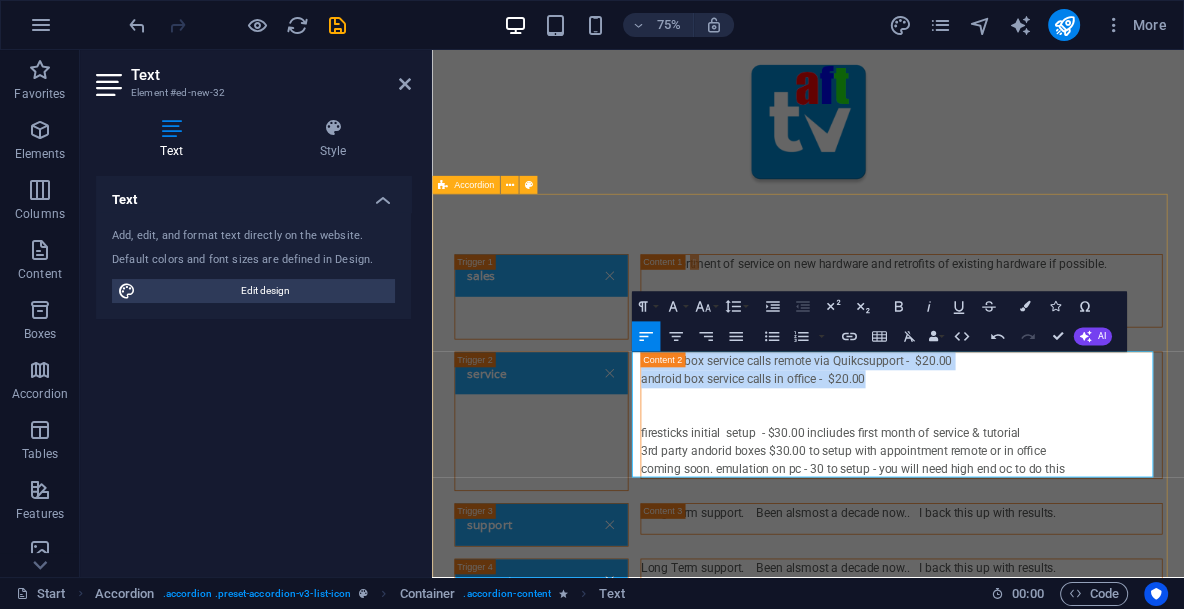 drag, startPoint x: 1016, startPoint y: 490, endPoint x: 689, endPoint y: 468, distance: 327.73923 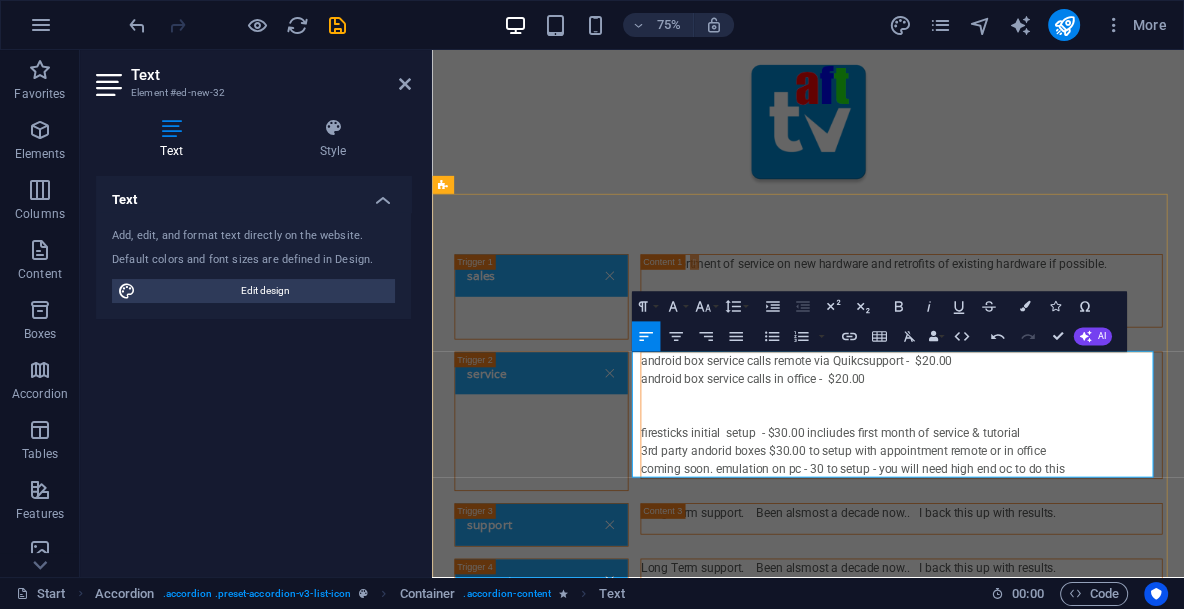 click at bounding box center [1058, 537] 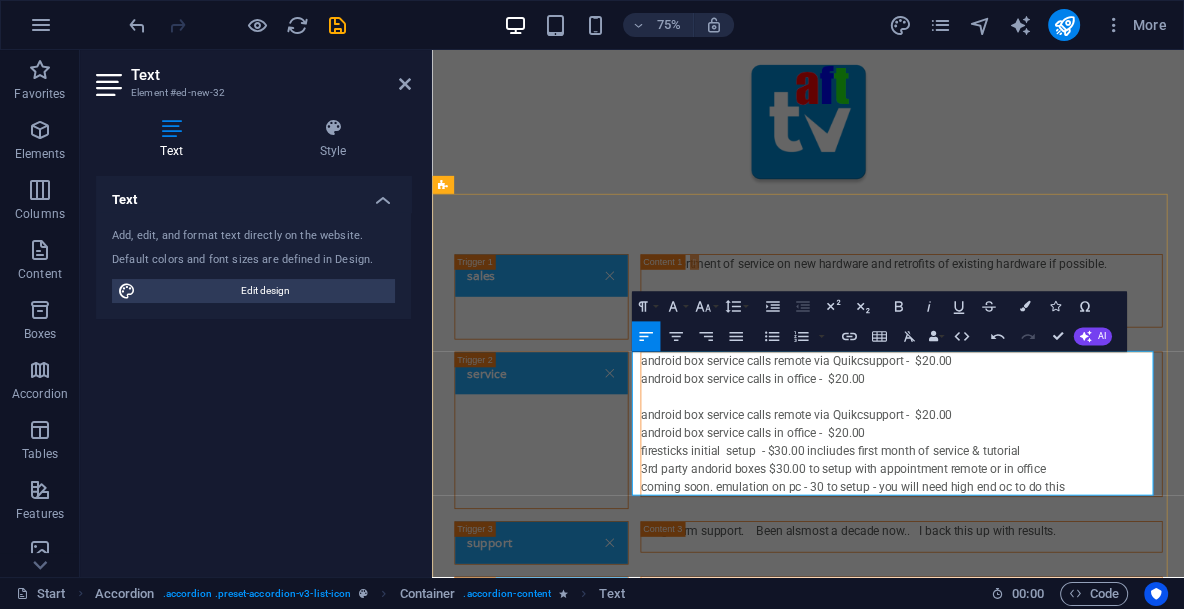click on "android box service calls remote via Quikcsupport -  $20.00" at bounding box center [1058, 537] 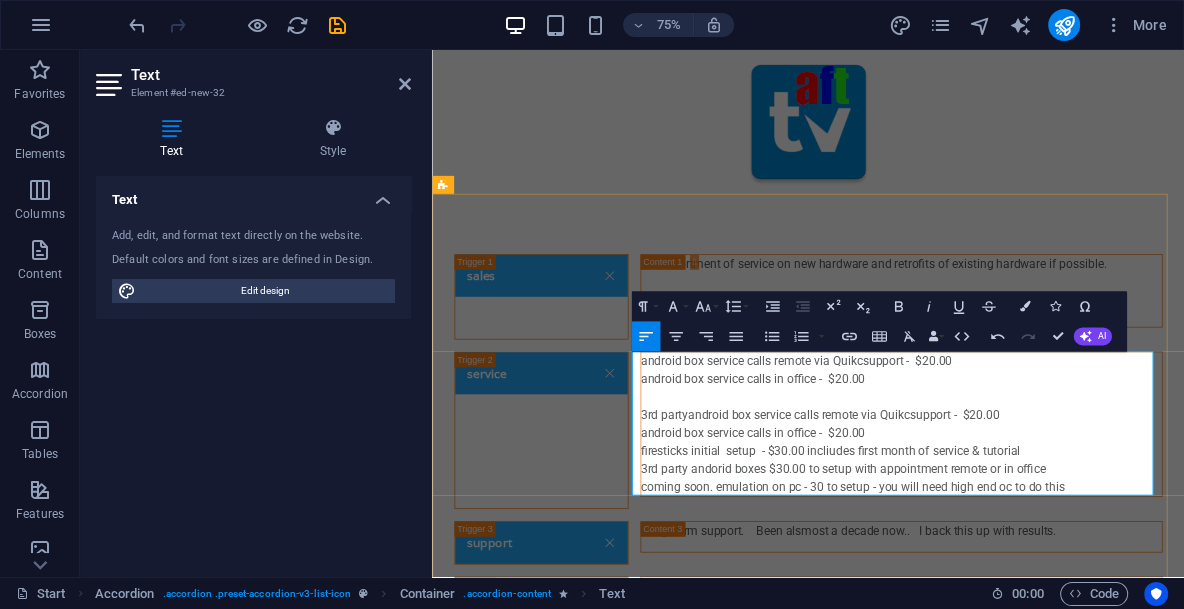 click on "android box service calls in office -  $20.00" at bounding box center [1058, 561] 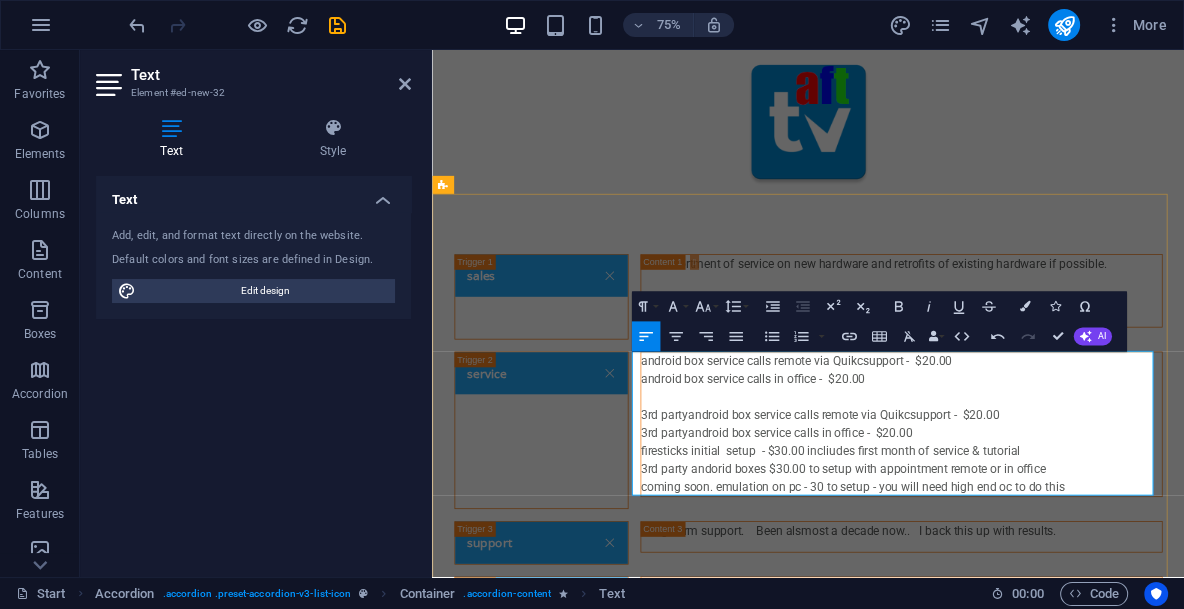 click on "3rd party  android box service calls in office -  $20.00" at bounding box center [1058, 561] 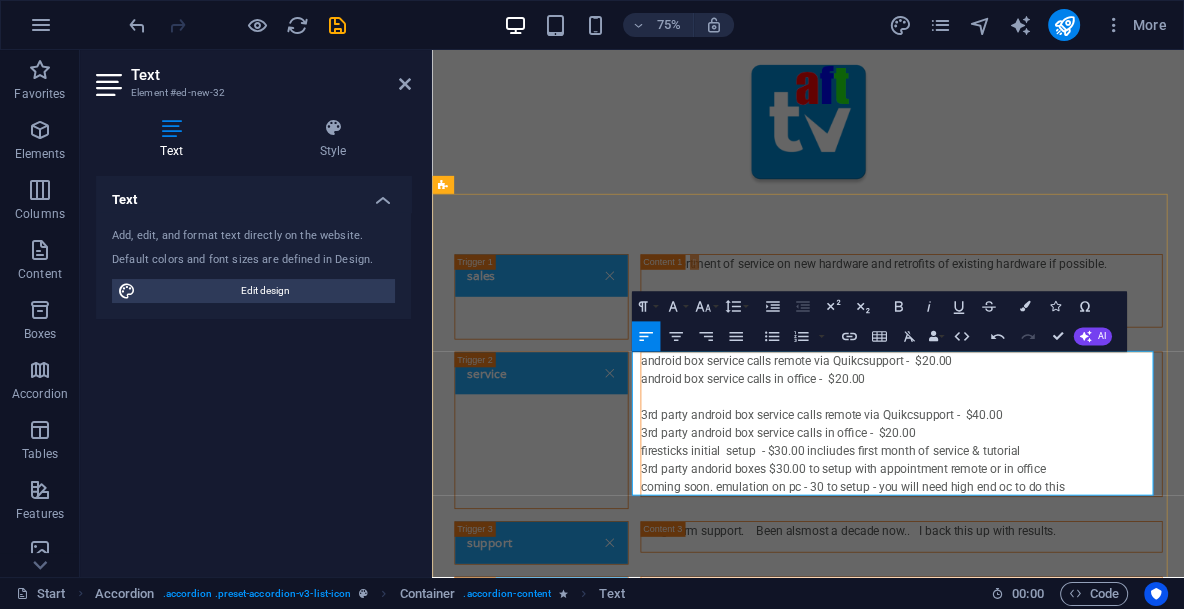 click on "3rd party android box service calls in office -  $20.00" at bounding box center (1058, 561) 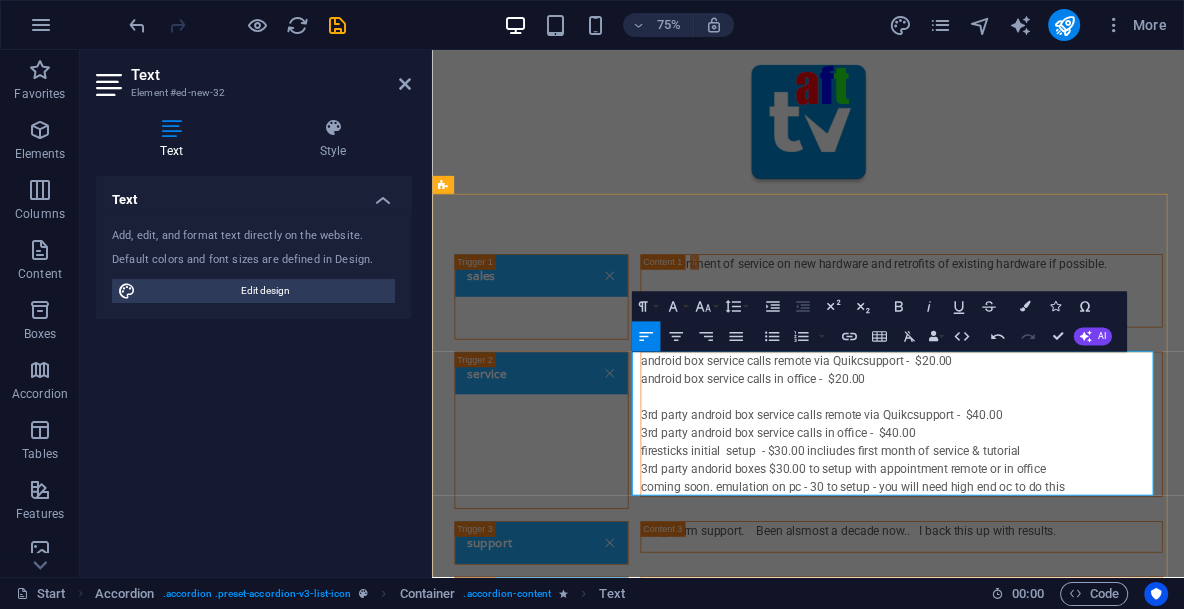 click on "3rd party android box service calls in office -  $40.00" at bounding box center [1058, 561] 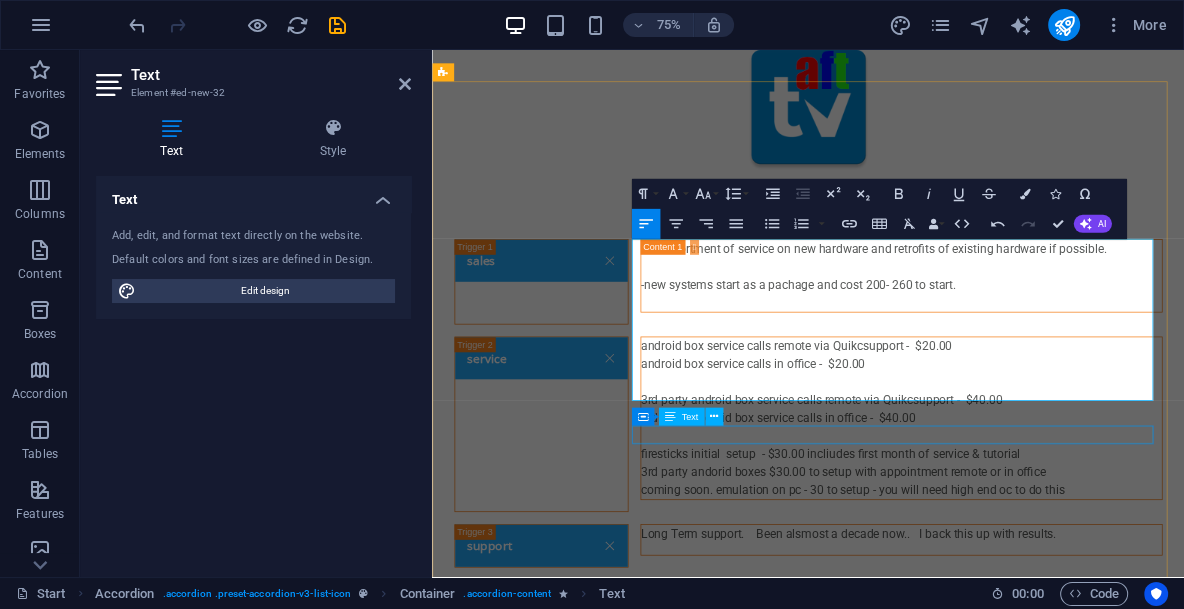scroll, scrollTop: 0, scrollLeft: 0, axis: both 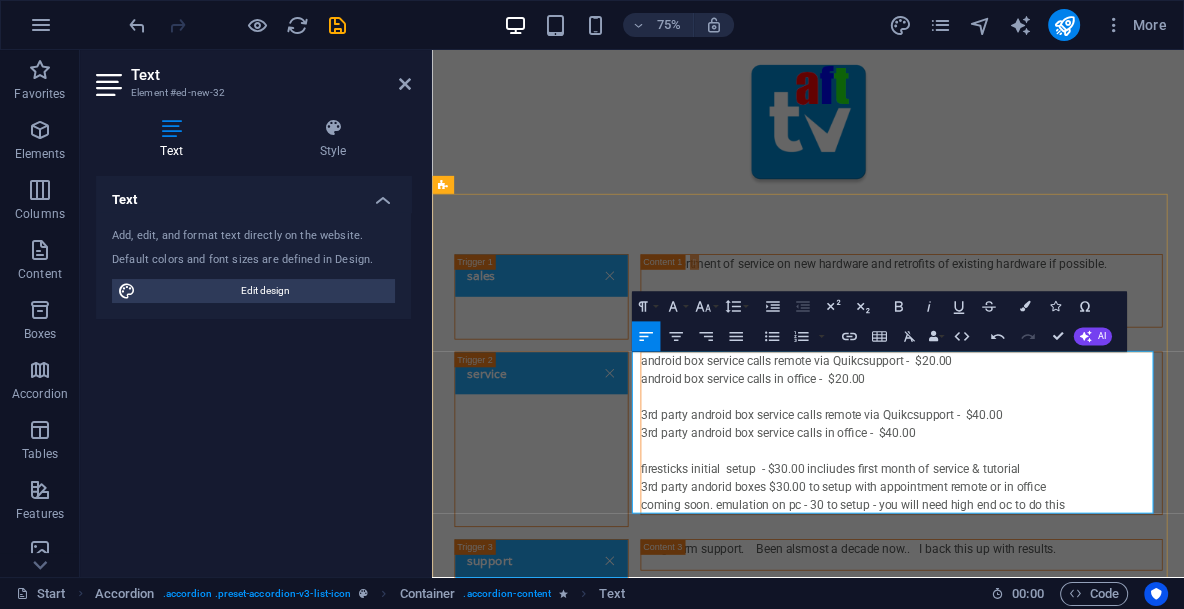 click on "android box service calls remote via Quikcsupport -  $20.00" at bounding box center [1058, 465] 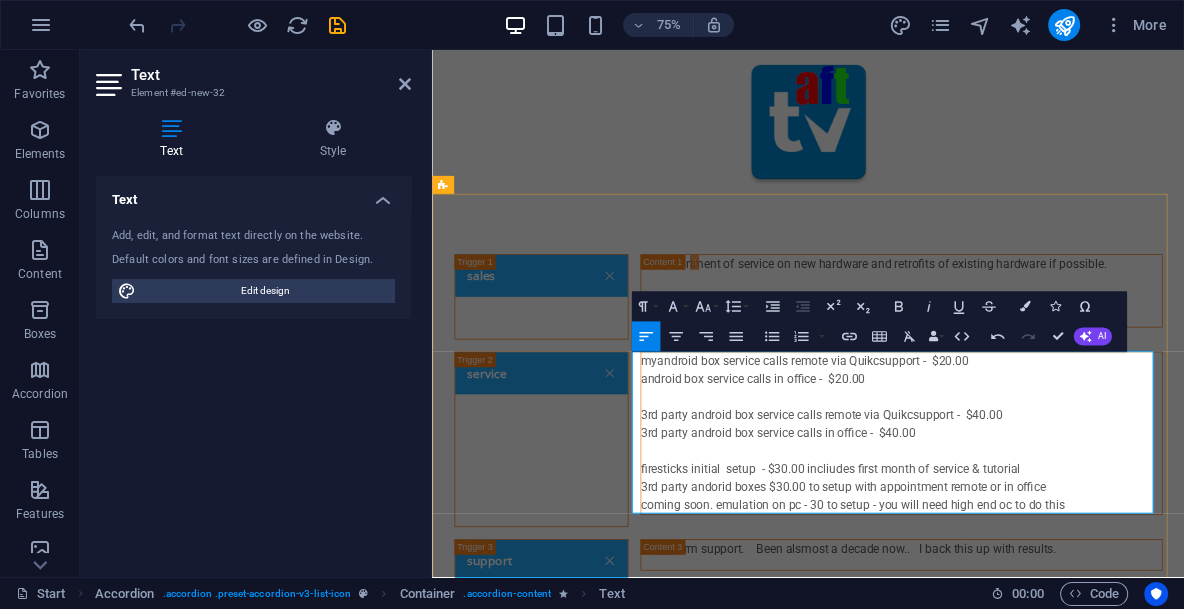 click on "my android box service calls remote via Quikcsupport - $20.00 android box service calls in office - $20.00 3rd party android box service calls remote via Quikcsupport - $40.00 3rd party android box service calls in office - $40.00 firesticks initial setup - $30.00 incliudes first month of service & tutorial 3rd party andorid boxes $30.00 to setup with appointment remote or in office coming soon. emulation on pc - 30 to setup - you will need high end oc to do this" at bounding box center [1058, 561] 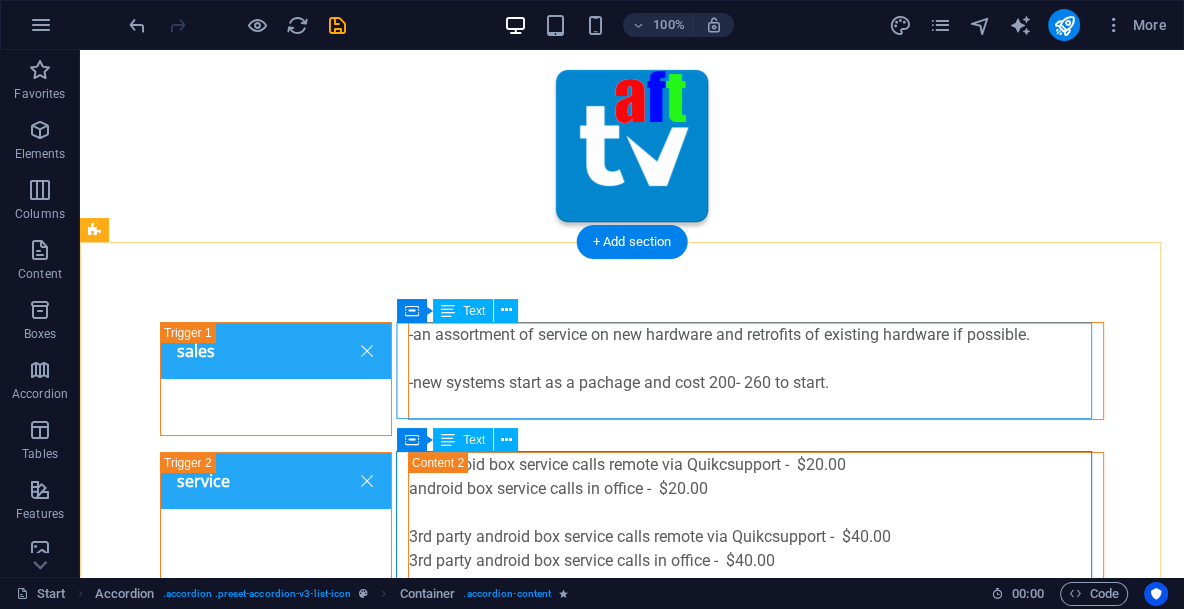 drag, startPoint x: 348, startPoint y: 487, endPoint x: 636, endPoint y: 377, distance: 308.29208 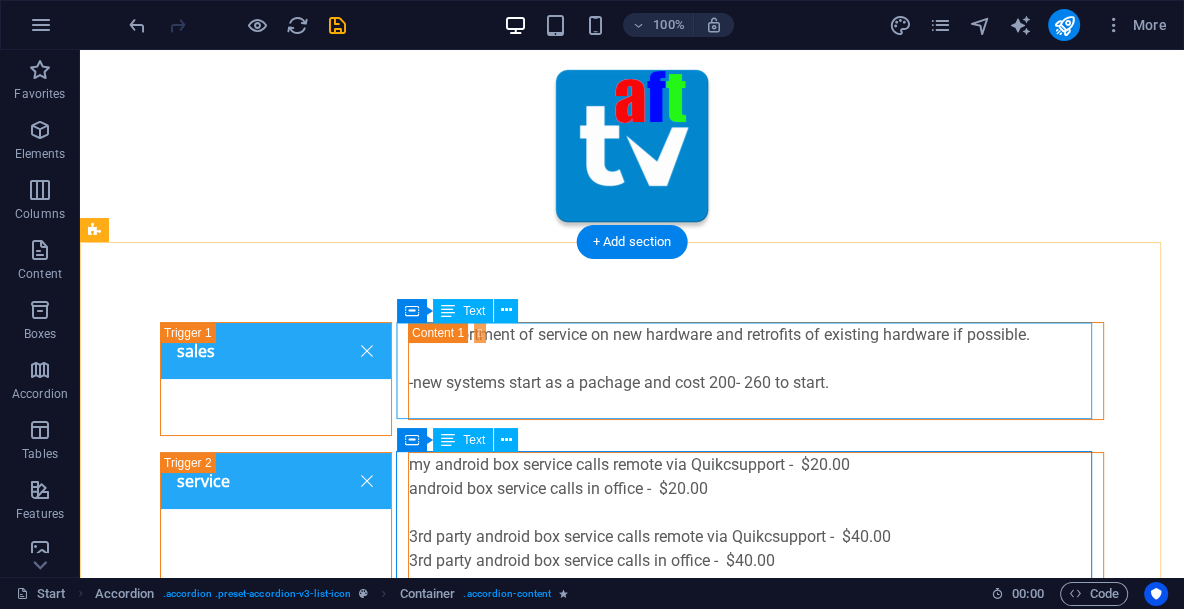 scroll, scrollTop: 299, scrollLeft: 0, axis: vertical 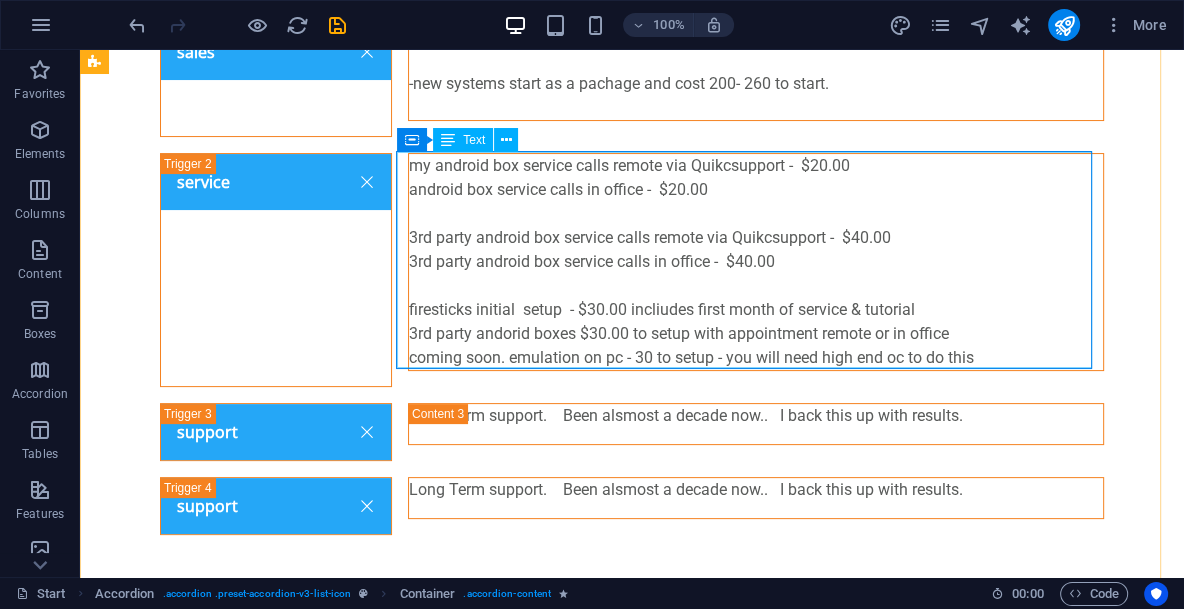 click on "my android box service calls remote via Quikcsupport - $20.00 android box service calls in office - $20.00 3rd party android box service calls remote via Quikcsupport - $40.00 3rd party android box service calls in office - $40.00 firesticks initial setup - $30.00 incliudes first month of service & tutorial 3rd party andorid boxes $30.00 to setup with appointment remote or in office coming soon. emulation on pc - 30 to setup - you will need high end oc to do this" at bounding box center (756, 262) 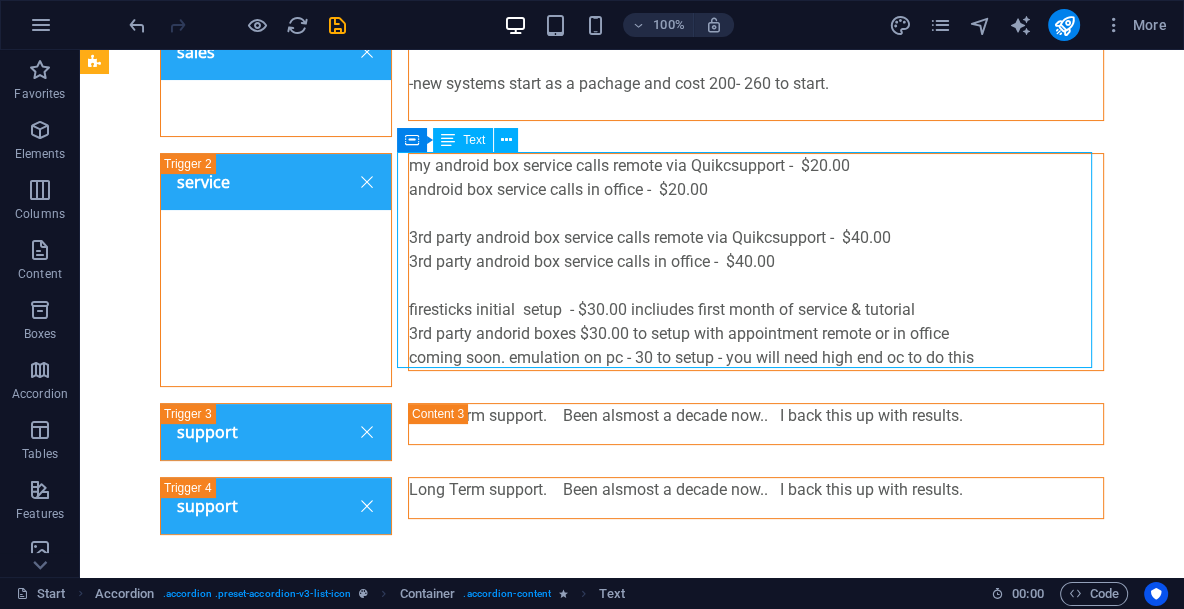 click on "my android box service calls remote via Quikcsupport - $20.00 android box service calls in office - $20.00 3rd party android box service calls remote via Quikcsupport - $40.00 3rd party android box service calls in office - $40.00 firesticks initial setup - $30.00 incliudes first month of service & tutorial 3rd party andorid boxes $30.00 to setup with appointment remote or in office coming soon. emulation on pc - 30 to setup - you will need high end oc to do this" at bounding box center [756, 262] 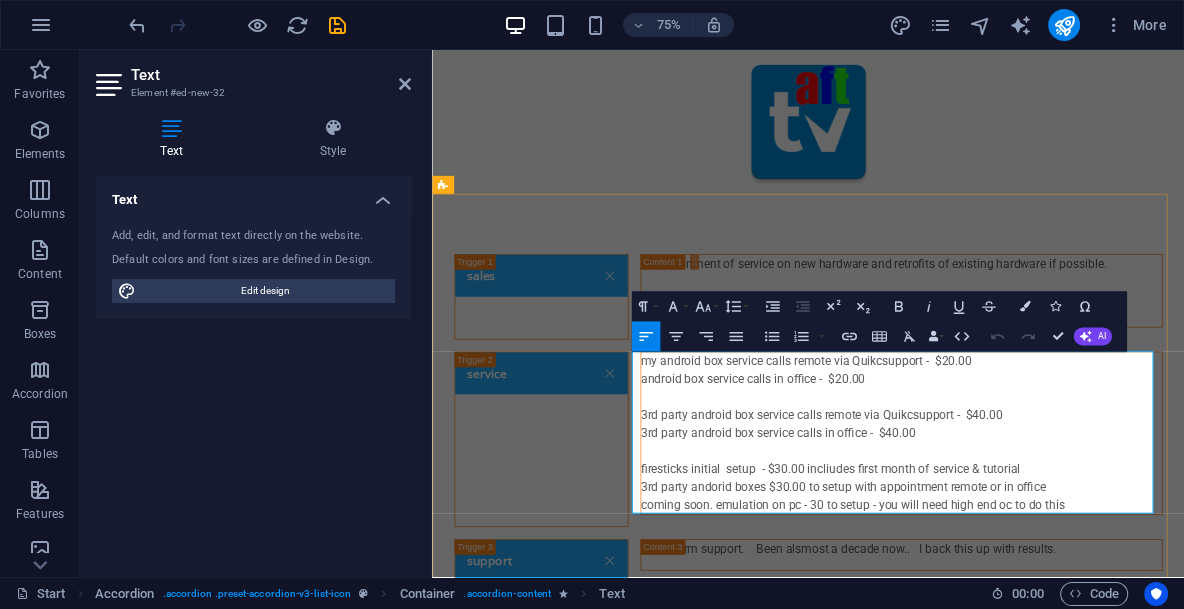 click on "android box service calls in office -  $20.00" at bounding box center (1058, 489) 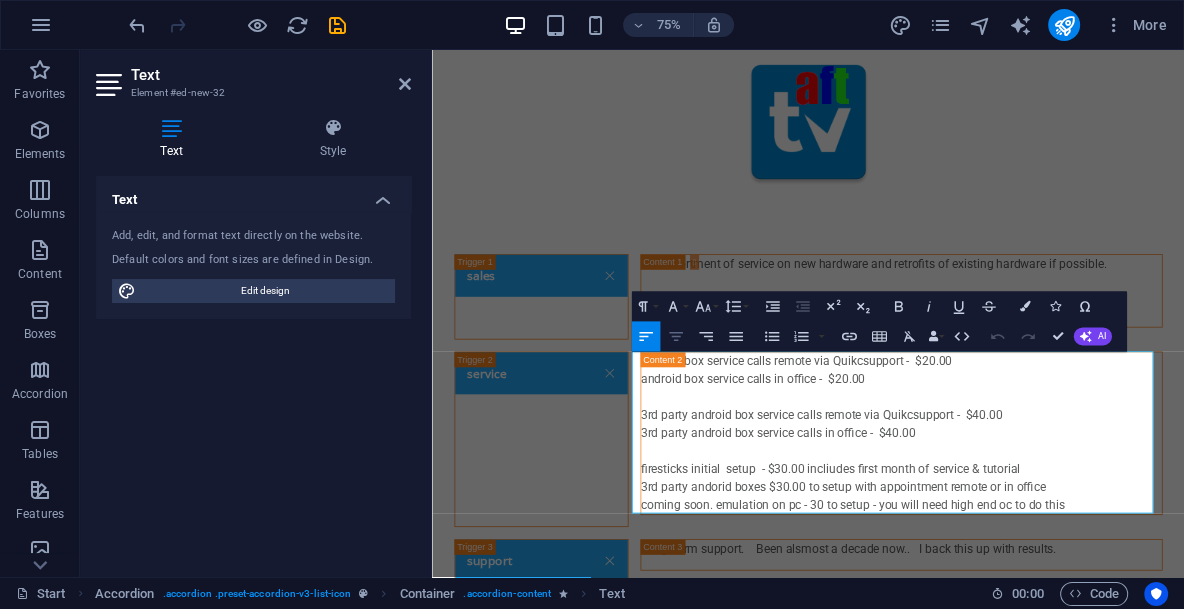 type 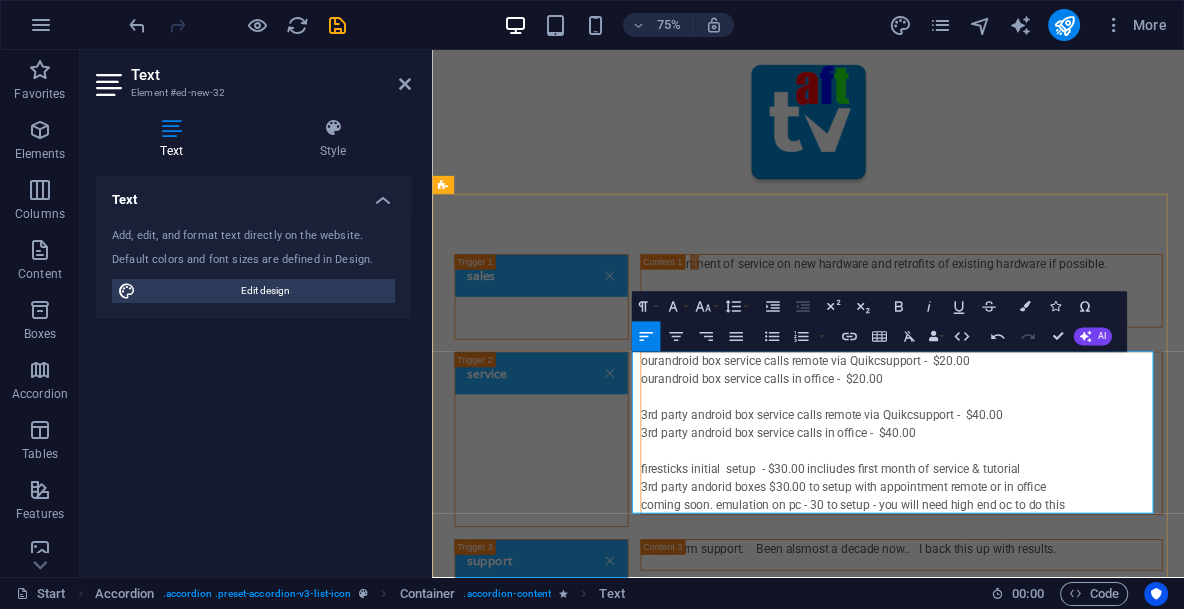 click on "3rd party android box service calls in office -  $40.00" at bounding box center (1058, 561) 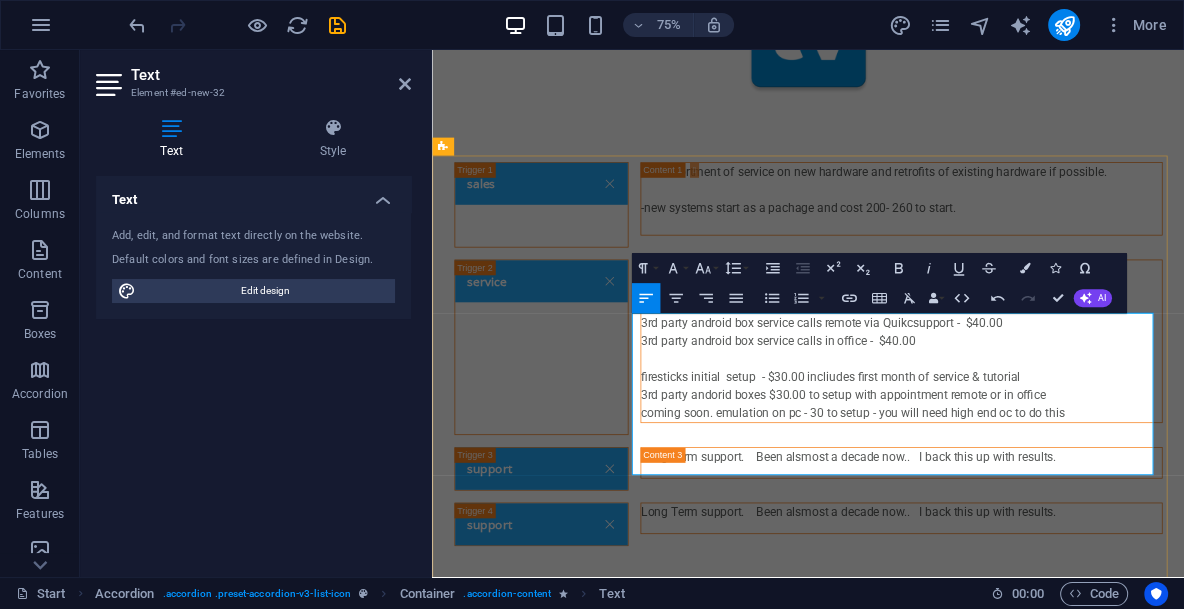 scroll, scrollTop: 149, scrollLeft: 0, axis: vertical 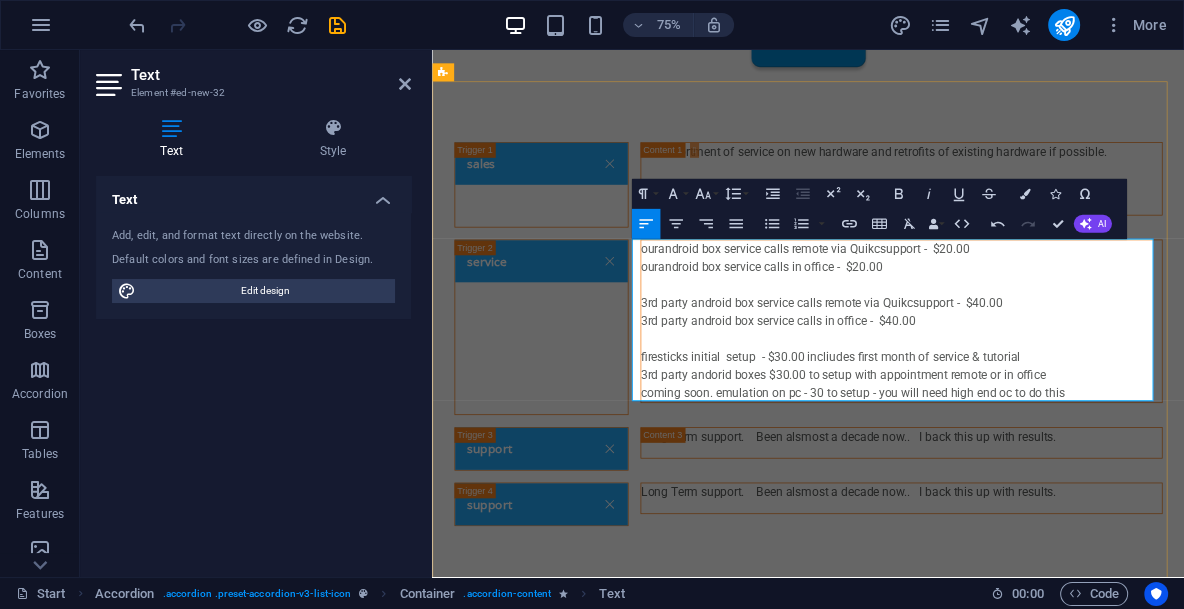 click on "3rd party andorid boxes $30.00 to setup with appointment remote or in office" at bounding box center [1058, 484] 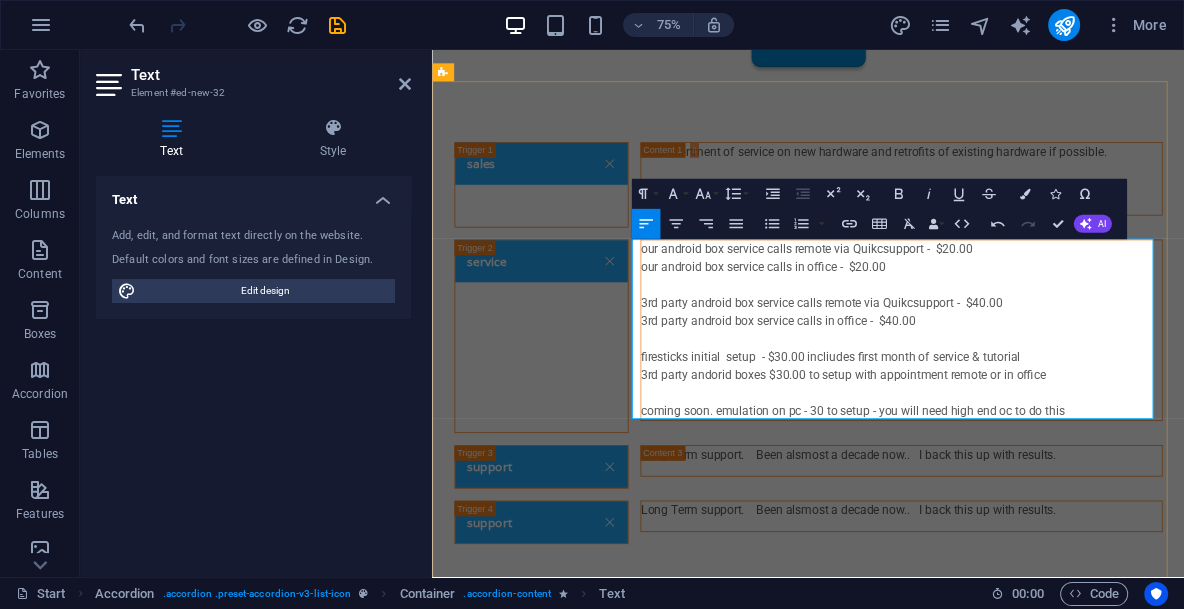 click on "3rd party android box service calls remote via Quikcsupport -  $40.00" at bounding box center [1058, 388] 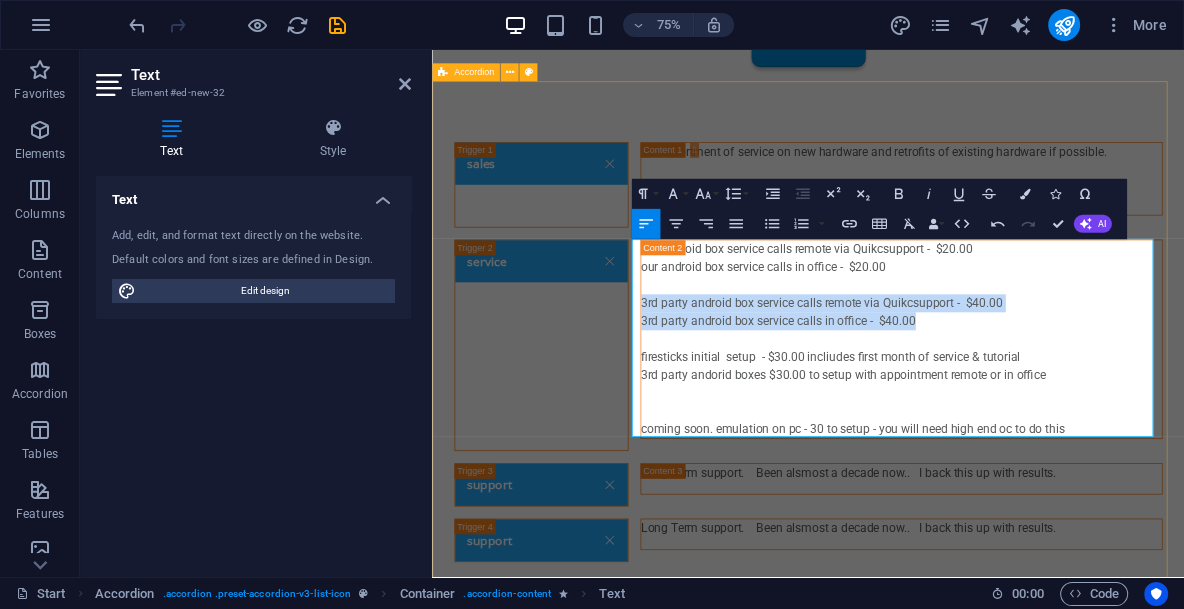 drag, startPoint x: 1085, startPoint y: 411, endPoint x: 645, endPoint y: 381, distance: 441.02155 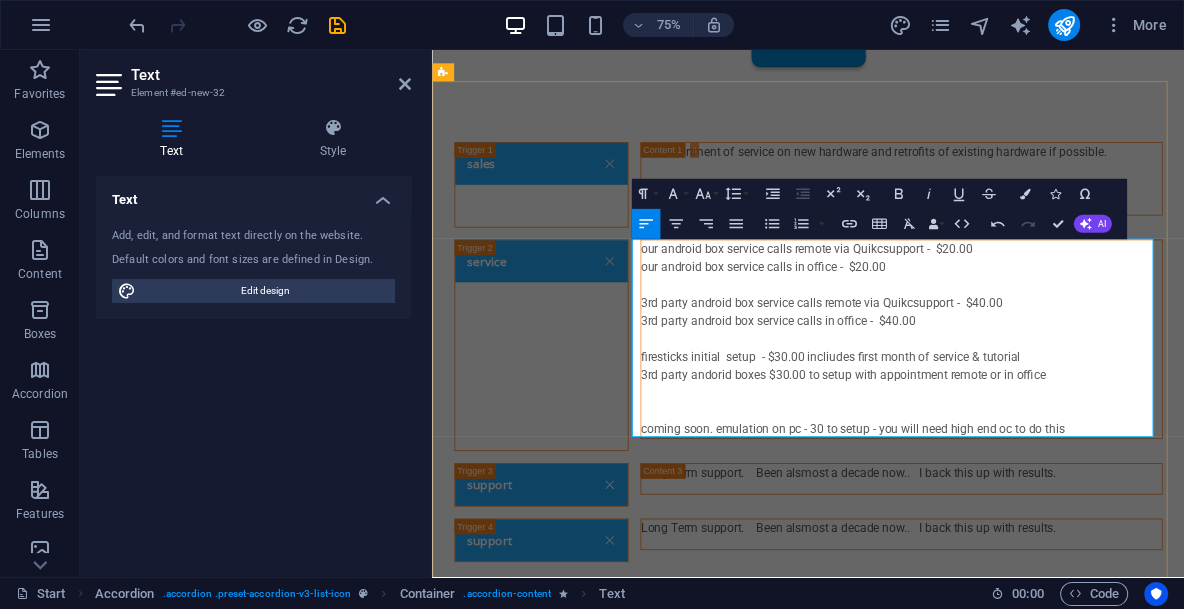 click at bounding box center (1058, 436) 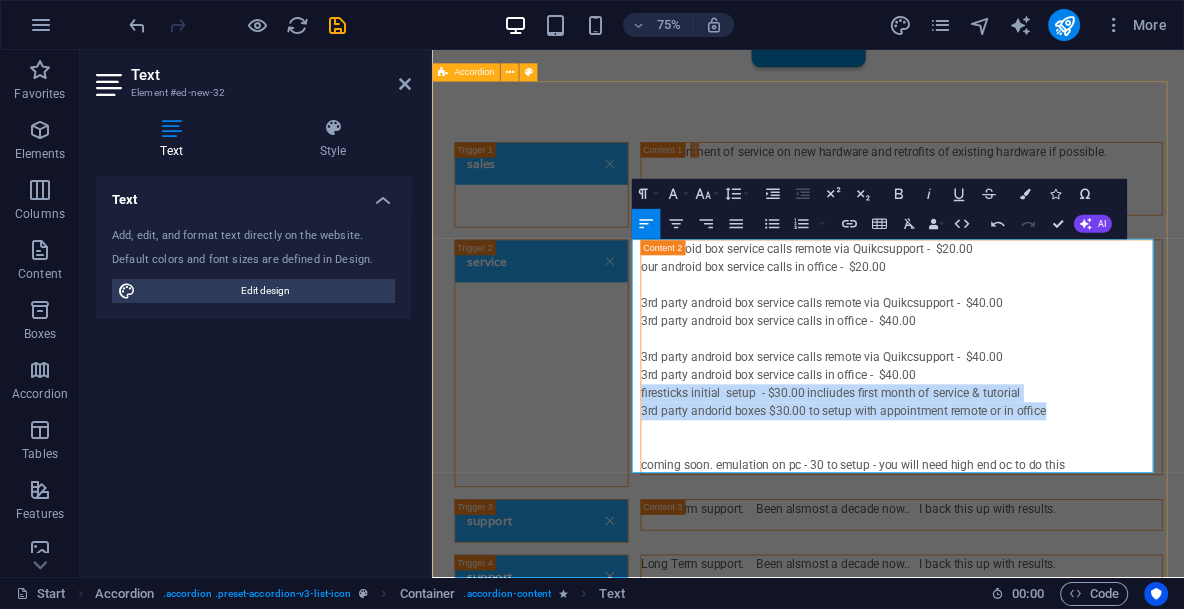 drag, startPoint x: 1260, startPoint y: 528, endPoint x: 664, endPoint y: 514, distance: 596.1644 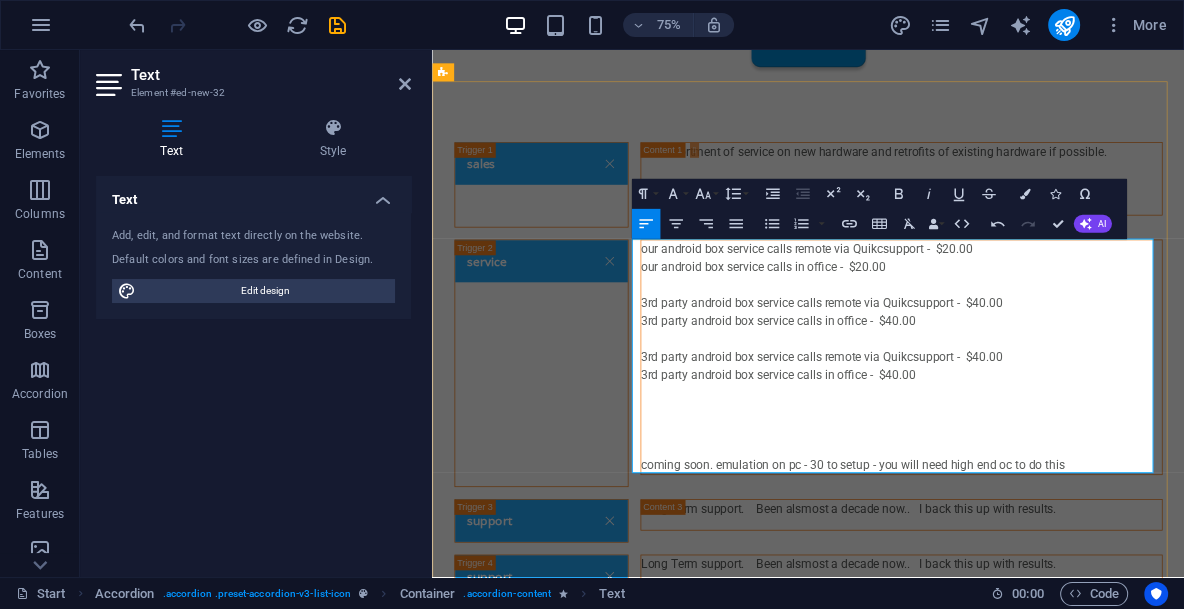 scroll, scrollTop: 254, scrollLeft: 0, axis: vertical 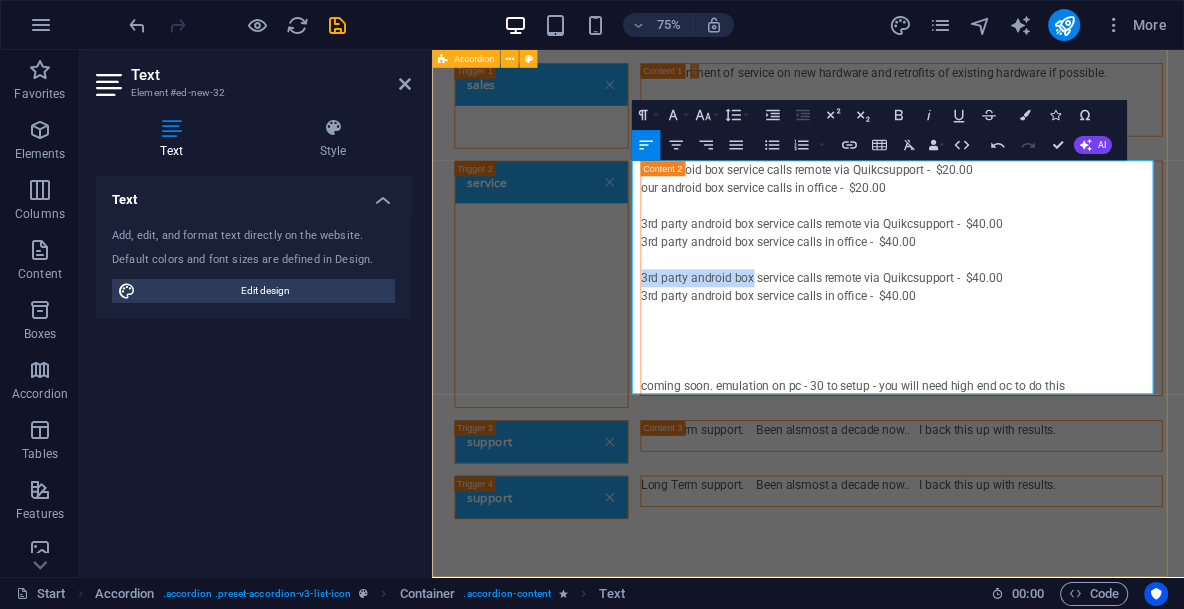 drag, startPoint x: 851, startPoint y: 352, endPoint x: 692, endPoint y: 353, distance: 159.00314 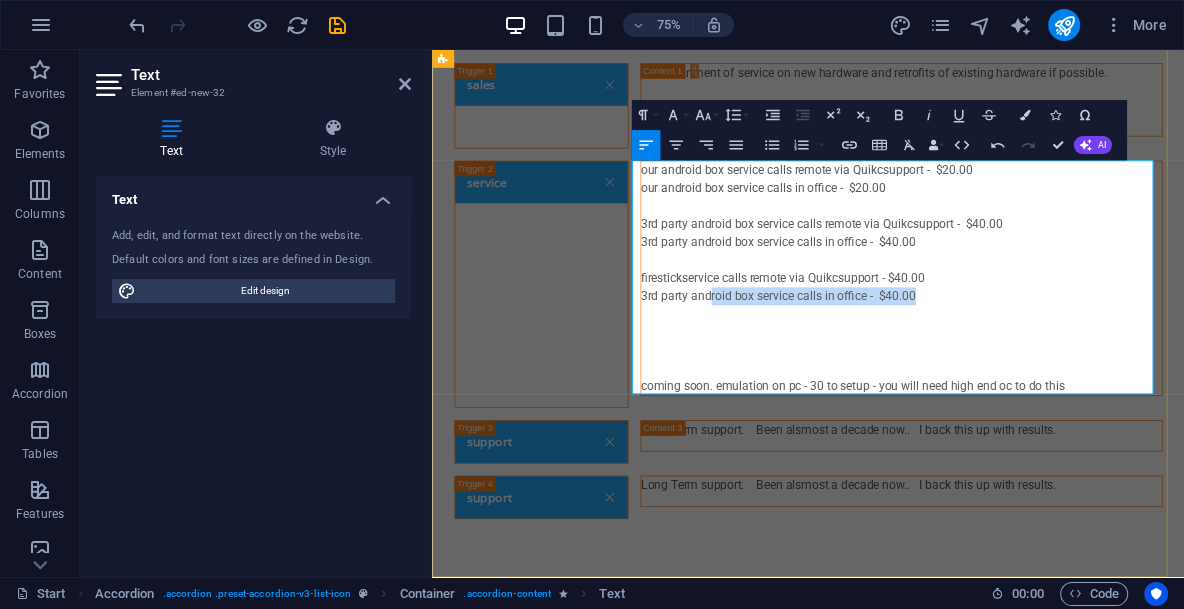 drag, startPoint x: 1052, startPoint y: 374, endPoint x: 793, endPoint y: 378, distance: 259.03088 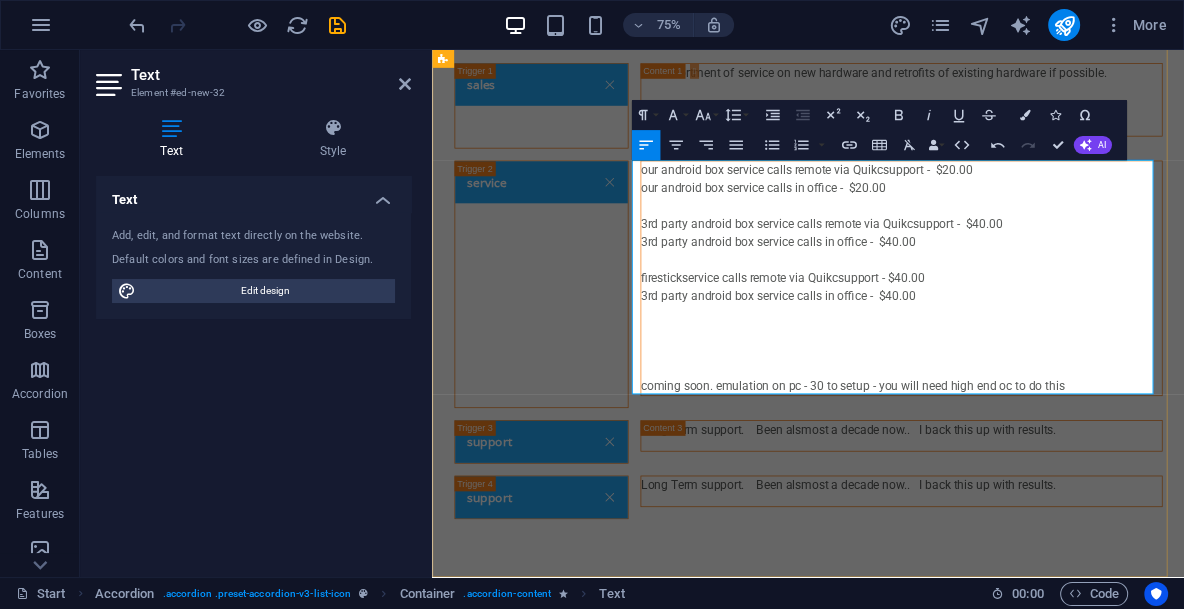 click on "3rd party android box service calls in office -  $40.00" at bounding box center [1058, 379] 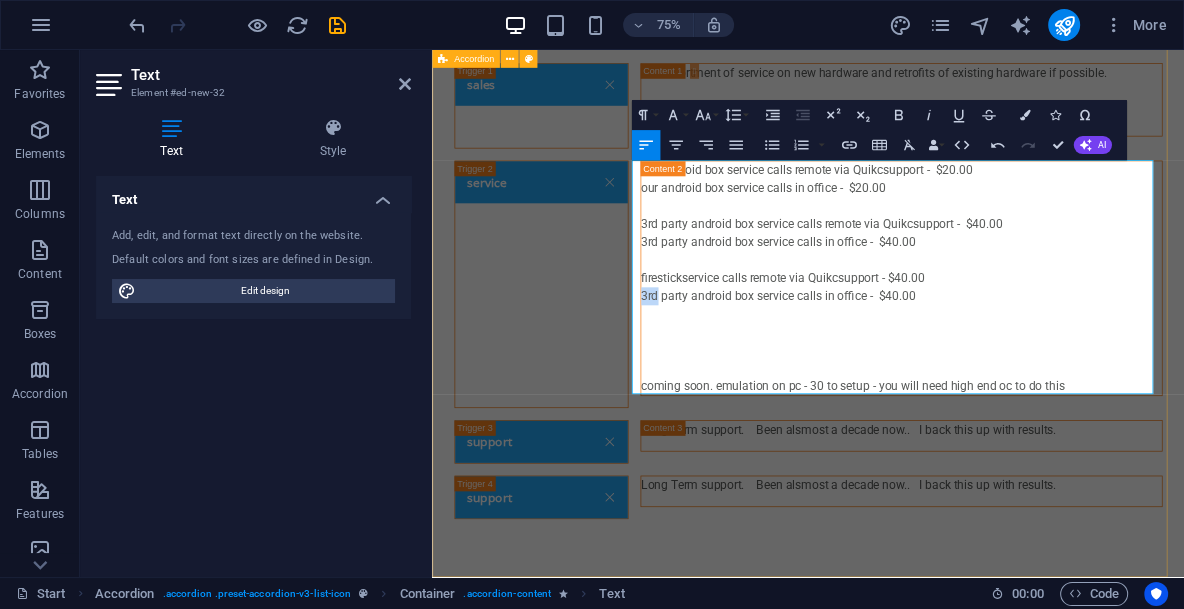 drag, startPoint x: 722, startPoint y: 374, endPoint x: 660, endPoint y: 378, distance: 62.1289 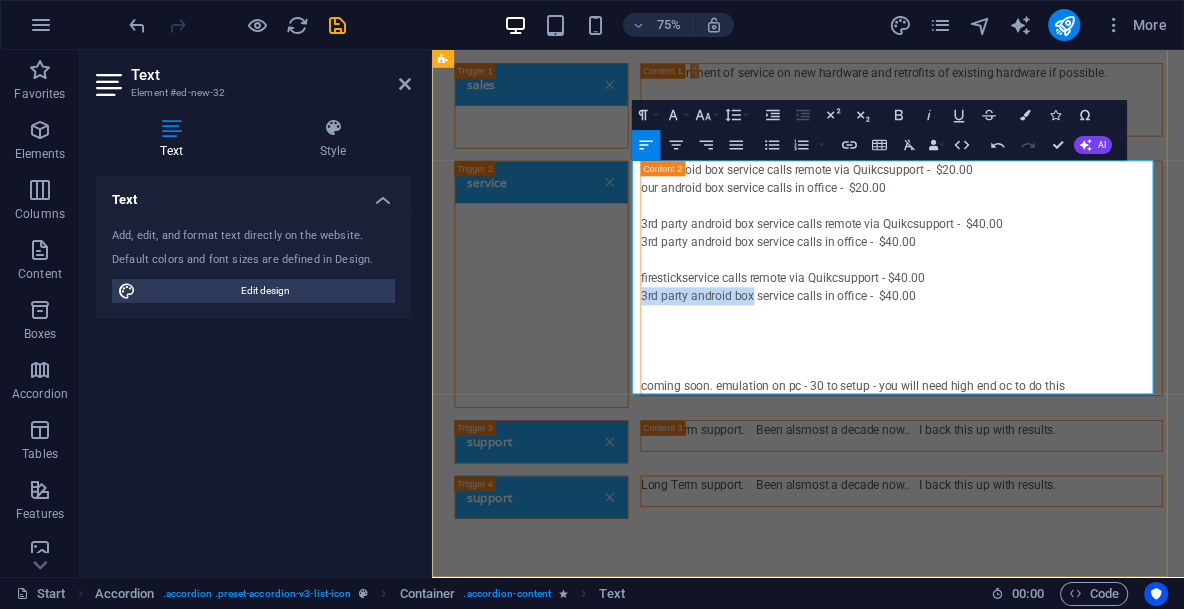 drag, startPoint x: 847, startPoint y: 377, endPoint x: 692, endPoint y: 379, distance: 155.01291 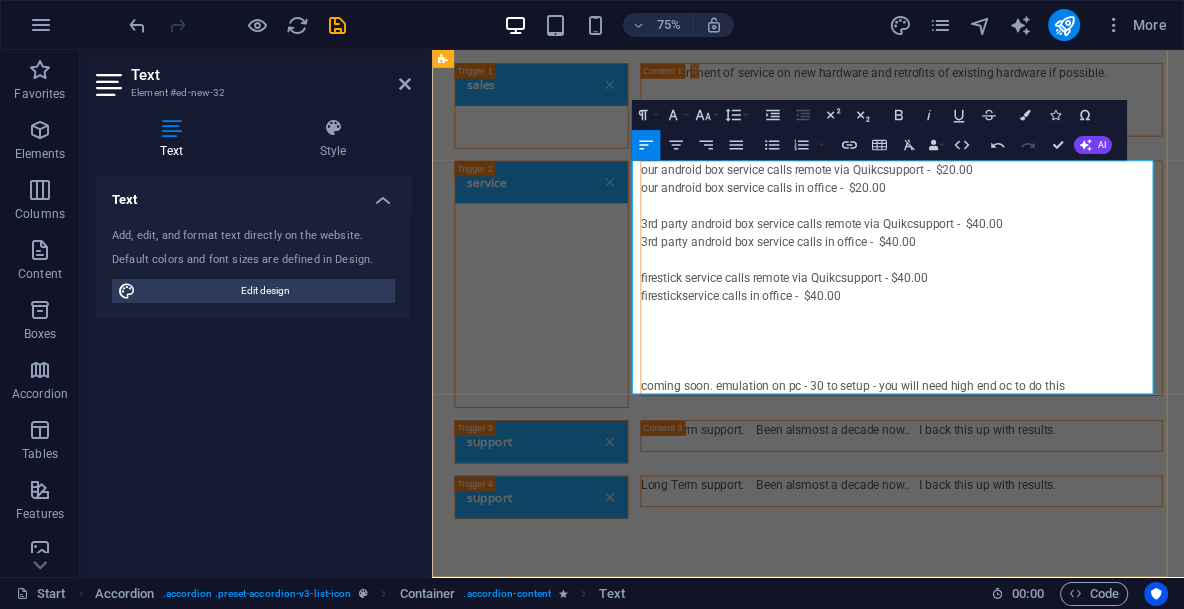 click on "firestick  service calls in office -  $40.00" at bounding box center [1058, 379] 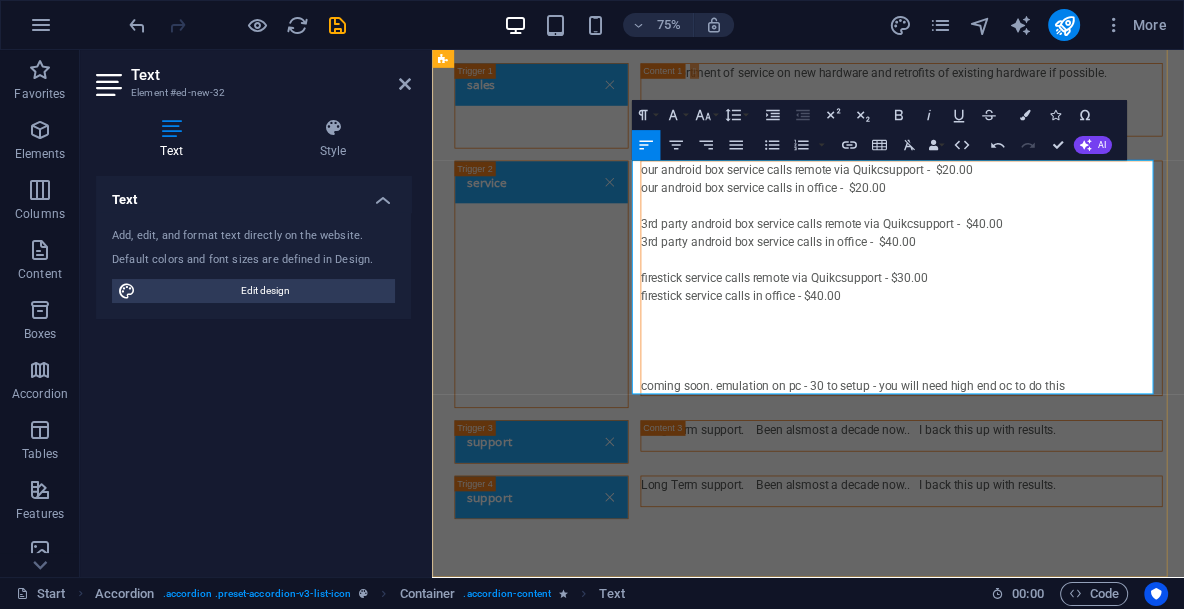click on "firestick service calls in office - $40.00" at bounding box center [1058, 379] 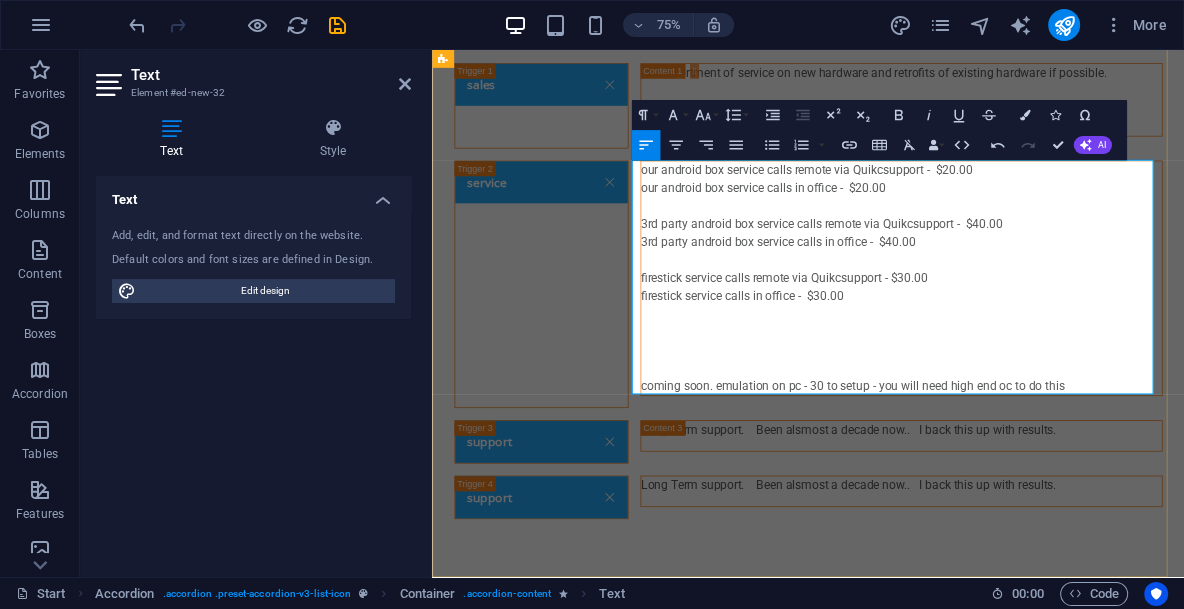 click on "firestick service calls remote via Quikcsupport - $30.00" at bounding box center [1058, 355] 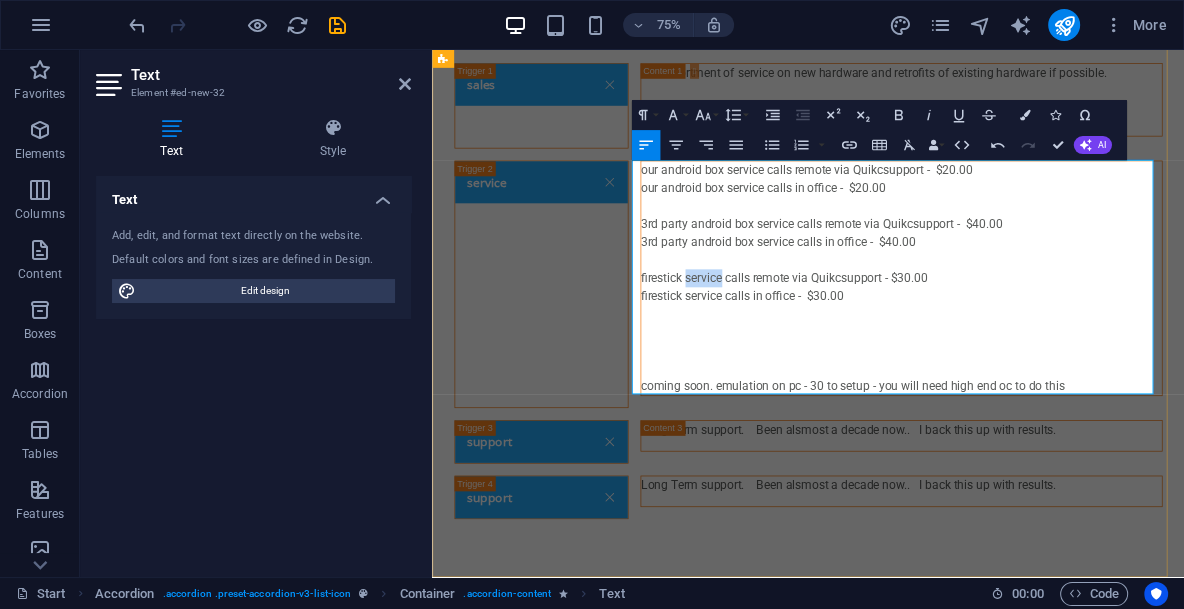 drag, startPoint x: 810, startPoint y: 352, endPoint x: 760, endPoint y: 354, distance: 50.039986 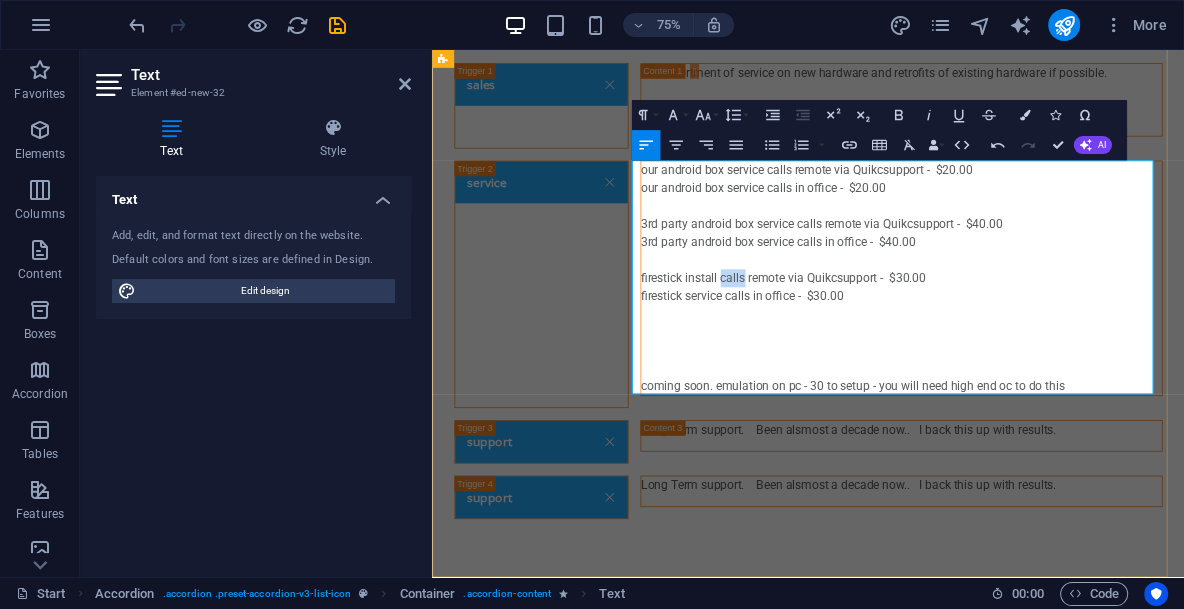 drag, startPoint x: 809, startPoint y: 349, endPoint x: 835, endPoint y: 349, distance: 26 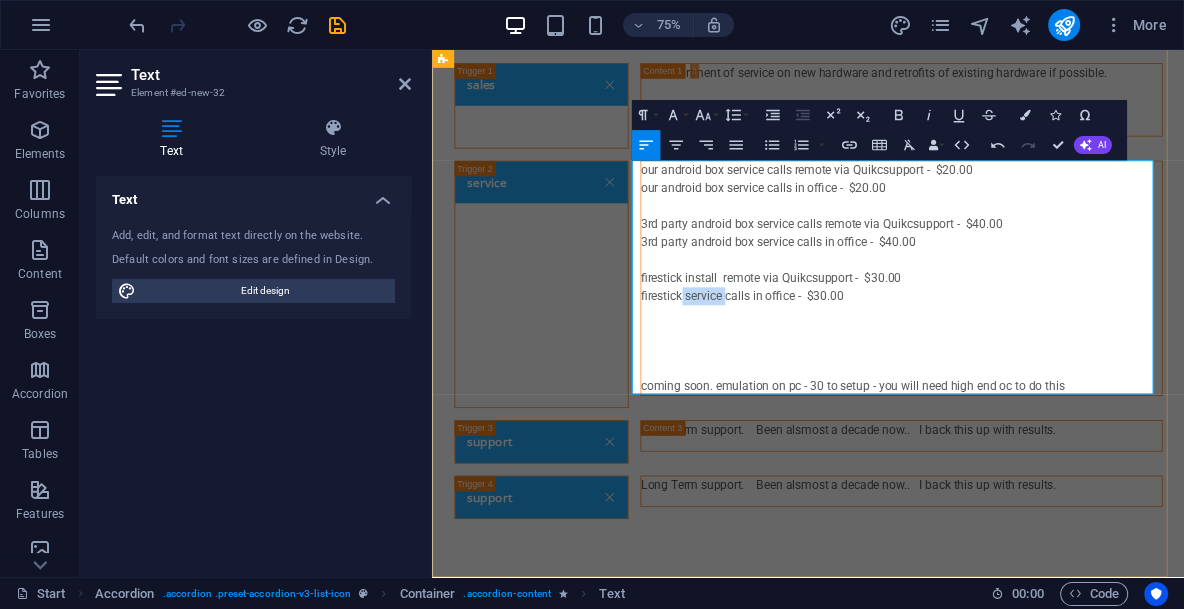 drag, startPoint x: 755, startPoint y: 379, endPoint x: 813, endPoint y: 376, distance: 58.077534 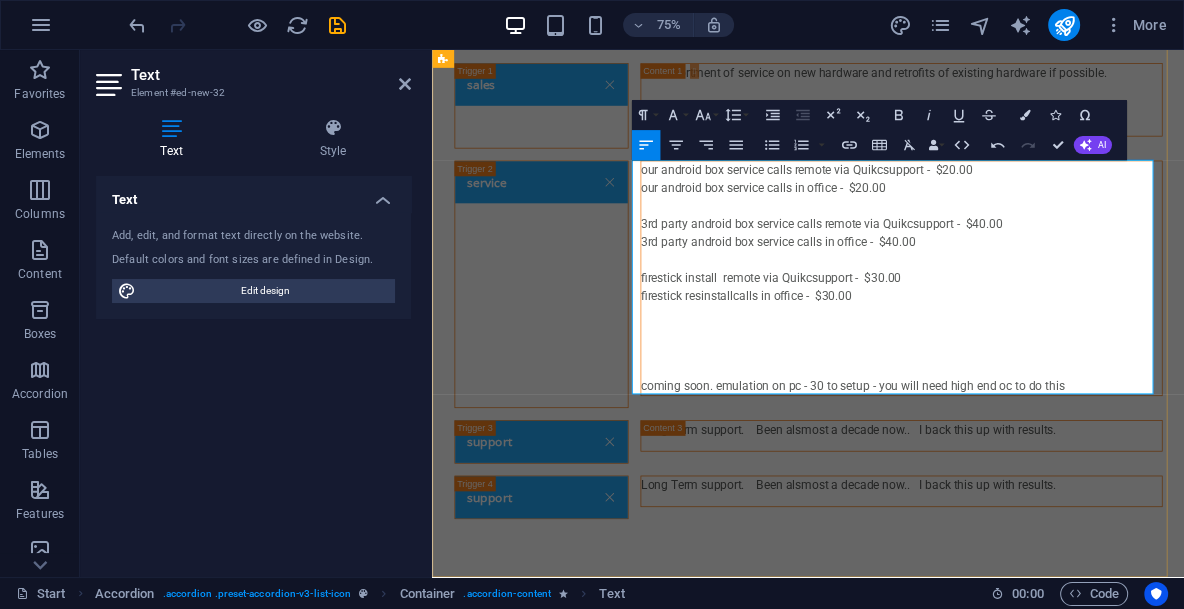 click on "firestick resinstall  calls in office -  $30.00" at bounding box center [1058, 379] 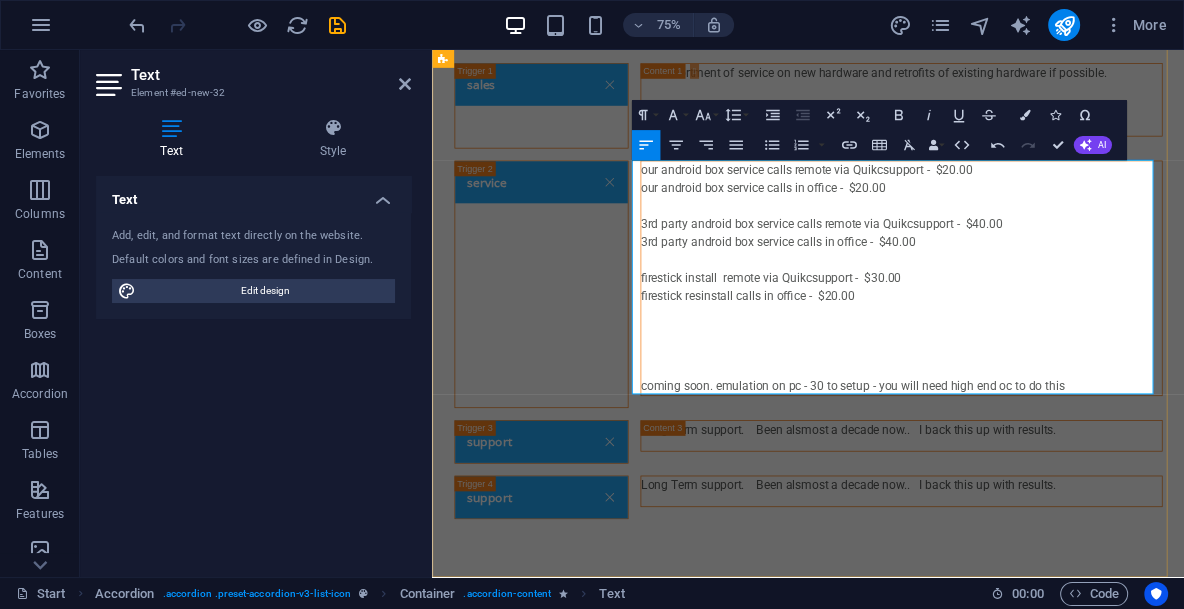 click on "firestick install  remote via Quikcsupport -  $30.00" at bounding box center (1058, 355) 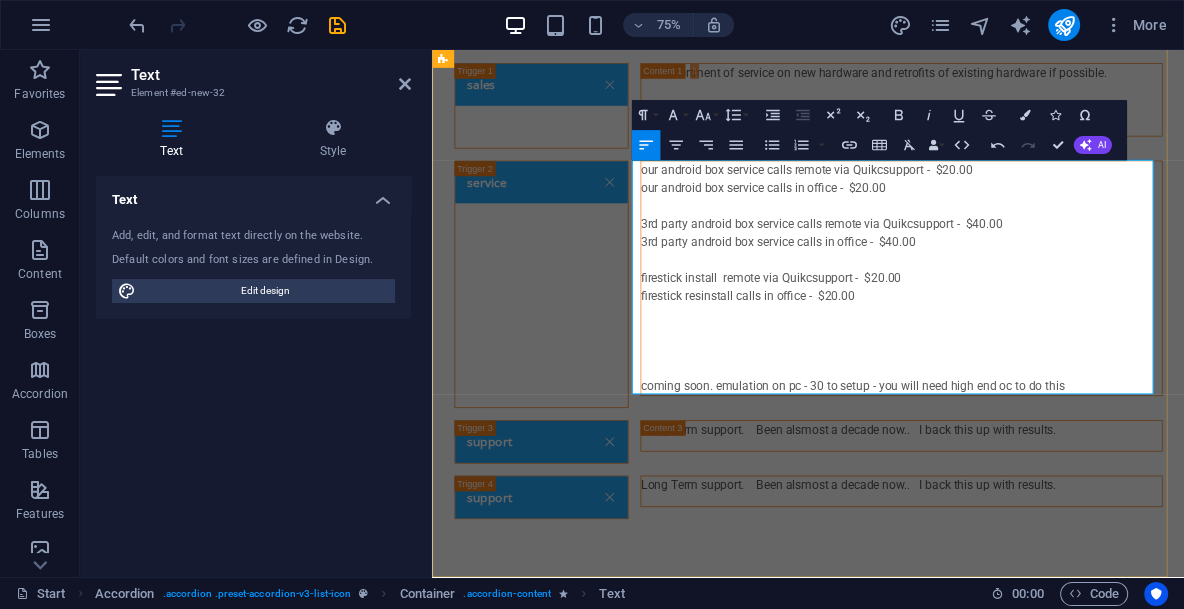 click on "firestick install  remote via Quikcsupport -  $20.00" at bounding box center [1058, 355] 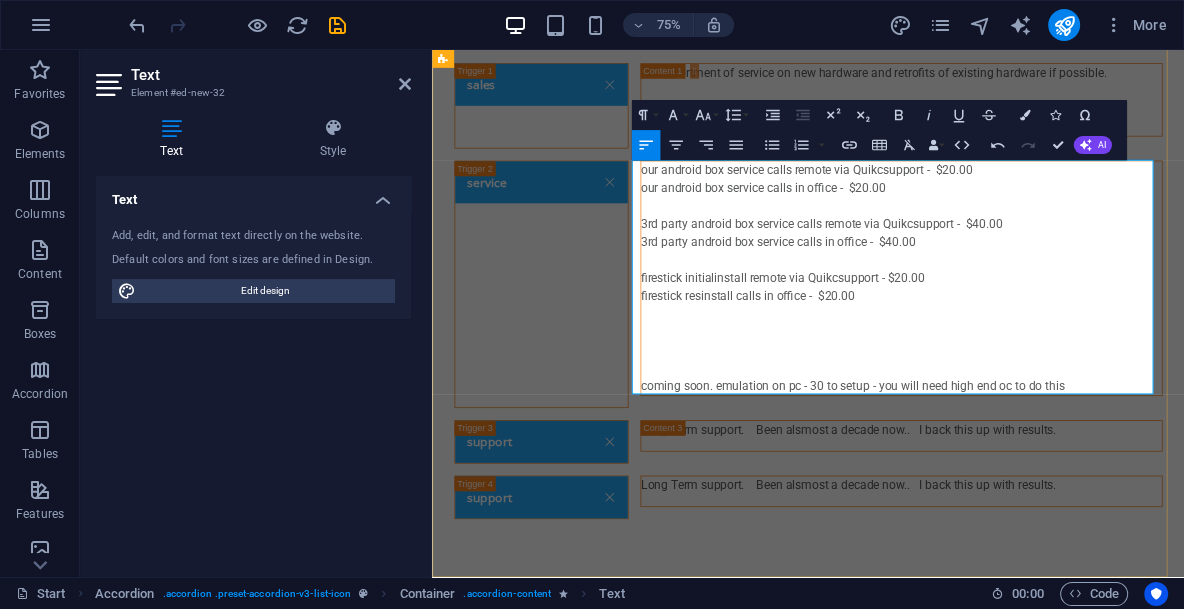 click on "firestick initial  install  remote via Quikcsupport -  $20.00" at bounding box center [1058, 355] 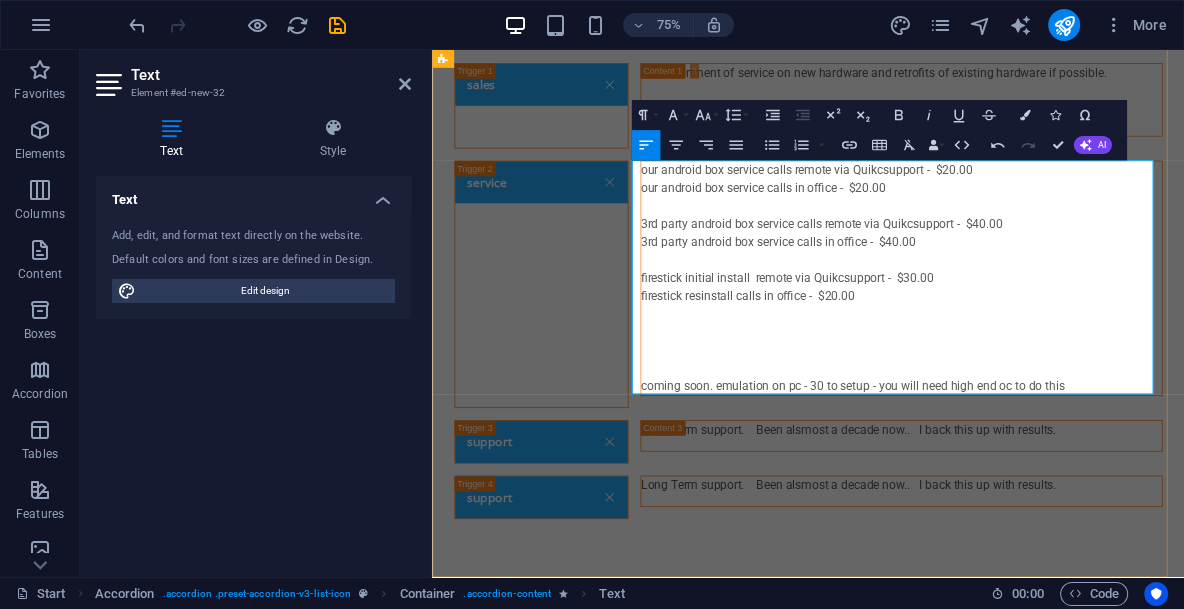 click on "firestick initial install  remote via Quikcsupport -  $30.00" at bounding box center (1058, 355) 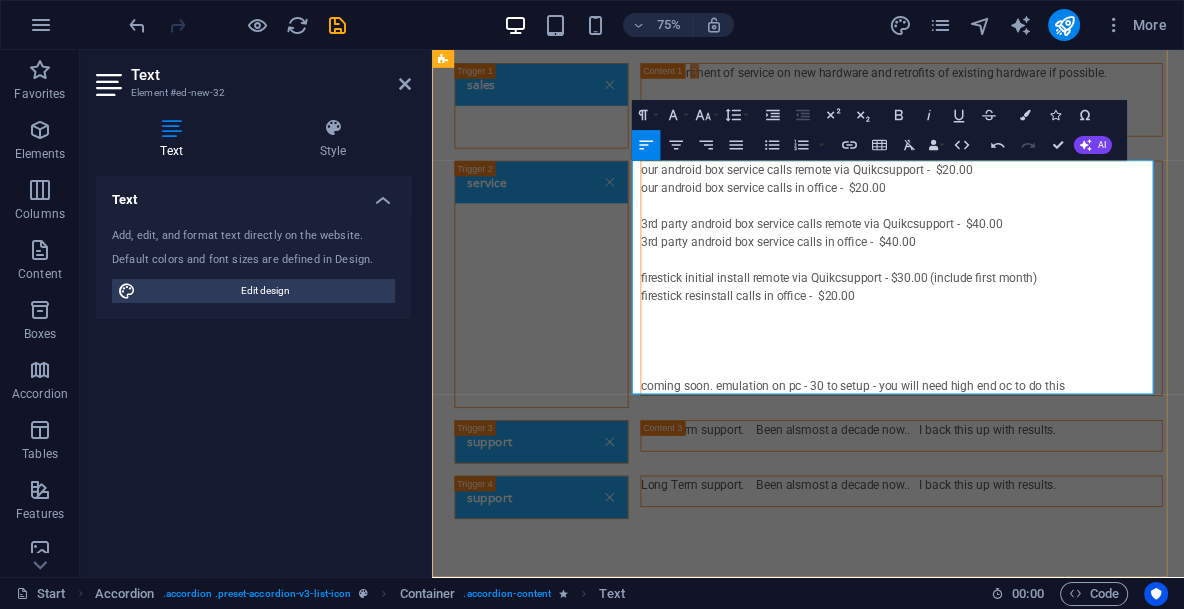 click on "firestick initial install remote via Quikcsupport - $30.00 (include first month)" at bounding box center (1058, 355) 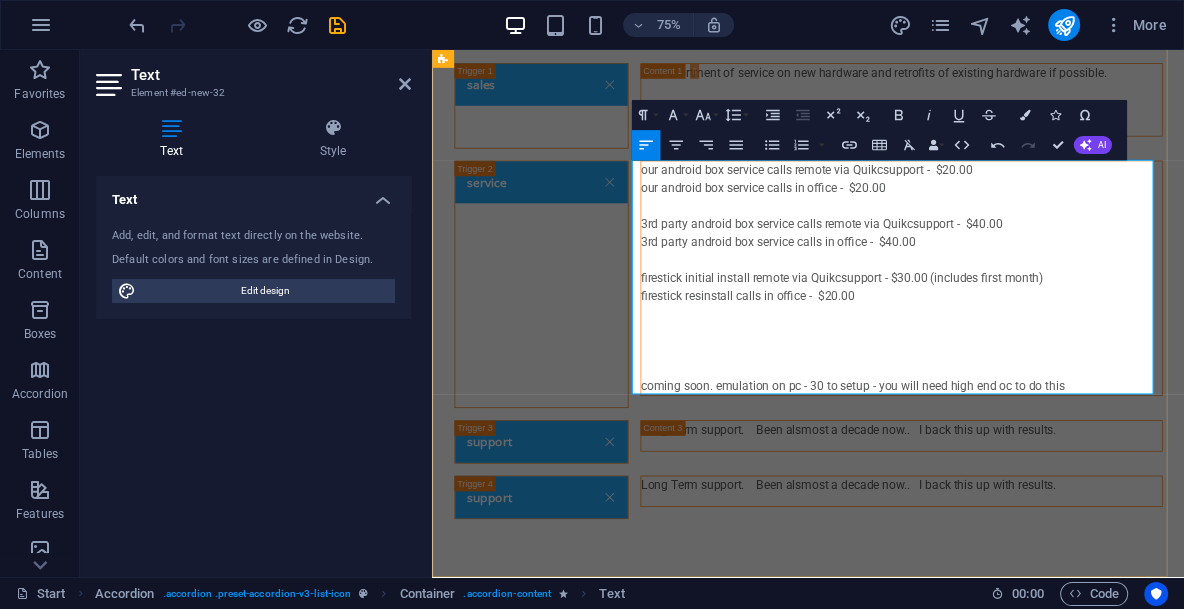 click on "firestick initial install remote via Quikcsupport - $30.00 (includes first month)" at bounding box center [1058, 355] 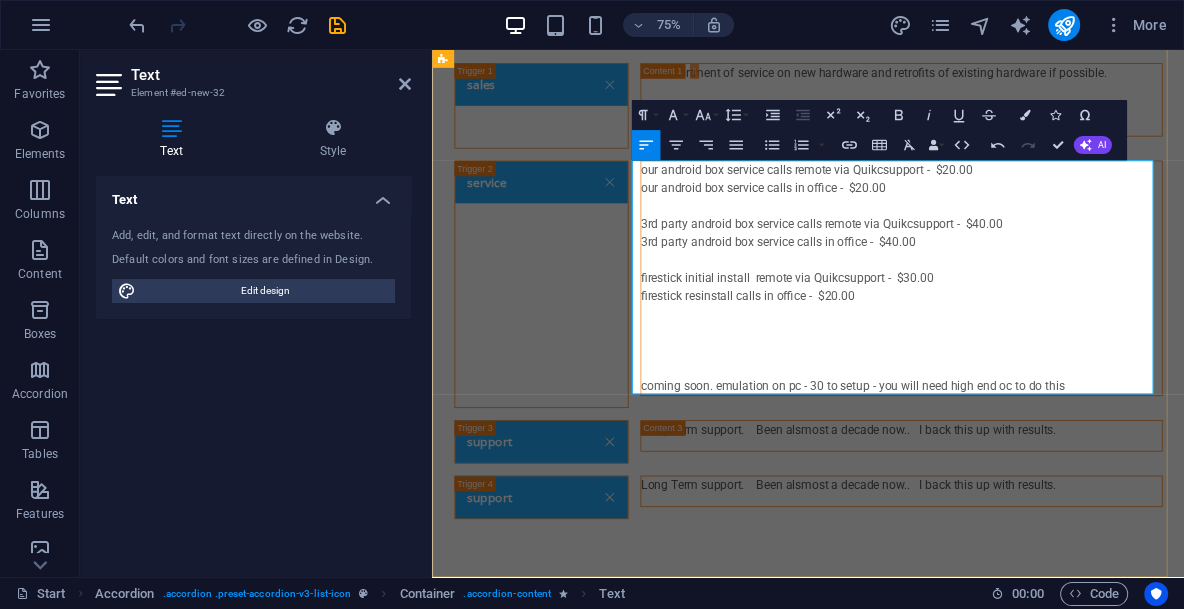 click on "firestick resinstall calls in office -  $20.00" at bounding box center (1058, 379) 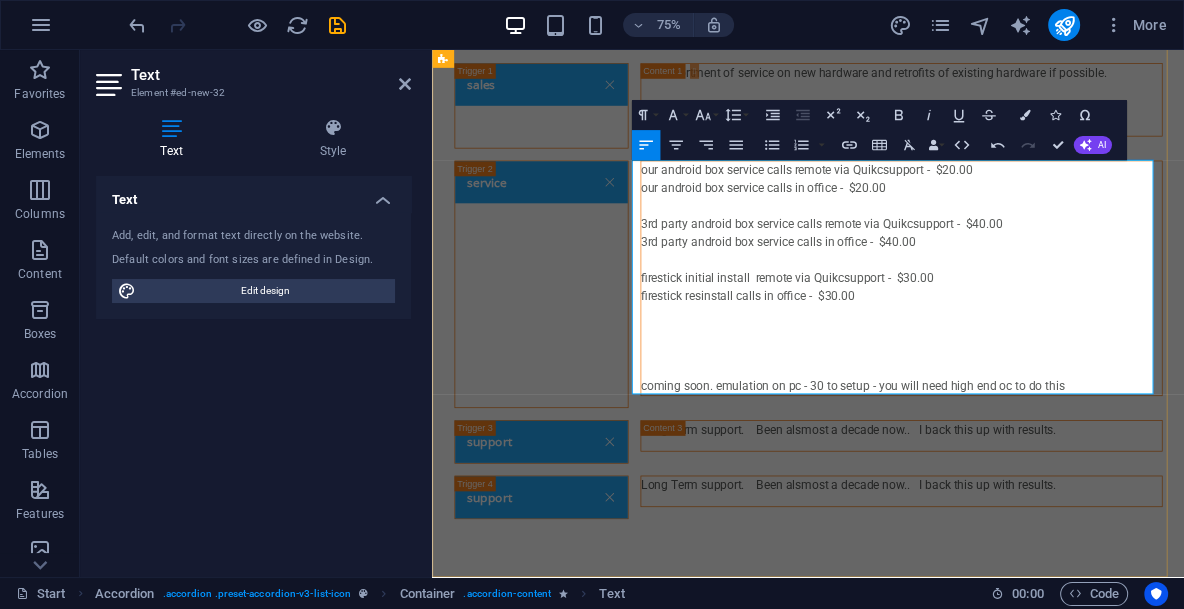 click on "firestick initial install  remote via Quikcsupport -  $30.00" at bounding box center (1058, 355) 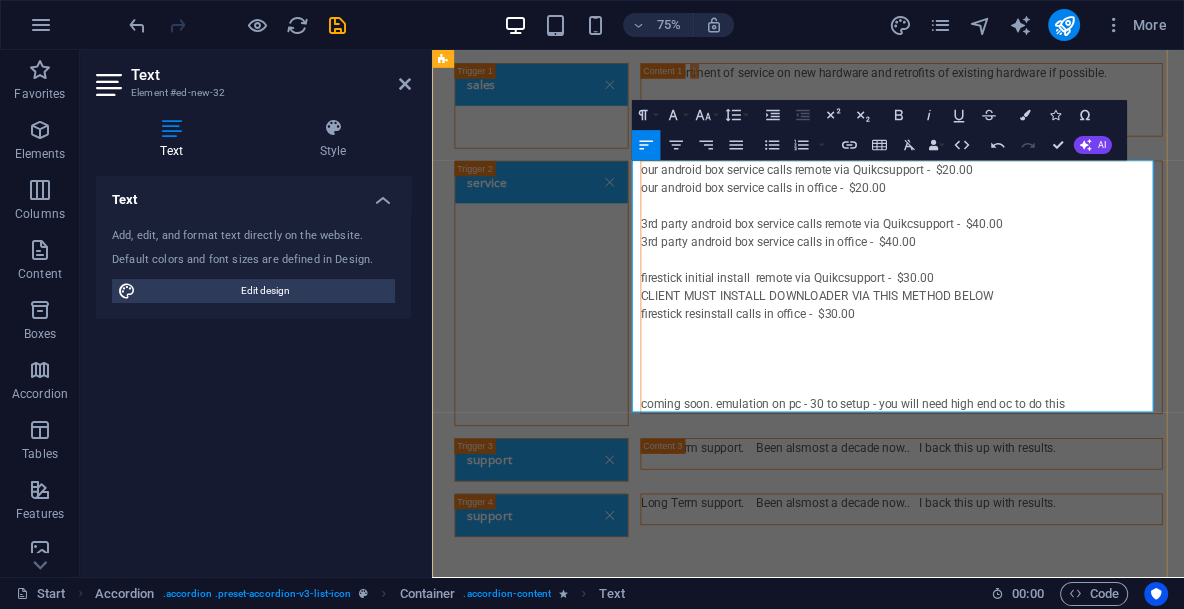 click on "firestick resinstall calls in office -  $30.00" at bounding box center [1058, 403] 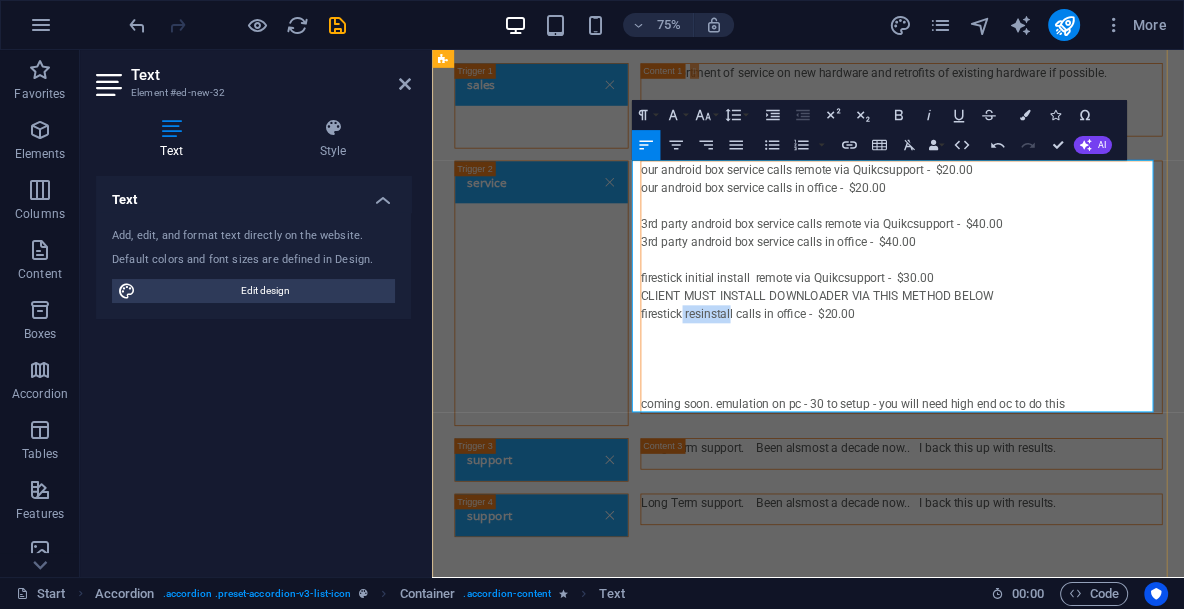 drag, startPoint x: 756, startPoint y: 398, endPoint x: 820, endPoint y: 399, distance: 64.00781 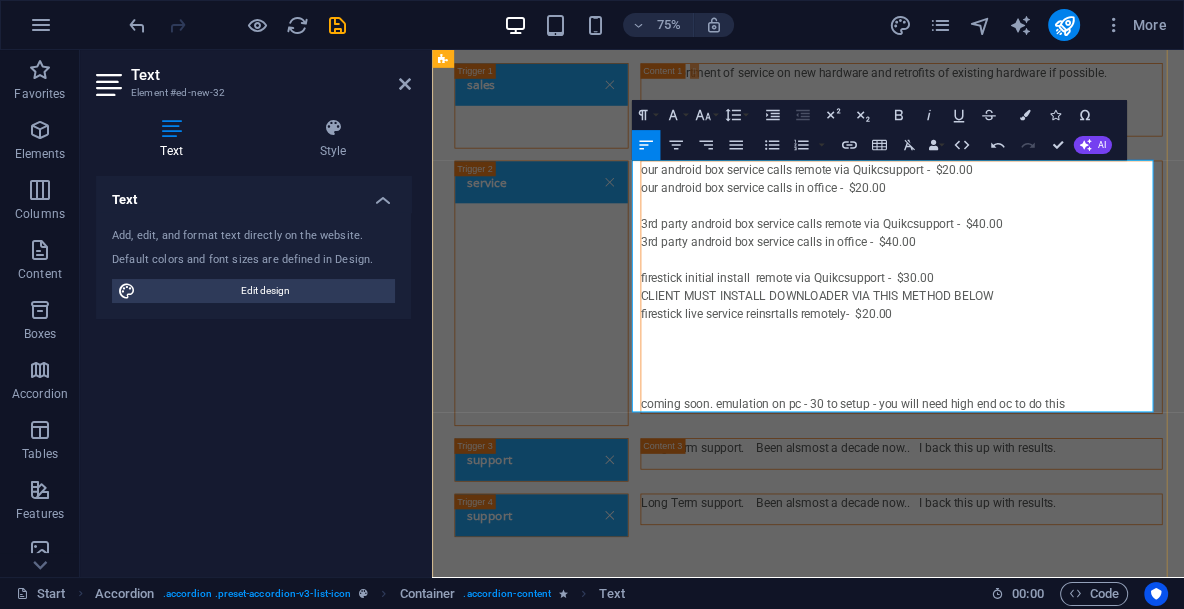 click at bounding box center (1058, 427) 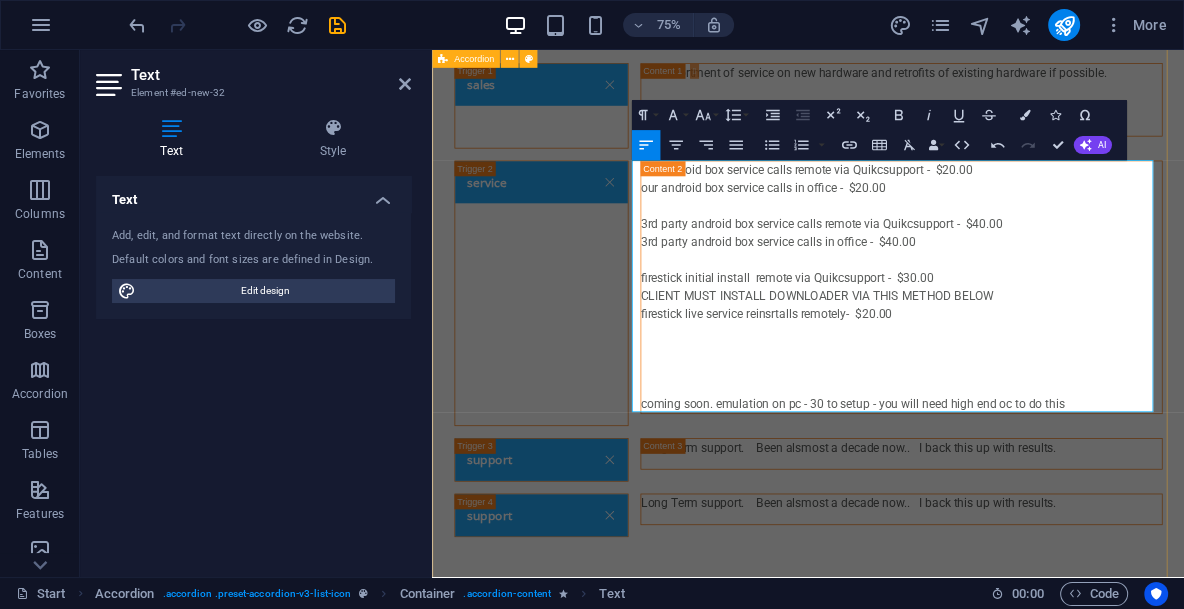 click on "sales -an assortment of service on new hardware and retrofits of existing hardware if possible. -new systems start as a pachage and cost 200- 260 to start. service our android box service calls remote via Quikcsupport -  $20.00 our android box service calls in office -  $20.00 3rd party android box service calls remote via Quikcsupport -  $40.00 3rd party android box service calls in office -  $40.00 firestick initial install  remote via Quikcsupport -  $30.00 CLIENT MUST INSTALL DOWNLOADER VIA THIS METHOD BELOW firestick live service reinsrtalls remotely  -  $20.00 coming soon. emulation on pc - 30 to setup - you will need high end oc to do this support Long Term support.    Been alsmost a decade now..   I back this up with results. support Long Term support.    Been alsmost a decade now..   I back this up with results." at bounding box center [933, 384] 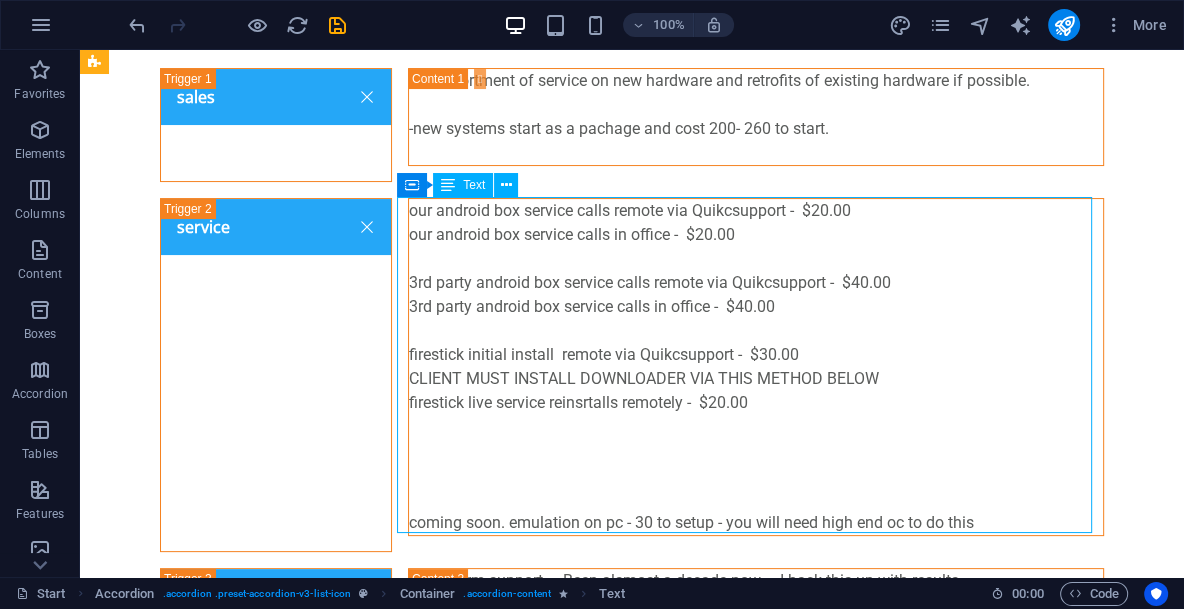 drag, startPoint x: 450, startPoint y: 454, endPoint x: 938, endPoint y: 491, distance: 489.40067 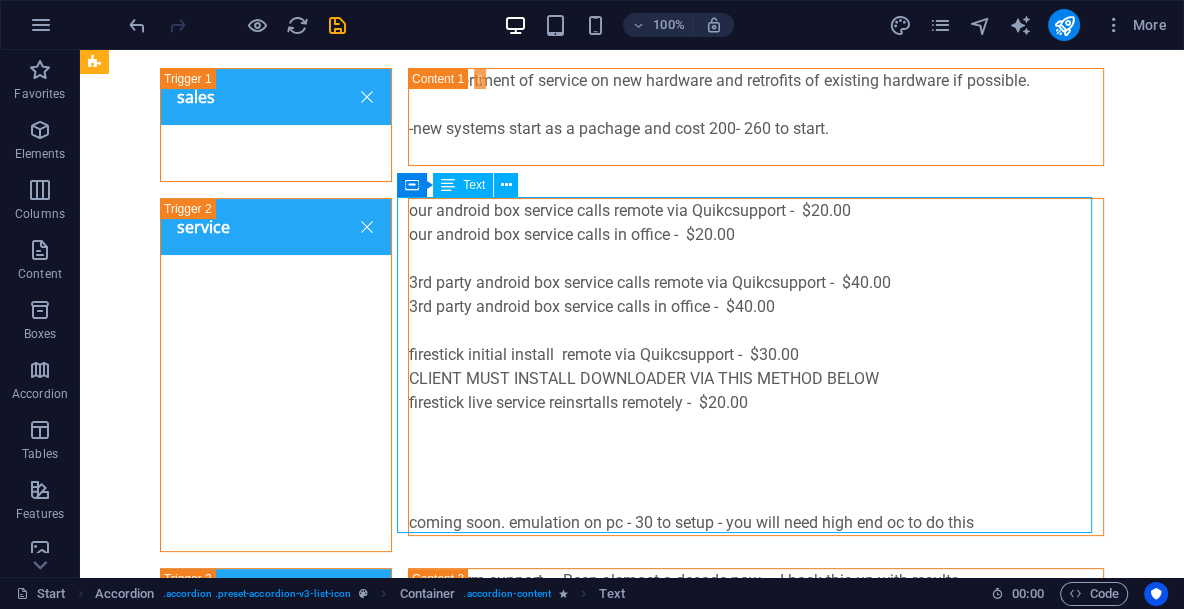 click on "our android box service calls remote via Quikcsupport -  $20.00 our android box service calls in office -  $20.00 3rd party android box service calls remote via Quikcsupport -  $40.00 3rd party android box service calls in office -  $40.00 firestick initial install  remote via Quikcsupport -  $30.00 CLIENT MUST INSTALL DOWNLOADER VIA THIS METHOD BELOW firestick live service reinsrtalls remotely -  $20.00 coming soon. emulation on pc - 30 to setup - you will need high end oc to do this" at bounding box center (756, 367) 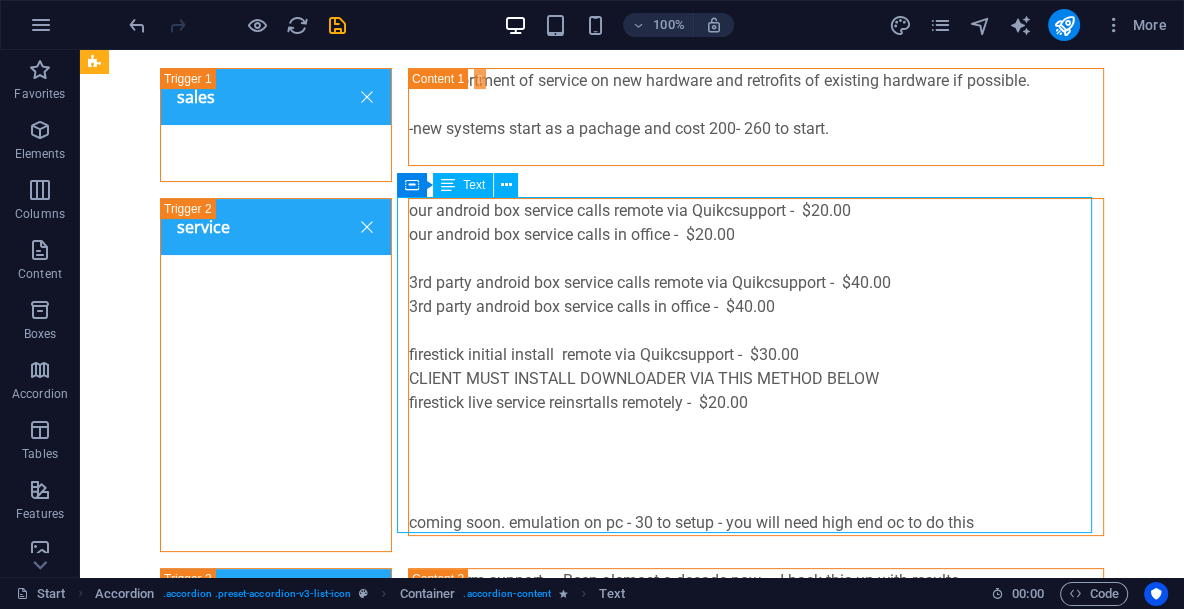 drag, startPoint x: 957, startPoint y: 504, endPoint x: 980, endPoint y: 512, distance: 24.351591 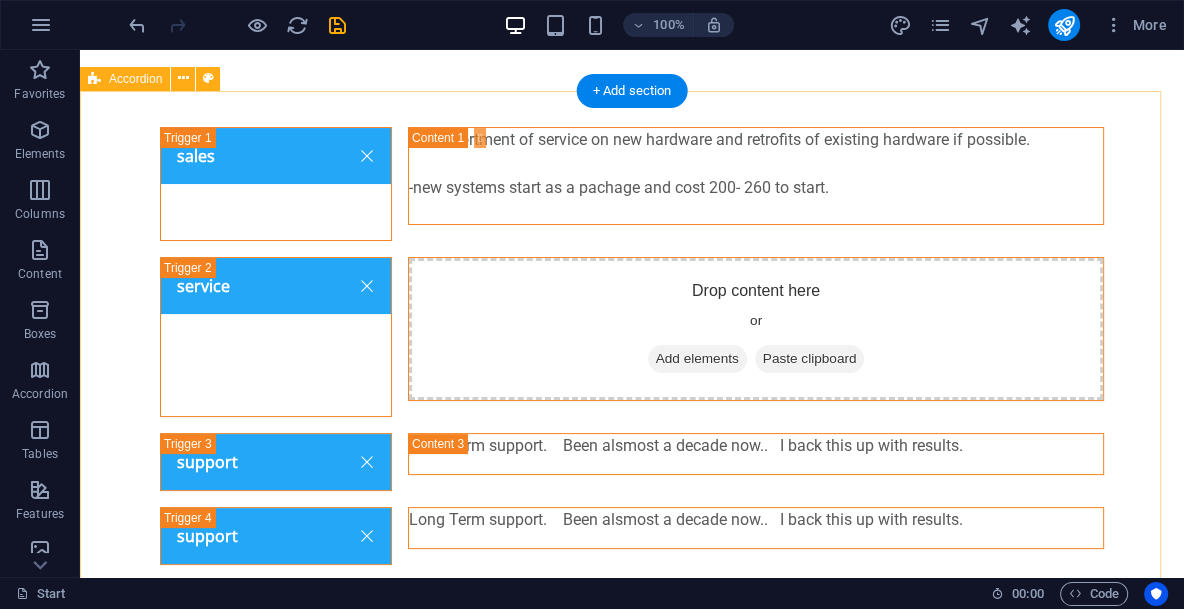 scroll, scrollTop: 259, scrollLeft: 0, axis: vertical 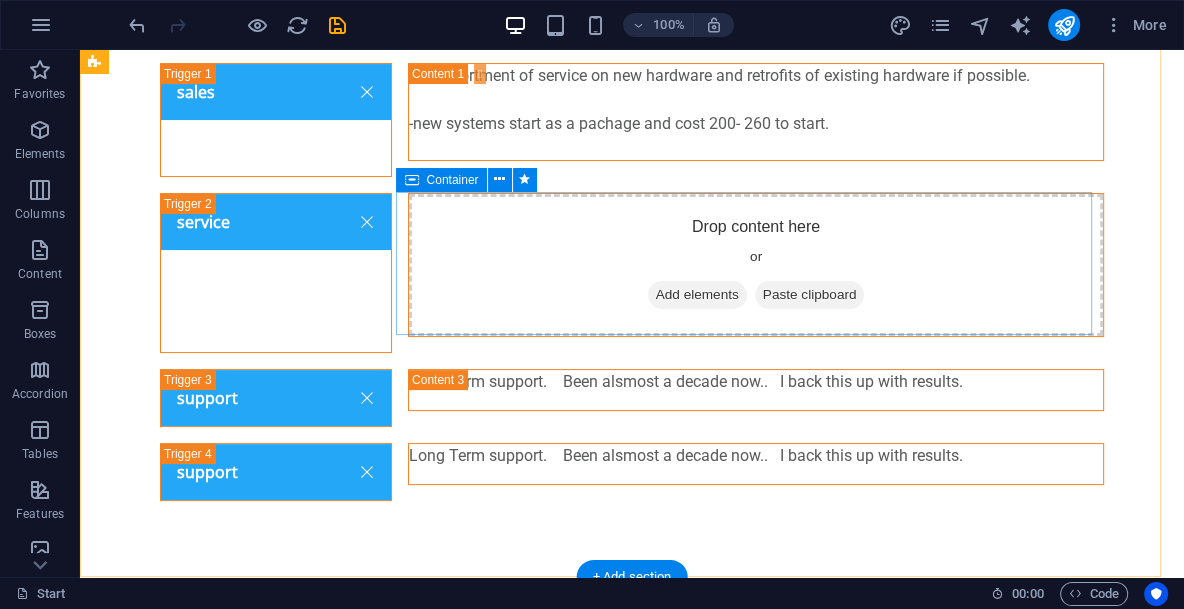 click on "Drop content here or  Add elements  Paste clipboard" at bounding box center [756, 265] 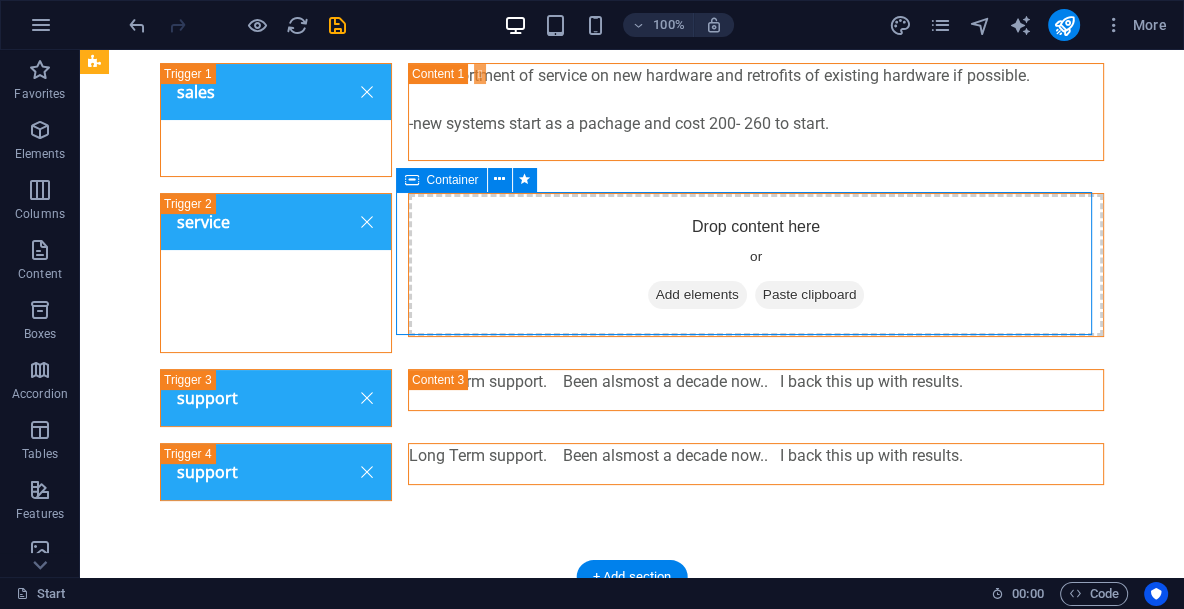 click on "Drop content here or  Add elements  Paste clipboard" at bounding box center (756, 265) 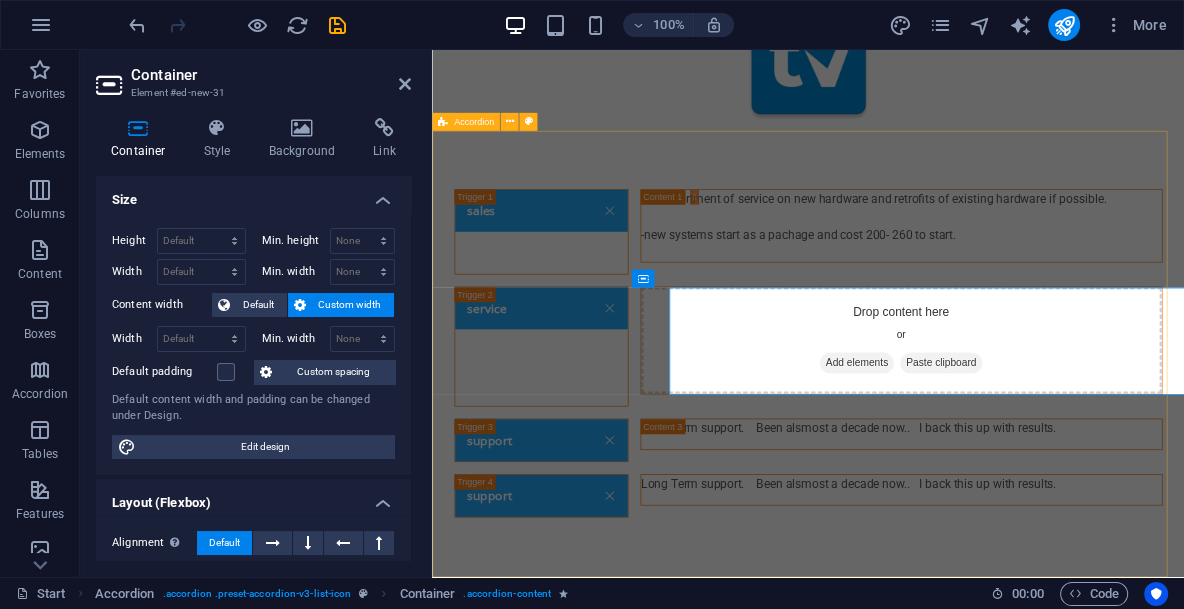 scroll, scrollTop: 84, scrollLeft: 0, axis: vertical 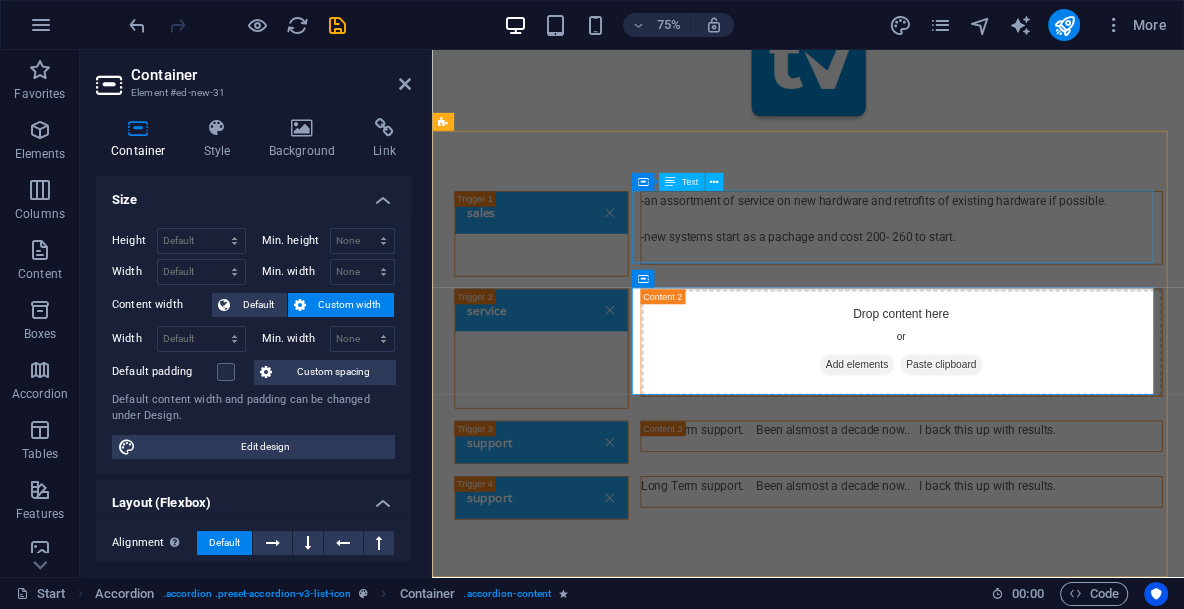 click on "-an assortment of service on new hardware and retrofits of existing hardware if possible. -new systems start as a pachage and cost 200- 260 to start." at bounding box center (1058, 287) 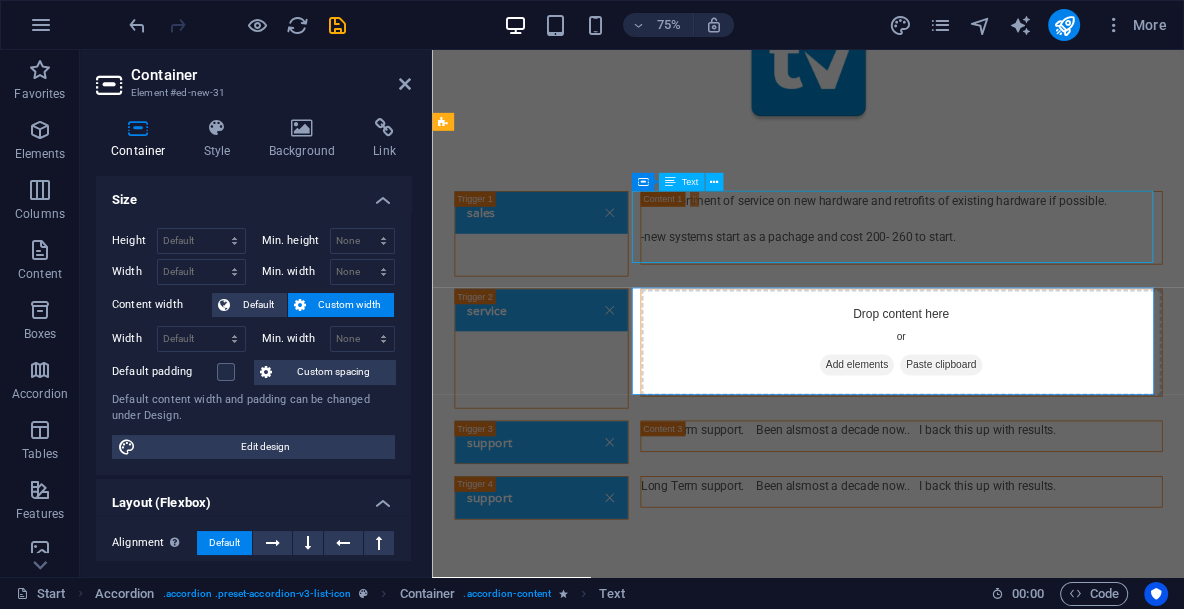 scroll, scrollTop: 259, scrollLeft: 0, axis: vertical 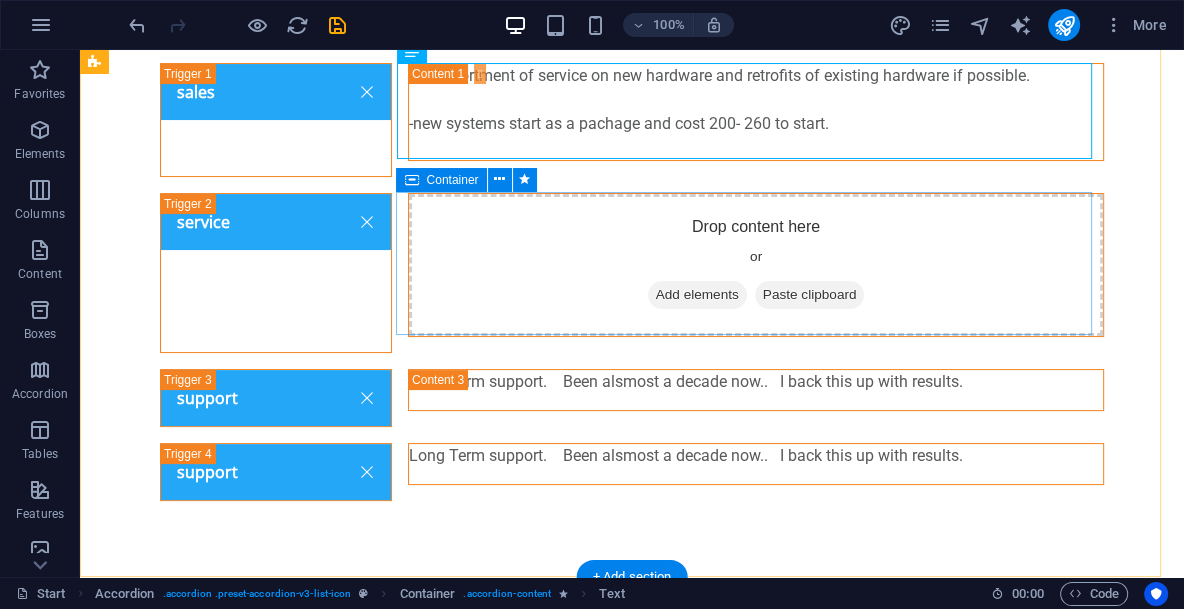 click on "Drop content here or  Add elements  Paste clipboard" at bounding box center (756, 265) 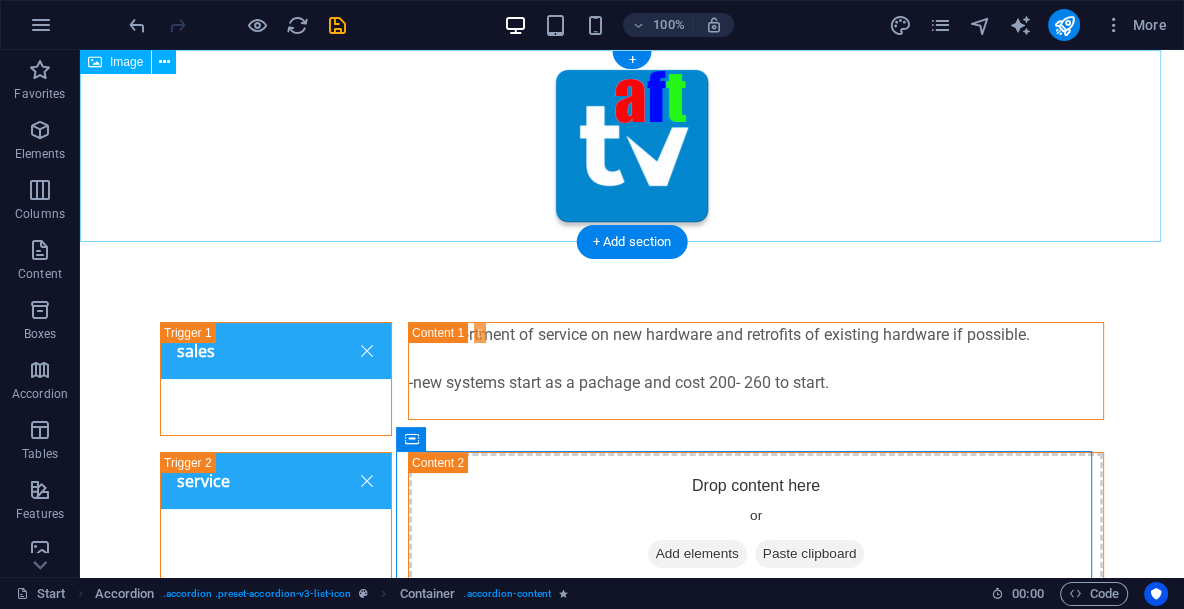 scroll, scrollTop: 0, scrollLeft: 0, axis: both 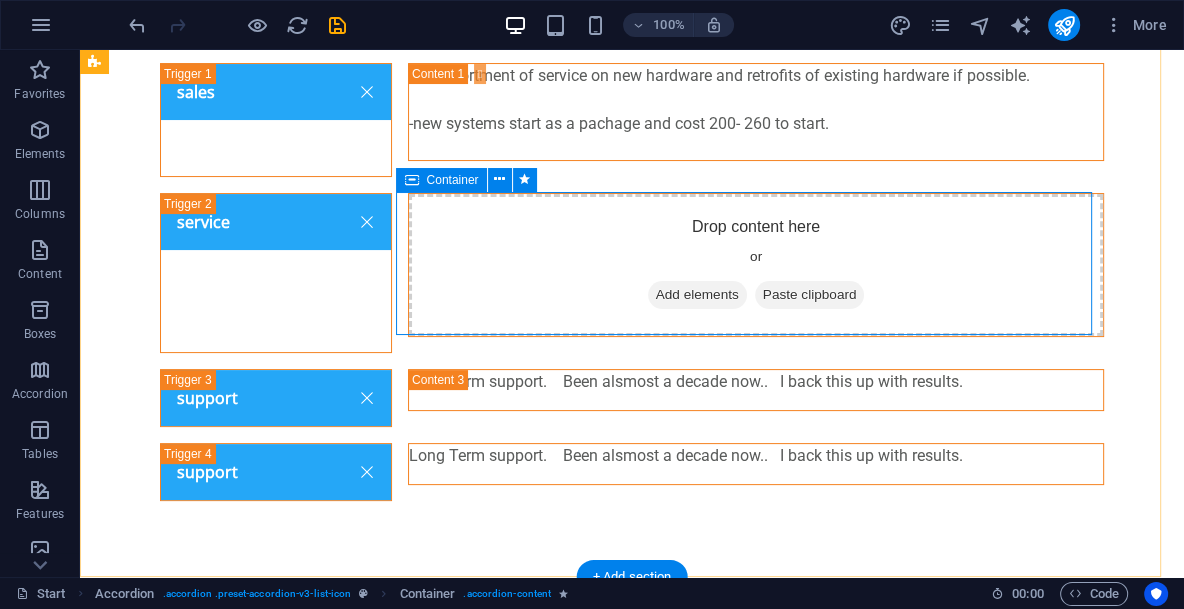 click on "Drop content here or  Add elements  Paste clipboard" at bounding box center [756, 265] 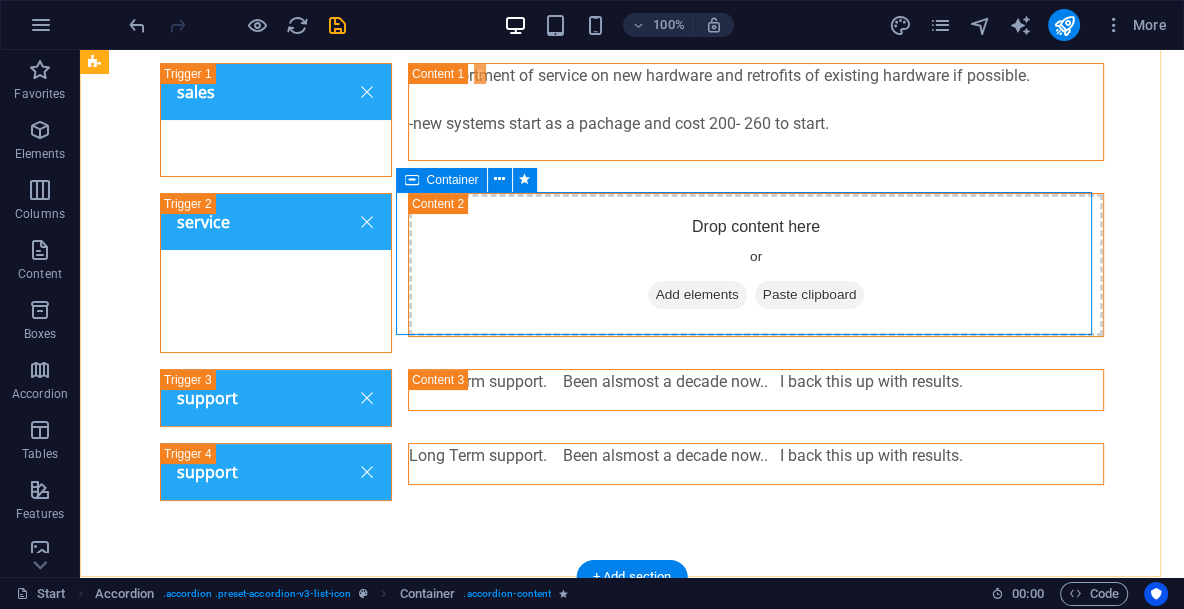 scroll, scrollTop: 84, scrollLeft: 0, axis: vertical 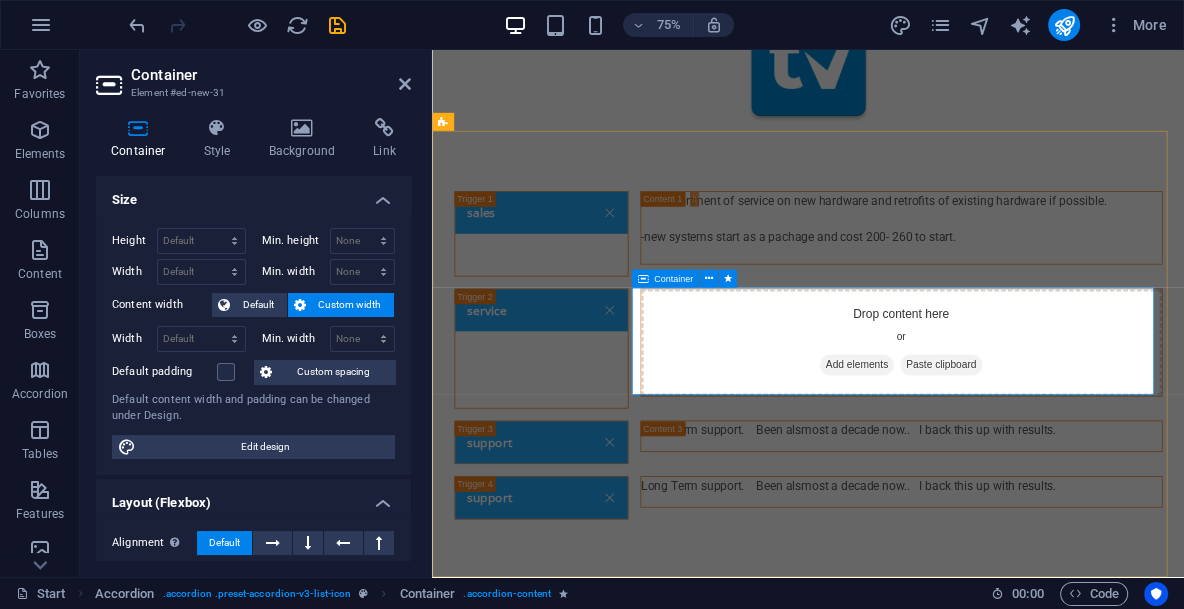 click on "Drop content here or  Add elements  Paste clipboard" at bounding box center (1058, 440) 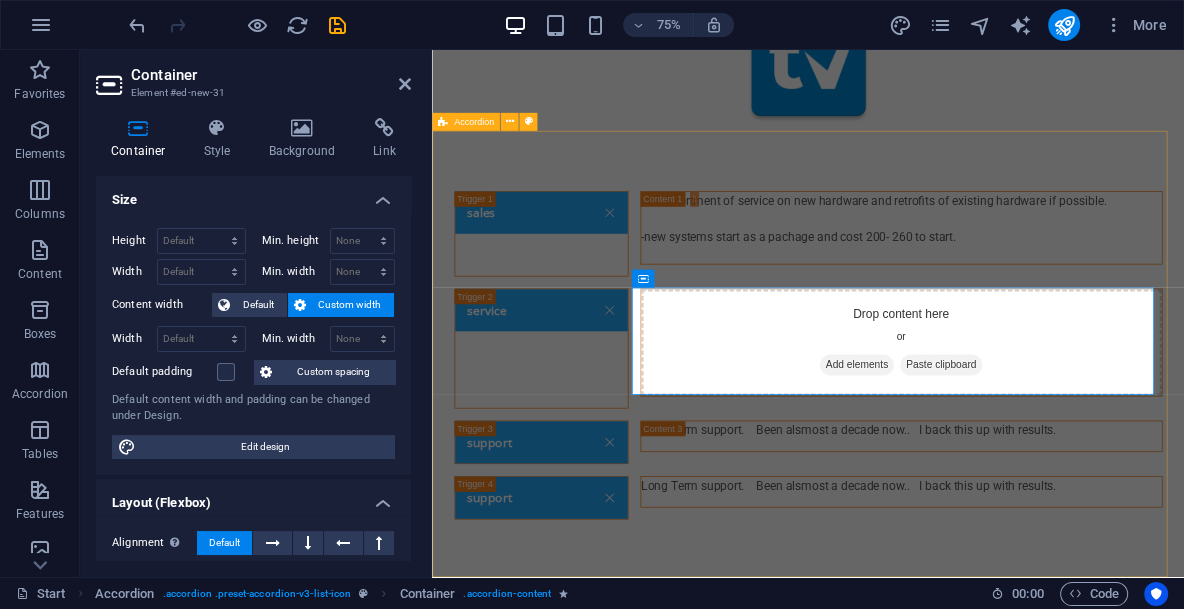 scroll, scrollTop: 259, scrollLeft: 0, axis: vertical 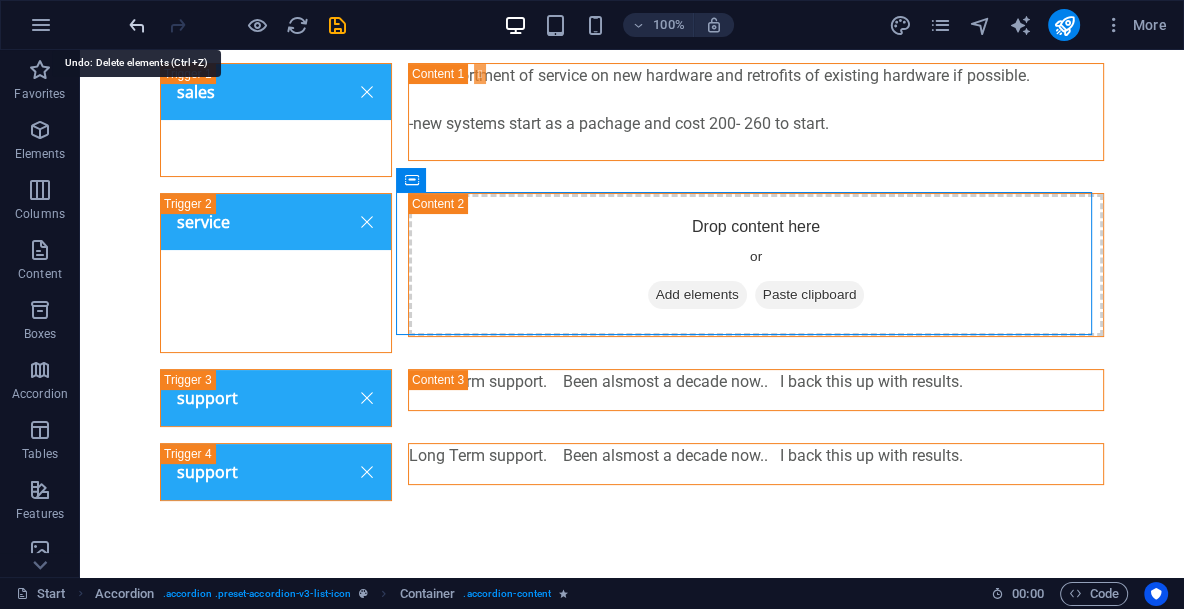 click at bounding box center [137, 25] 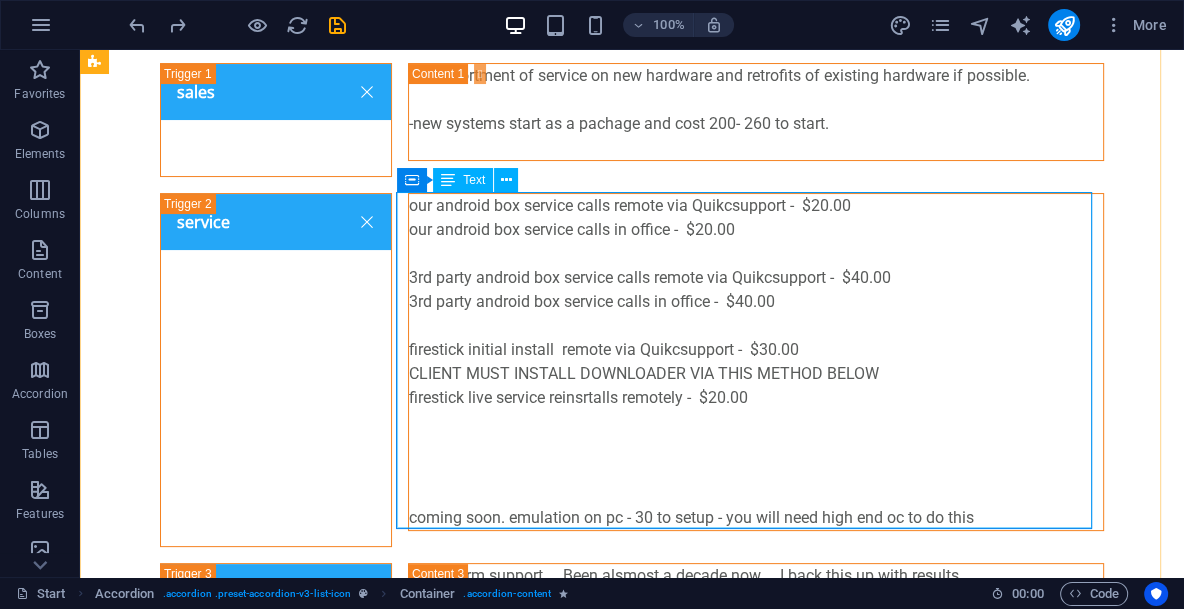click on "our android box service calls remote via Quikcsupport -  $20.00 our android box service calls in office -  $20.00 3rd party android box service calls remote via Quikcsupport -  $40.00 3rd party android box service calls in office -  $40.00 firestick initial install  remote via Quikcsupport -  $30.00 CLIENT MUST INSTALL DOWNLOADER VIA THIS METHOD BELOW firestick live service reinsrtalls remotely -  $20.00 coming soon. emulation on pc - 30 to setup - you will need high end oc to do this" at bounding box center [756, 362] 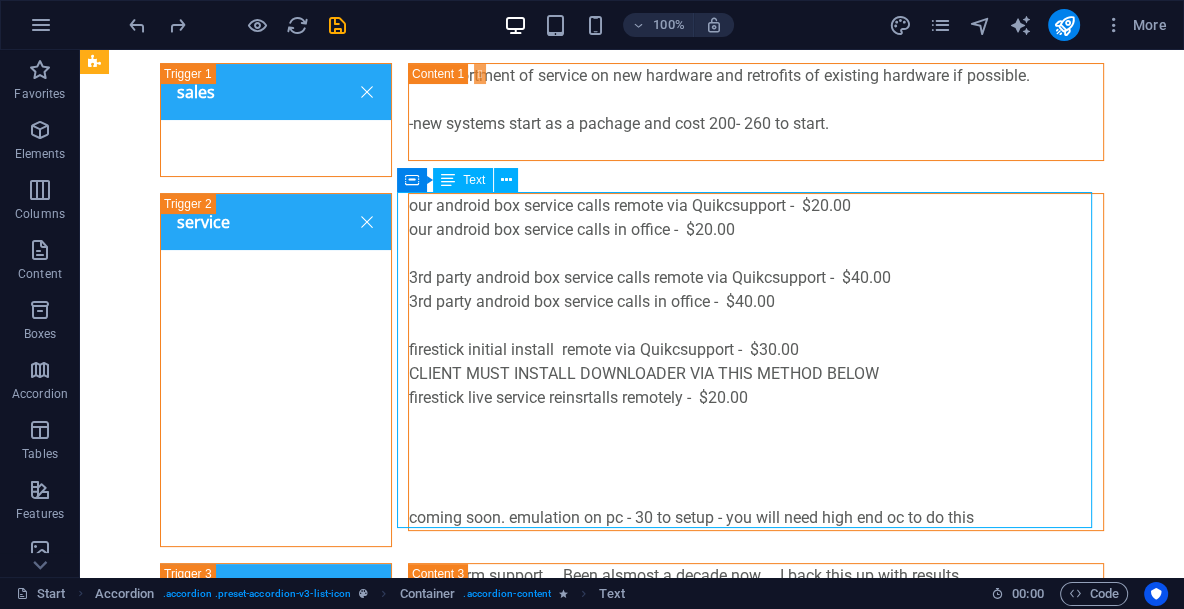 drag, startPoint x: 699, startPoint y: 327, endPoint x: 711, endPoint y: 337, distance: 15.6205 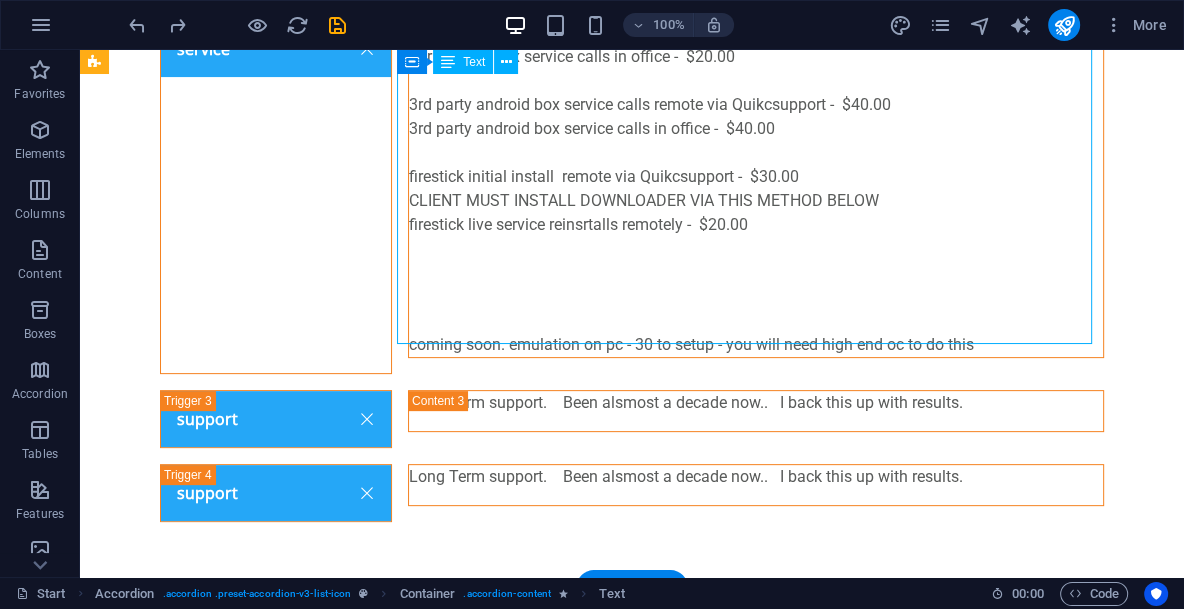 scroll, scrollTop: 454, scrollLeft: 0, axis: vertical 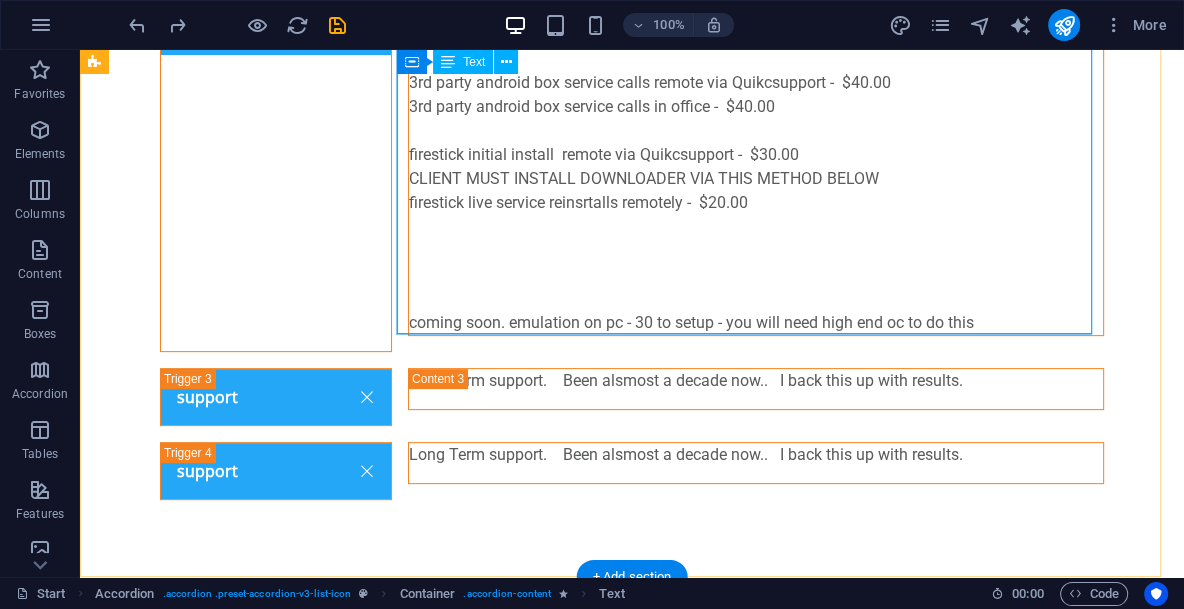 click on "our android box service calls remote via Quikcsupport -  $20.00 our android box service calls in office -  $20.00 3rd party android box service calls remote via Quikcsupport -  $40.00 3rd party android box service calls in office -  $40.00 firestick initial install  remote via Quikcsupport -  $30.00 CLIENT MUST INSTALL DOWNLOADER VIA THIS METHOD BELOW firestick live service reinsrtalls remotely -  $20.00 coming soon. emulation on pc - 30 to setup - you will need high end oc to do this" at bounding box center [756, 167] 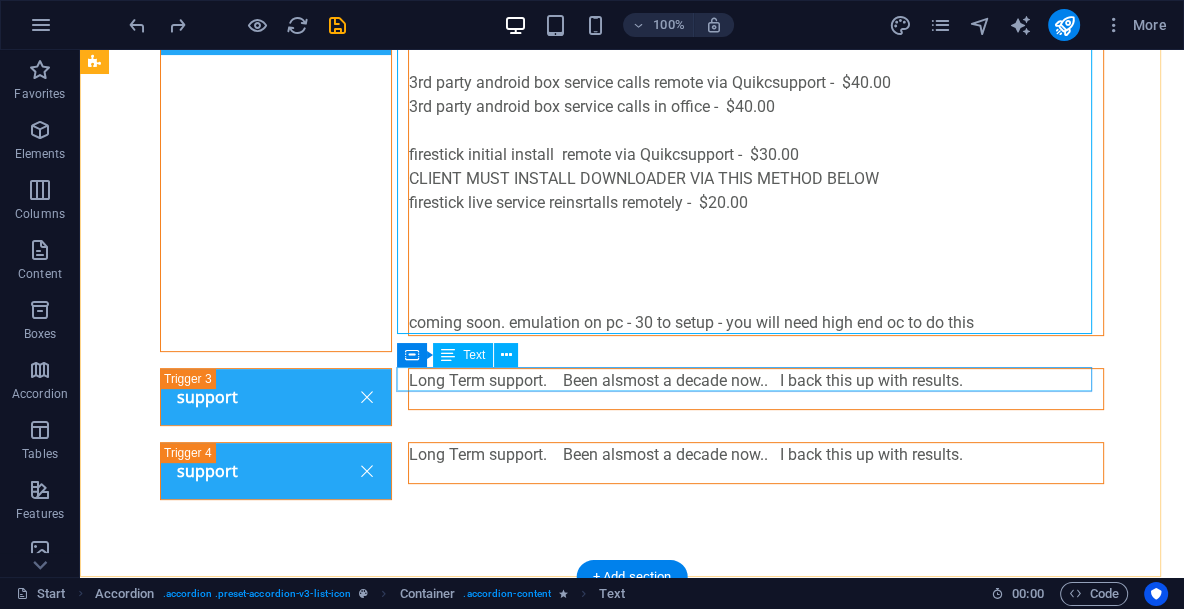 click on "Long Term support.    Been alsmost a decade now..   I back this up with results." at bounding box center [756, 381] 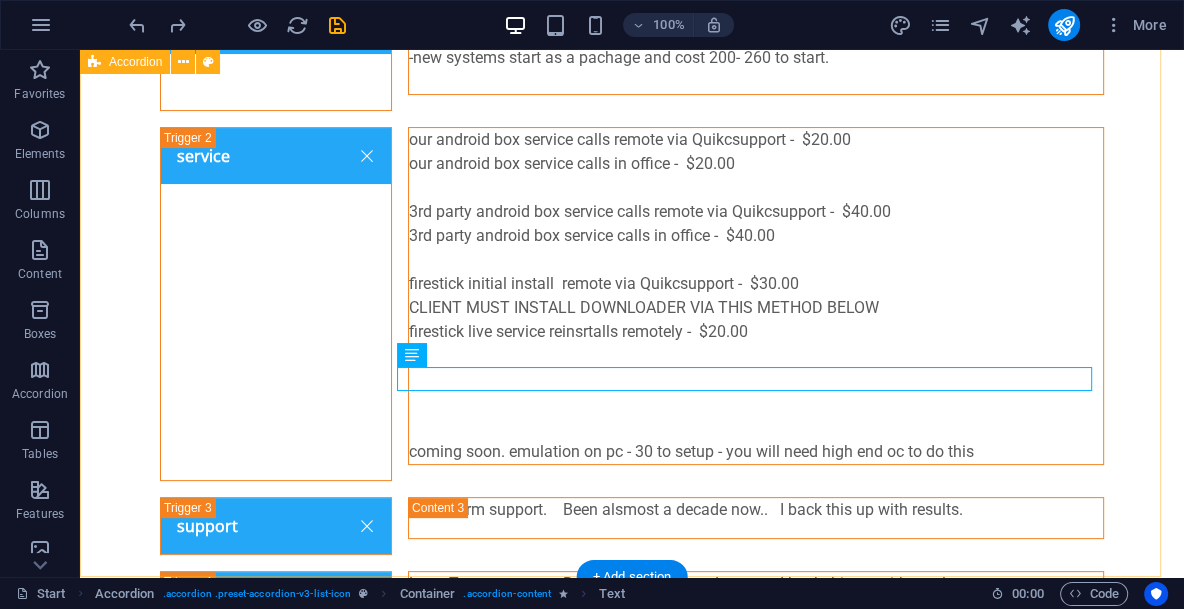 scroll, scrollTop: 304, scrollLeft: 0, axis: vertical 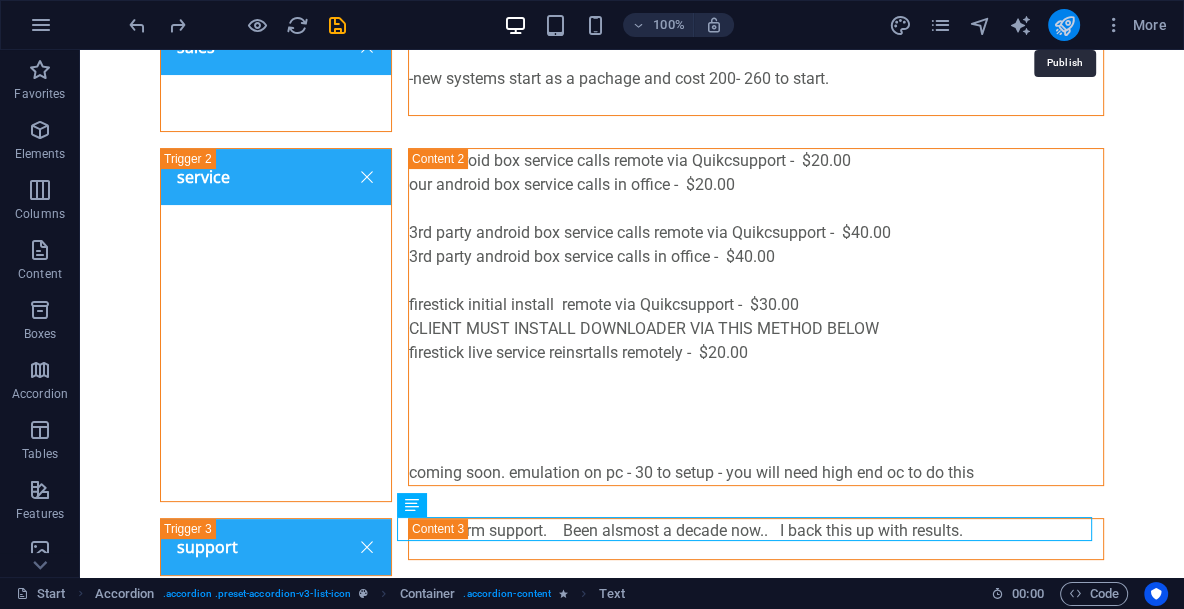 click at bounding box center [1063, 25] 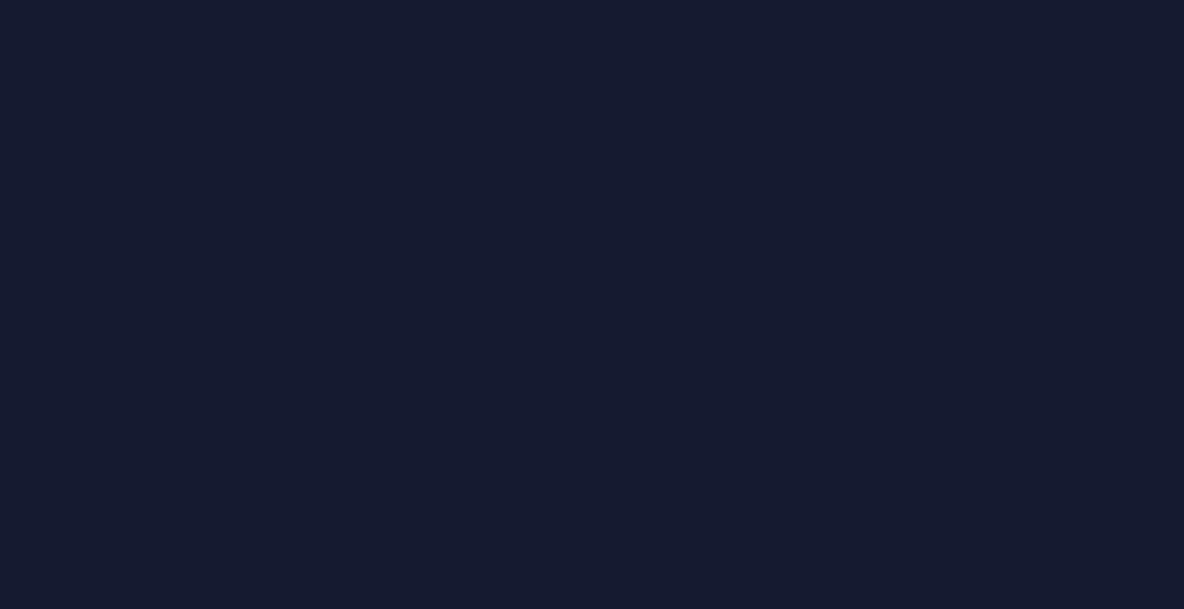 scroll, scrollTop: 0, scrollLeft: 0, axis: both 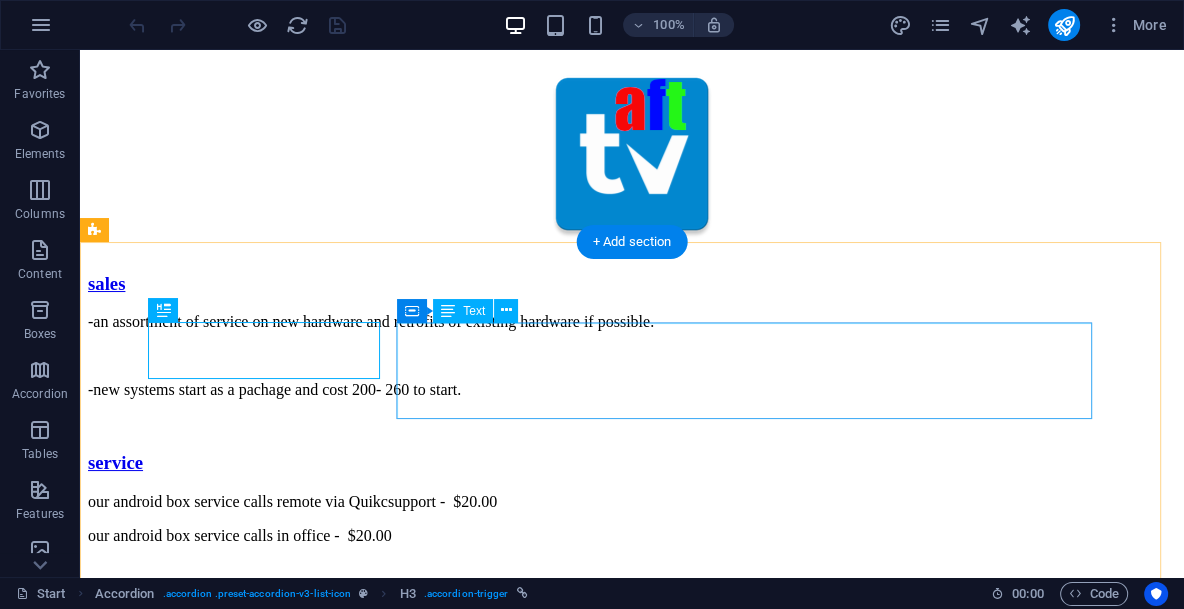 click on "-an assortment of service on new hardware and retrofits of existing hardware if possible. -new systems start as a pachage and cost 200- 260 to start." at bounding box center [632, 373] 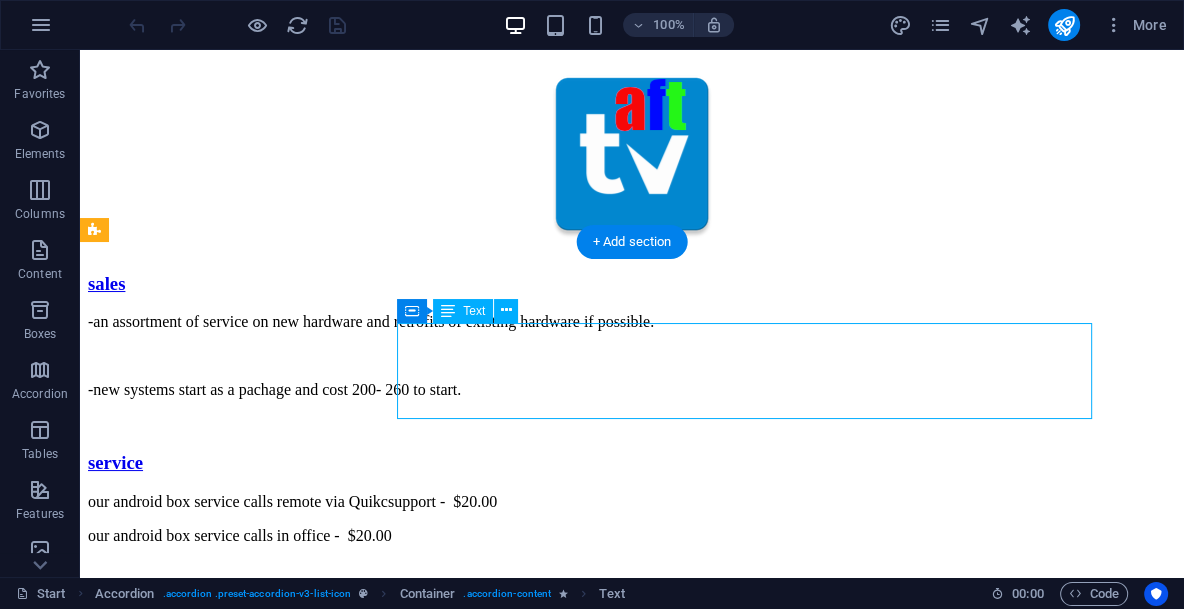 click on "-an assortment of service on new hardware and retrofits of existing hardware if possible. -new systems start as a pachage and cost 200- 260 to start." at bounding box center (632, 373) 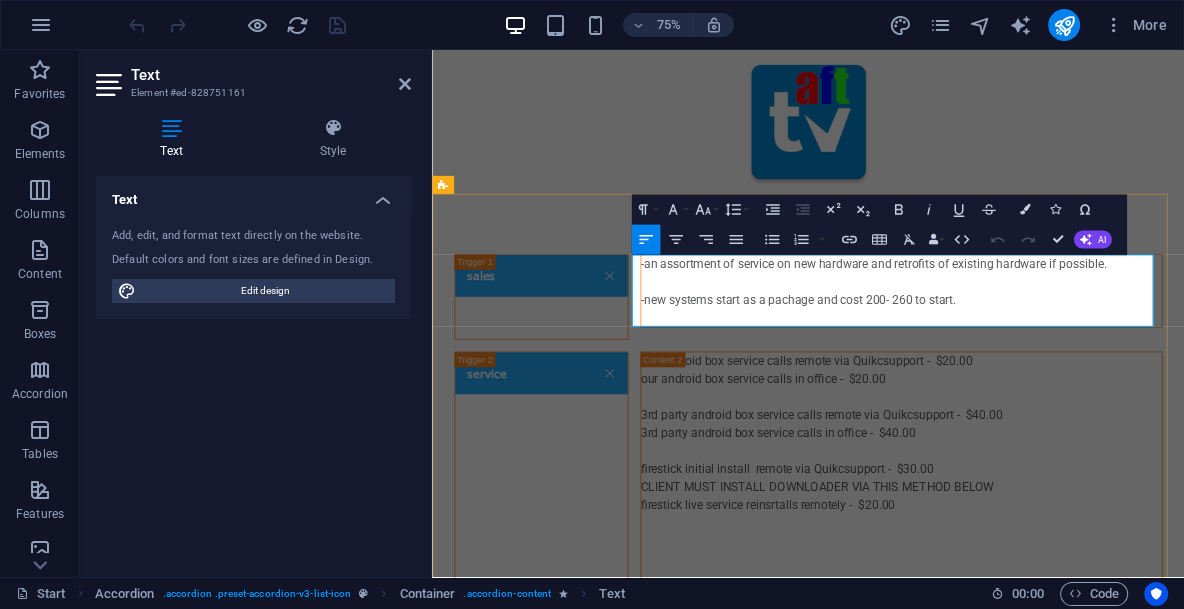 click on "-new systems start as a pachage and cost 200- 260 to start." at bounding box center [1058, 383] 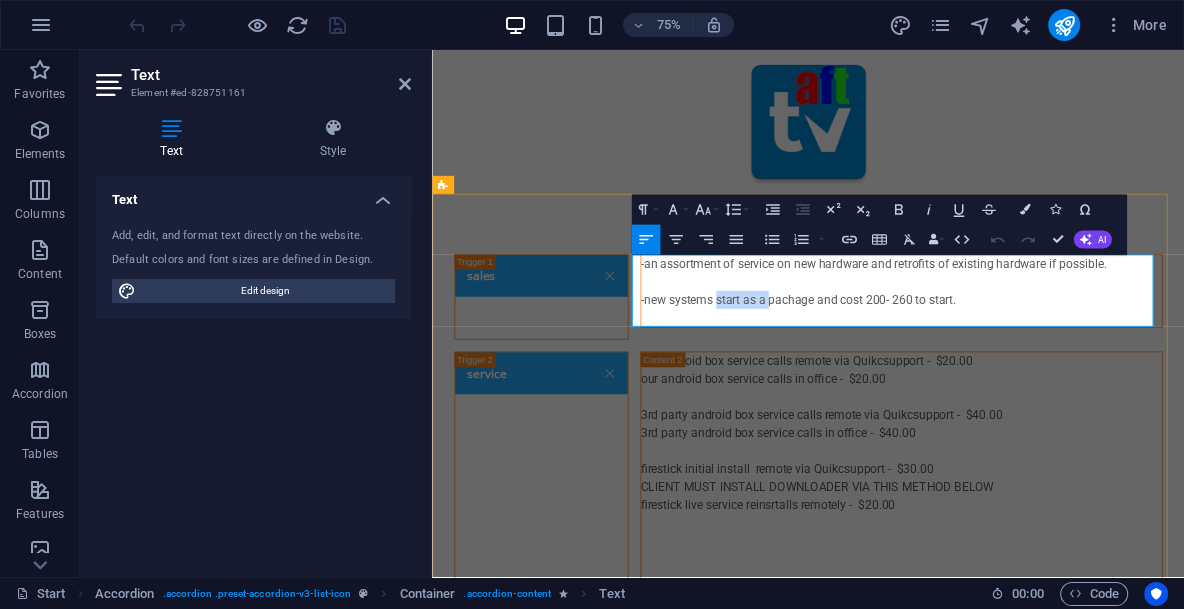 drag, startPoint x: 798, startPoint y: 383, endPoint x: 872, endPoint y: 376, distance: 74.330345 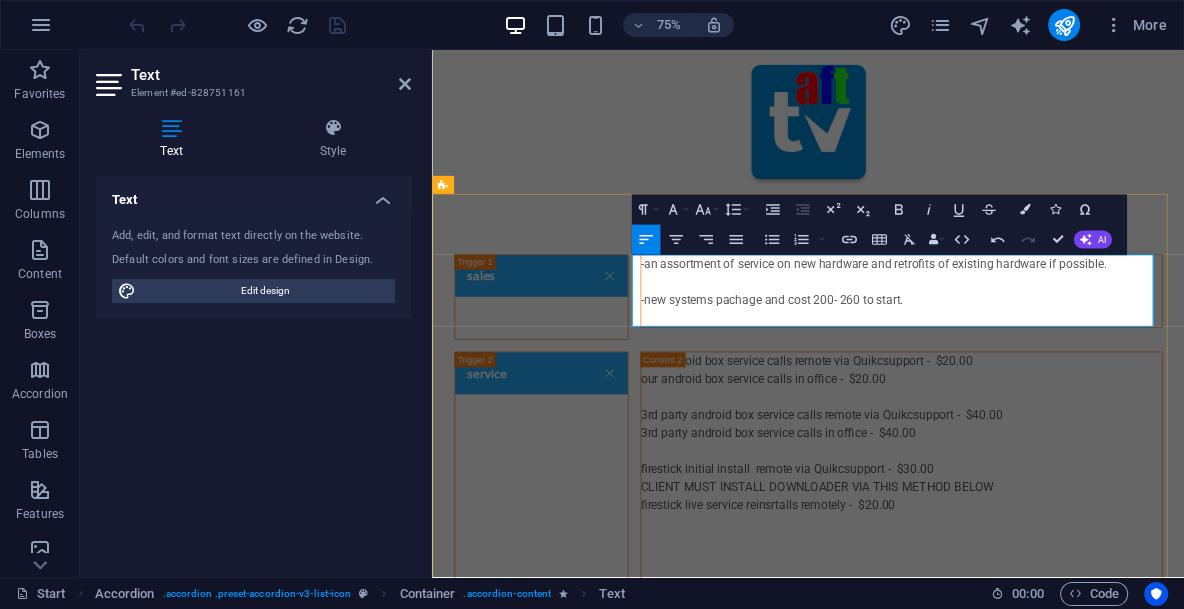 click on "-new systems pachage and cost 200- 260 to start." at bounding box center (1058, 383) 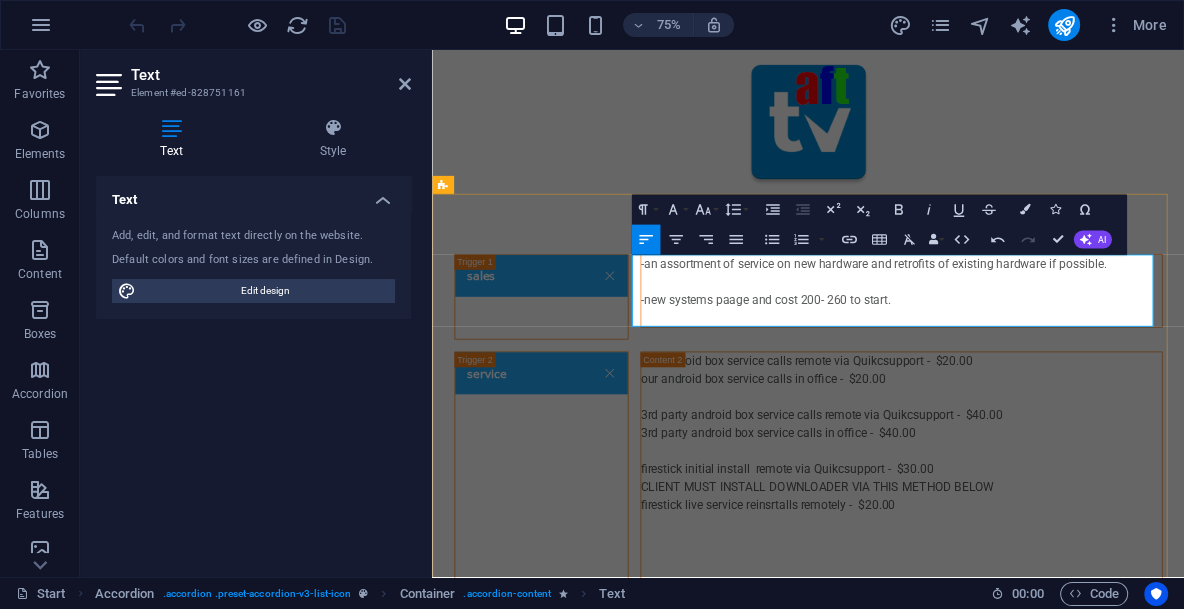 type 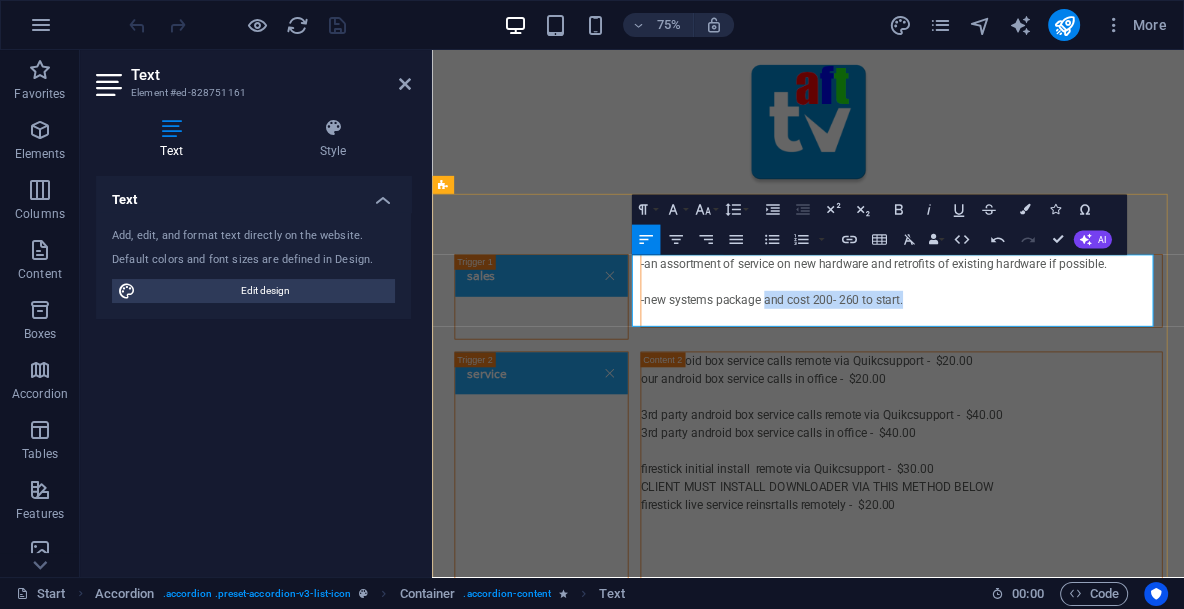 drag, startPoint x: 869, startPoint y: 380, endPoint x: 1100, endPoint y: 380, distance: 231 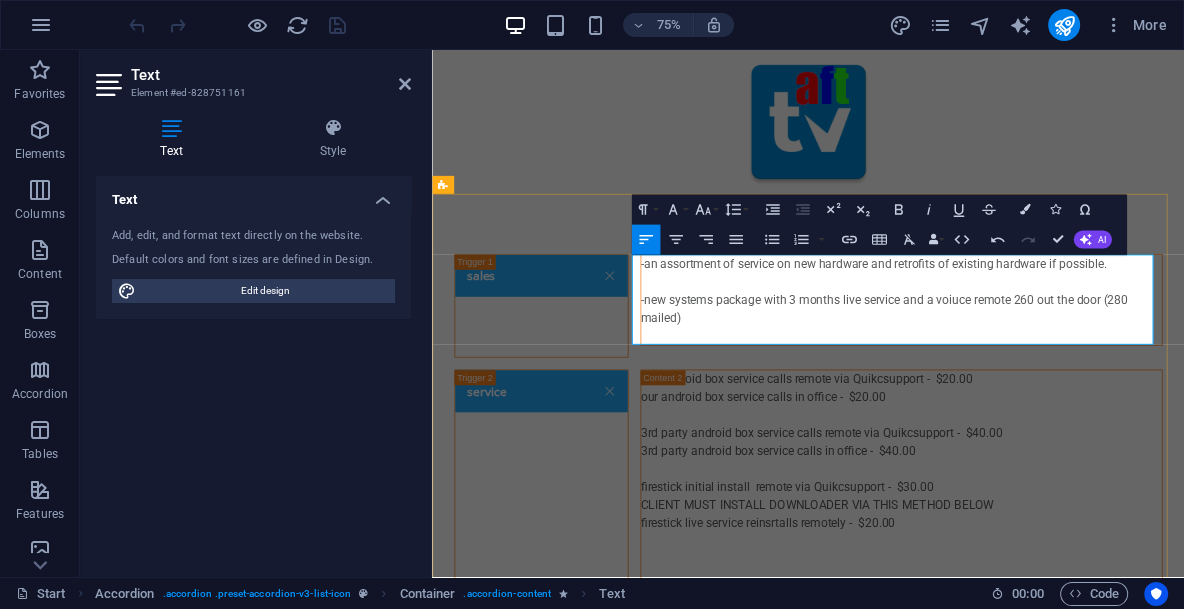 click on "-new systems package with 3 months live service and a voiuce remote 260 out the door (280 mailed)" at bounding box center (1058, 395) 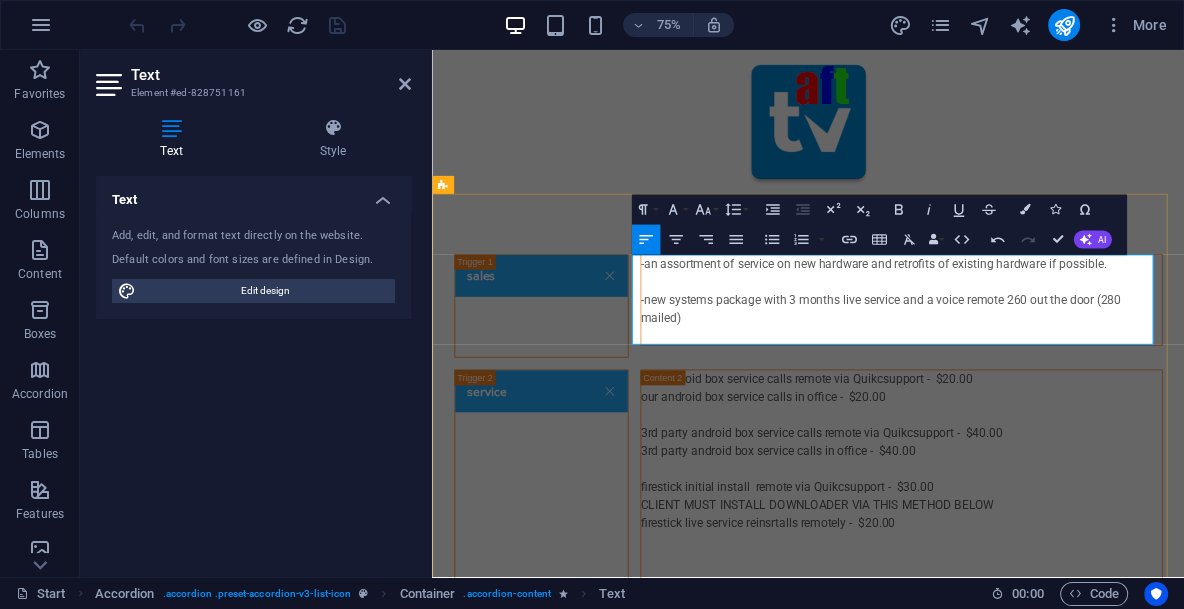 click on "-new systems package with 3 months live service and a voice remote 260 out the door (280 mailed)" at bounding box center (1058, 395) 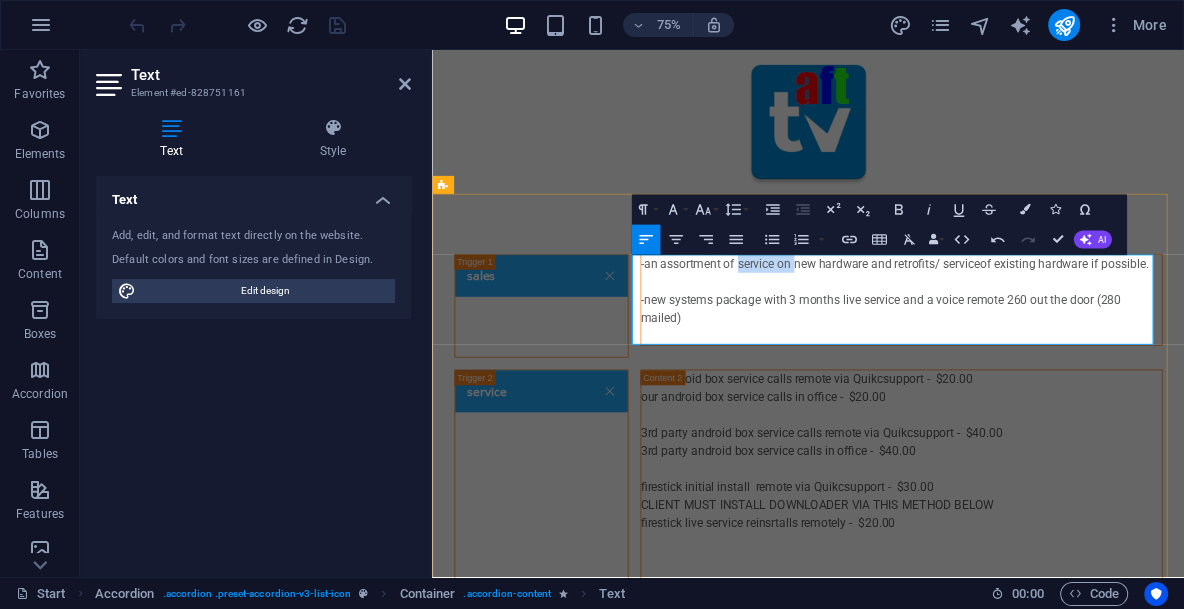 drag, startPoint x: 906, startPoint y: 334, endPoint x: 827, endPoint y: 335, distance: 79.00633 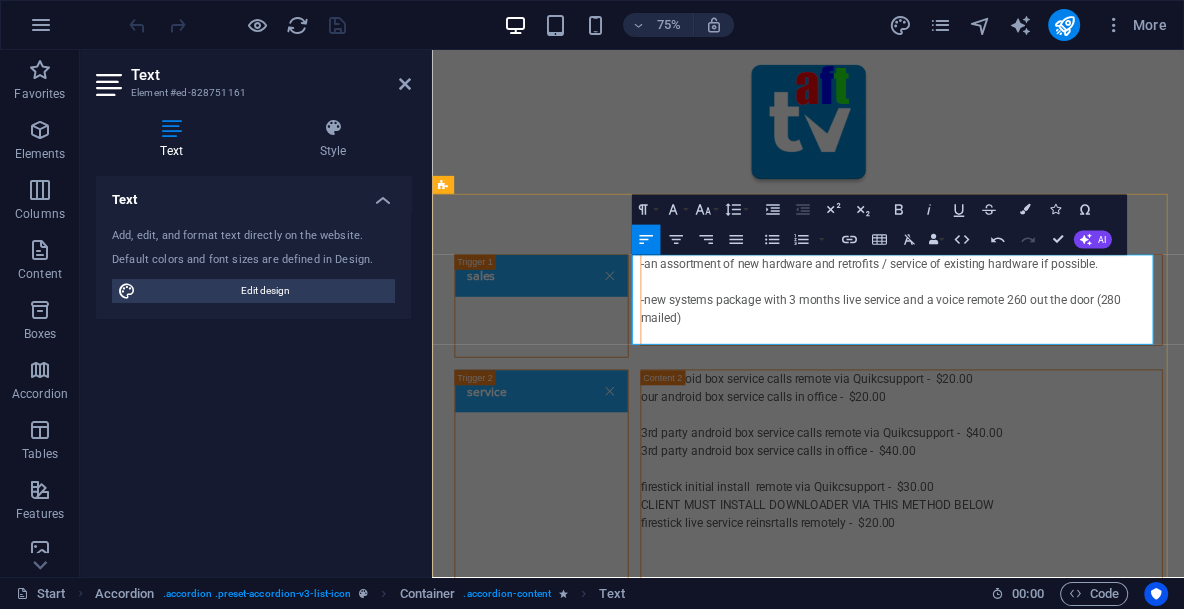 click on "-new systems package with 3 months live service and a voice remote 260 out the door (280 mailed)" at bounding box center [1058, 395] 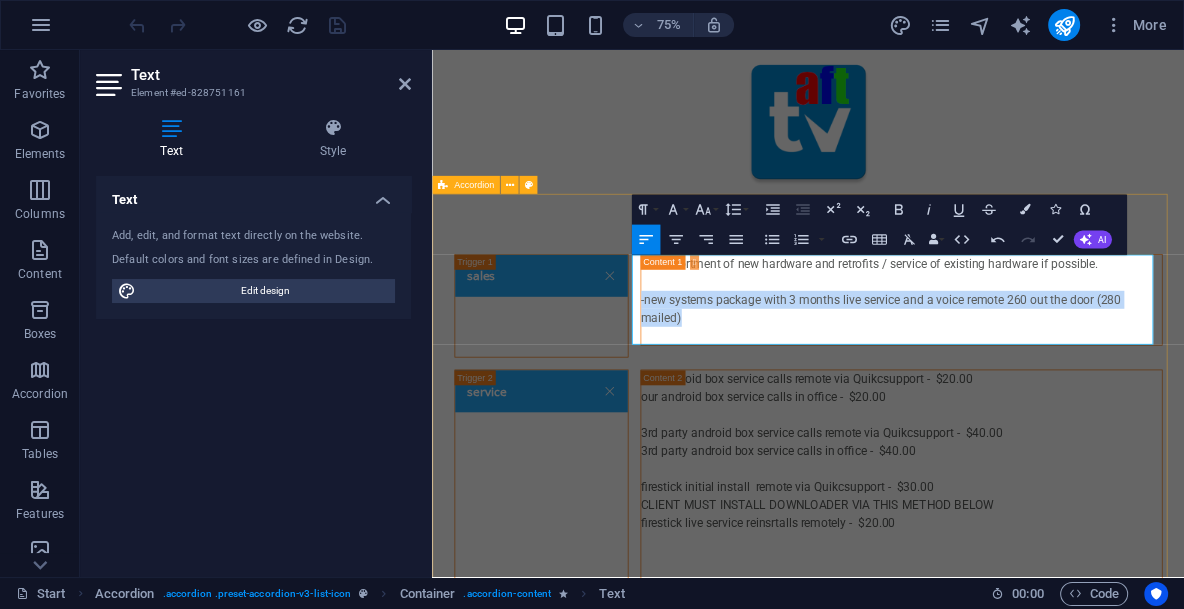 drag, startPoint x: 797, startPoint y: 406, endPoint x: 689, endPoint y: 377, distance: 111.82576 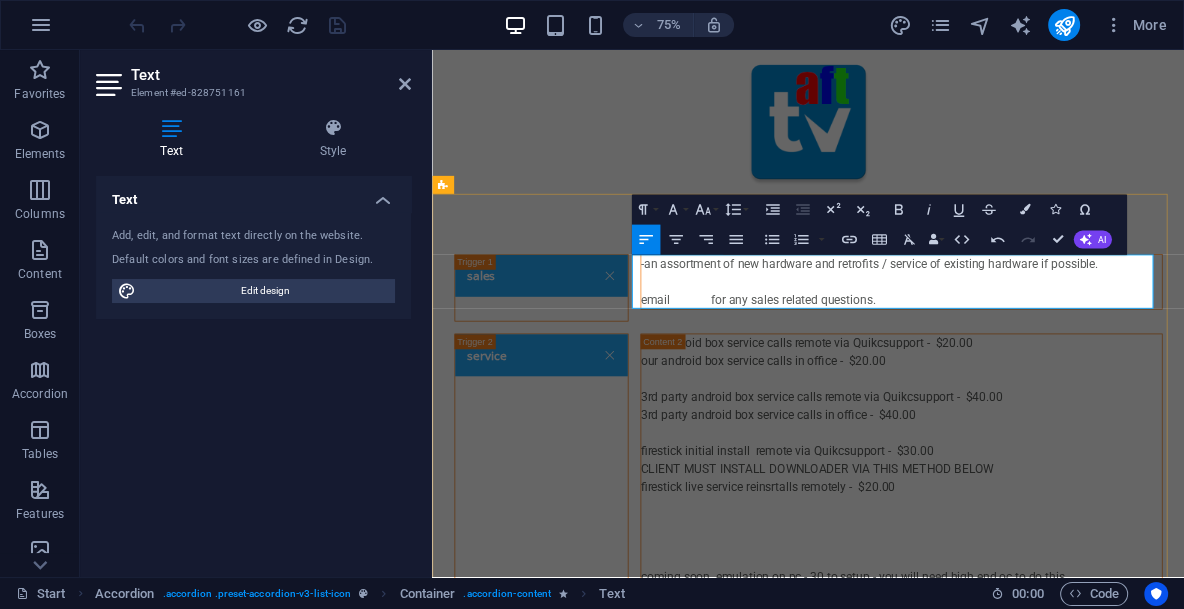 click on "aftivimate@gmail.com" at bounding box center [777, 382] 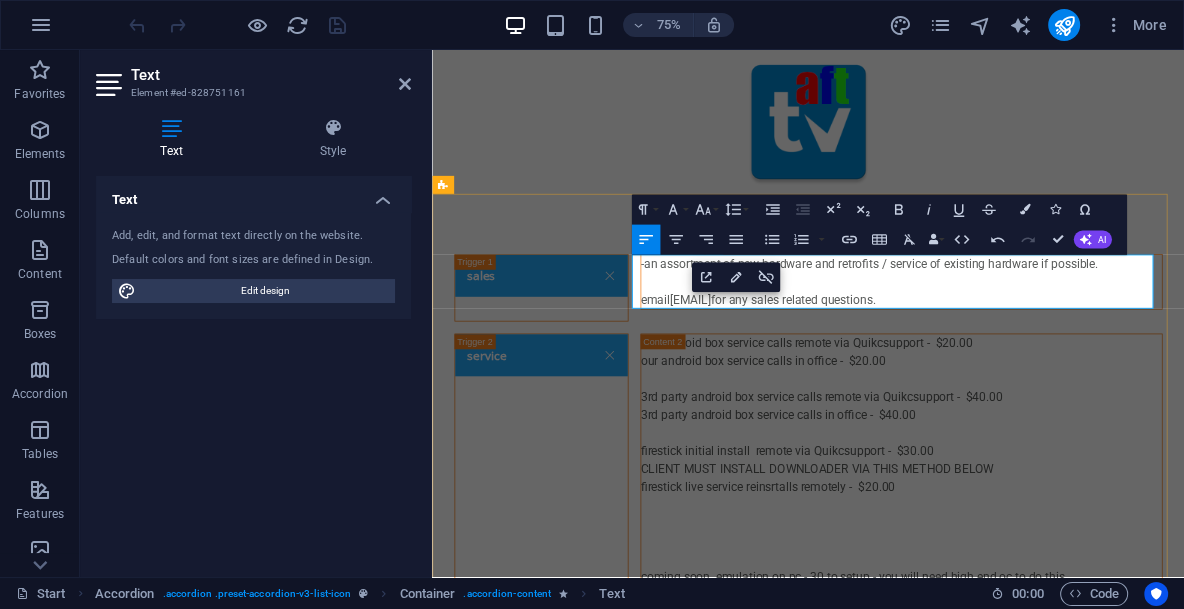 click on "email  aftivimate@gmail.com  for any sales related questions." at bounding box center (1058, 383) 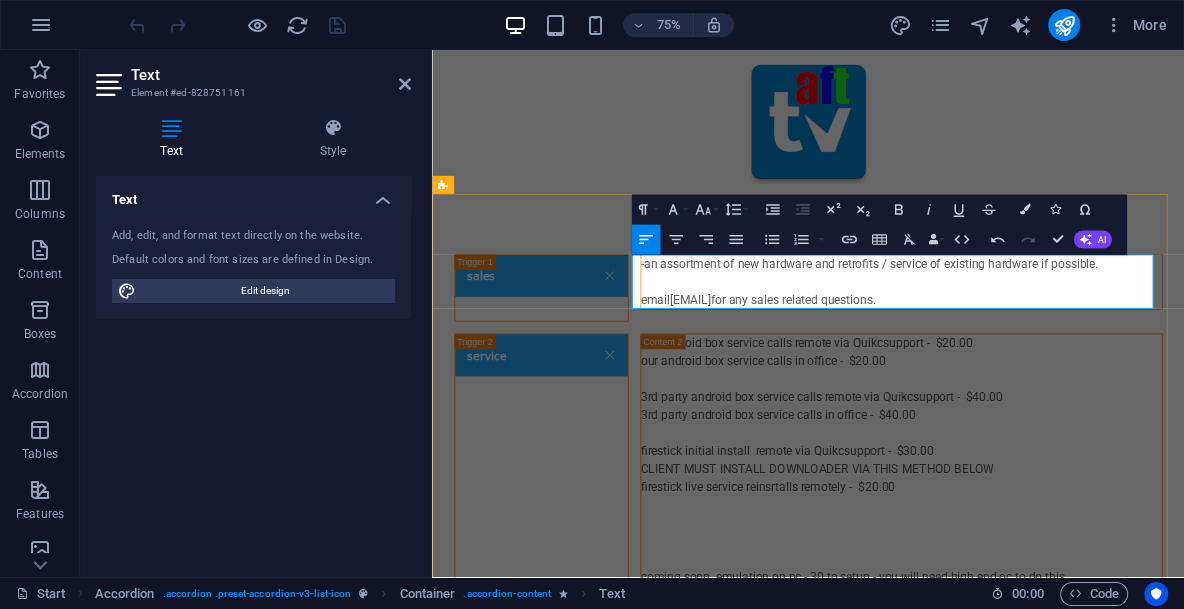 click on "email  aftivimate@gmail.com  for any sales related questions." at bounding box center [1058, 383] 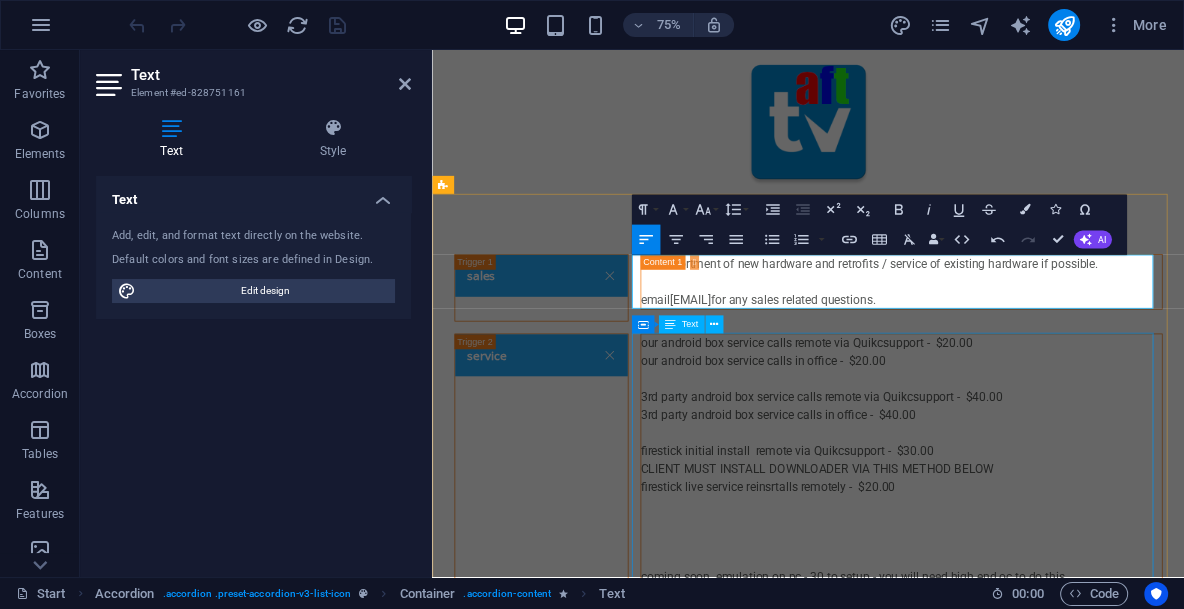 click on "our android box service calls remote via Quikcsupport -  $20.00 our android box service calls in office -  $20.00 3rd party android box service calls remote via Quikcsupport -  $40.00 3rd party android box service calls in office -  $40.00 firestick initial install  remote via Quikcsupport -  $30.00 CLIENT MUST INSTALL DOWNLOADER VIA THIS METHOD BELOW firestick live service reinsrtalls remotely -  $20.00 coming soon. emulation on pc - 30 to setup - you will need high end oc to do this" at bounding box center [1058, 597] 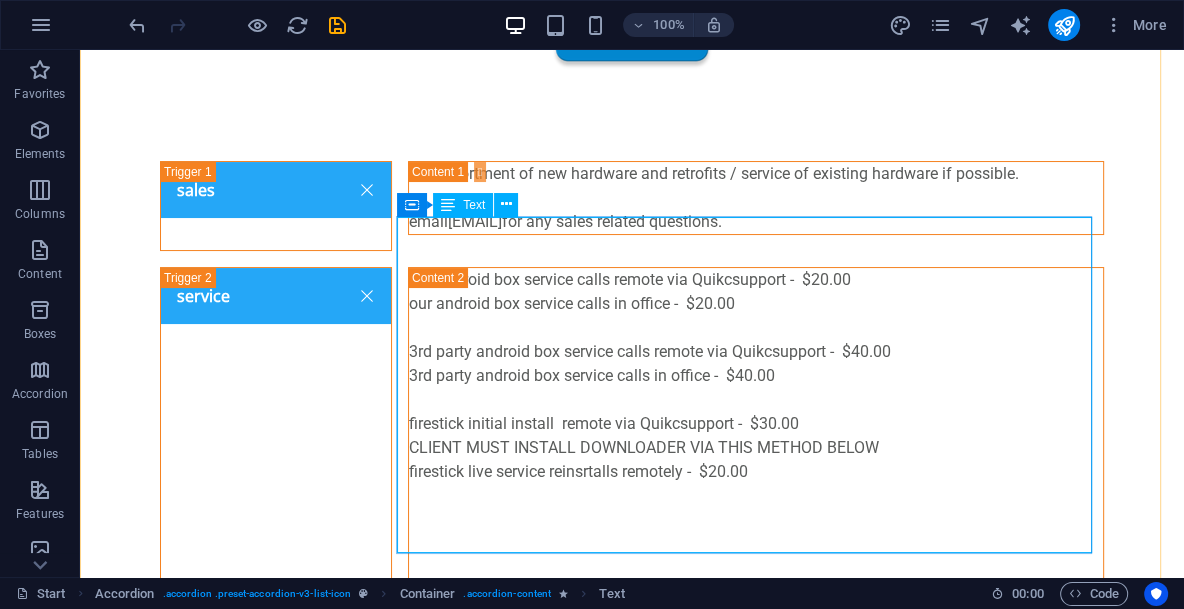 scroll, scrollTop: 299, scrollLeft: 0, axis: vertical 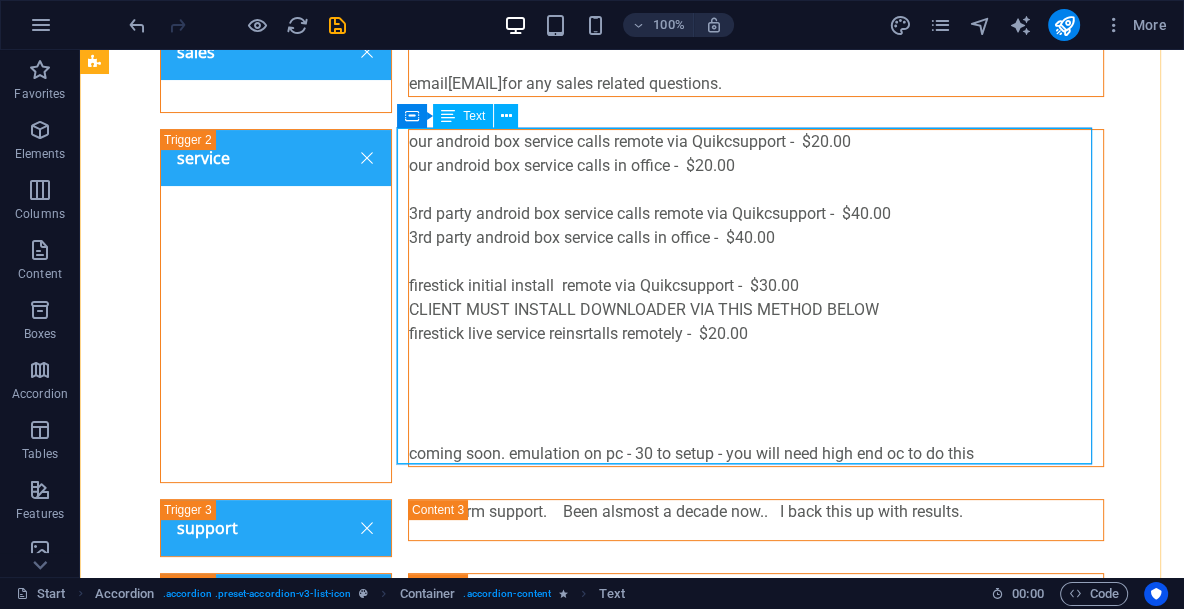 click on "our android box service calls remote via Quikcsupport -  $20.00 our android box service calls in office -  $20.00 3rd party android box service calls remote via Quikcsupport -  $40.00 3rd party android box service calls in office -  $40.00 firestick initial install  remote via Quikcsupport -  $30.00 CLIENT MUST INSTALL DOWNLOADER VIA THIS METHOD BELOW firestick live service reinsrtalls remotely -  $20.00 coming soon. emulation on pc - 30 to setup - you will need high end oc to do this" at bounding box center [756, 298] 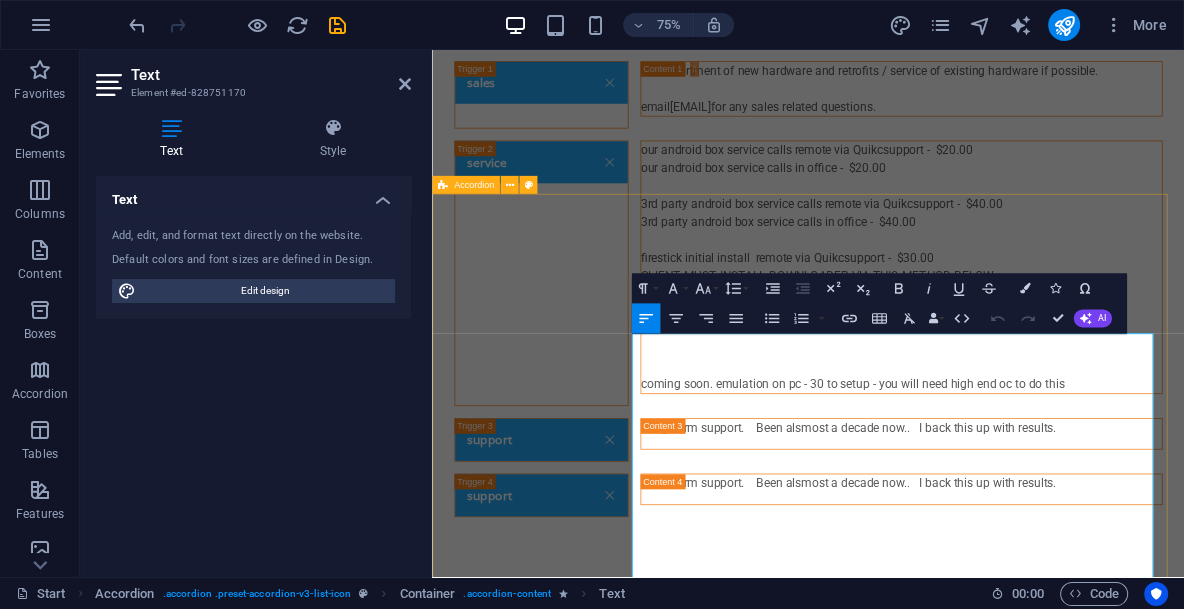 click on "sales -an assortment of new hardware and retrofits / service of existing hardware if possible. email  aftivimate@gmail.com  for any sales related questions. service our android box service calls remote via Quikcsupport -  $20.00 our android box service calls in office -  $20.00 3rd party android box service calls remote via Quikcsupport -  $40.00 3rd party android box service calls in office -  $40.00 firestick initial install  remote via Quikcsupport -  $30.00 CLIENT MUST INSTALL DOWNLOADER VIA THIS METHOD BELOW firestick live service reinsrtalls remotely -  $20.00 coming soon. emulation on pc - 30 to setup - you will need high end oc to do this support Long Term support.    Been alsmost a decade now..   I back this up with results. support Long Term support.    Been alsmost a decade now..   I back this up with results." at bounding box center [933, 369] 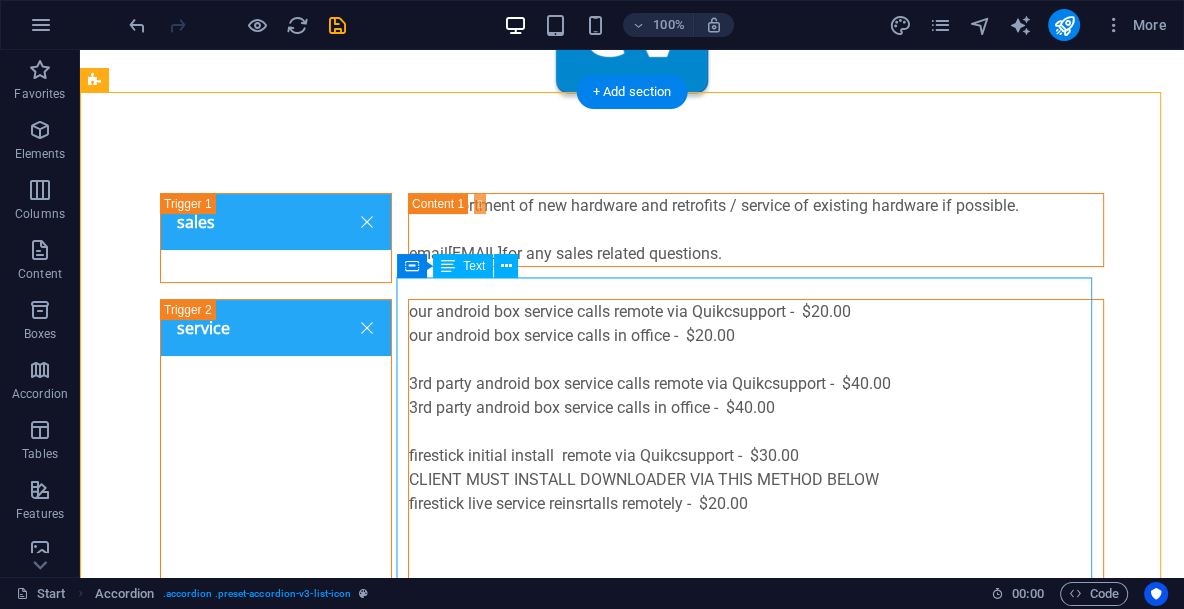 scroll, scrollTop: 149, scrollLeft: 0, axis: vertical 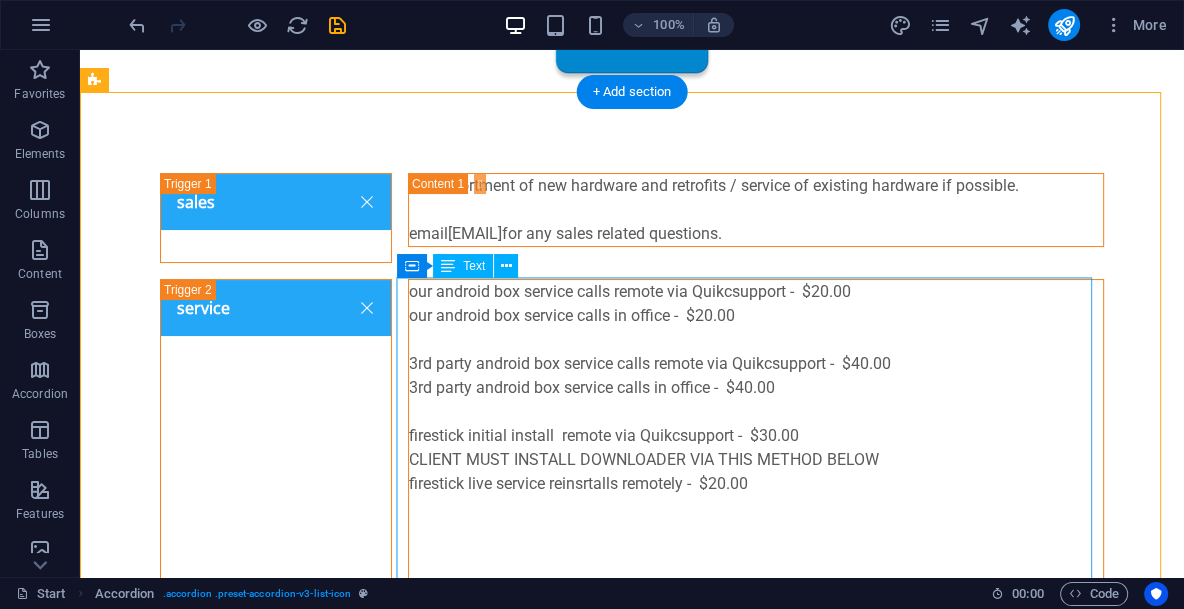 click on "our android box service calls remote via Quikcsupport -  $20.00 our android box service calls in office -  $20.00 3rd party android box service calls remote via Quikcsupport -  $40.00 3rd party android box service calls in office -  $40.00 firestick initial install  remote via Quikcsupport -  $30.00 CLIENT MUST INSTALL DOWNLOADER VIA THIS METHOD BELOW firestick live service reinsrtalls remotely -  $20.00 coming soon. emulation on pc - 30 to setup - you will need high end oc to do this" at bounding box center (756, 448) 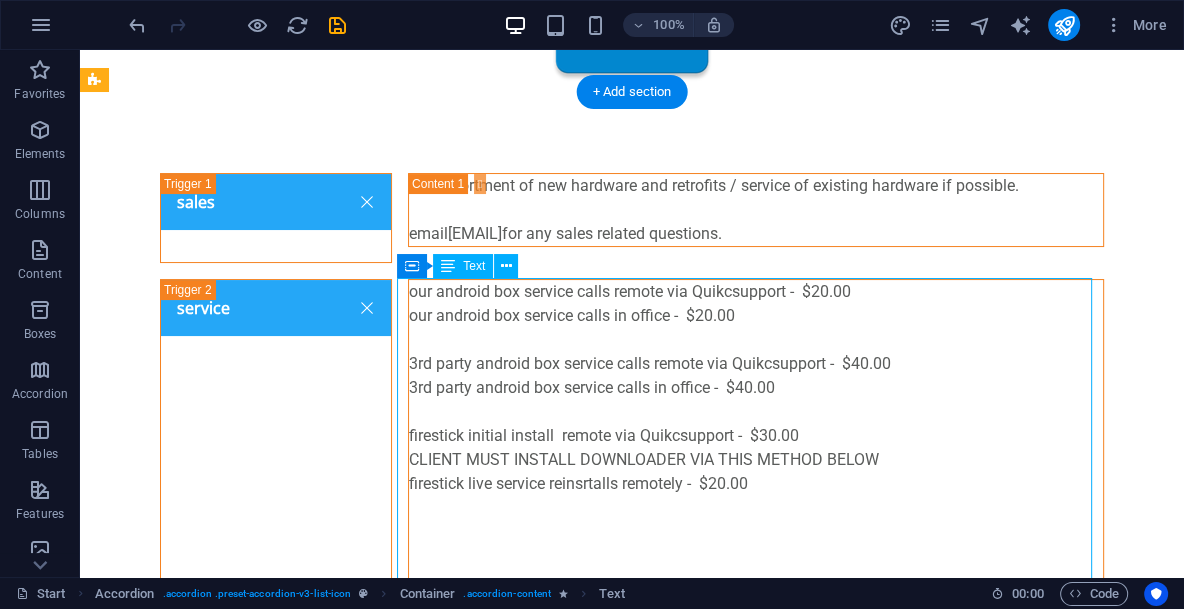 click on "our android box service calls remote via Quikcsupport -  $20.00 our android box service calls in office -  $20.00 3rd party android box service calls remote via Quikcsupport -  $40.00 3rd party android box service calls in office -  $40.00 firestick initial install  remote via Quikcsupport -  $30.00 CLIENT MUST INSTALL DOWNLOADER VIA THIS METHOD BELOW firestick live service reinsrtalls remotely -  $20.00 coming soon. emulation on pc - 30 to setup - you will need high end oc to do this" at bounding box center [756, 448] 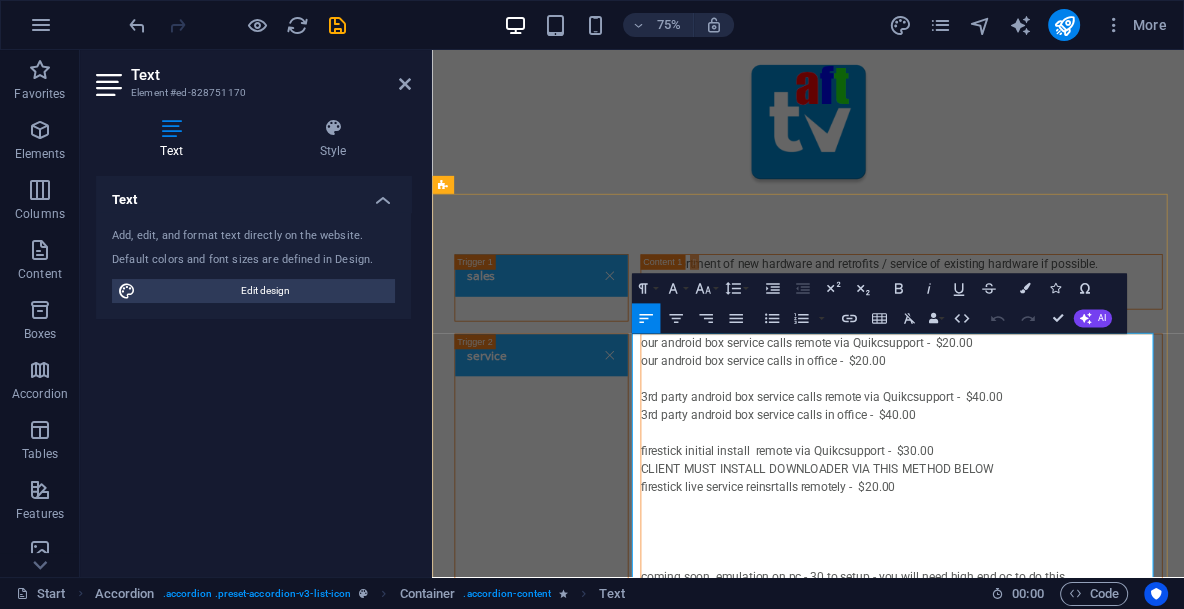 click on "our android box service calls in office -  $20.00" at bounding box center [1058, 465] 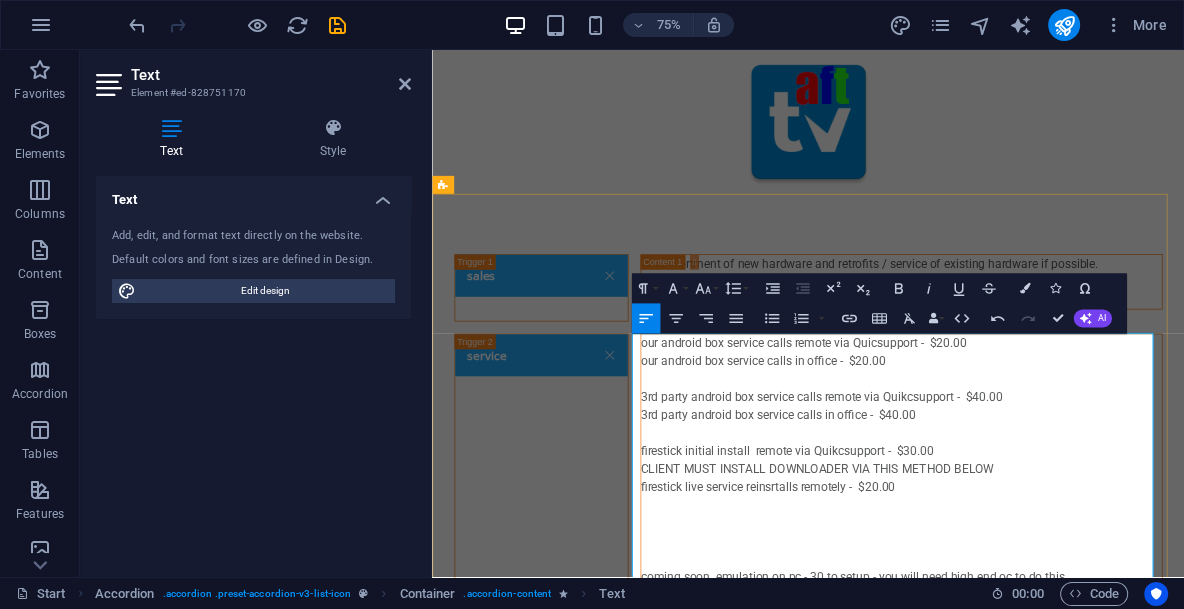 type 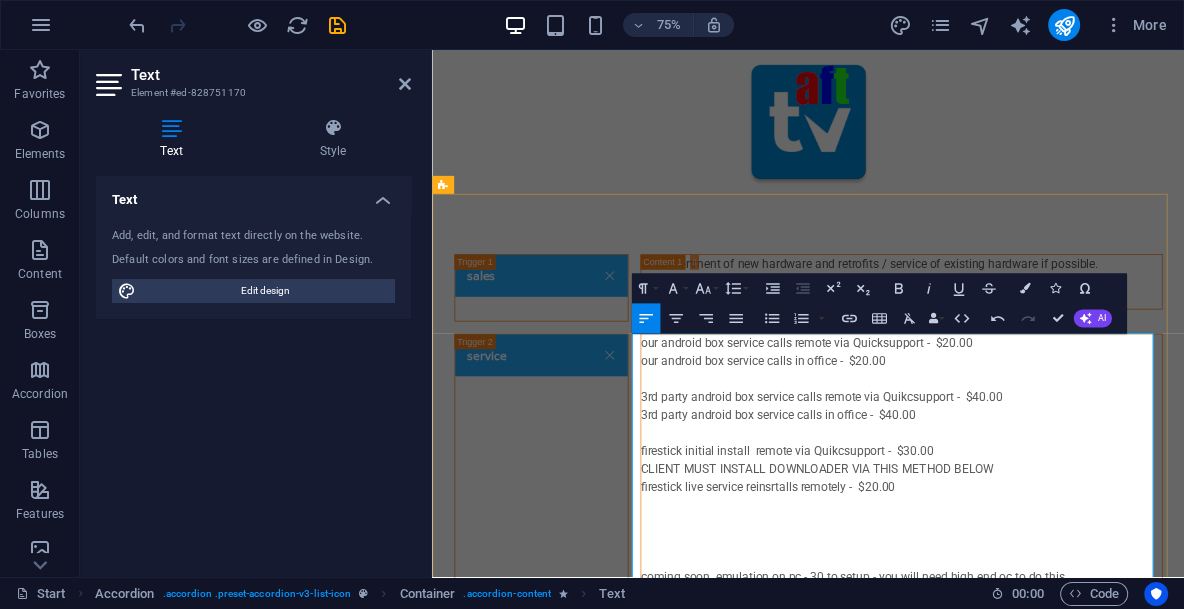 drag, startPoint x: 1051, startPoint y: 508, endPoint x: 1084, endPoint y: 506, distance: 33.06055 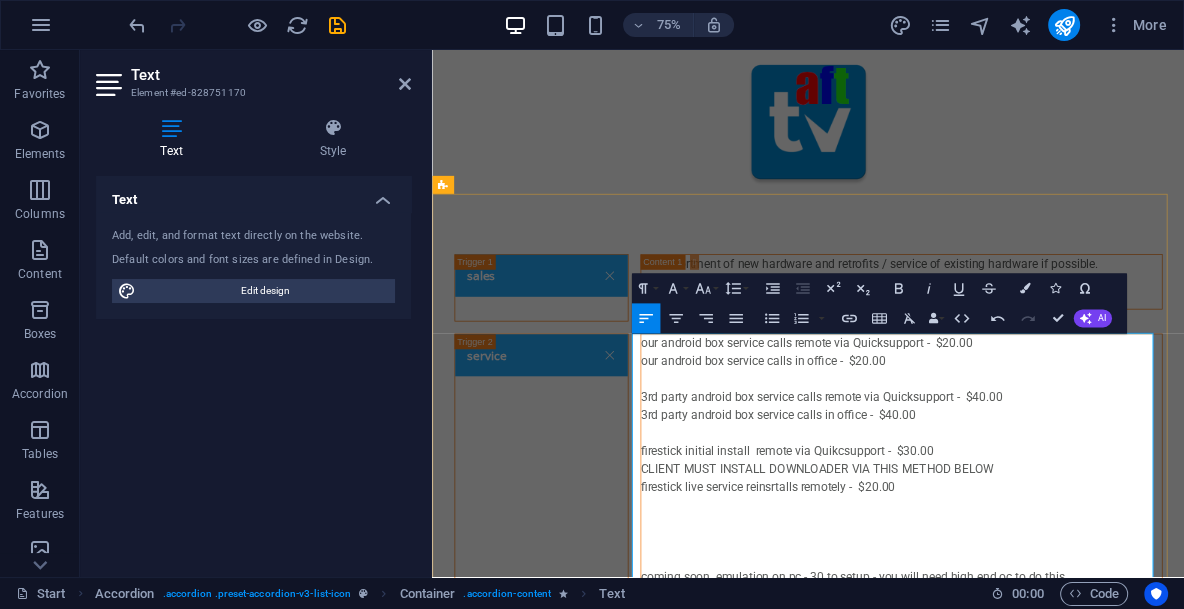 click on "CLIENT MUST INSTALL DOWNLOADER VIA THIS METHOD BELOW" at bounding box center (1058, 609) 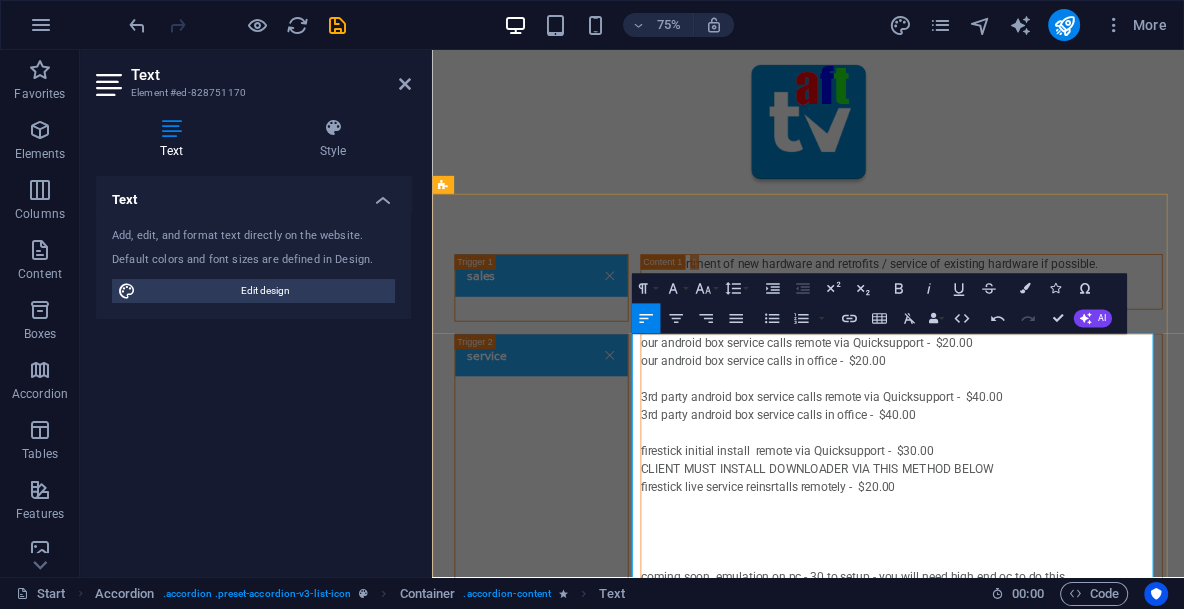 click on "CLIENT MUST INSTALL DOWNLOADER VIA THIS METHOD BELOW" at bounding box center (1058, 609) 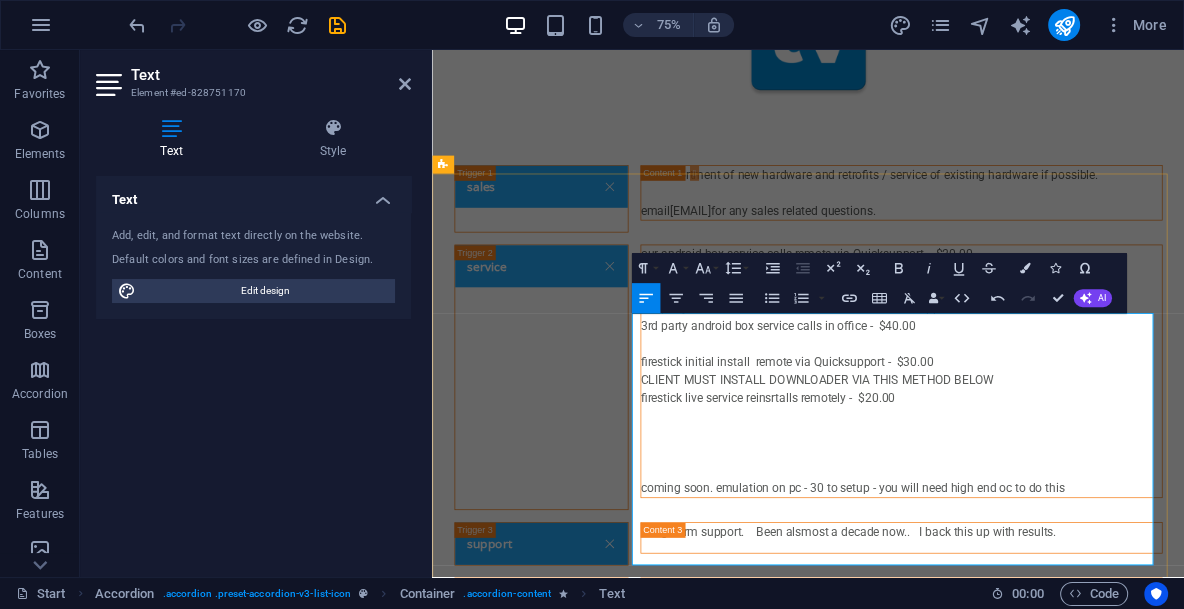 scroll, scrollTop: 149, scrollLeft: 0, axis: vertical 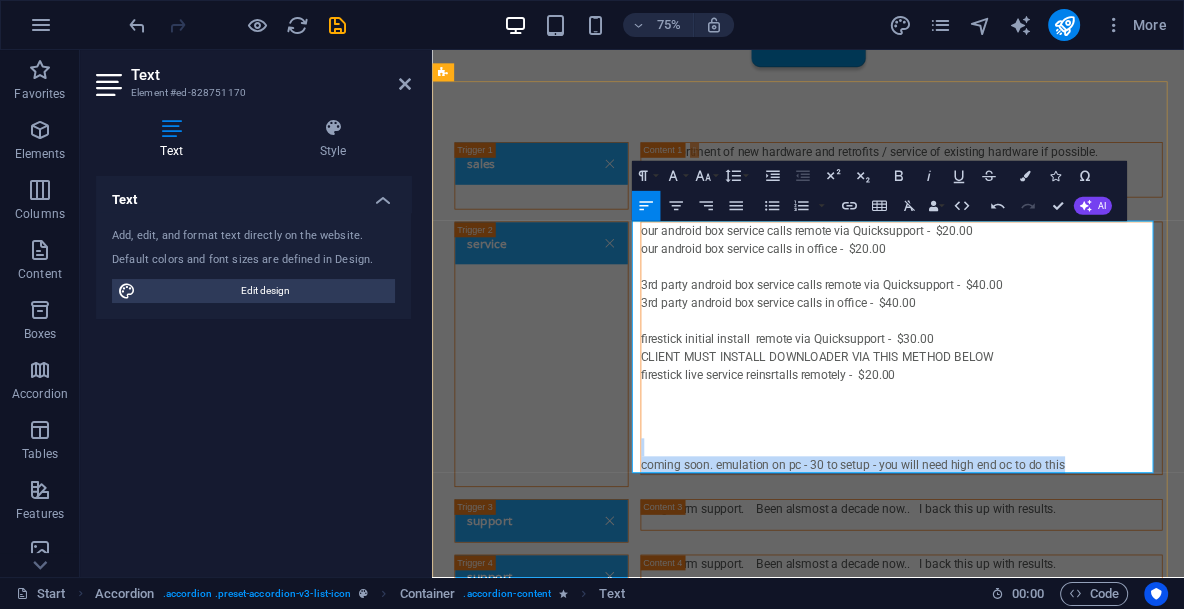 drag, startPoint x: 1287, startPoint y: 599, endPoint x: 740, endPoint y: 567, distance: 547.93524 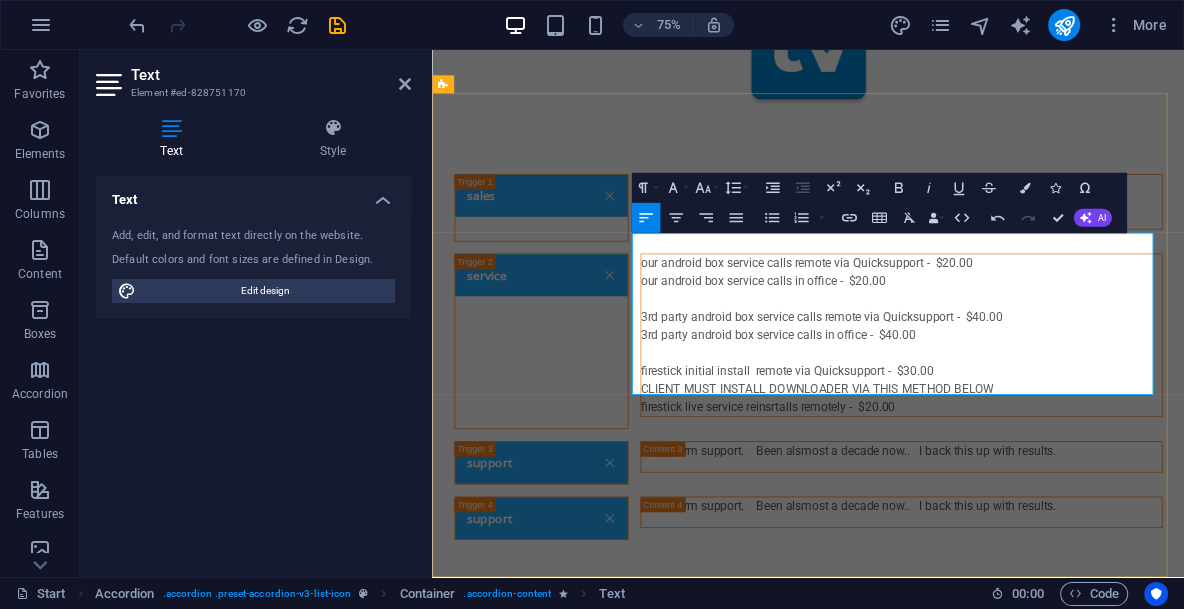 scroll, scrollTop: 134, scrollLeft: 0, axis: vertical 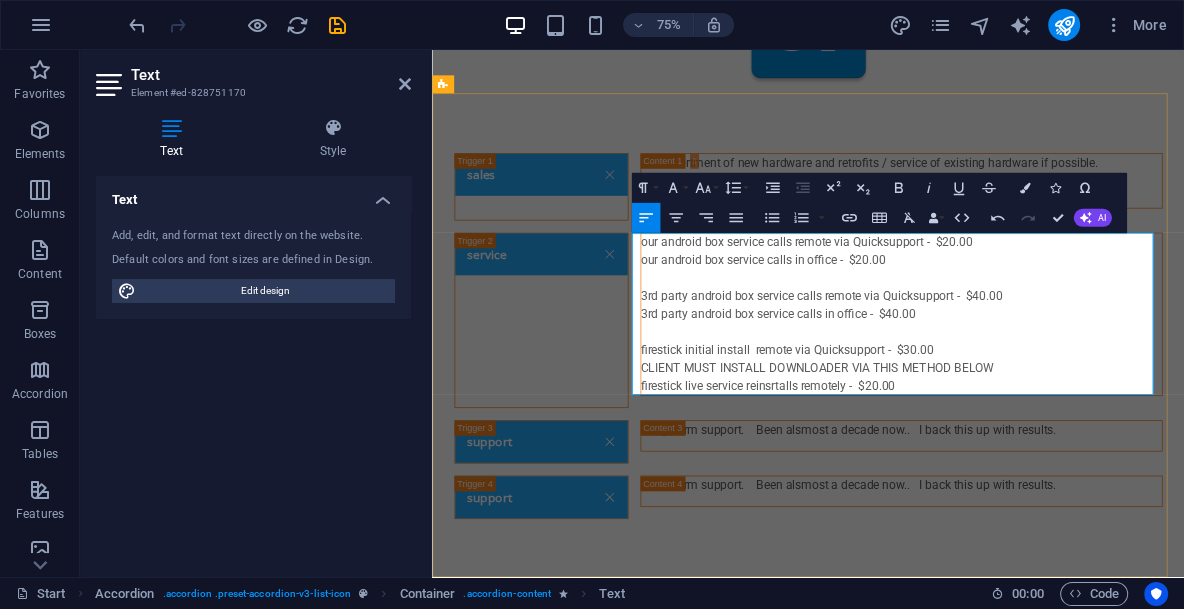 click on "3rd party android box service calls remote via Quicksupport -  $40.00" at bounding box center (1058, 379) 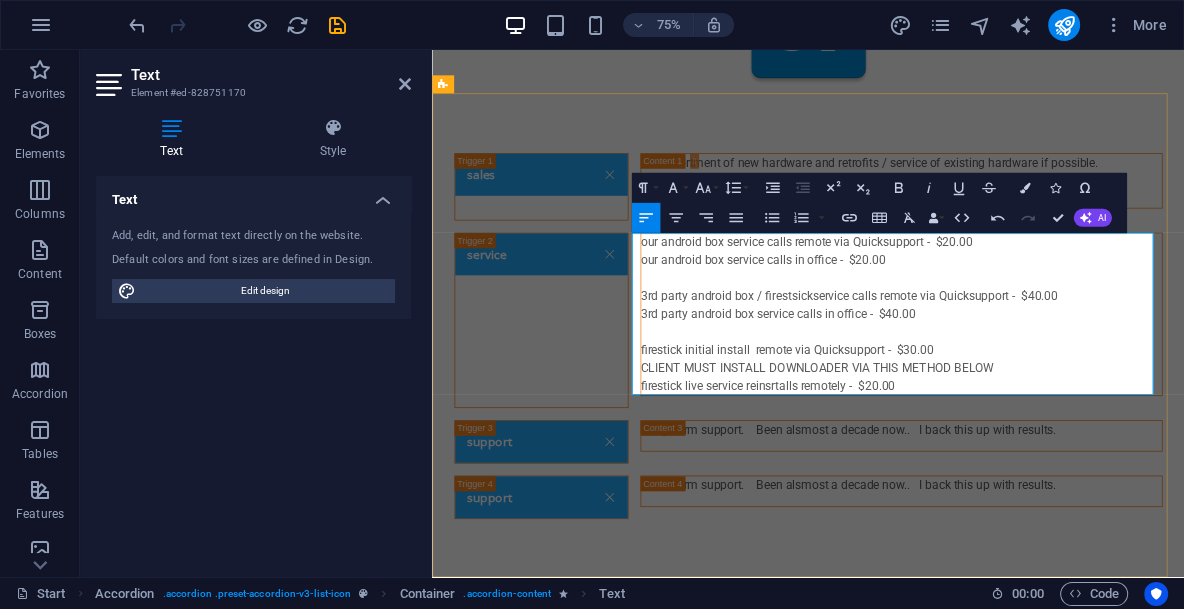 click on "3rd party android box / firestsick  service calls remote via Quicksupport -  $40.00" at bounding box center [1058, 379] 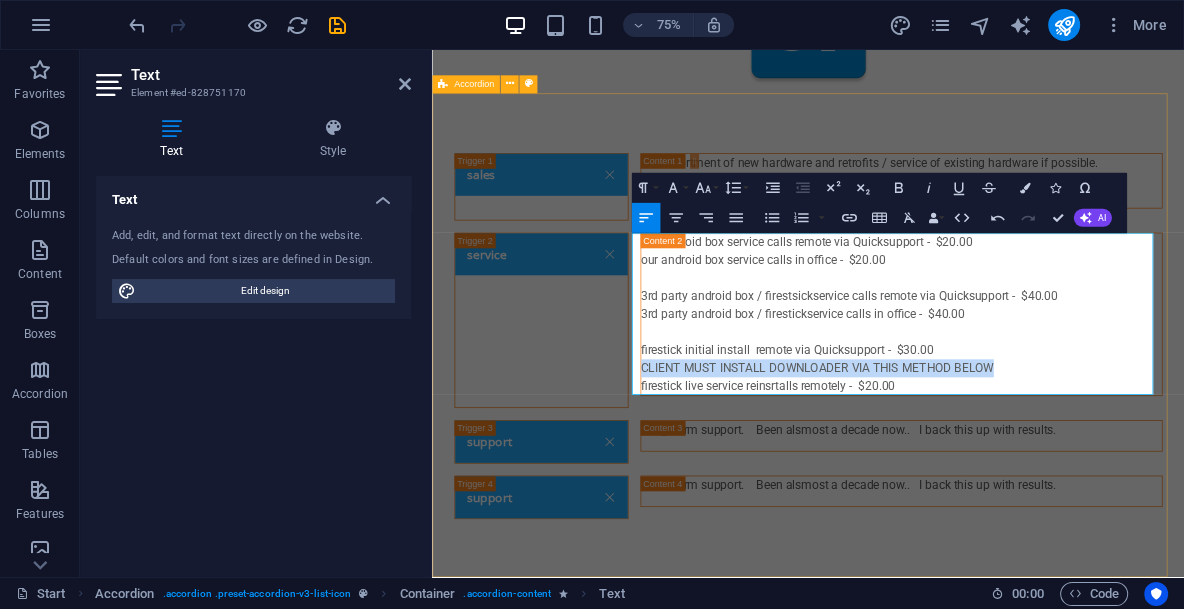 drag, startPoint x: 1122, startPoint y: 470, endPoint x: 670, endPoint y: 474, distance: 452.0177 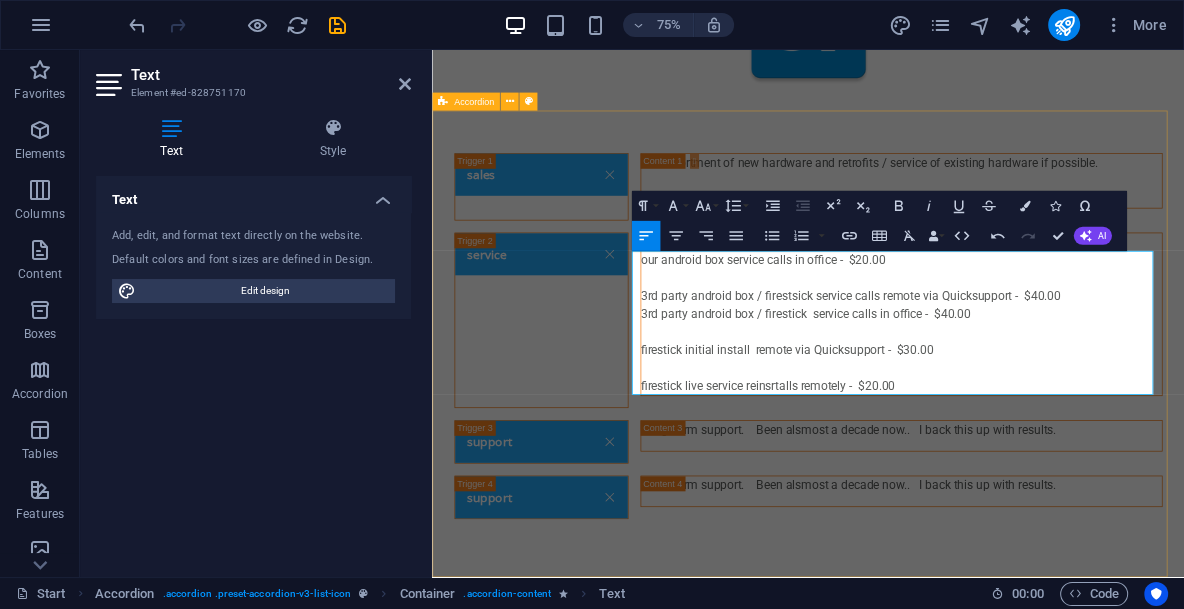 scroll, scrollTop: 110, scrollLeft: 0, axis: vertical 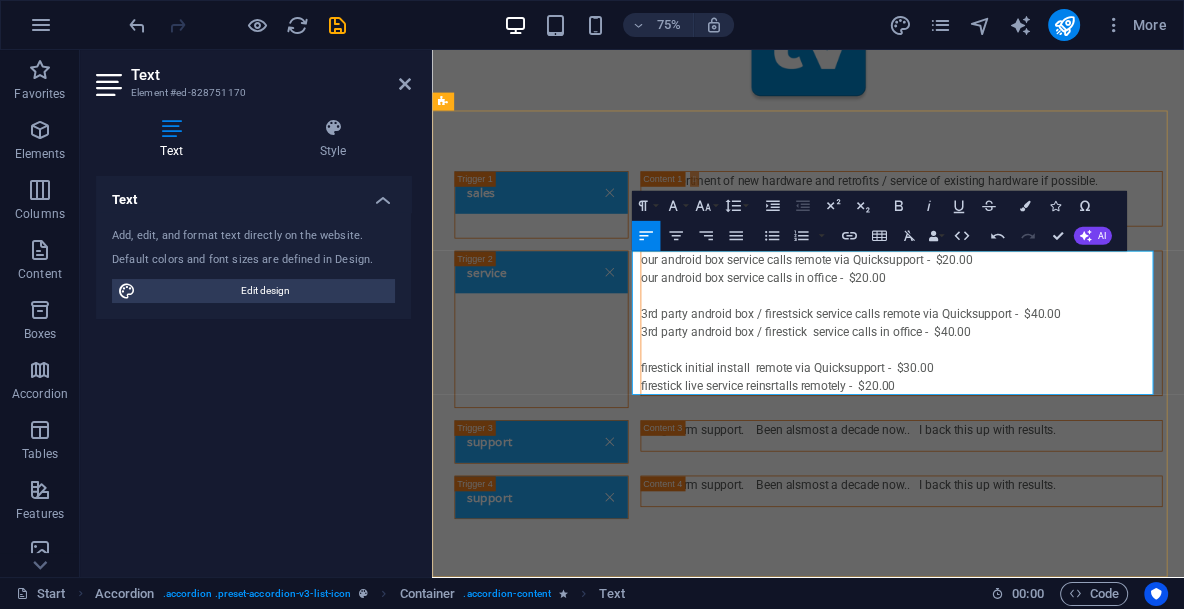 click on "3rd party android box / firestick  service calls in office -  $40.00" at bounding box center [1058, 427] 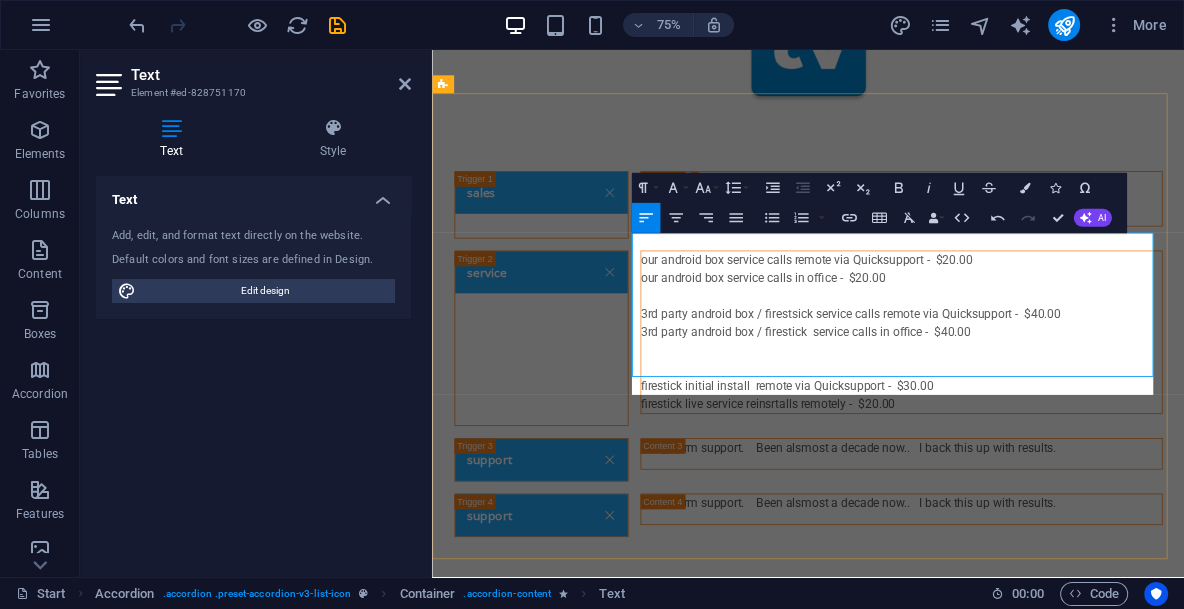 scroll, scrollTop: 134, scrollLeft: 0, axis: vertical 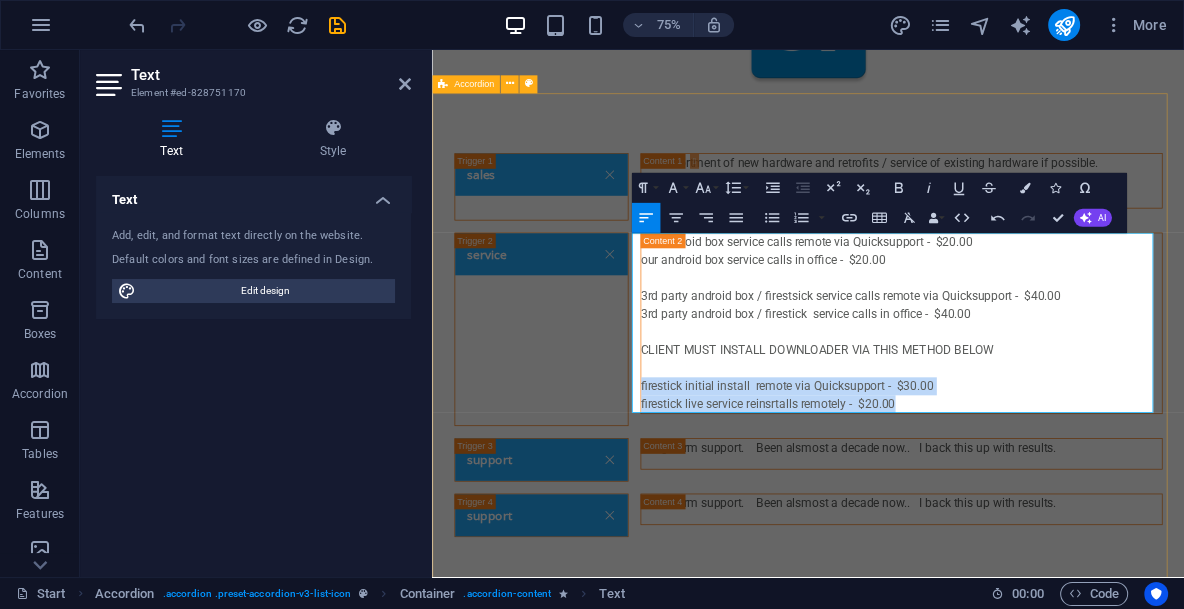 drag, startPoint x: 871, startPoint y: 503, endPoint x: 633, endPoint y: 491, distance: 238.30232 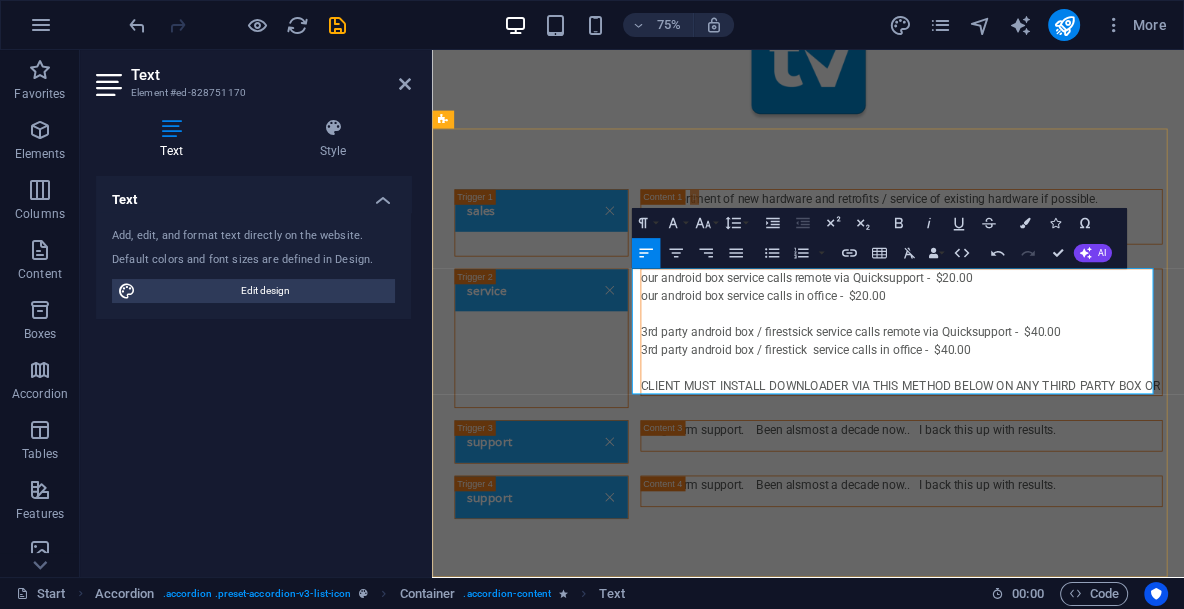 scroll, scrollTop: 110, scrollLeft: 0, axis: vertical 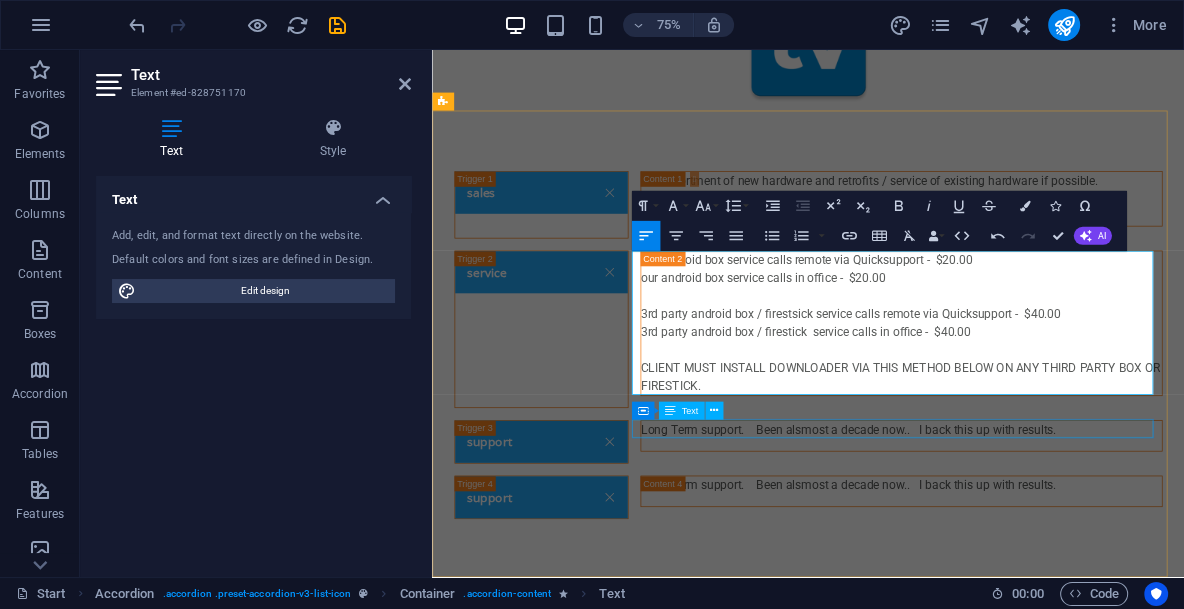 click on "Long Term support.    Been alsmost a decade now..   I back this up with results." at bounding box center [1058, 557] 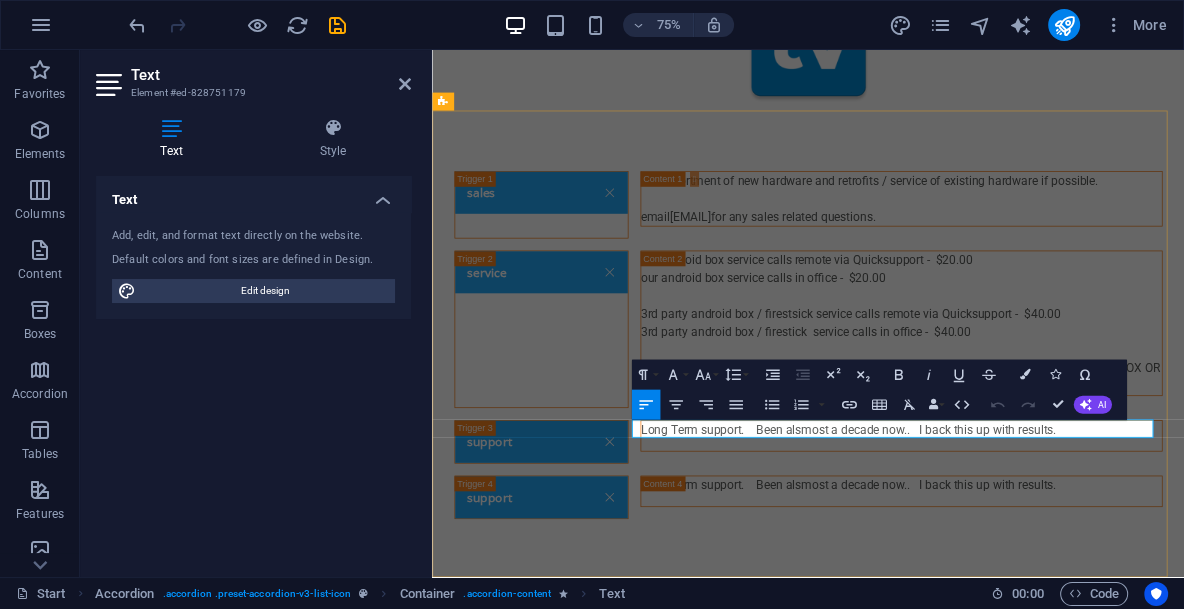 click on "Long Term support.    Been alsmost a decade now..   I back this up with results." at bounding box center (1058, 557) 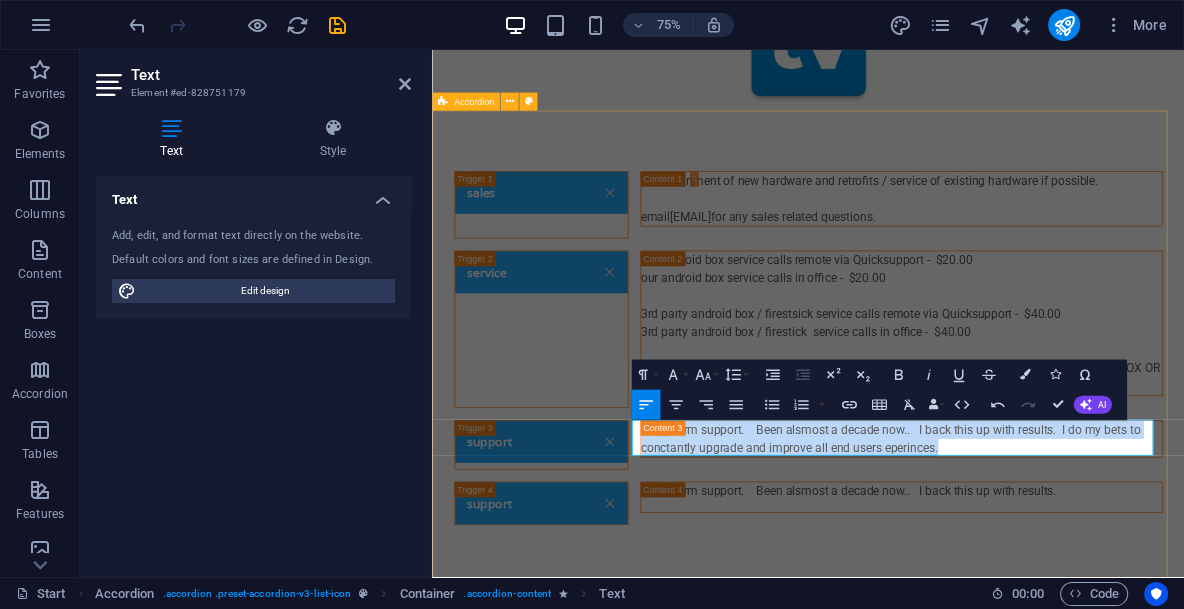 drag, startPoint x: 1118, startPoint y: 580, endPoint x: 618, endPoint y: 539, distance: 501.6782 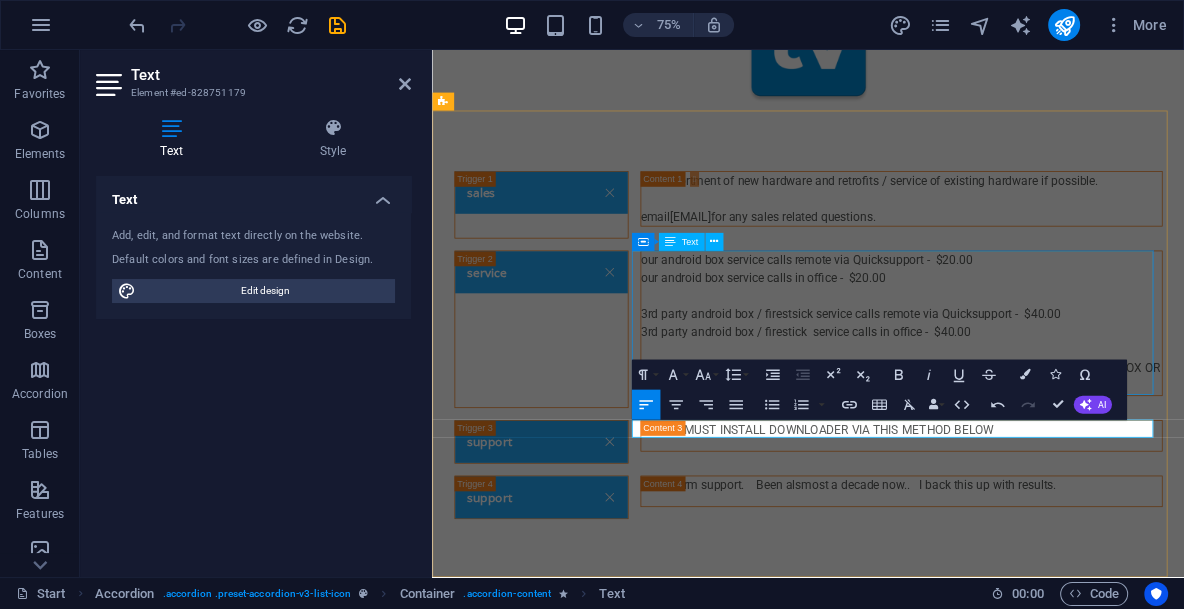 click on "our android box service calls remote via Quicksupport -  $20.00 our android box service calls in office -  $20.00 3rd party android box / firestsick service calls remote via Quicksupport -  $40.00 3rd party android box / firestick  service calls in office -  $40.00 CLIENT MUST INSTALL DOWNLOADER VIA THIS METHOD BELOW ON ANY THIRD PARTY BOX OR FIRESTICK." at bounding box center (1058, 415) 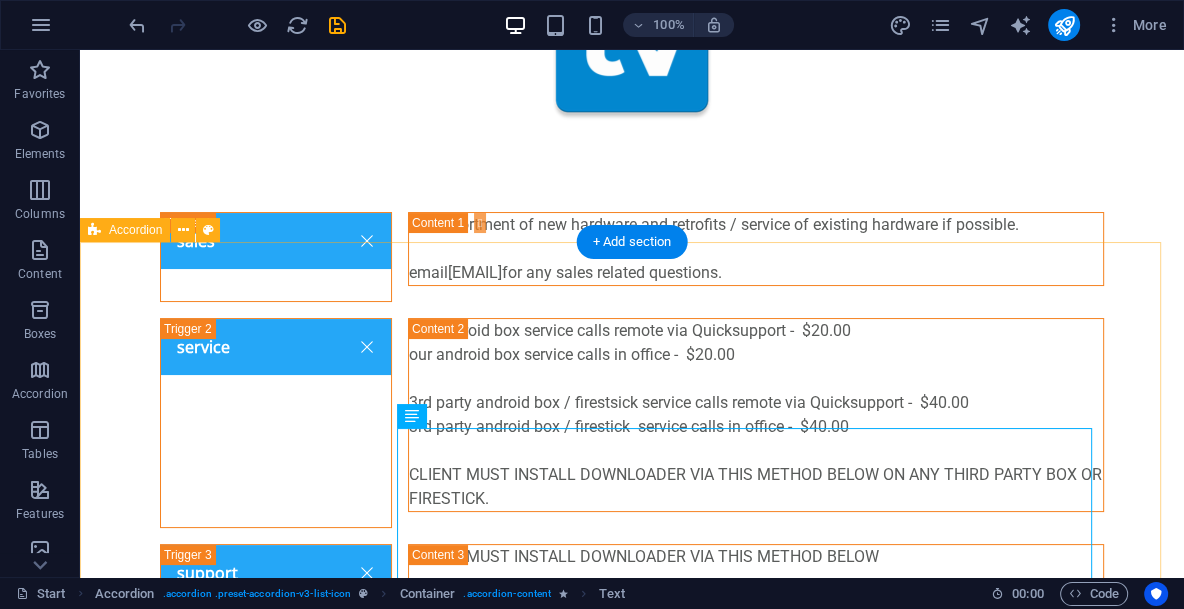 scroll, scrollTop: 285, scrollLeft: 0, axis: vertical 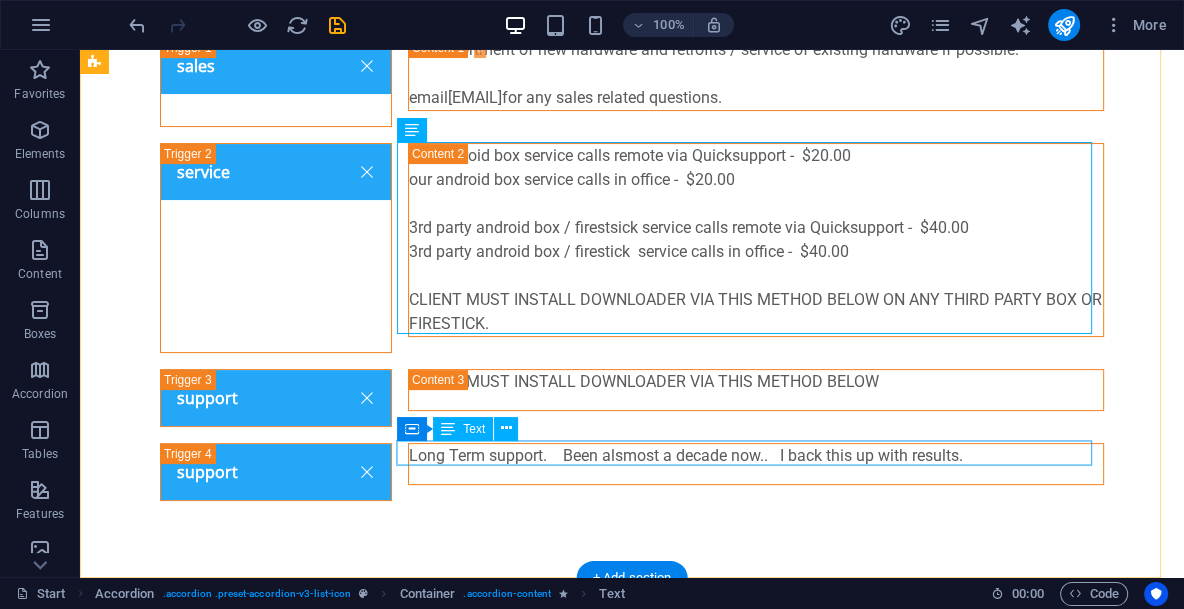 click on "Long Term support.    Been alsmost a decade now..   I back this up with results." at bounding box center (756, 456) 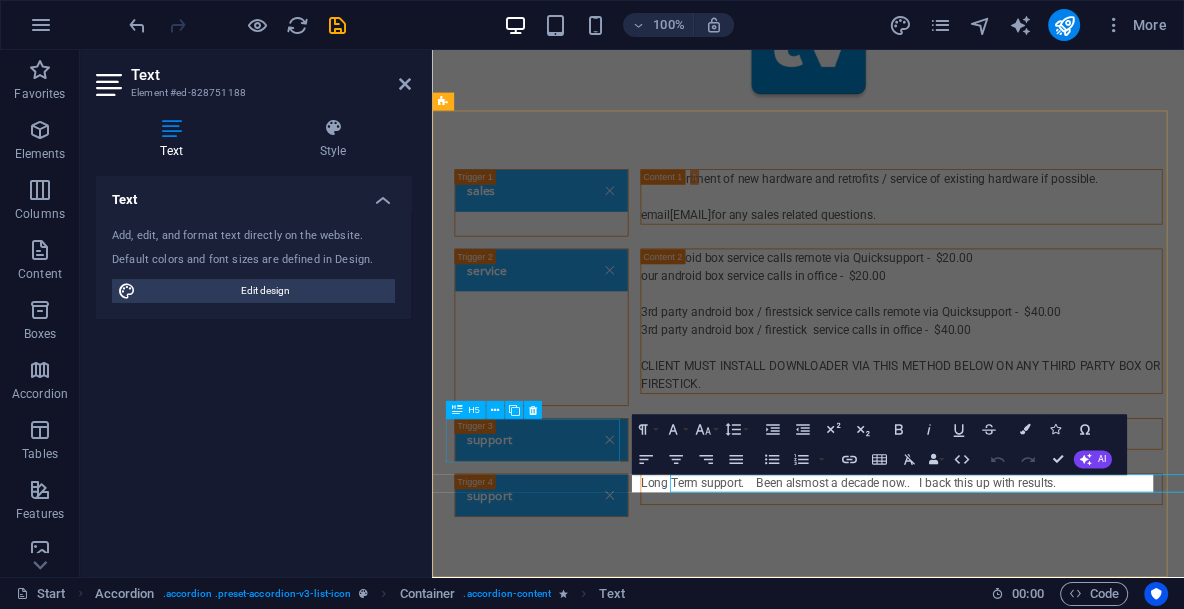 scroll, scrollTop: 110, scrollLeft: 0, axis: vertical 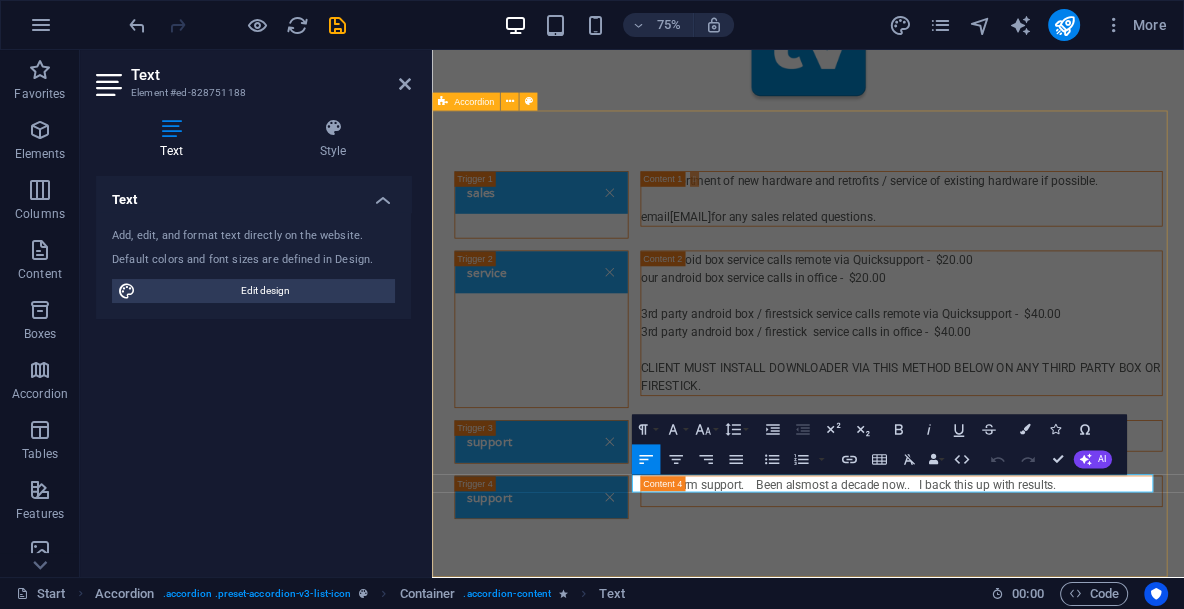 click on "sales -an assortment of new hardware and retrofits / service of existing hardware if possible. email  aftivimate@gmail.com  for any sales related questions. service our android box service calls remote via Quicksupport -  $20.00 our android box service calls in office -  $20.00 3rd party android box / firestsick service calls remote via Quicksupport -  $40.00 3rd party android box / firestick  service calls in office -  $40.00 CLIENT MUST INSTALL DOWNLOADER VIA THIS METHOD BELOW ON ANY THIRD PARTY BOX OR FIRESTICK.  support CLIENT MUST INSTALL DOWNLOADER VIA THIS METHOD BELOW support Long Term support.    Been alsmost a decade now..   I back this up with results." at bounding box center (933, 444) 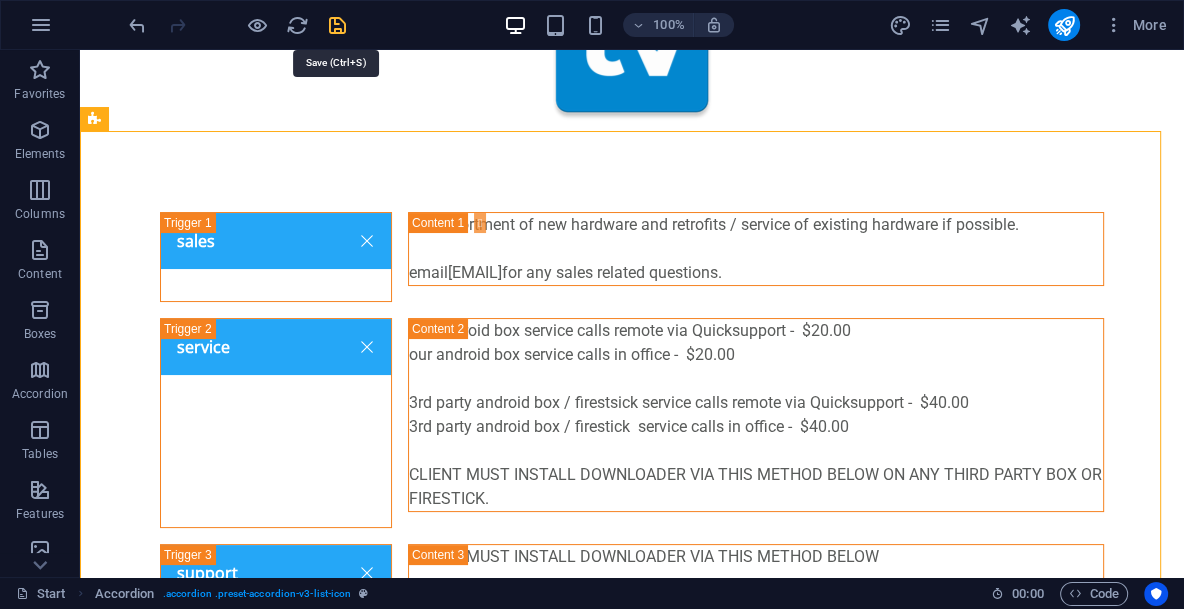 click at bounding box center [337, 25] 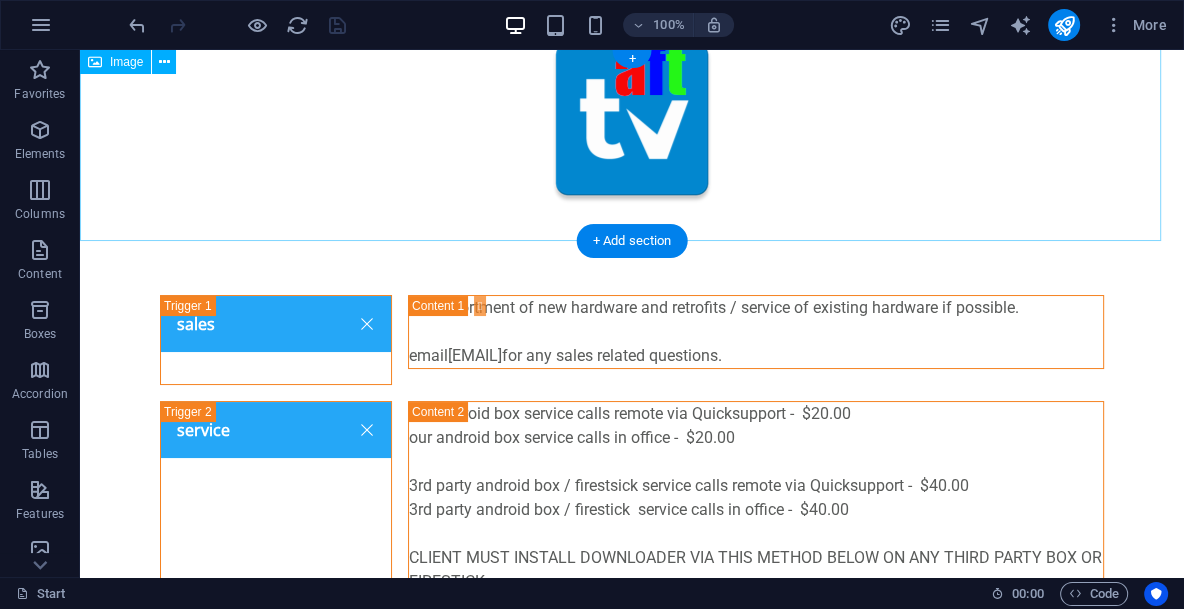 scroll, scrollTop: 0, scrollLeft: 0, axis: both 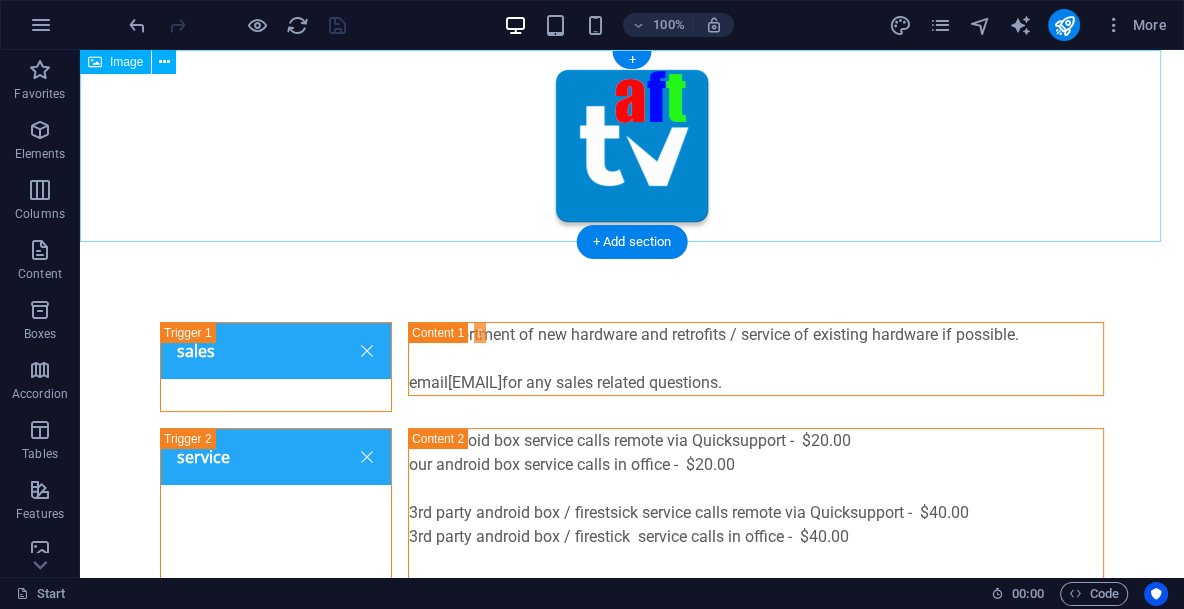 click at bounding box center [632, 146] 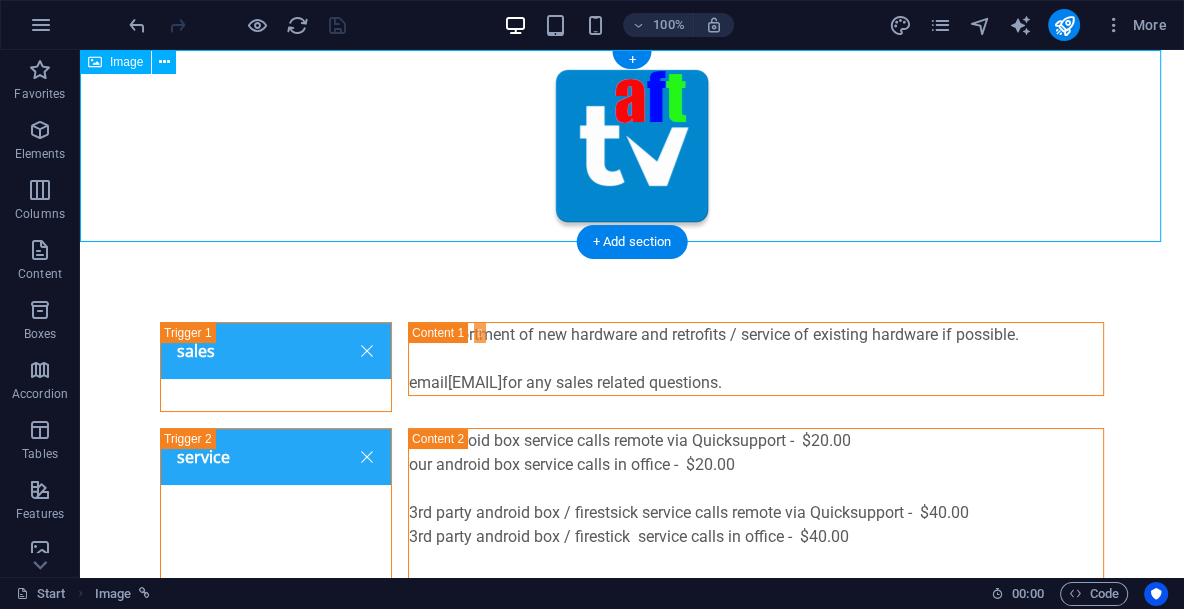 click at bounding box center (632, 146) 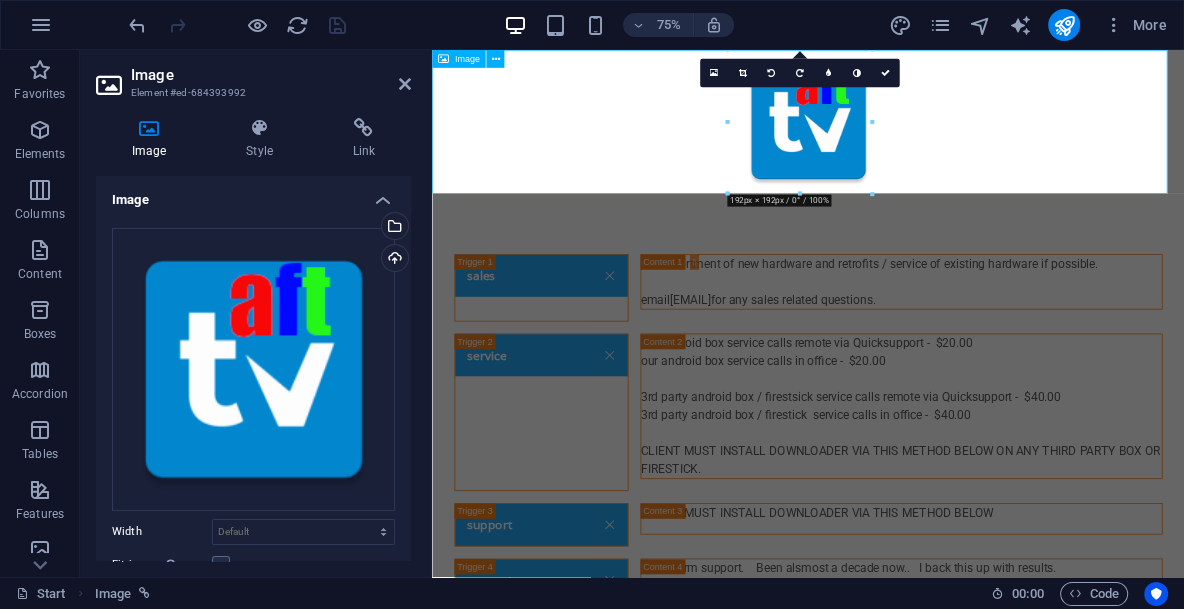 click at bounding box center (933, 146) 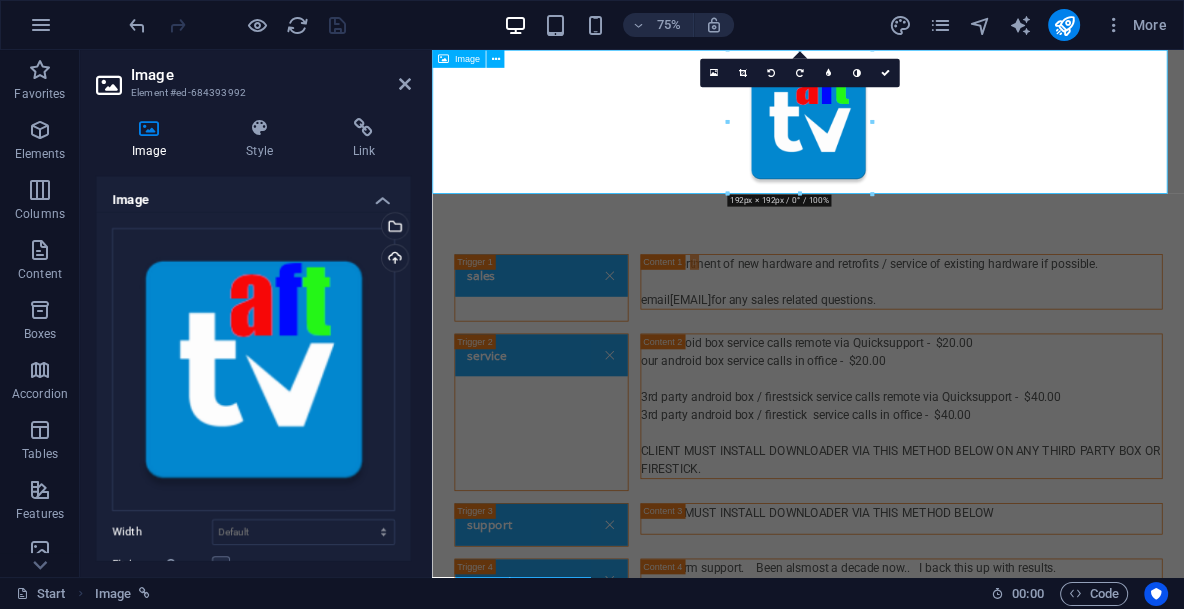click at bounding box center [933, 146] 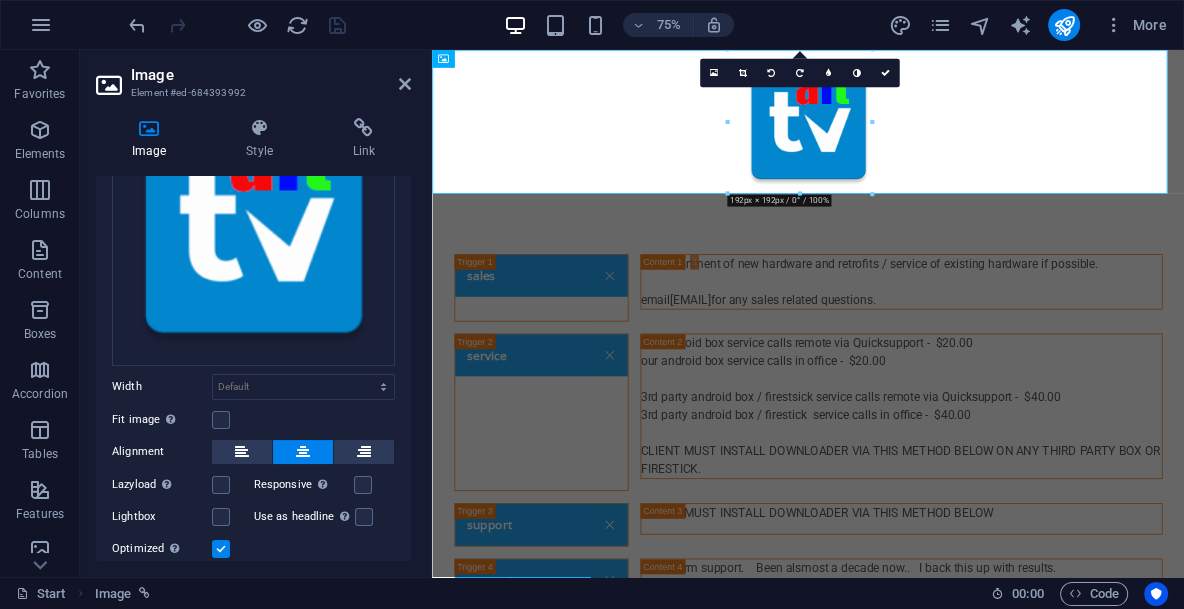 scroll, scrollTop: 0, scrollLeft: 0, axis: both 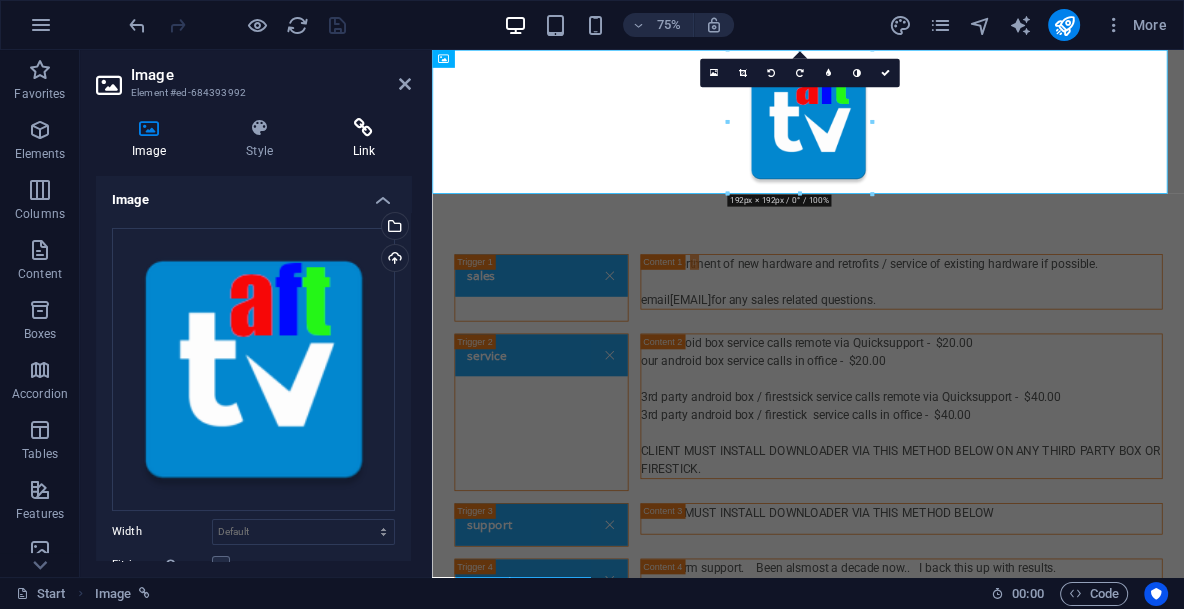 click on "Link" at bounding box center [364, 139] 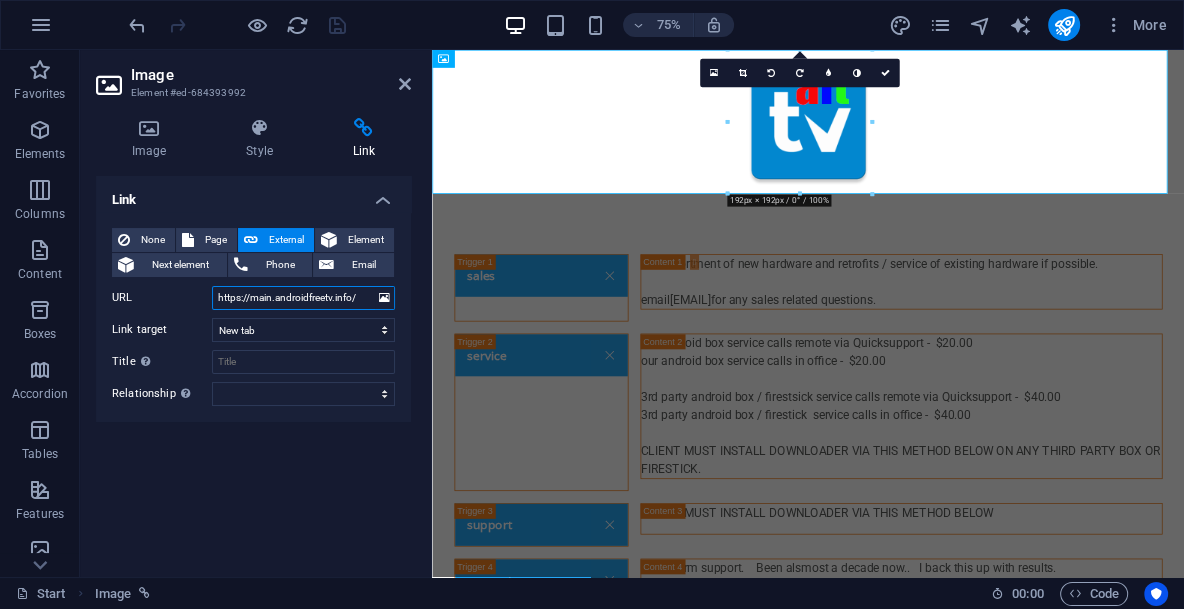click on "https://main.androidfreetv.info/" at bounding box center (303, 298) 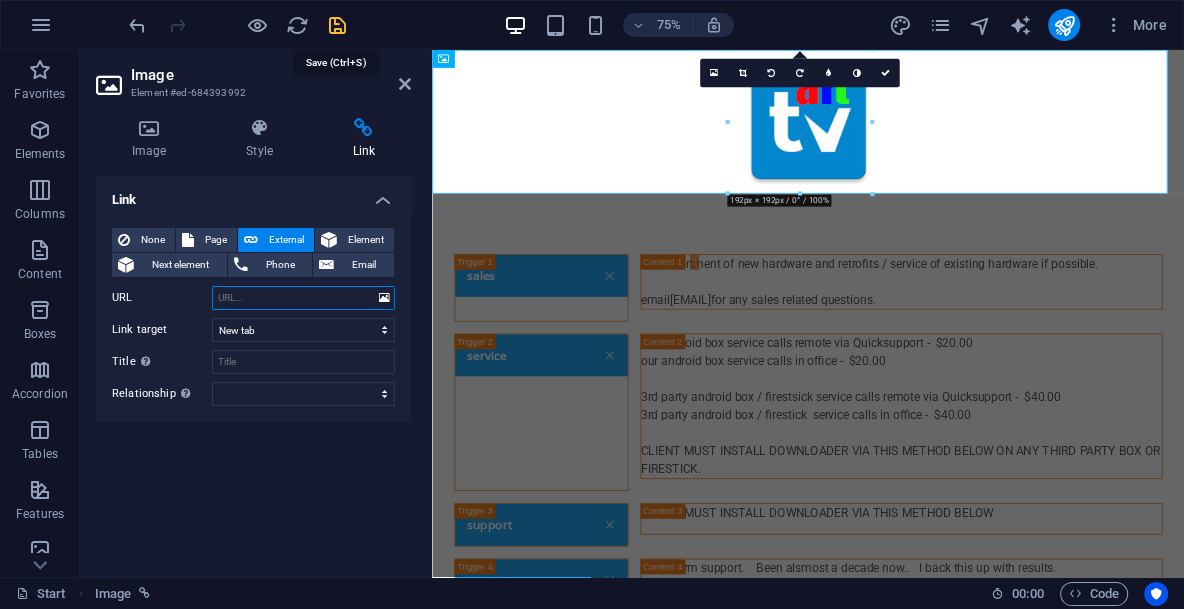 type 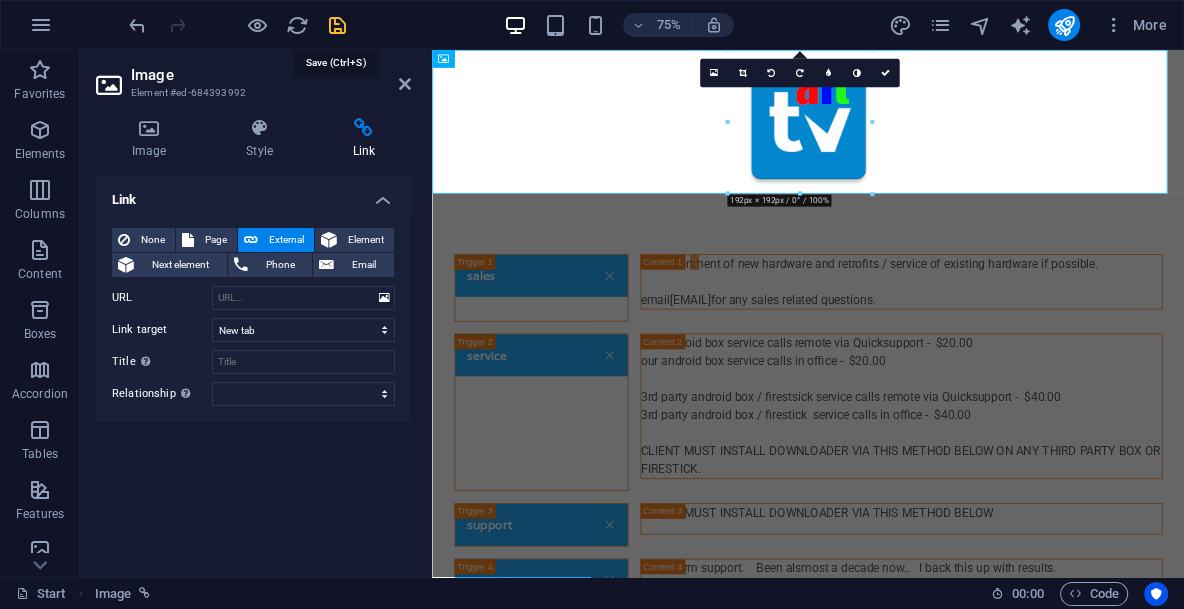 click at bounding box center (337, 25) 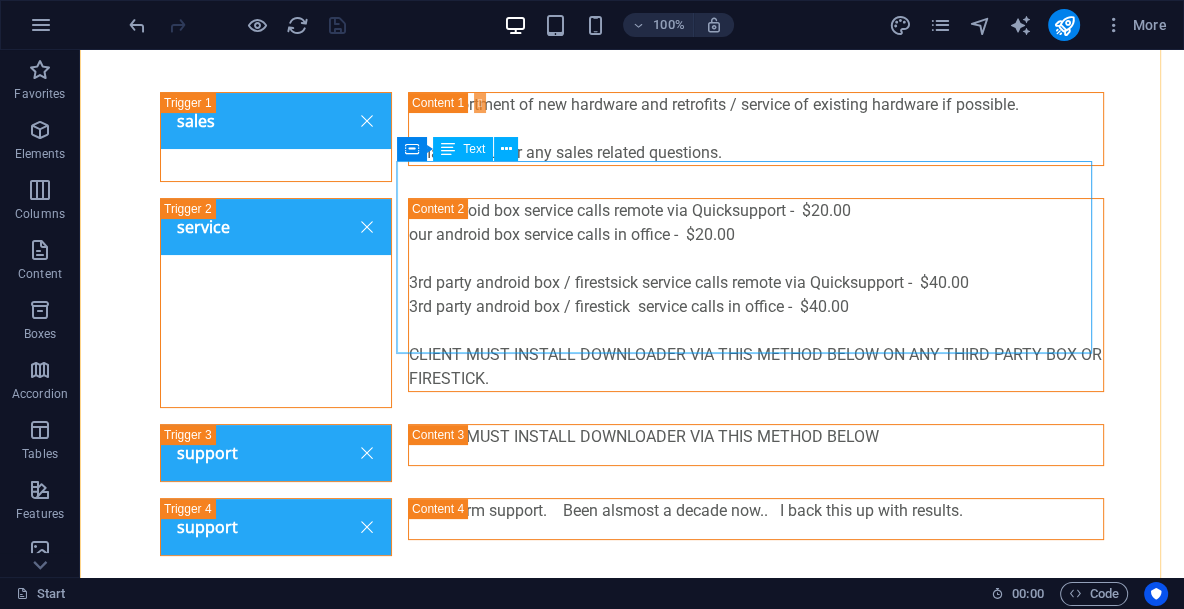 scroll, scrollTop: 285, scrollLeft: 0, axis: vertical 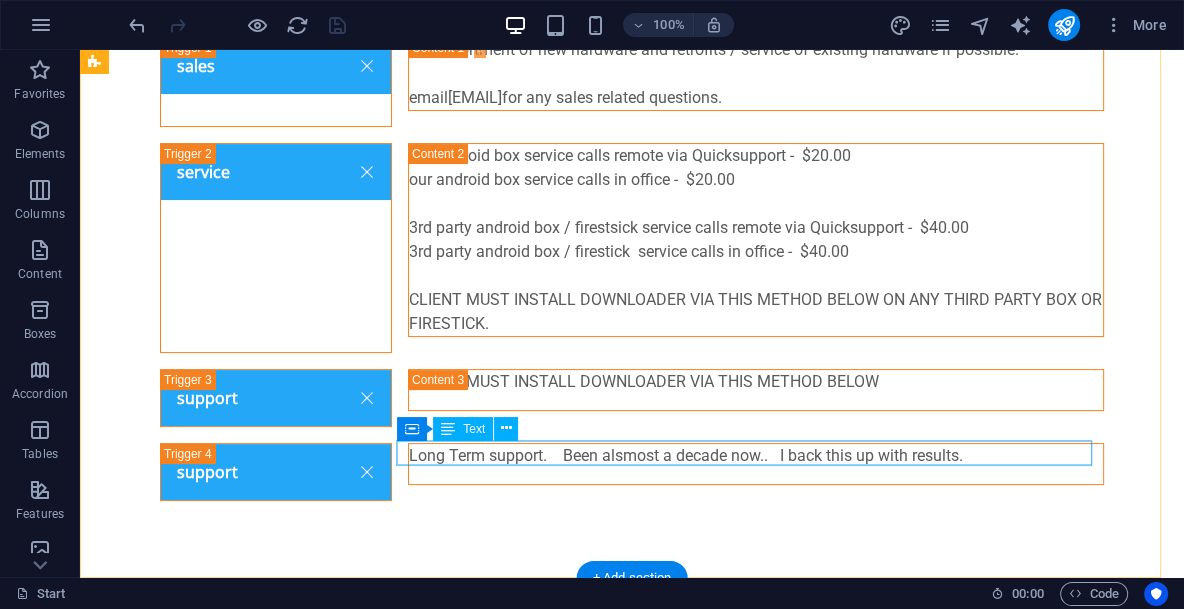 click on "Long Term support.    Been alsmost a decade now..   I back this up with results." at bounding box center [756, 456] 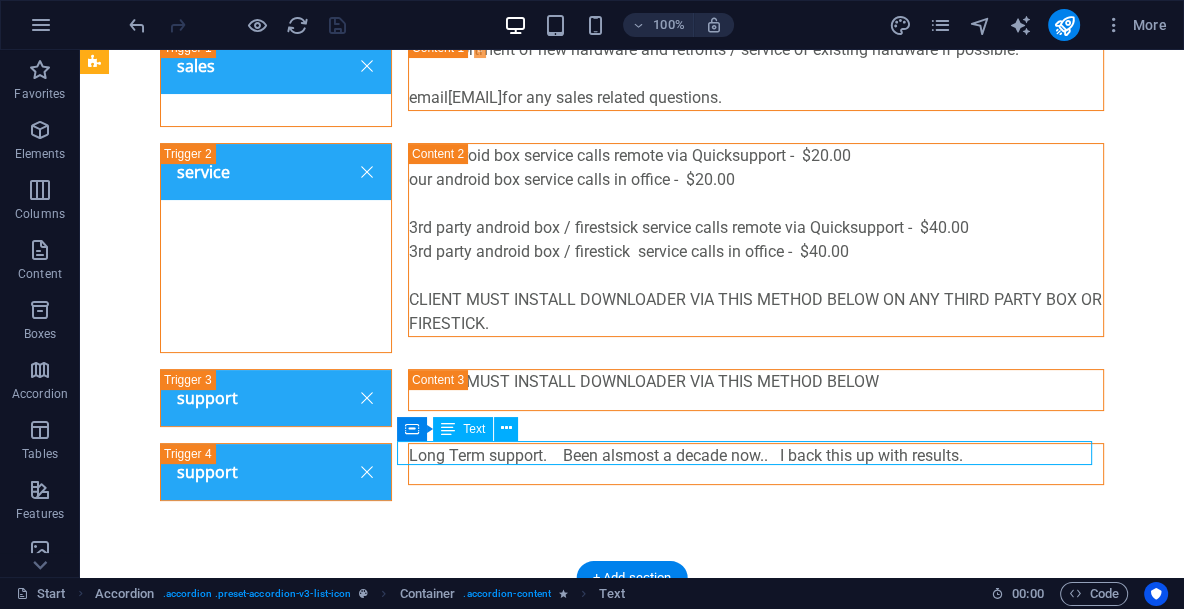 click on "Long Term support.    Been alsmost a decade now..   I back this up with results." at bounding box center [756, 456] 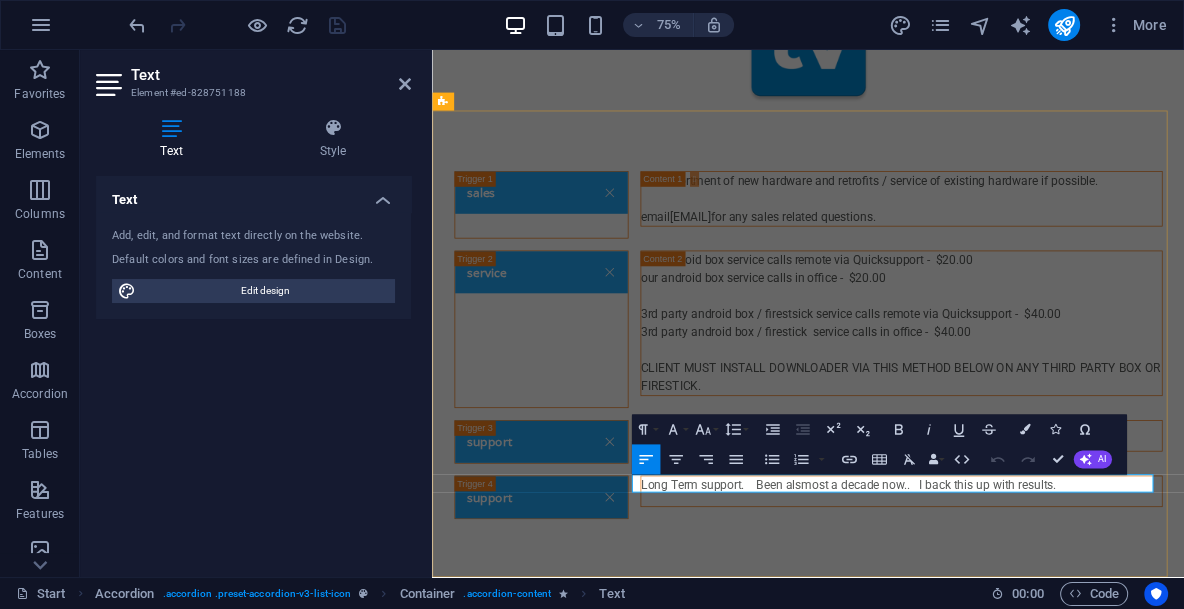 click on "Long Term support.    Been alsmost a decade now..   I back this up with results." at bounding box center (1058, 631) 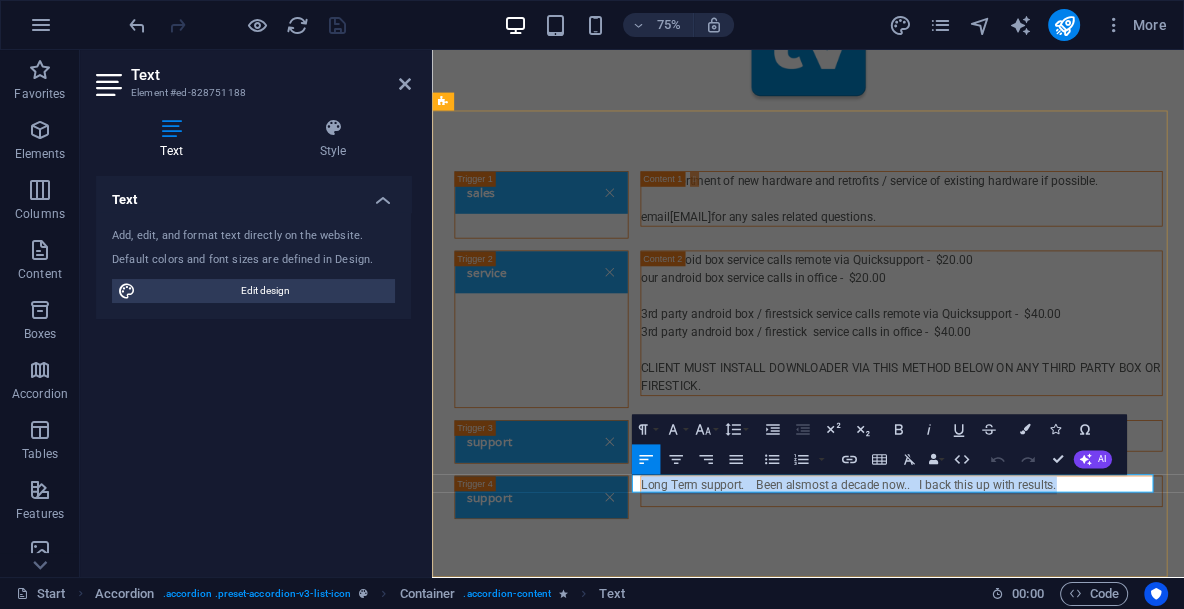 copy on "Long Term support.    Been alsmost a decade now..   I back this up with results." 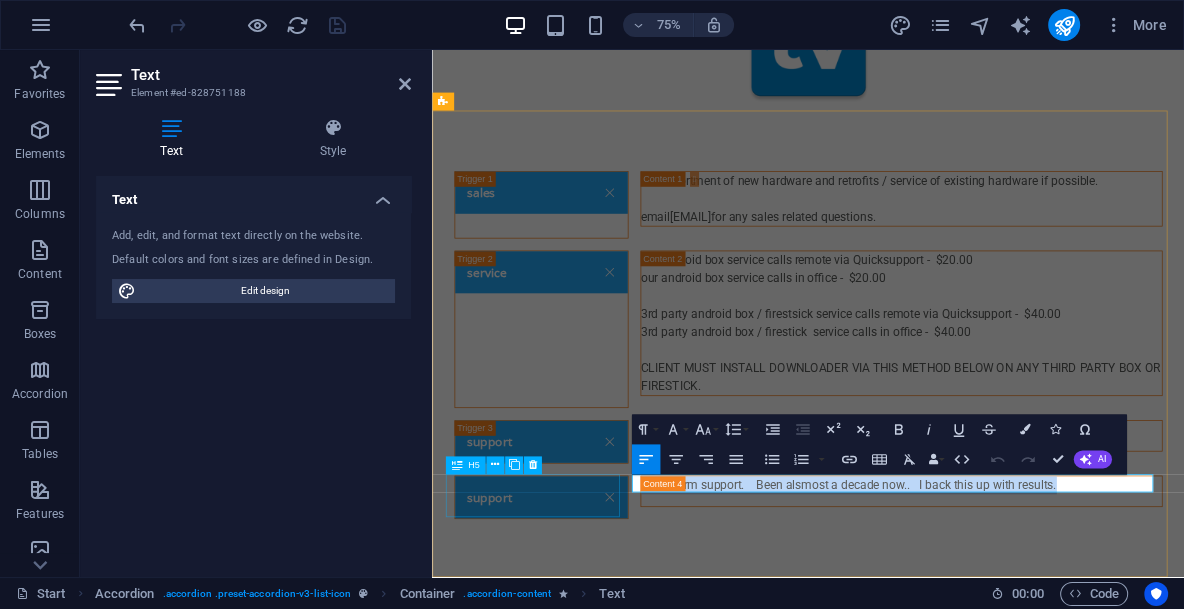 click on "support" at bounding box center [578, 647] 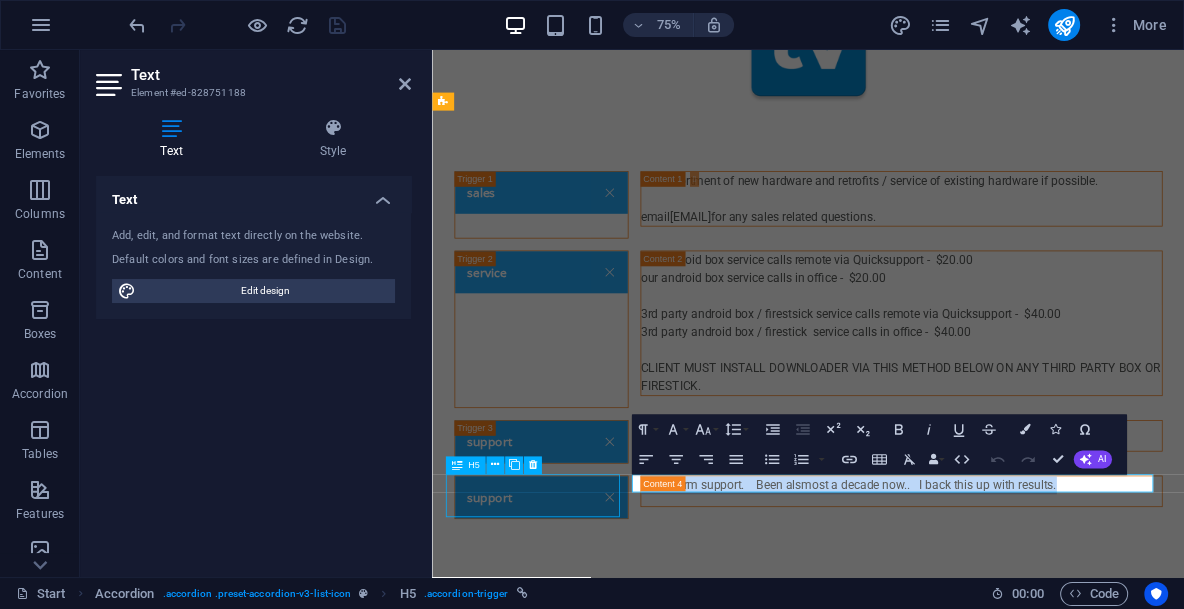 scroll, scrollTop: 285, scrollLeft: 0, axis: vertical 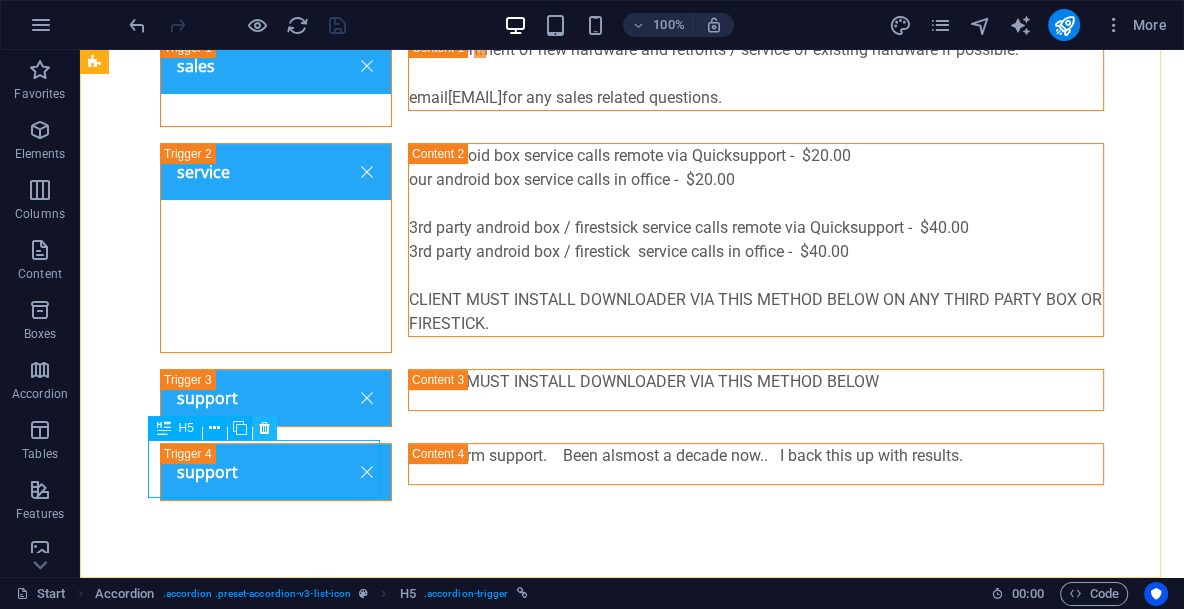 click at bounding box center (264, 428) 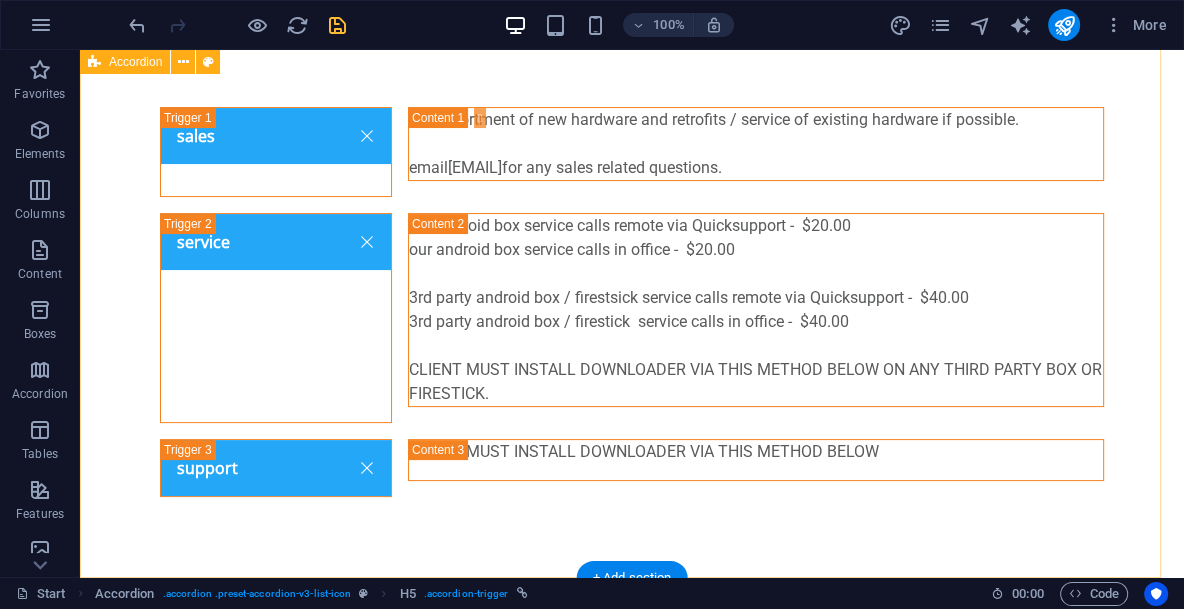 scroll, scrollTop: 212, scrollLeft: 0, axis: vertical 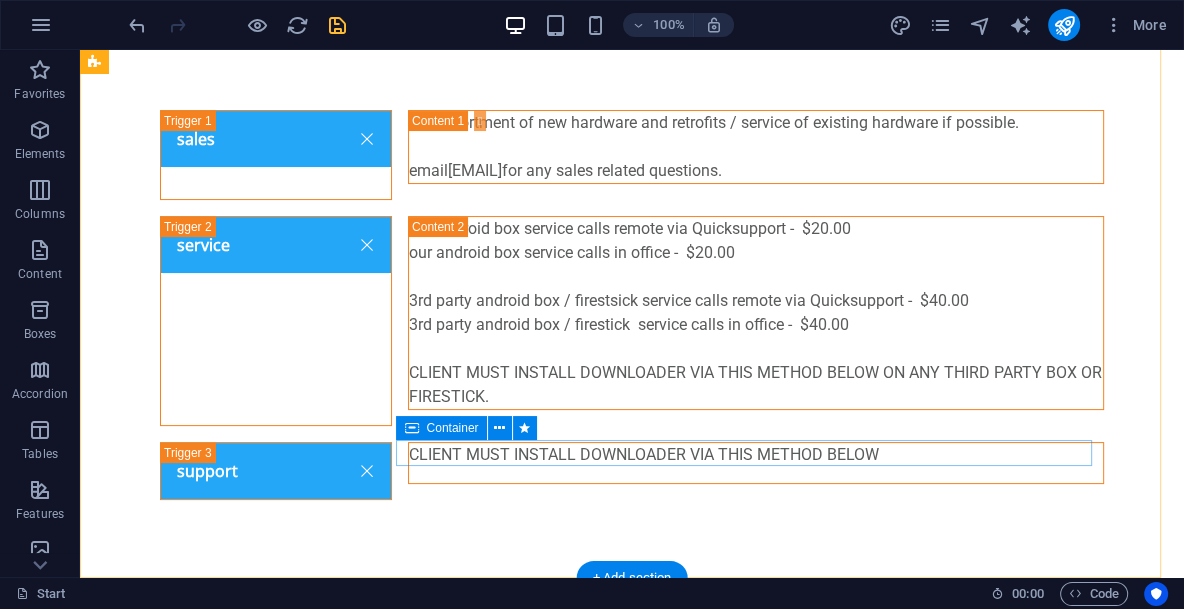 click on "CLIENT MUST INSTALL DOWNLOADER VIA THIS METHOD BELOW" at bounding box center (756, 455) 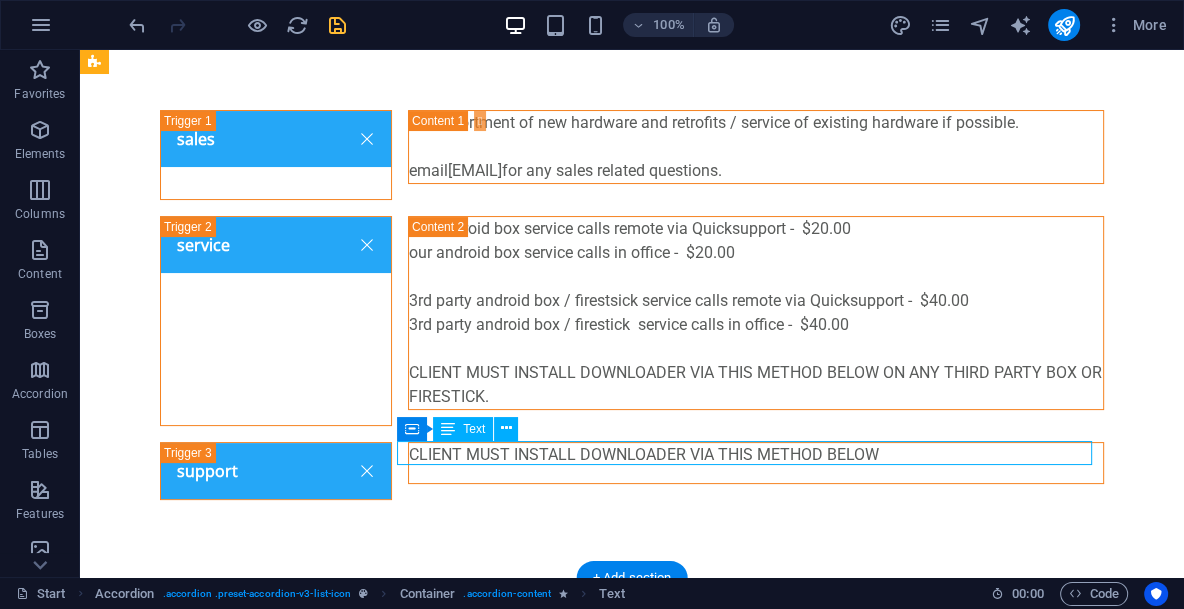 click on "CLIENT MUST INSTALL DOWNLOADER VIA THIS METHOD BELOW" at bounding box center (756, 455) 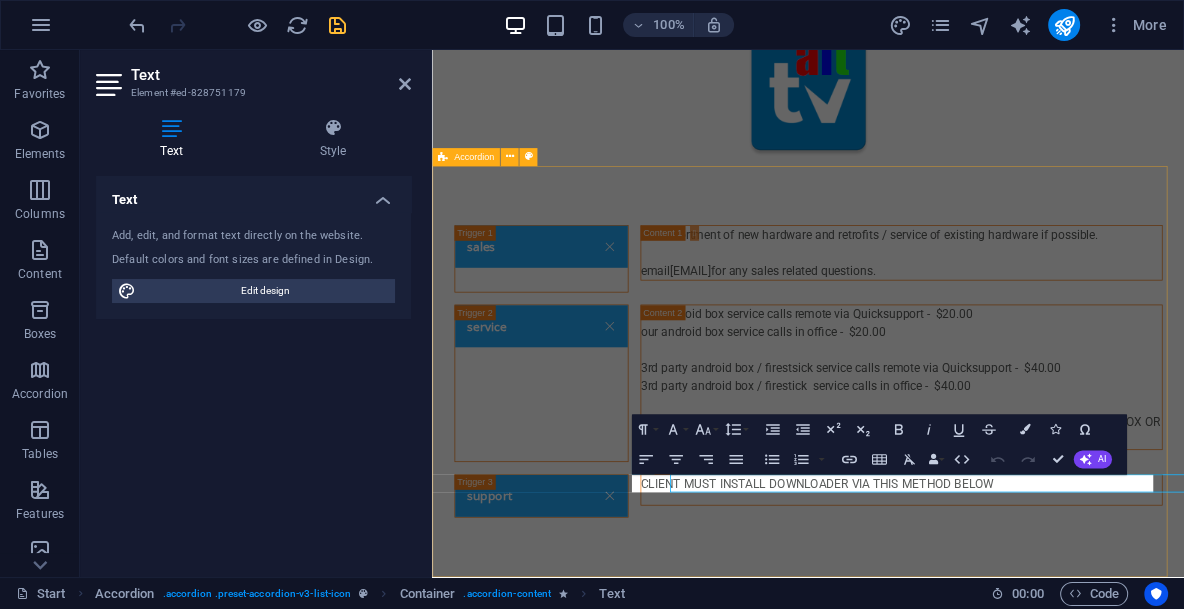 scroll, scrollTop: 37, scrollLeft: 0, axis: vertical 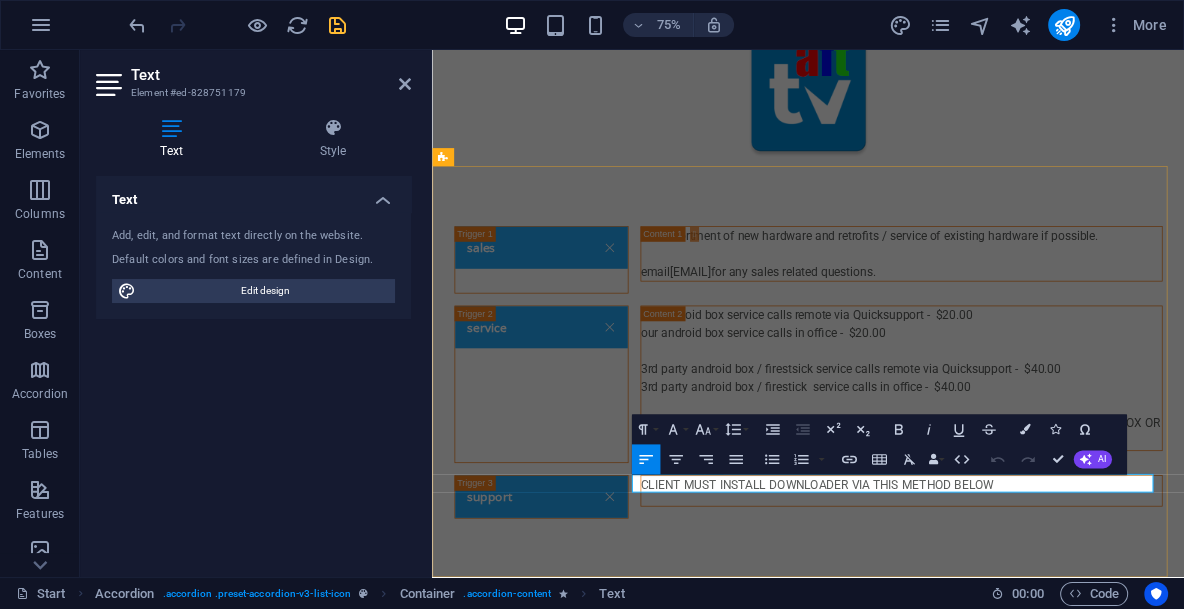 click on "CLIENT MUST INSTALL DOWNLOADER VIA THIS METHOD BELOW" at bounding box center [1058, 630] 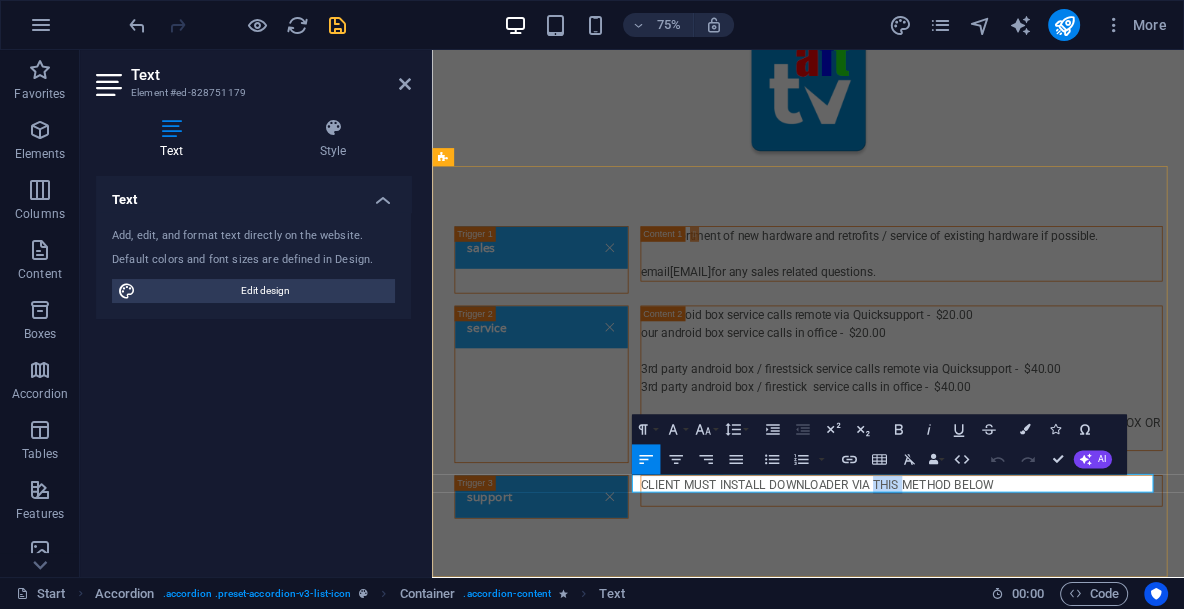 click on "CLIENT MUST INSTALL DOWNLOADER VIA THIS METHOD BELOW" at bounding box center [1058, 630] 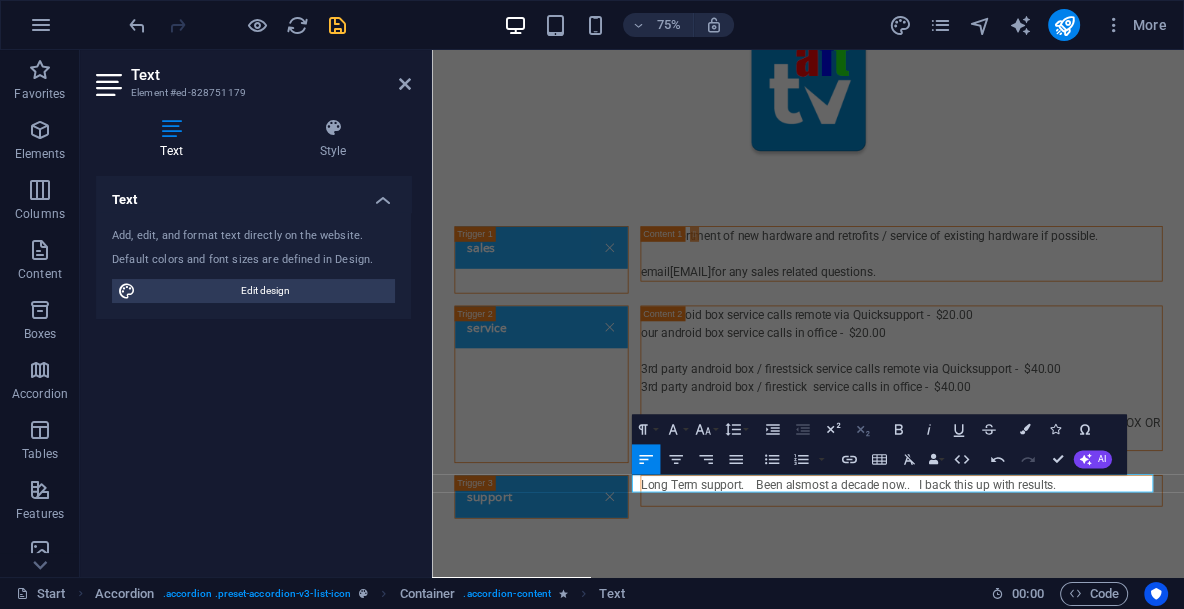 type 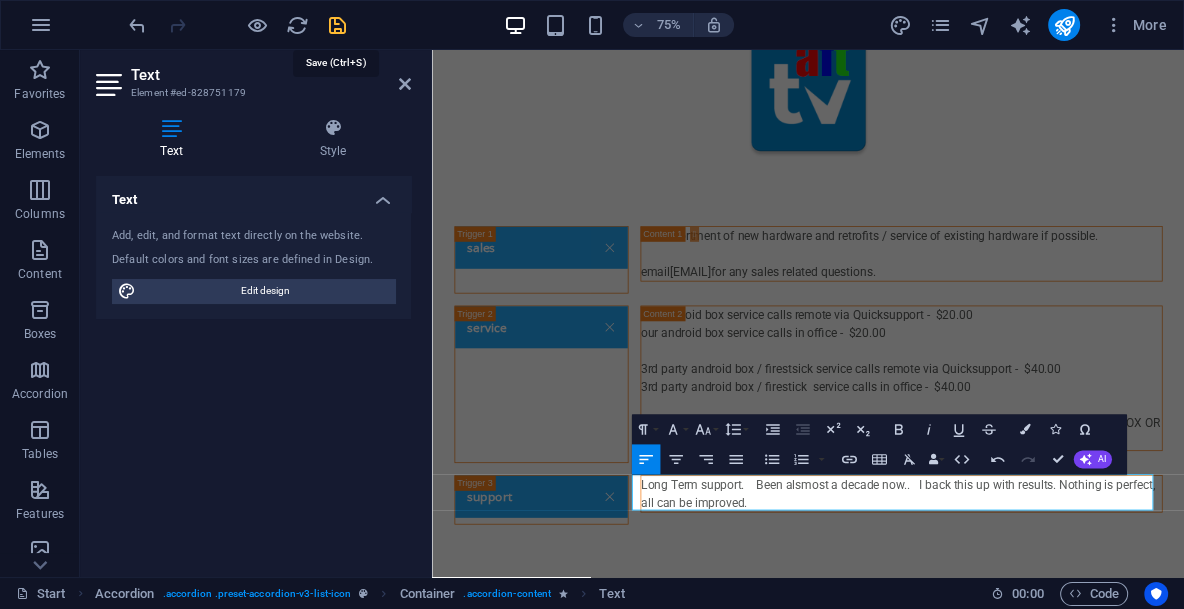 click at bounding box center [337, 25] 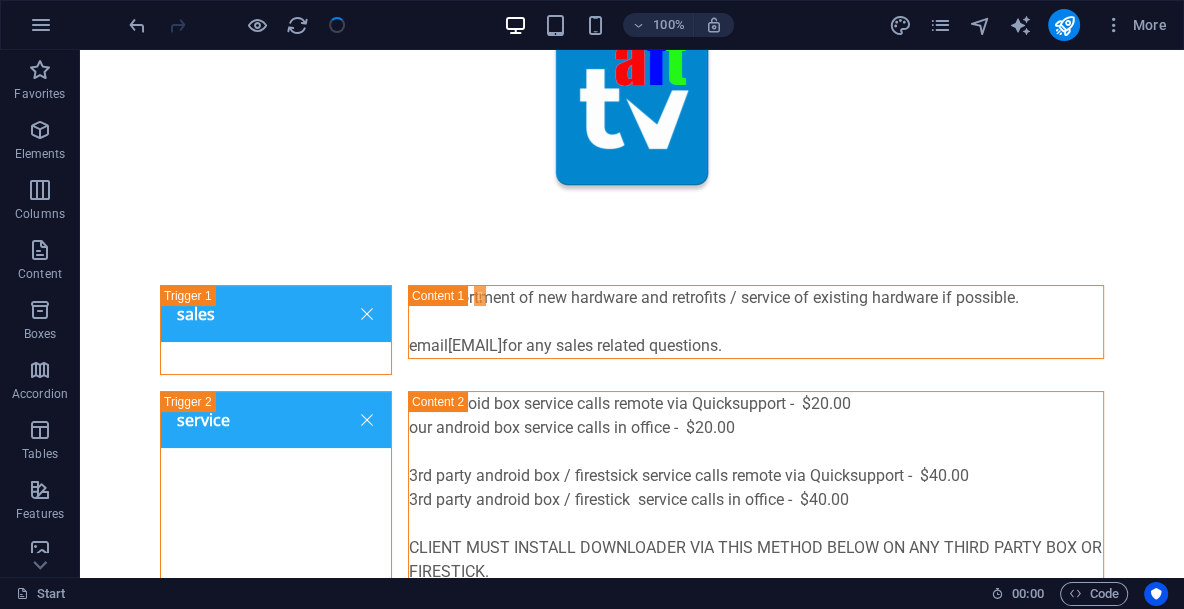 scroll, scrollTop: 220, scrollLeft: 0, axis: vertical 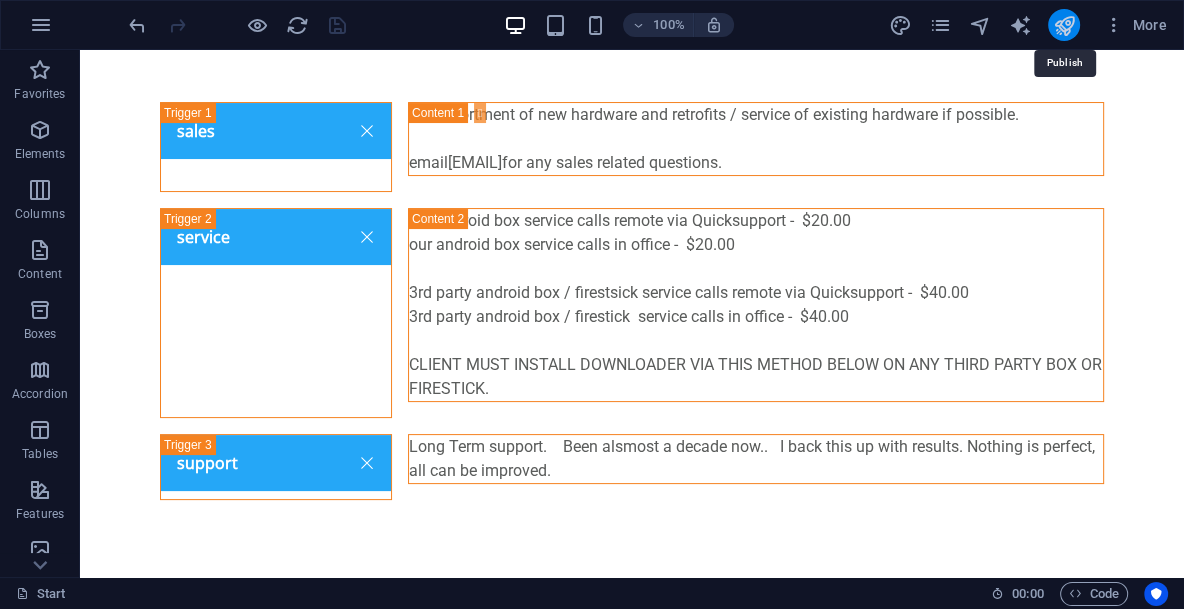 click at bounding box center [1063, 25] 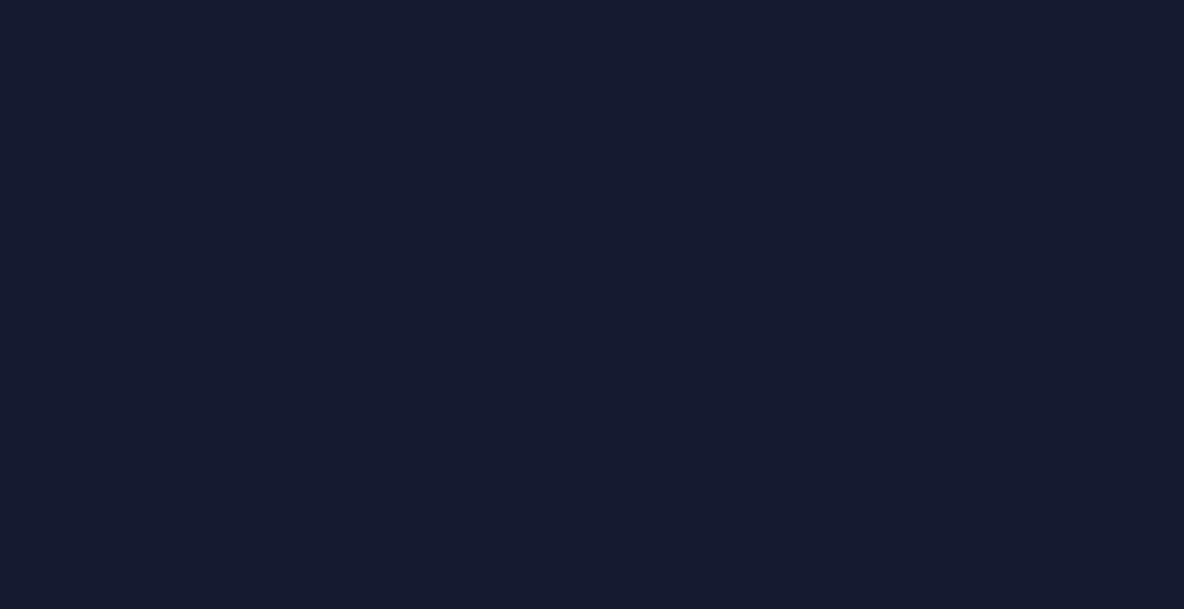 scroll, scrollTop: 0, scrollLeft: 0, axis: both 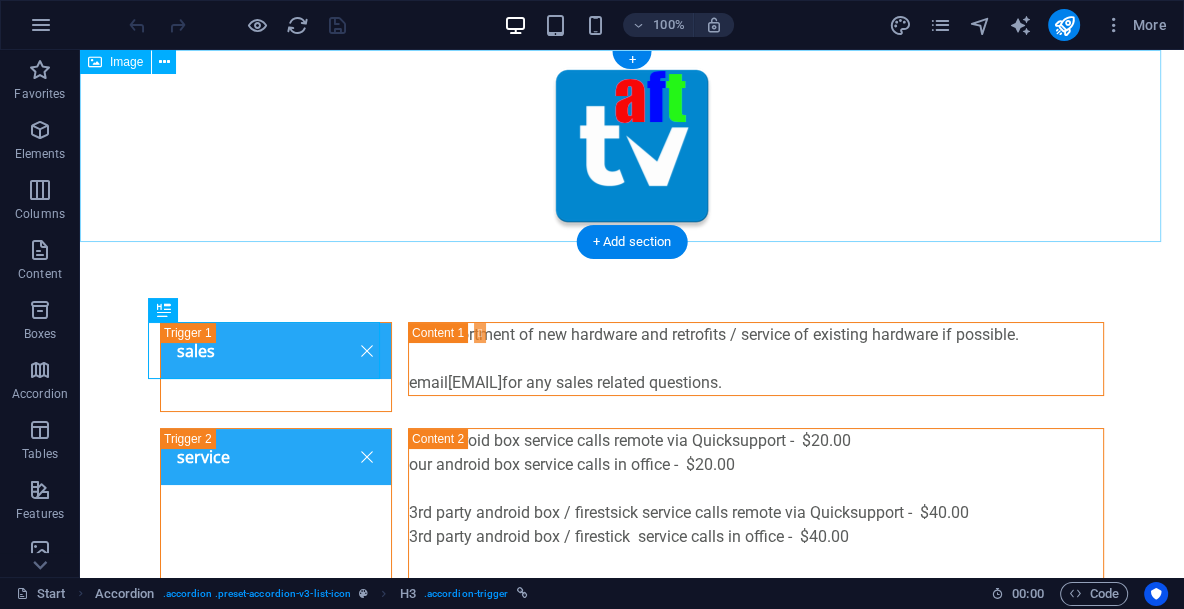 click at bounding box center (632, 146) 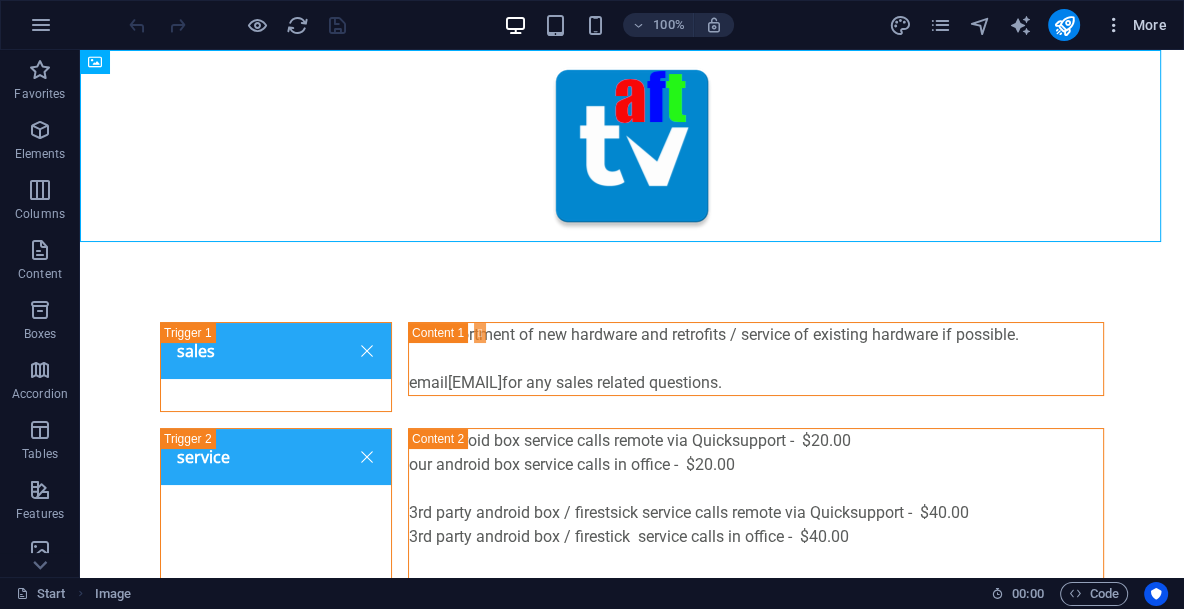 click at bounding box center (1114, 25) 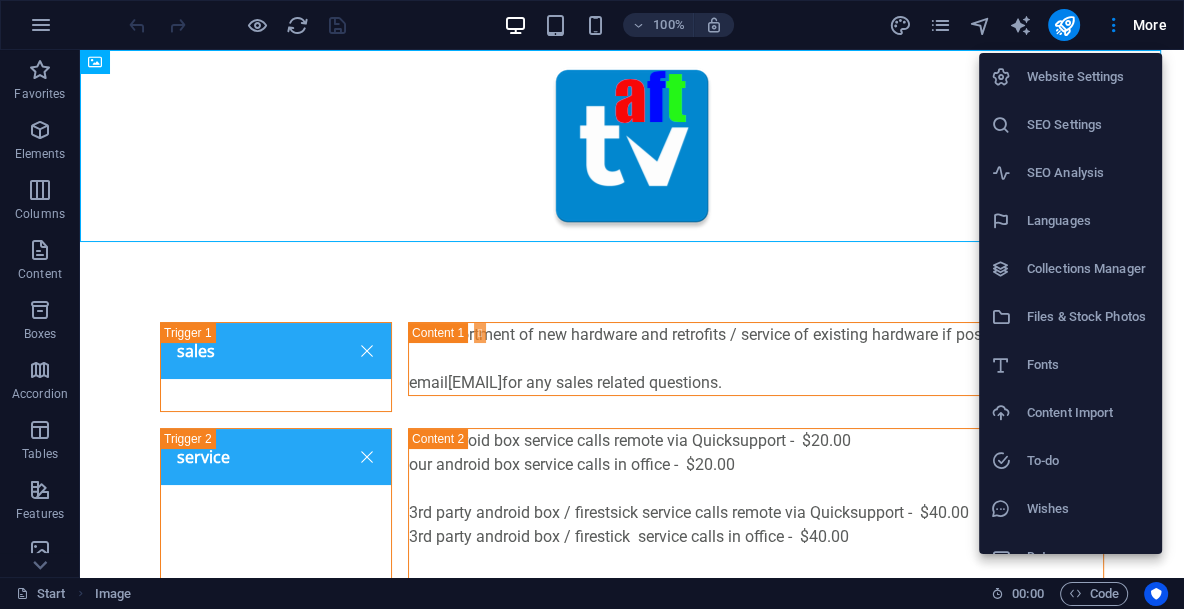 click on "Website Settings" at bounding box center [1088, 77] 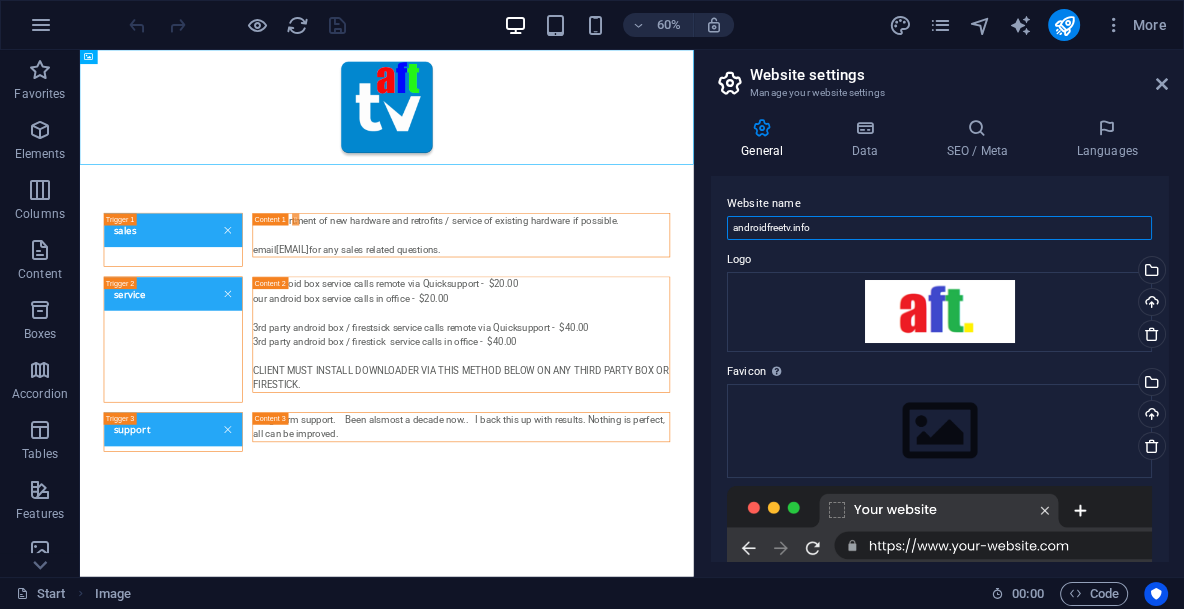 click on "androidfreetv.info" at bounding box center (939, 228) 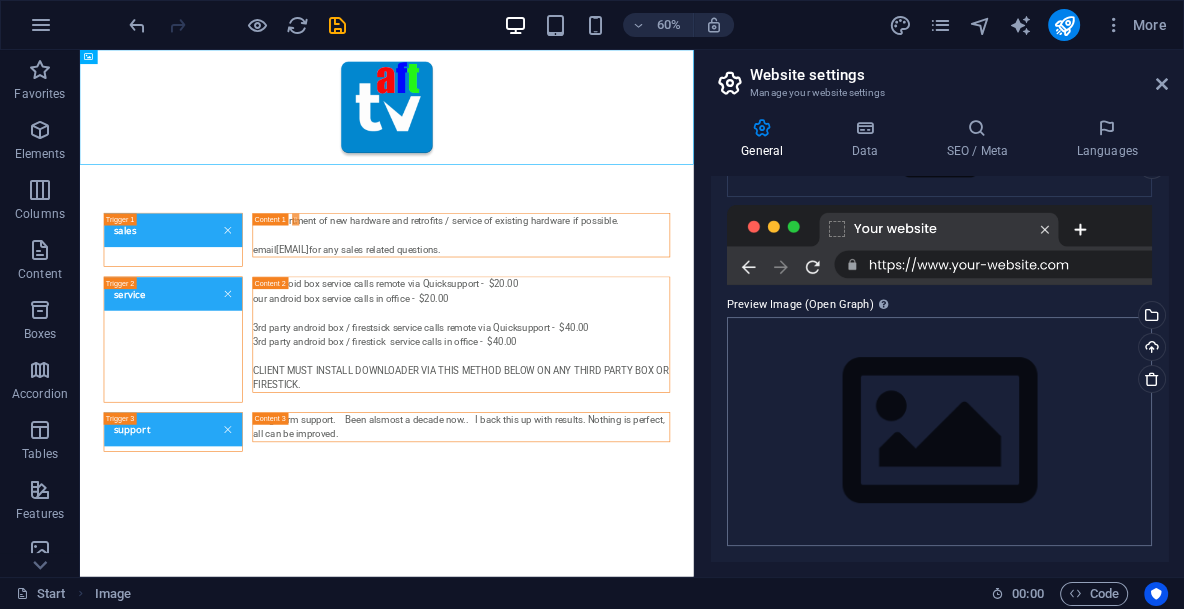 scroll, scrollTop: 131, scrollLeft: 0, axis: vertical 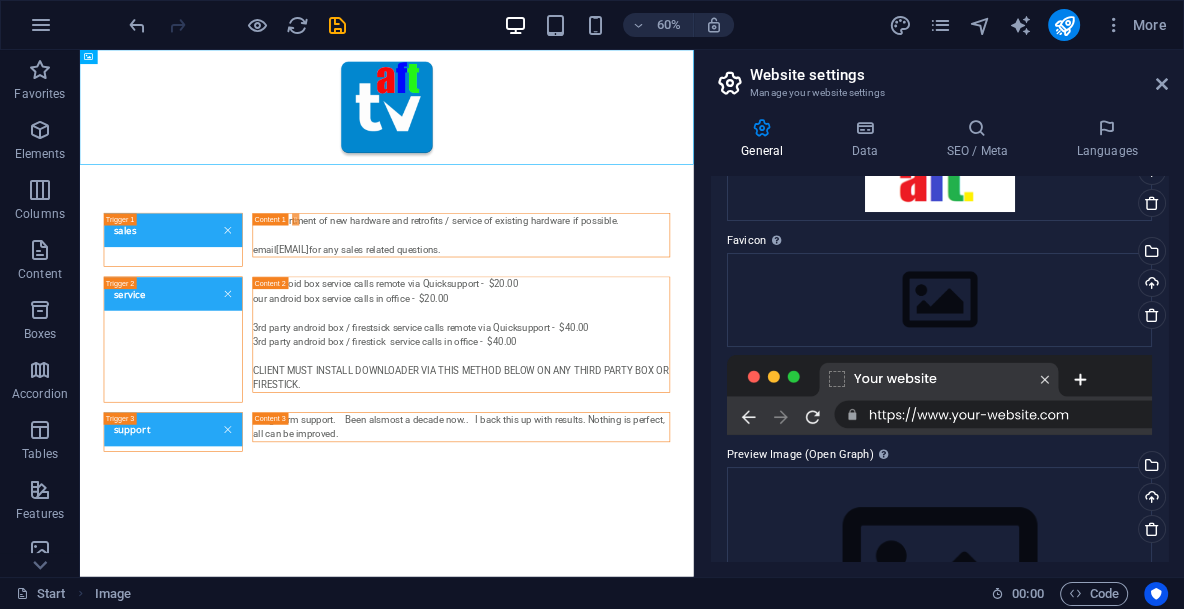 click on "Preview Image (Open Graph) This image will be shown when the website is shared on social networks" at bounding box center [939, 455] 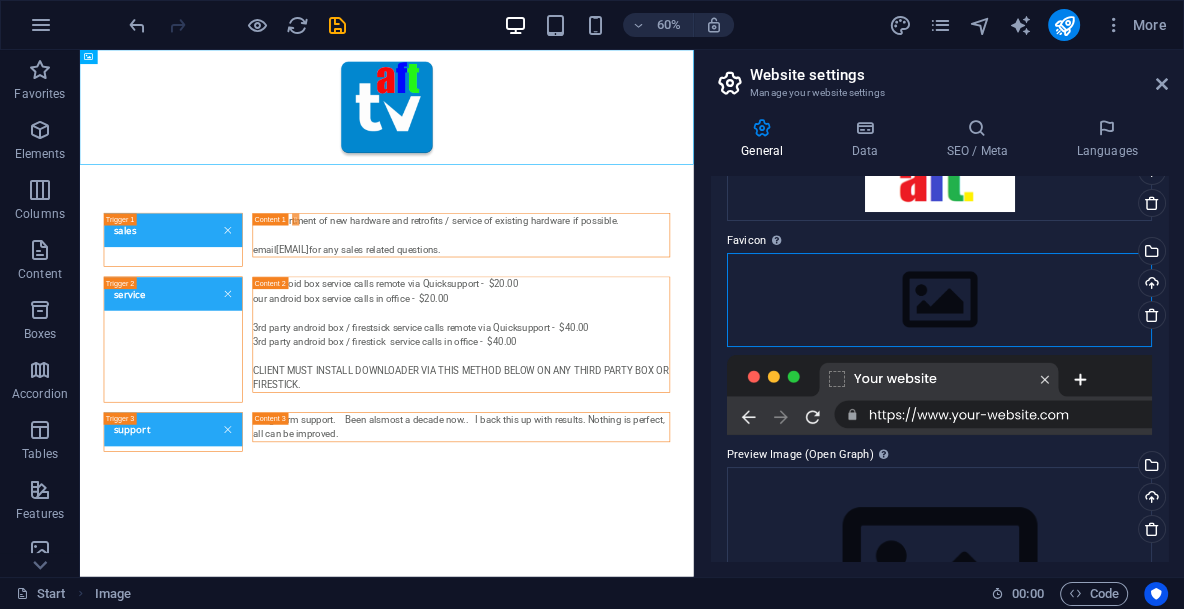 click on "Drag files here, click to choose files or select files from Files or our free stock photos & videos" at bounding box center [939, 300] 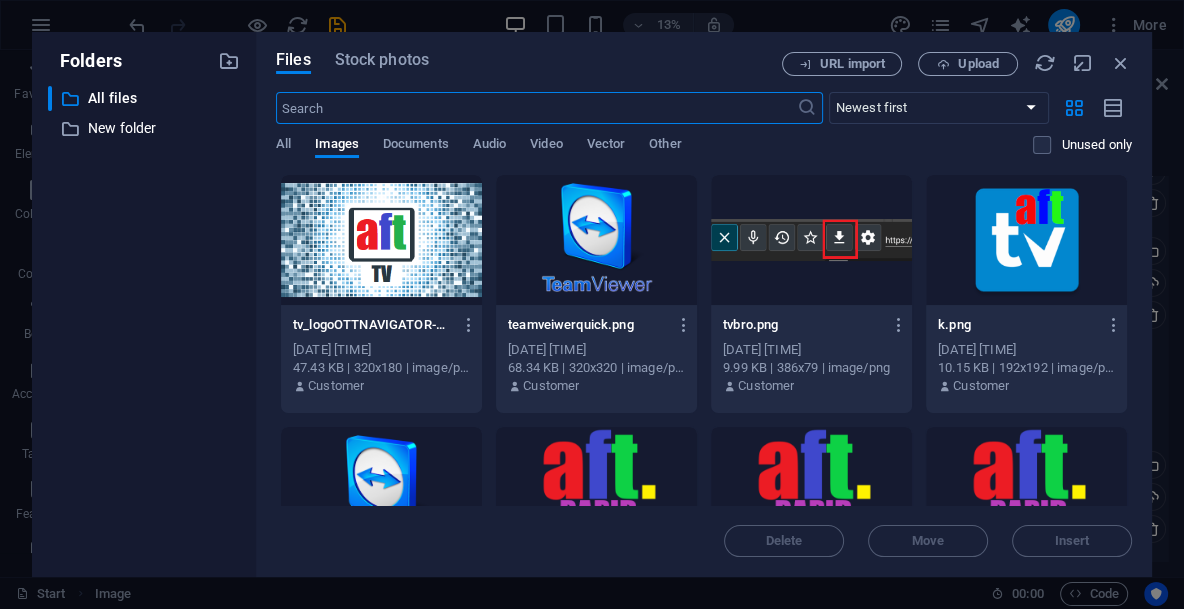 click at bounding box center (1026, 240) 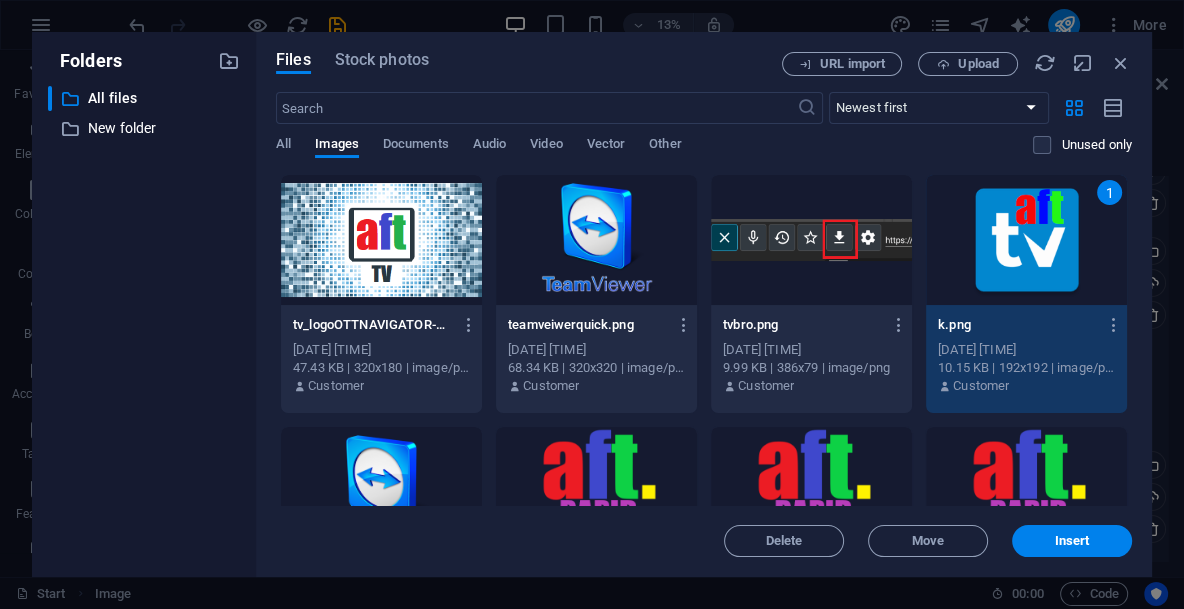 click on "1" at bounding box center (1026, 240) 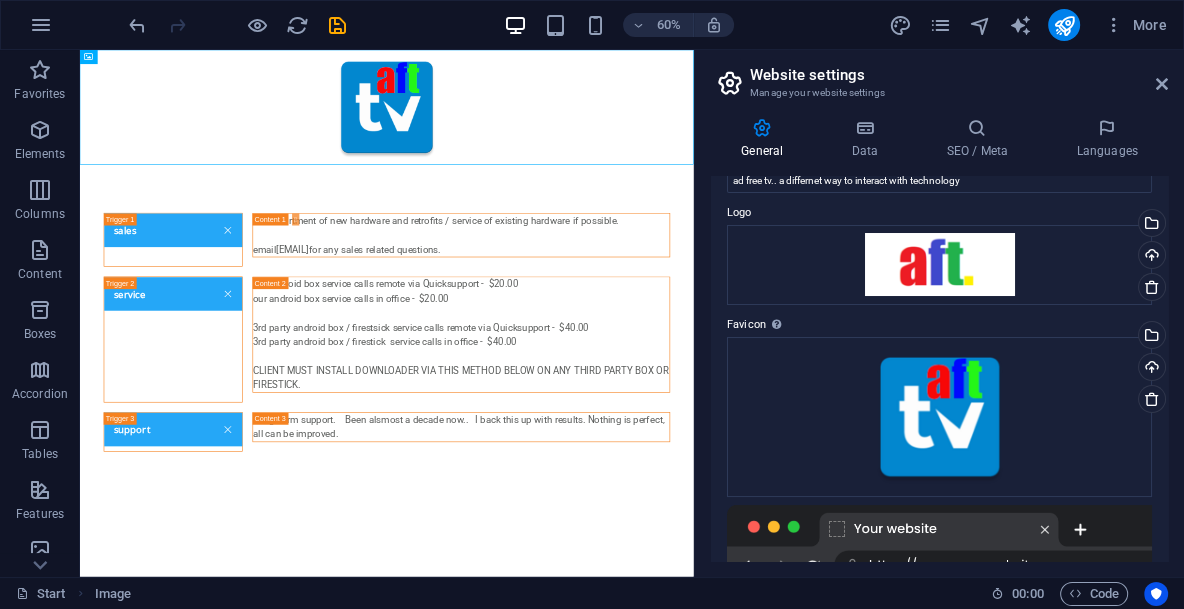 scroll, scrollTop: 0, scrollLeft: 0, axis: both 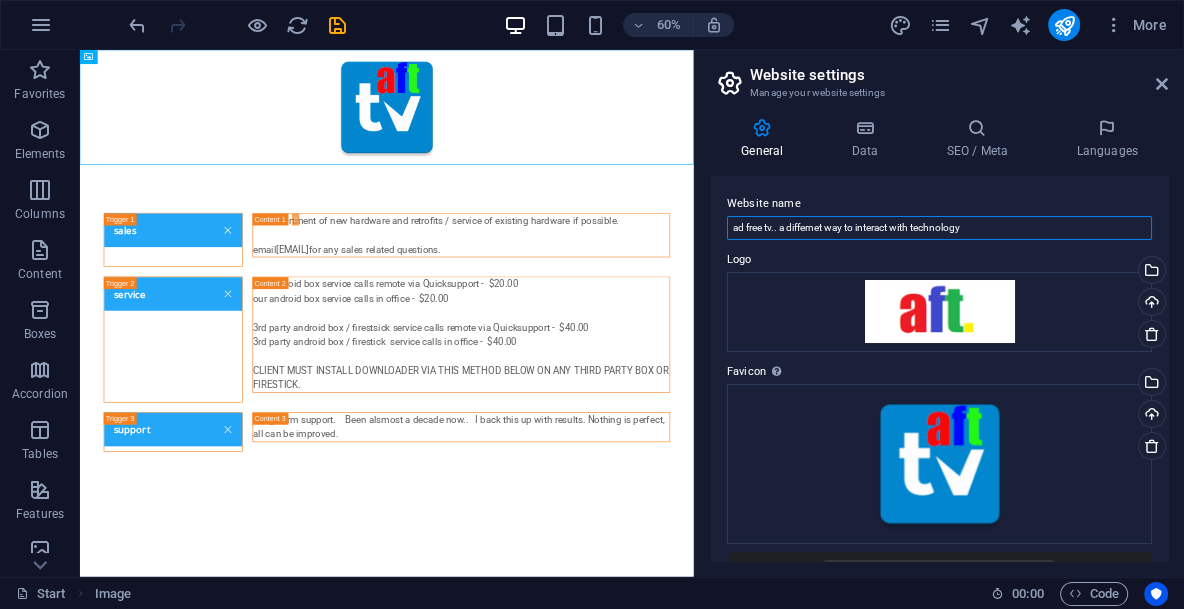 drag, startPoint x: 942, startPoint y: 227, endPoint x: 1092, endPoint y: 226, distance: 150.00333 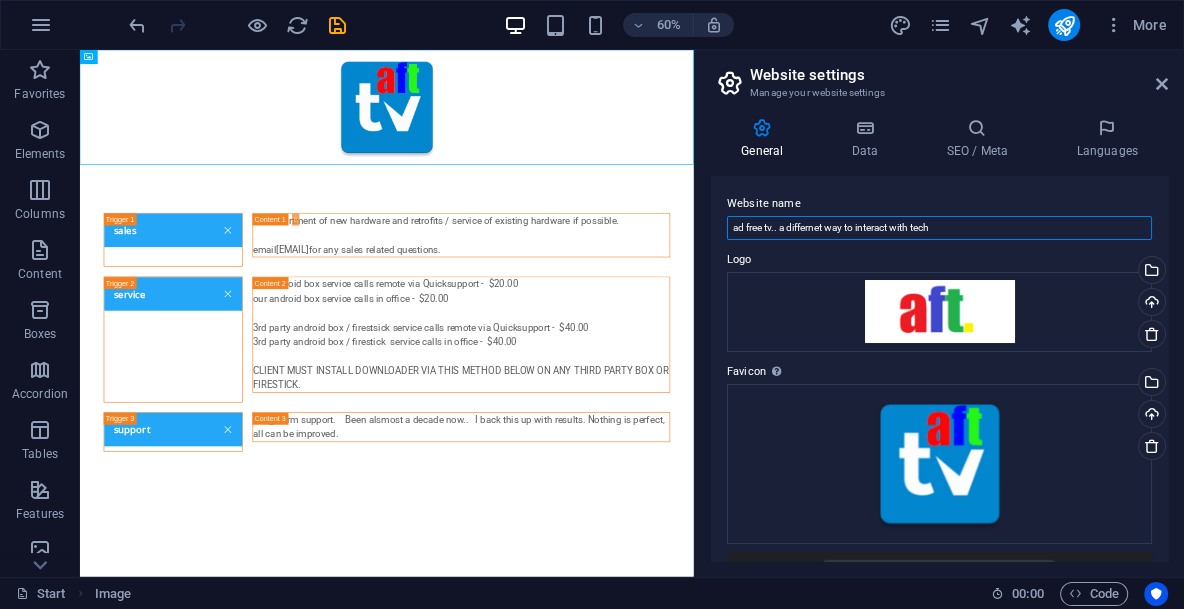 drag, startPoint x: 919, startPoint y: 227, endPoint x: 1019, endPoint y: 221, distance: 100.17984 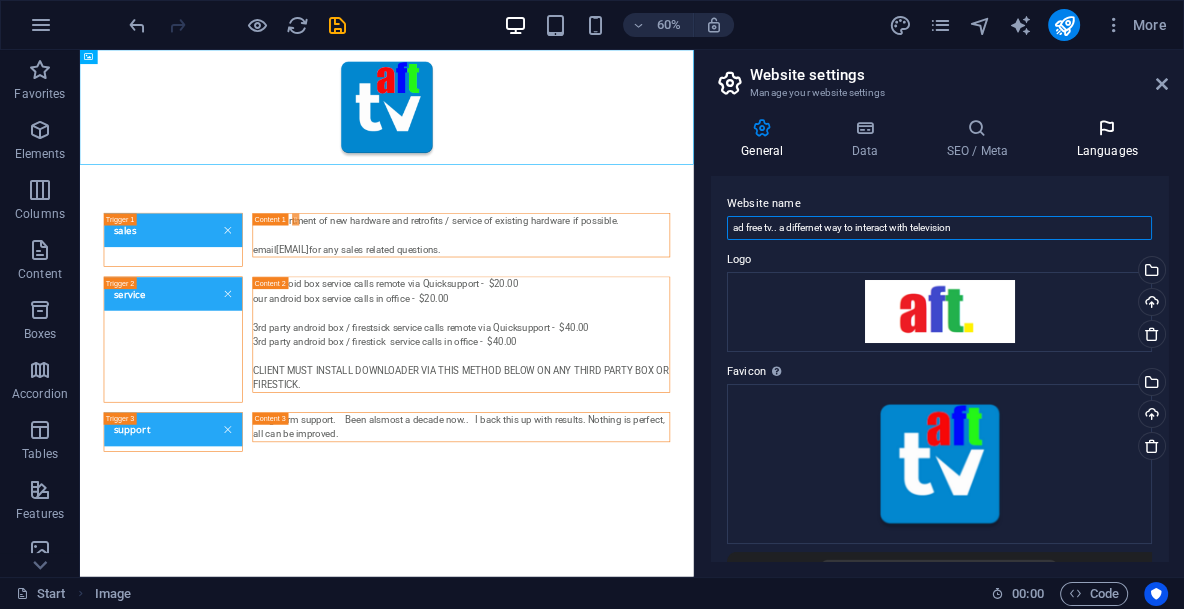 type on "ad free tv.. a differnet way to interact with television" 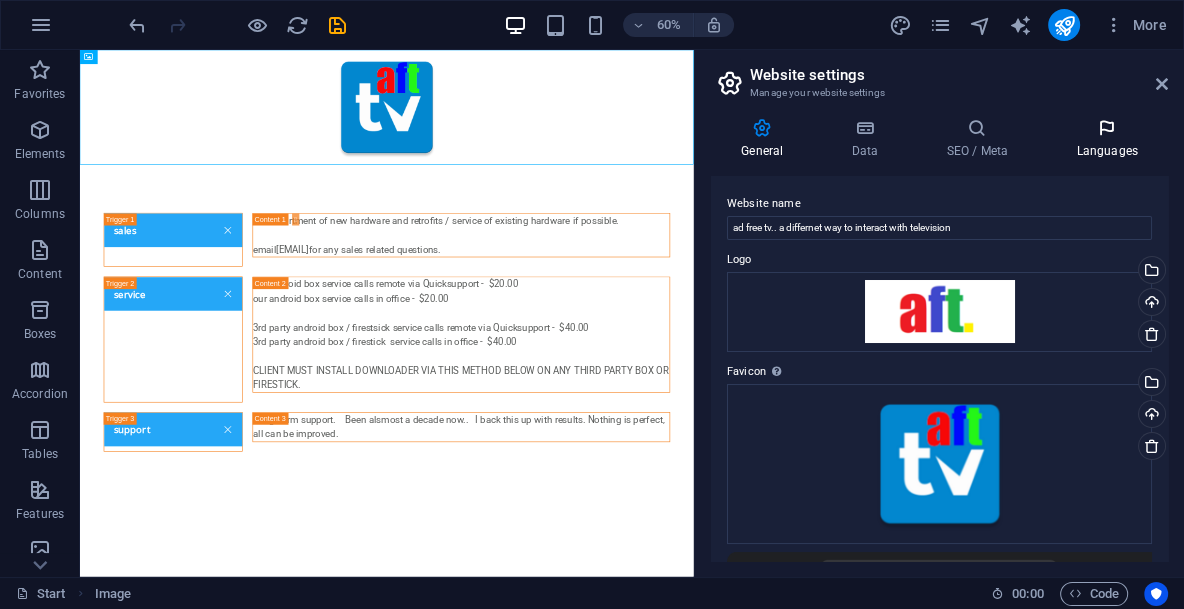 click on "Languages" at bounding box center (1107, 139) 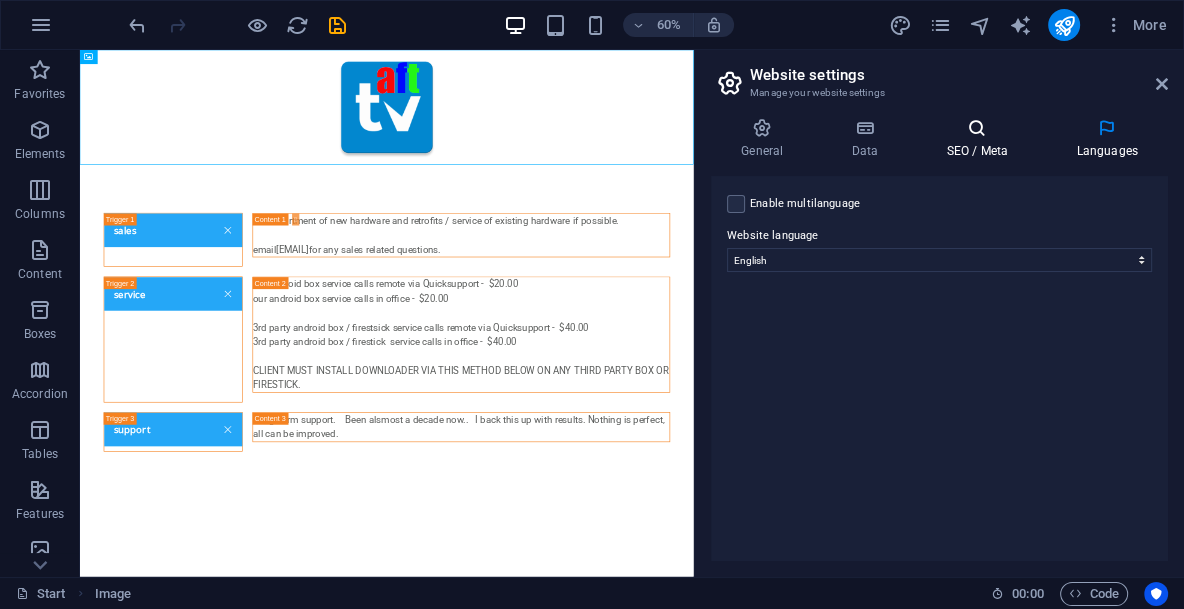 click at bounding box center [977, 128] 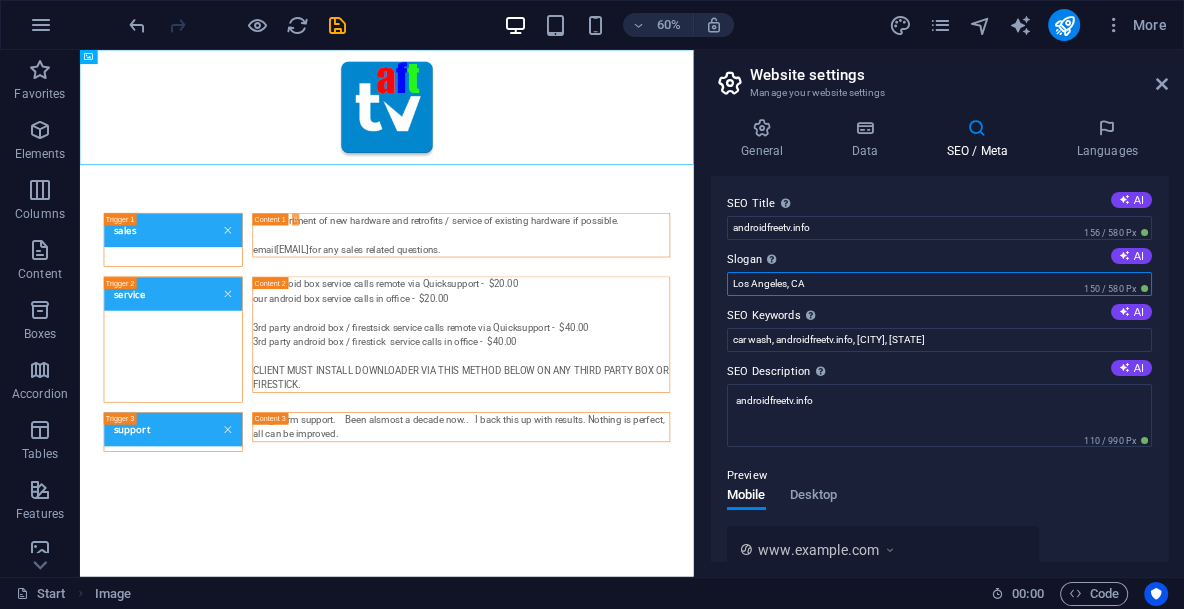 click on "Los Angeles, CA" at bounding box center [939, 284] 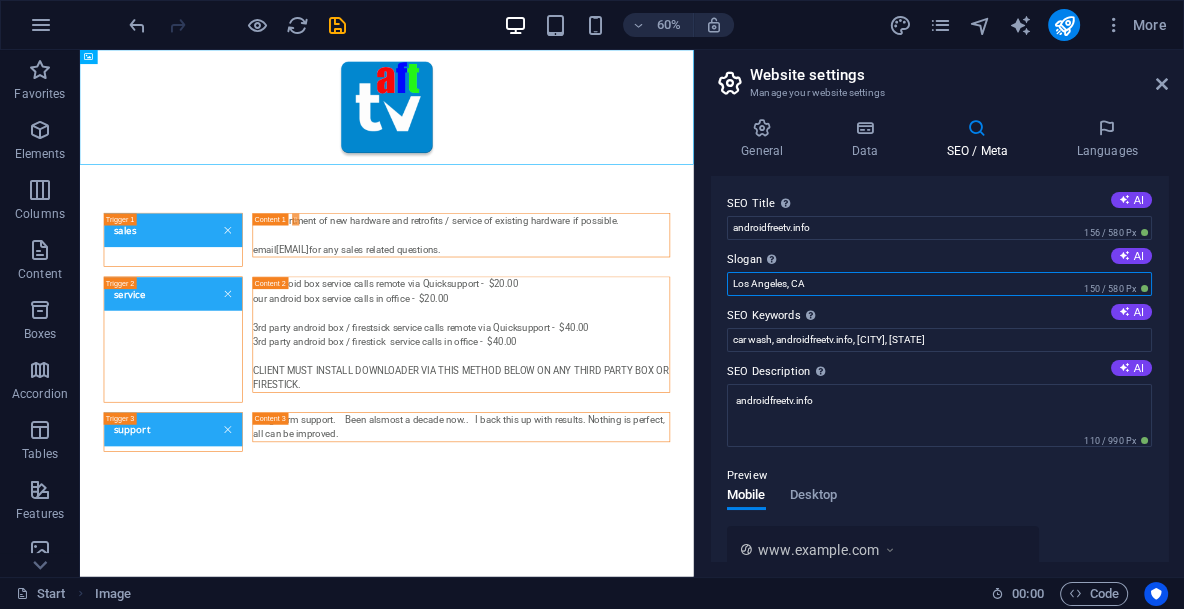 drag, startPoint x: 868, startPoint y: 284, endPoint x: 710, endPoint y: 294, distance: 158.31615 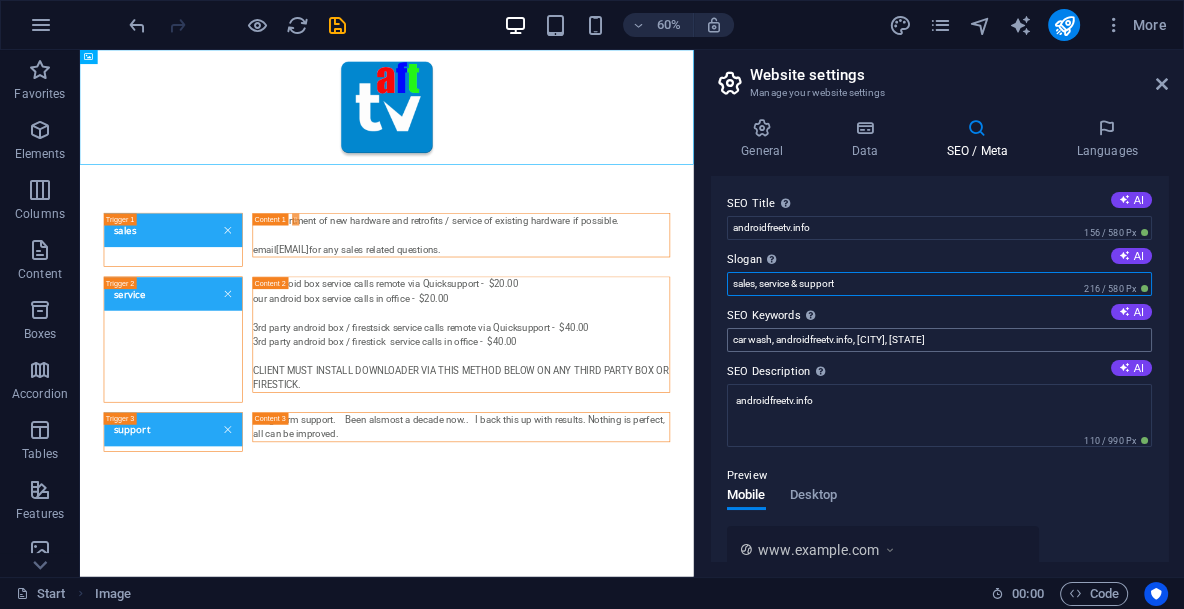 type on "sales, service & support" 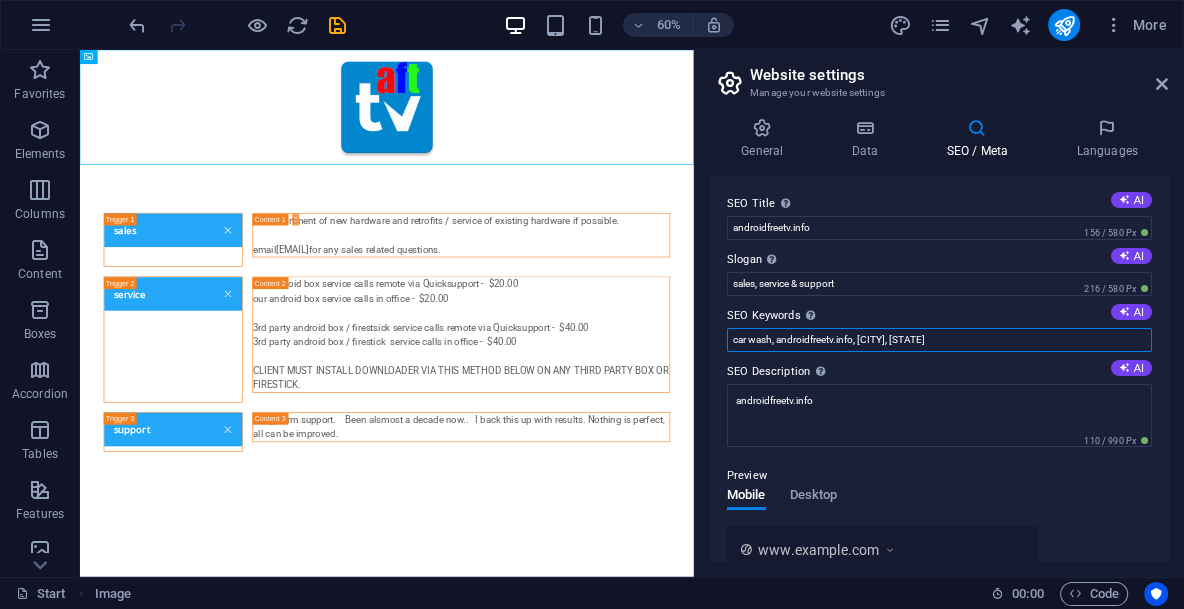 click on "car wash, androidfreetv.info, Los Angeles, CA" at bounding box center [939, 340] 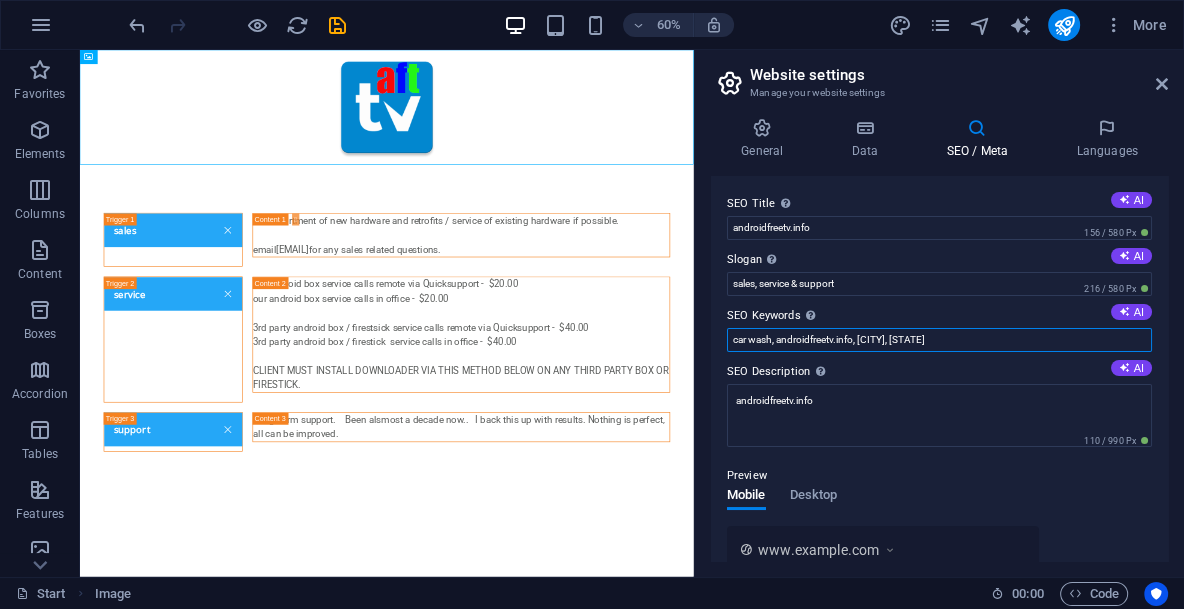 click on "car wash, androidfreetv.info, Los Angeles, CA" at bounding box center (939, 340) 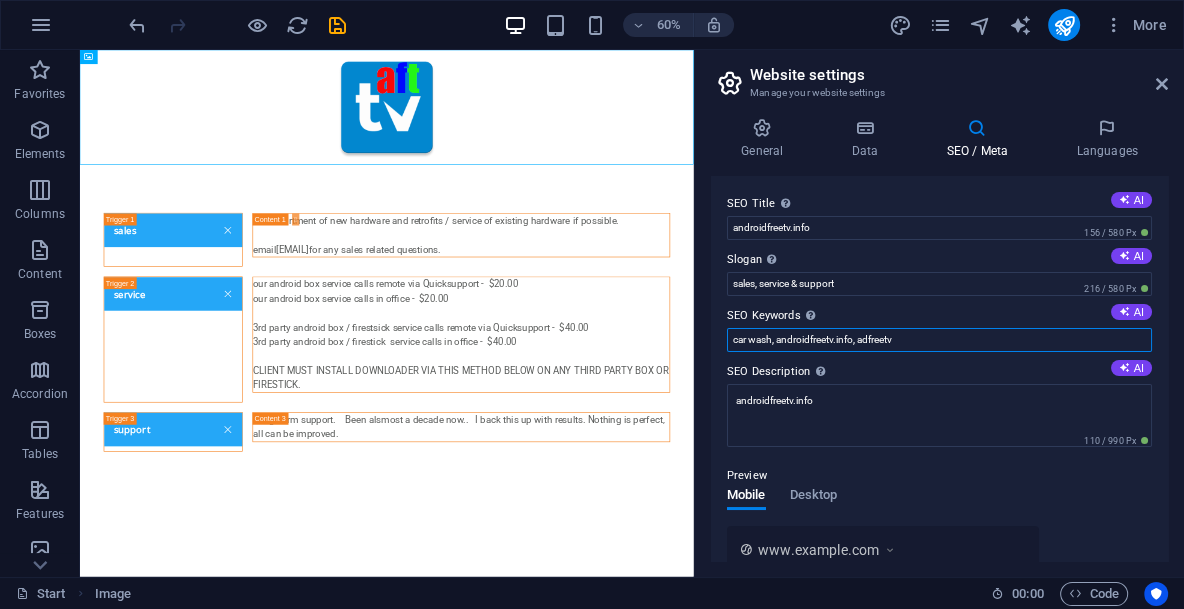 drag, startPoint x: 851, startPoint y: 386, endPoint x: 1017, endPoint y: 535, distance: 223.06277 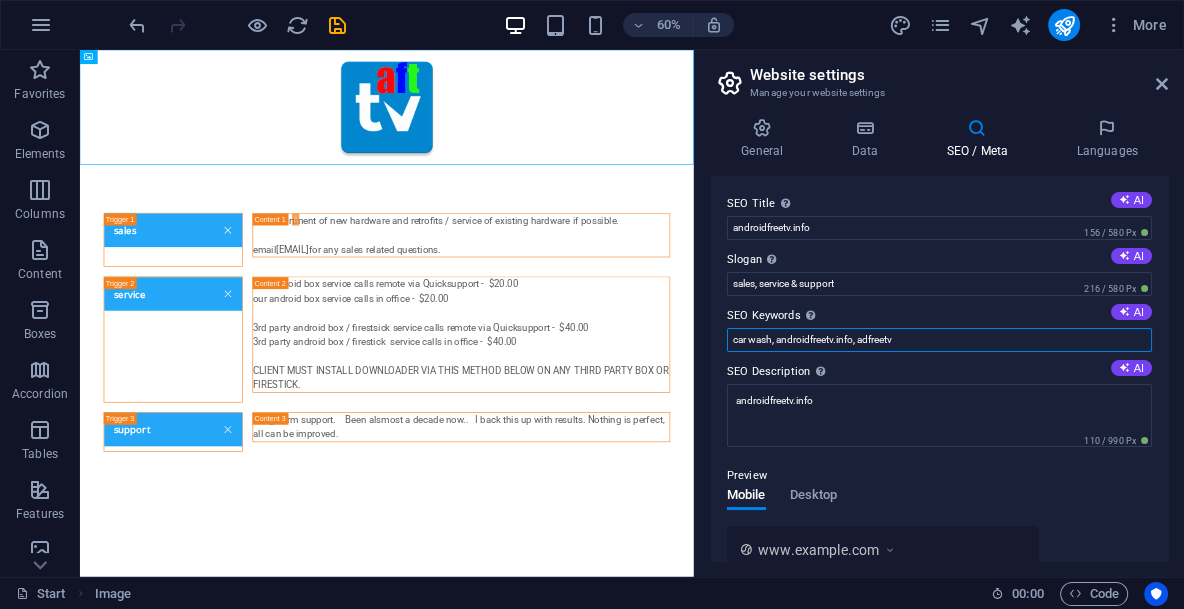 click on "car wash, androidfreetv.info, adfreetv" at bounding box center [939, 340] 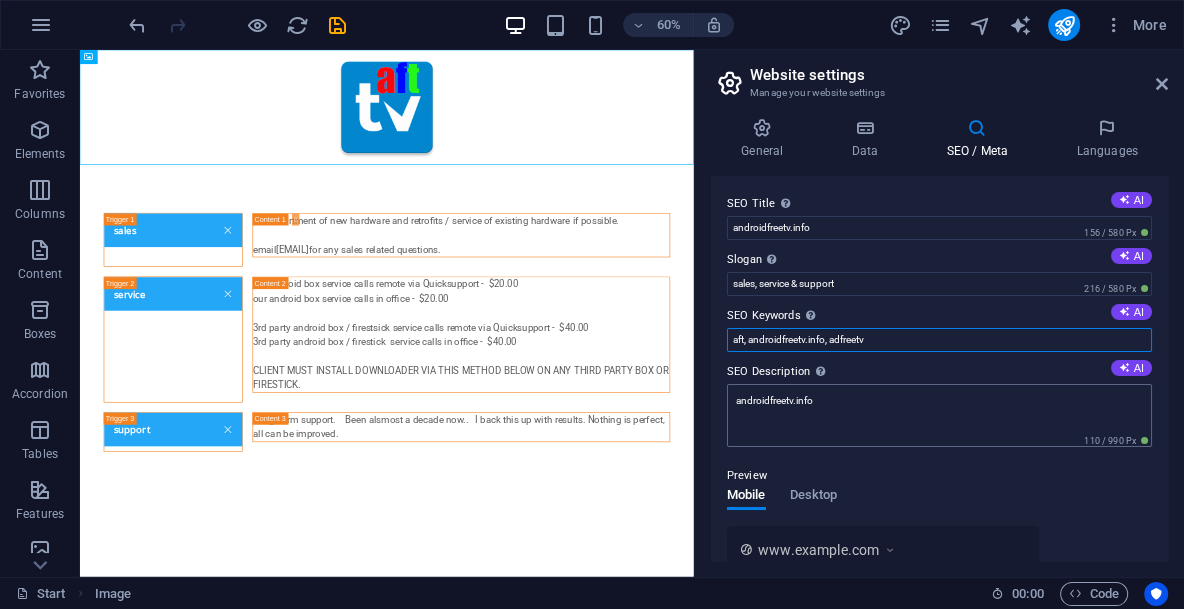 type on "aft, androidfreetv.info, adfreetv" 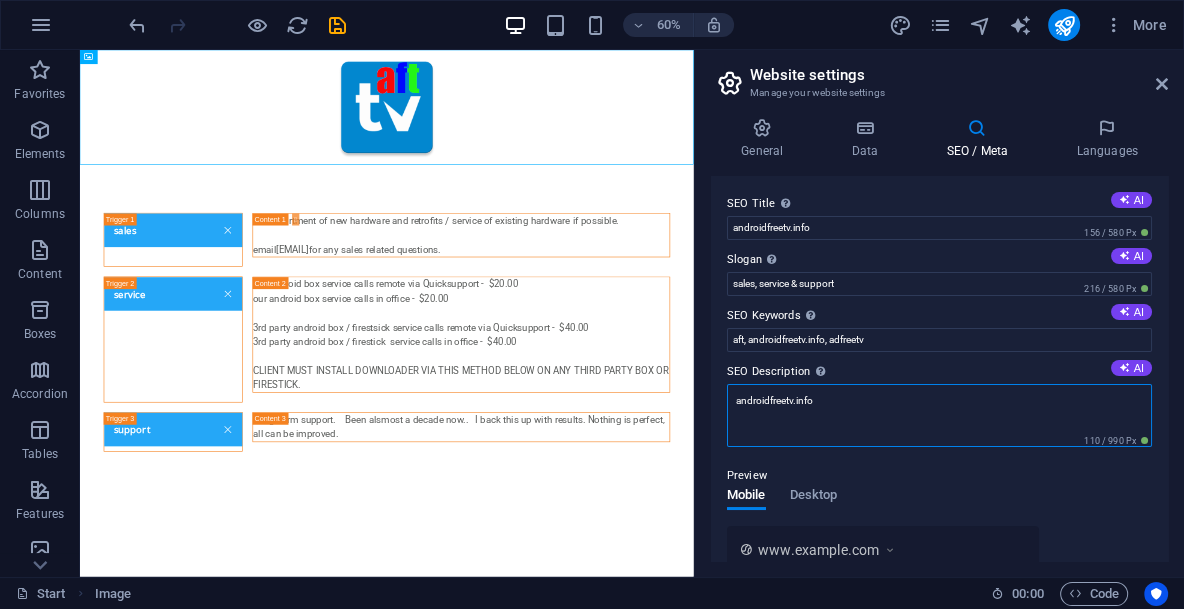 click on "androidfreetv.info" at bounding box center [939, 415] 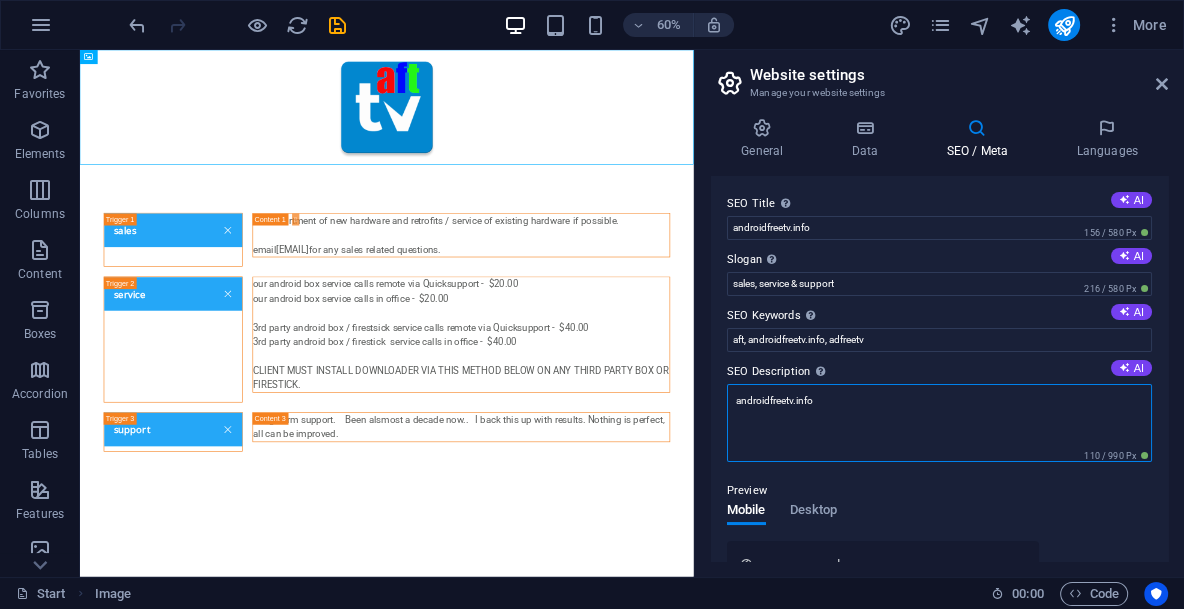 drag, startPoint x: 921, startPoint y: 450, endPoint x: 1042, endPoint y: 615, distance: 204.61183 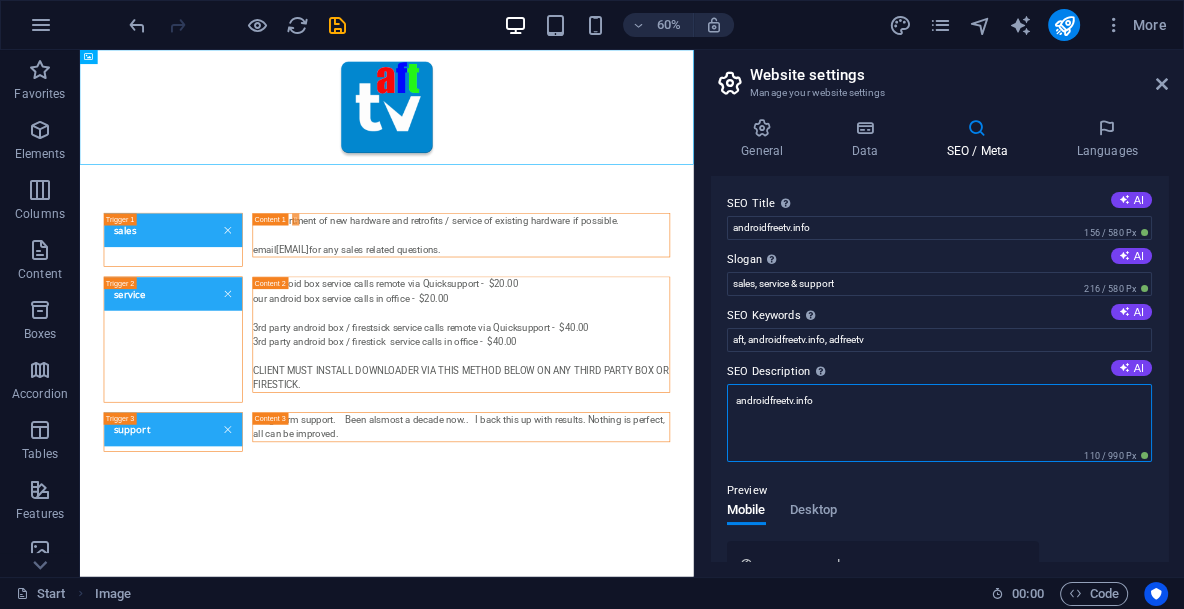 click on "androidfreetv.info" at bounding box center [939, 423] 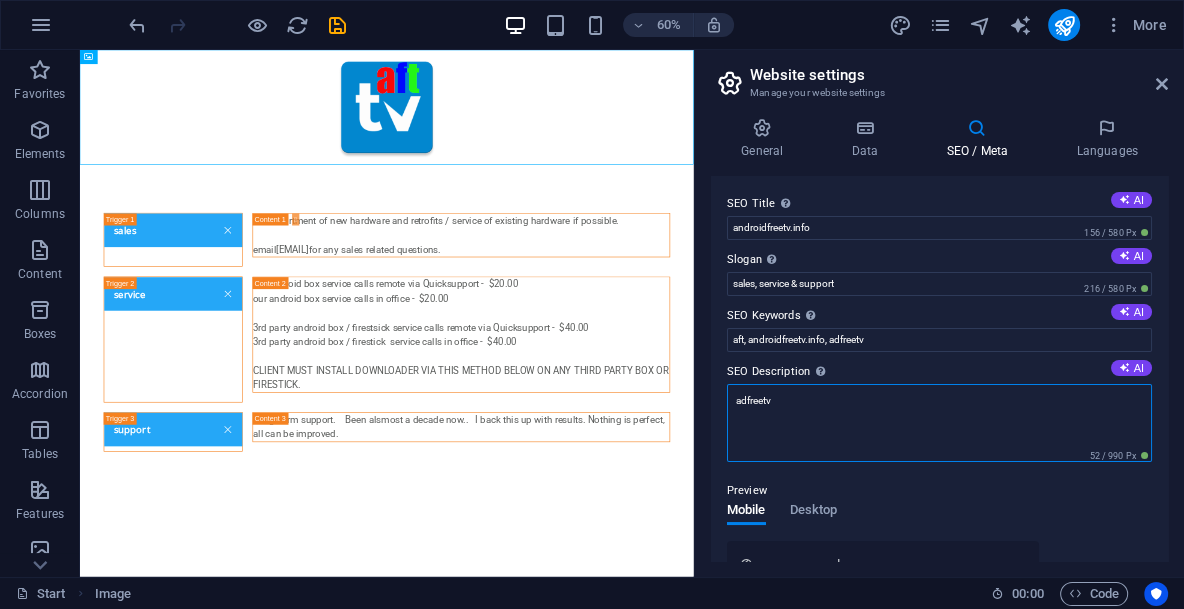 scroll, scrollTop: 390, scrollLeft: 0, axis: vertical 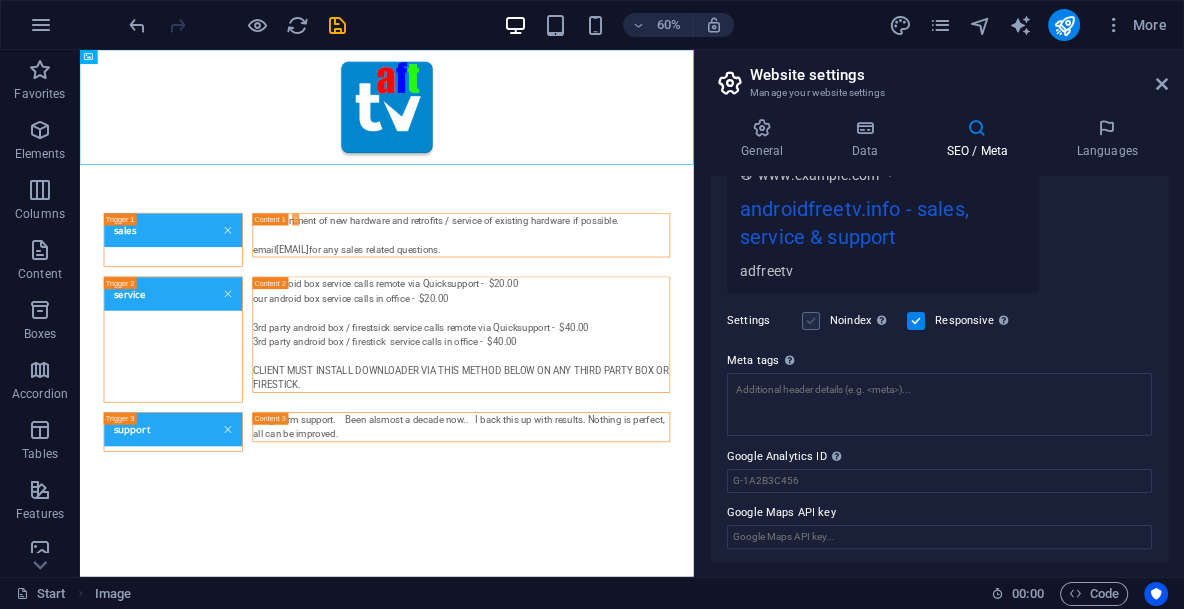 type on "adfreetv" 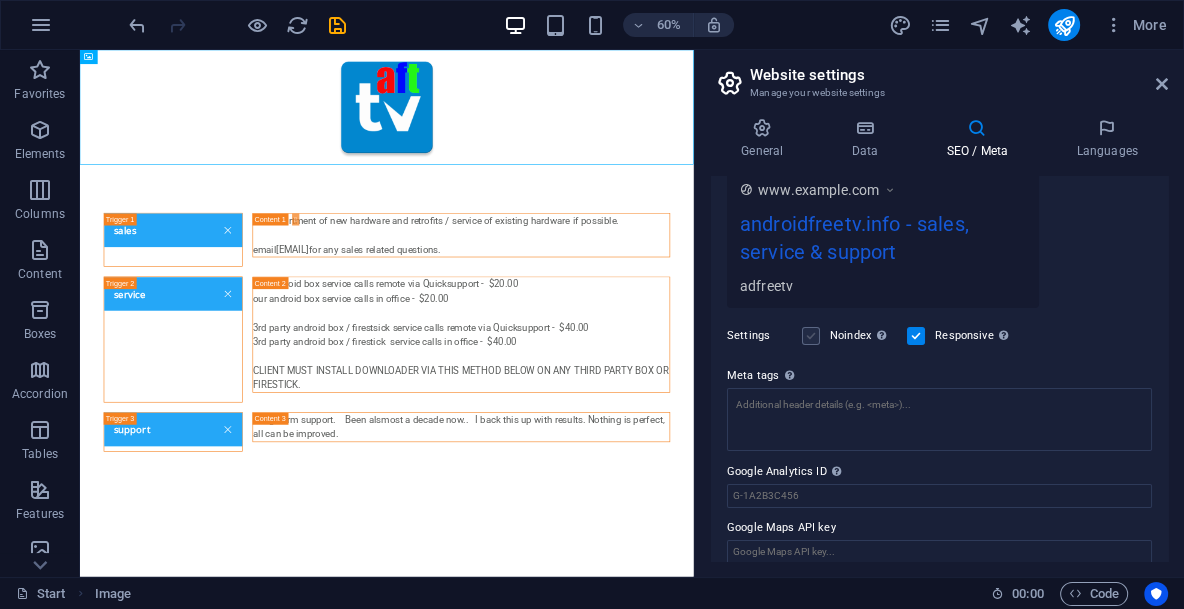 click at bounding box center [811, 336] 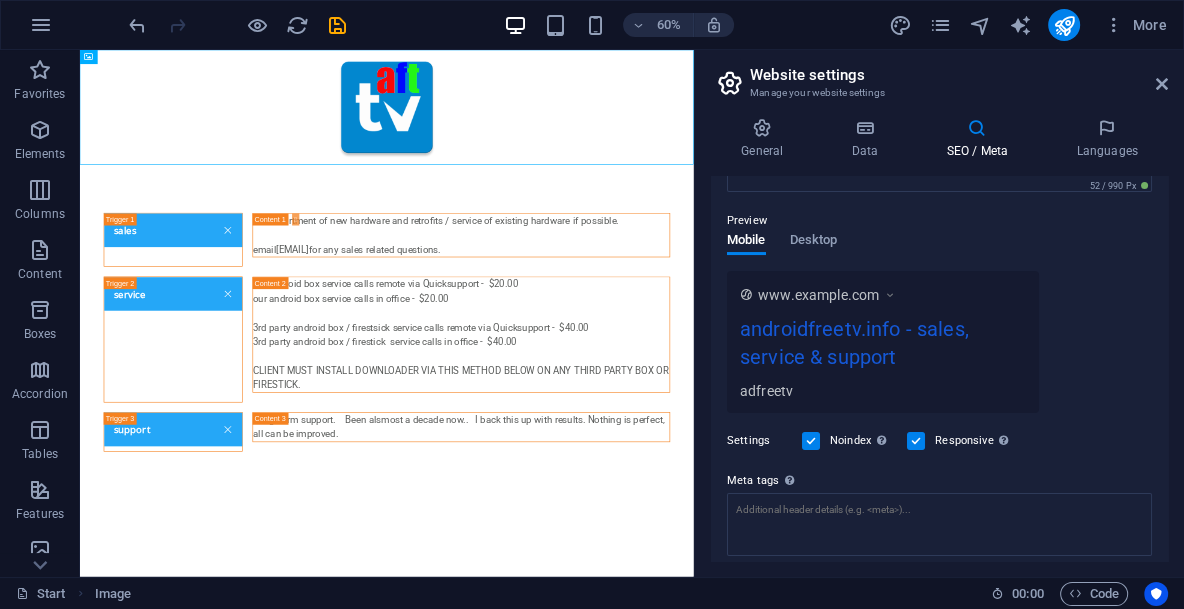scroll, scrollTop: 225, scrollLeft: 0, axis: vertical 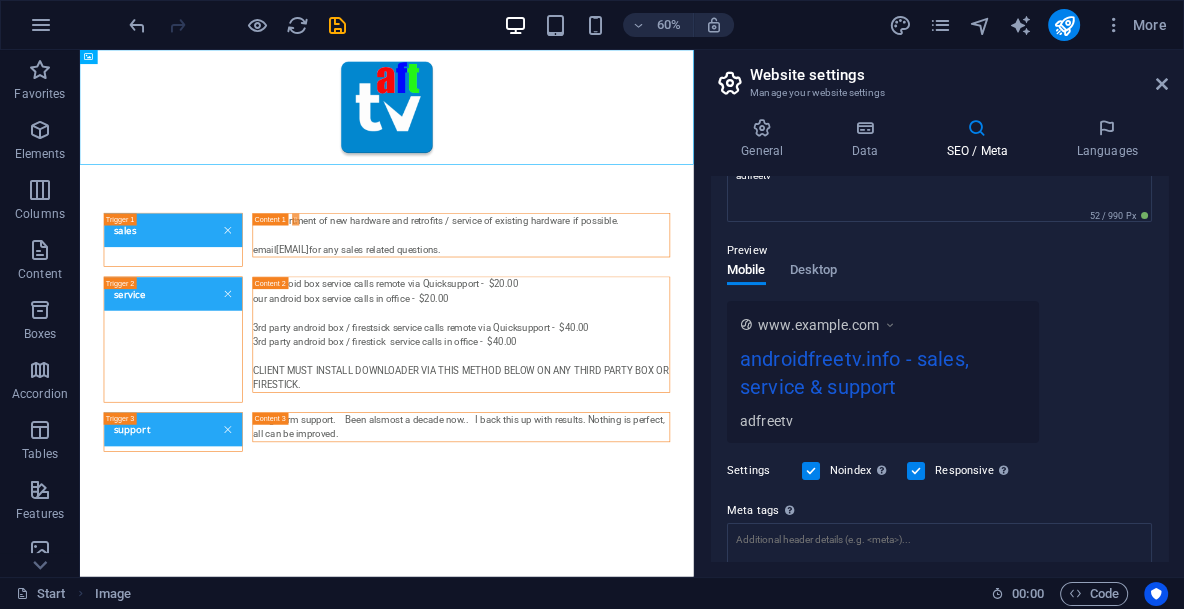 click at bounding box center (811, 471) 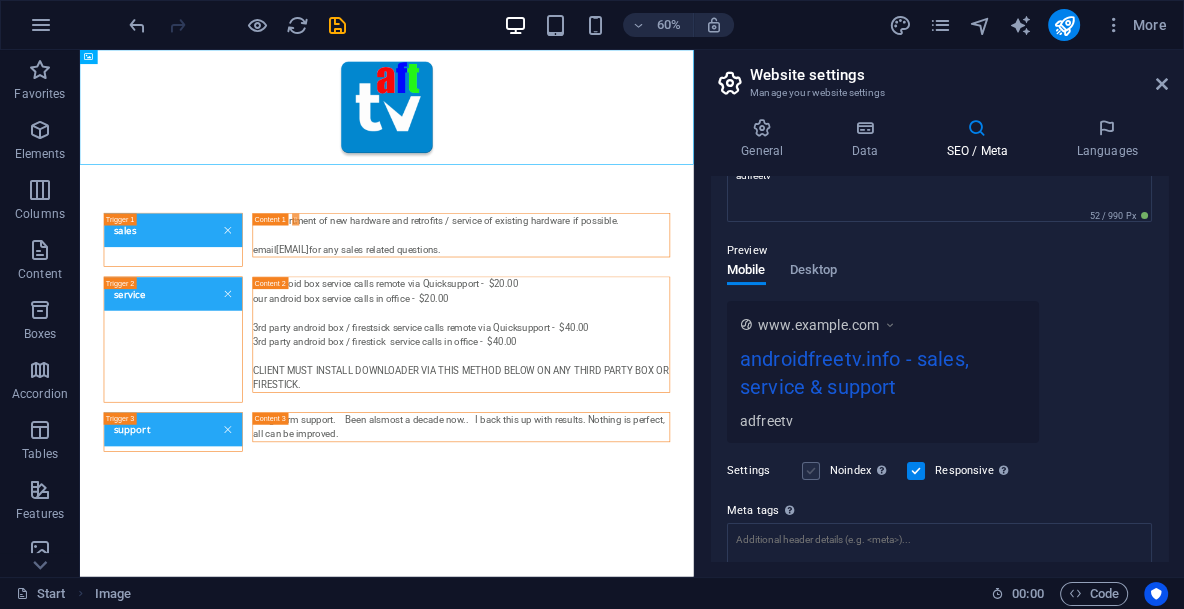 click at bounding box center (811, 471) 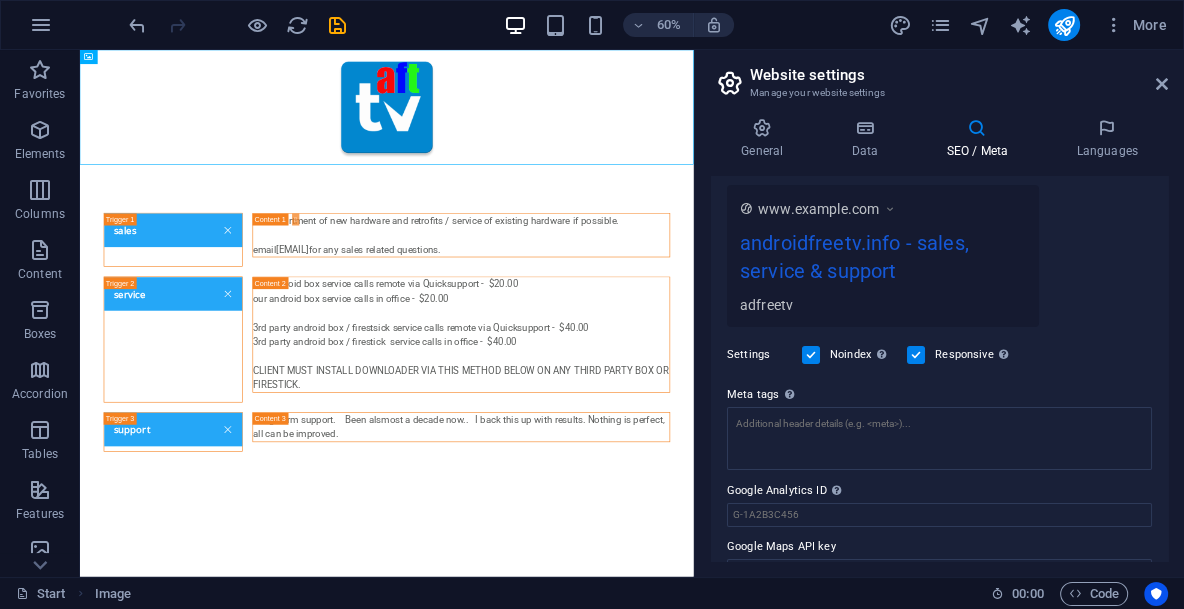 scroll, scrollTop: 376, scrollLeft: 0, axis: vertical 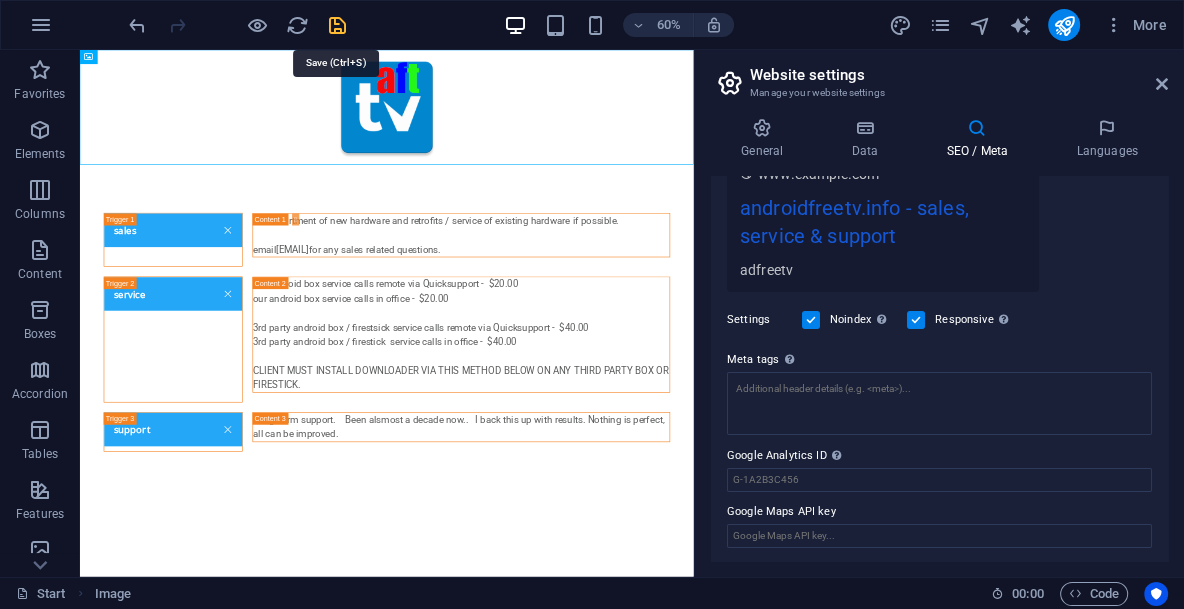 click at bounding box center [337, 25] 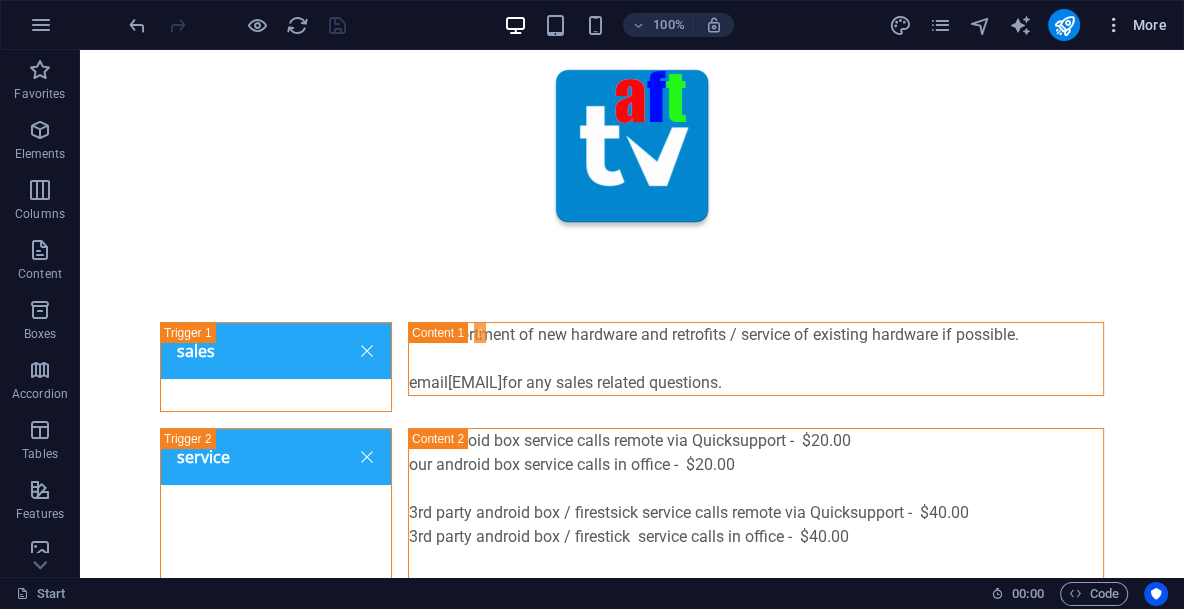 click at bounding box center (1114, 25) 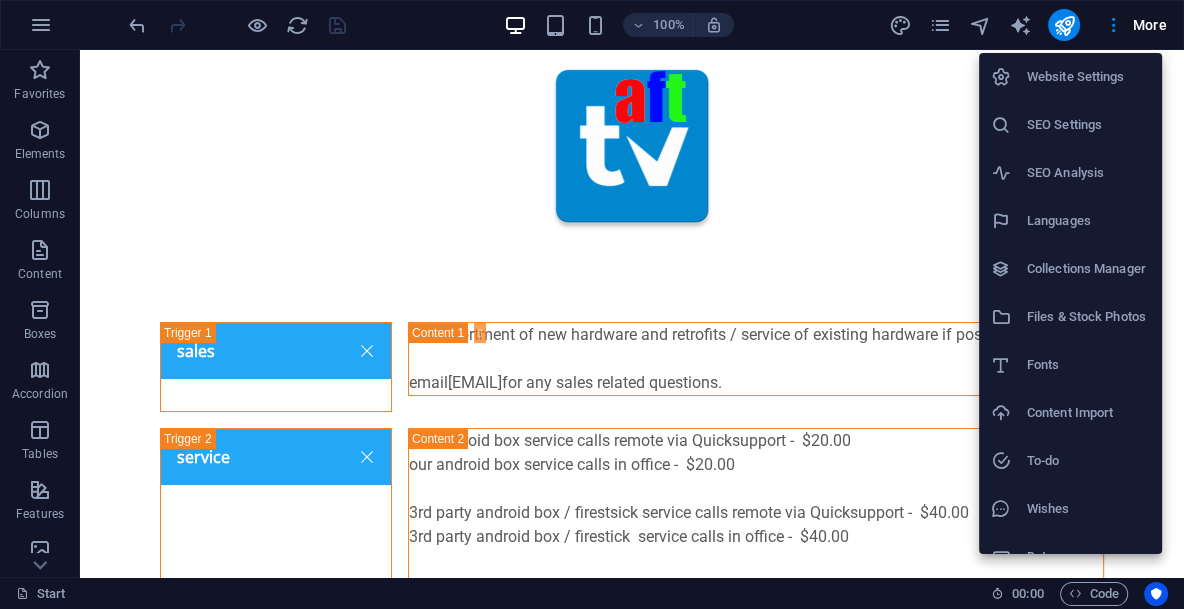 click on "Website Settings" at bounding box center [1088, 77] 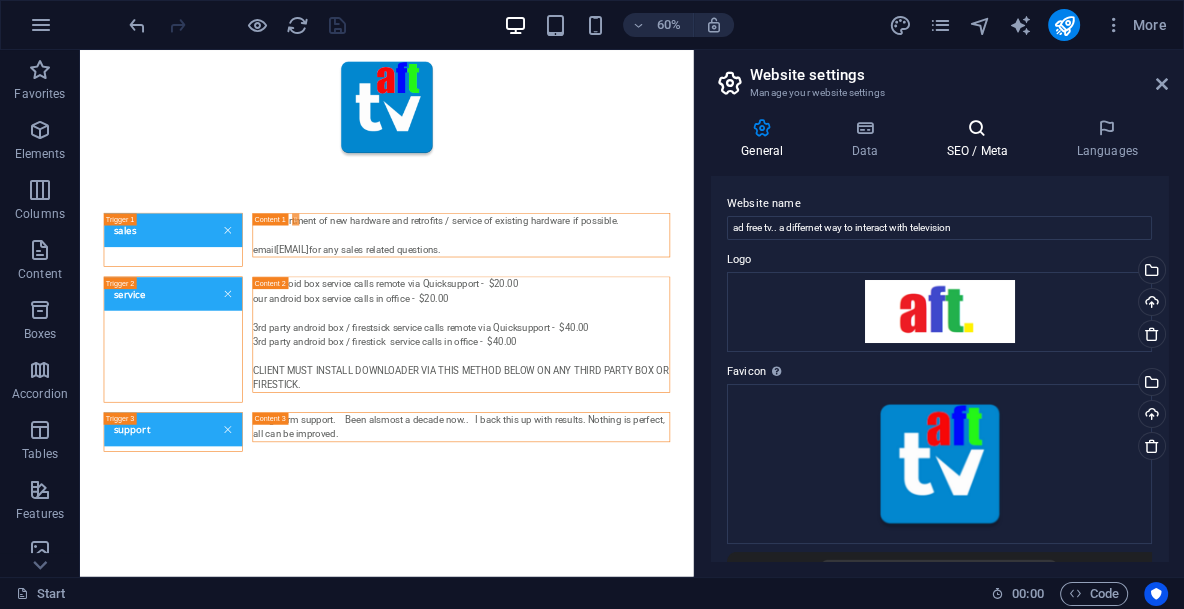 click at bounding box center (977, 128) 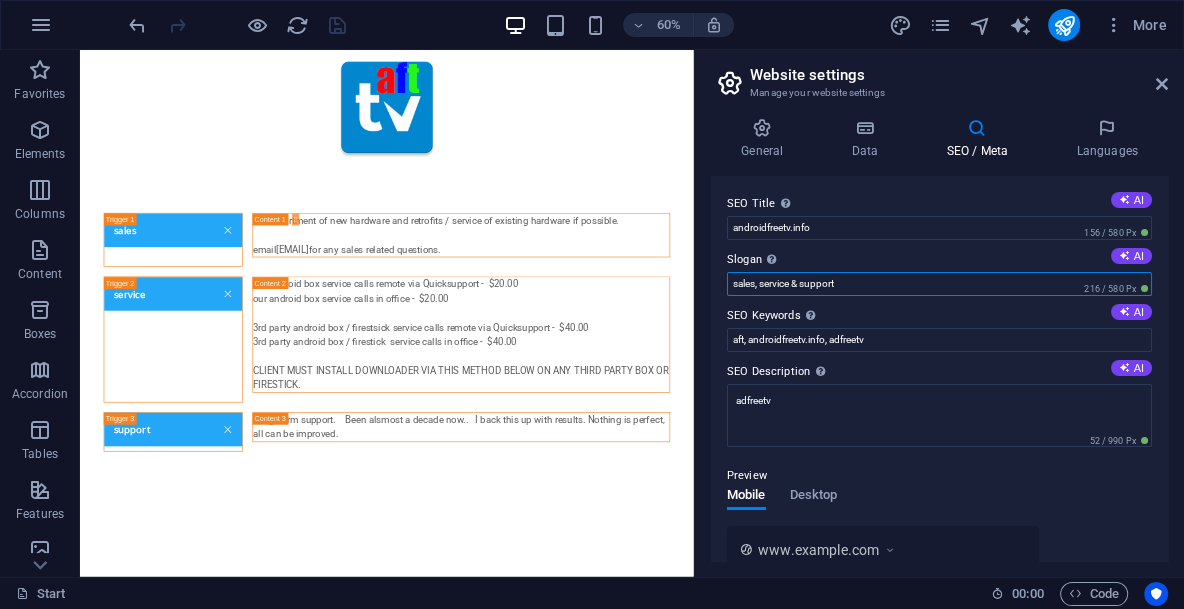 click on "sales, service & support" at bounding box center [939, 284] 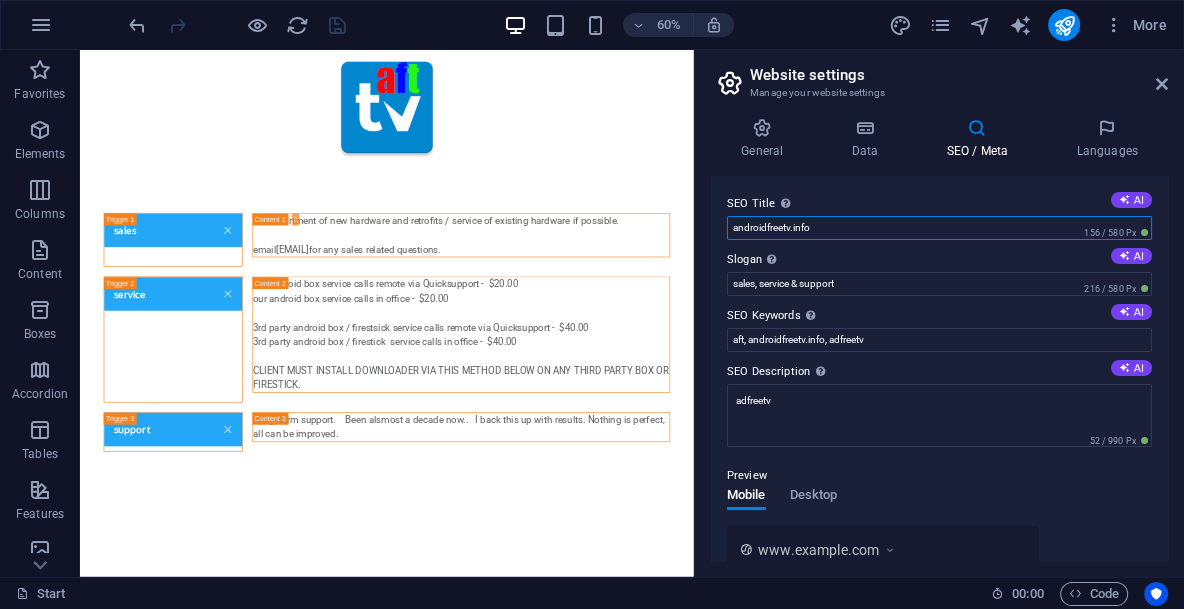 drag, startPoint x: 925, startPoint y: 277, endPoint x: 1096, endPoint y: 333, distance: 179.9361 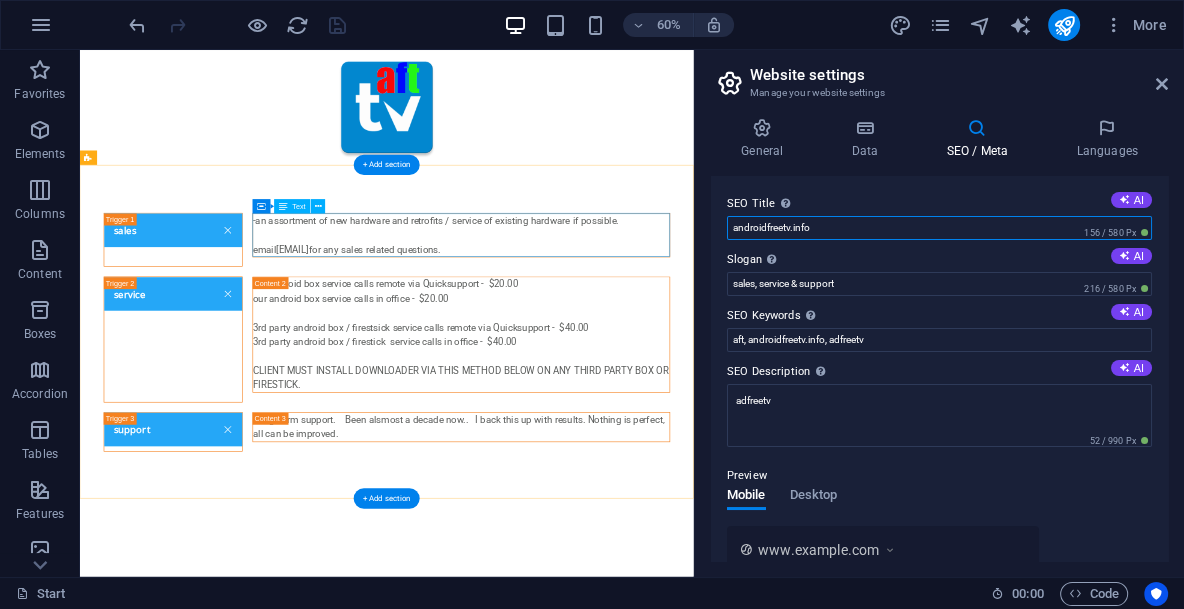 drag, startPoint x: 922, startPoint y: 279, endPoint x: 1032, endPoint y: 331, distance: 121.67169 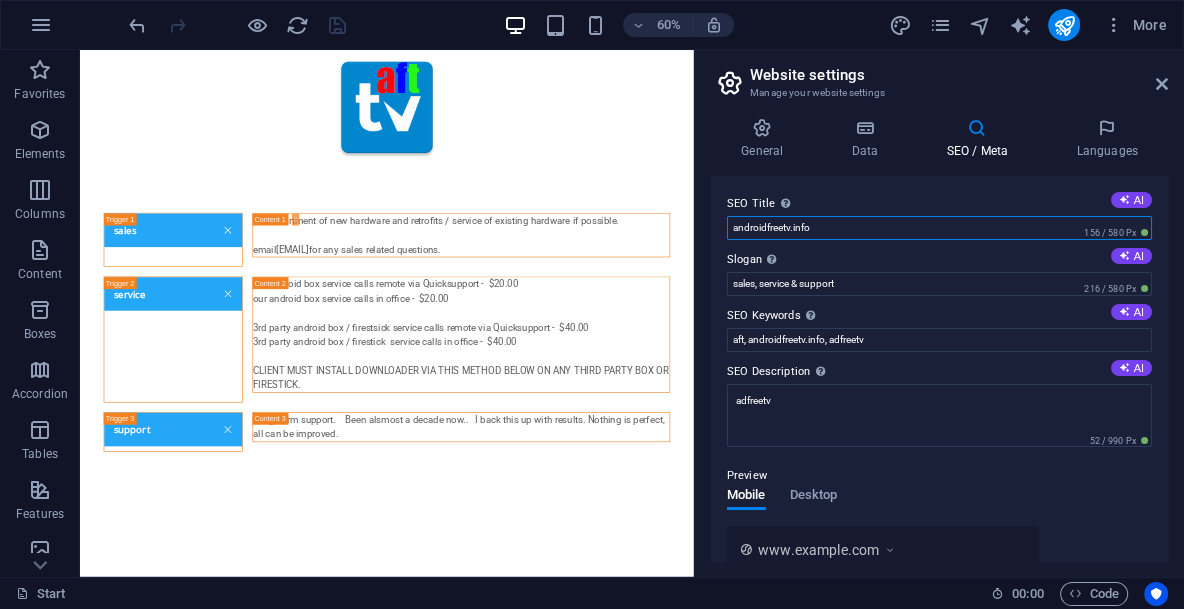 click on "androidfreetv.info" at bounding box center (939, 228) 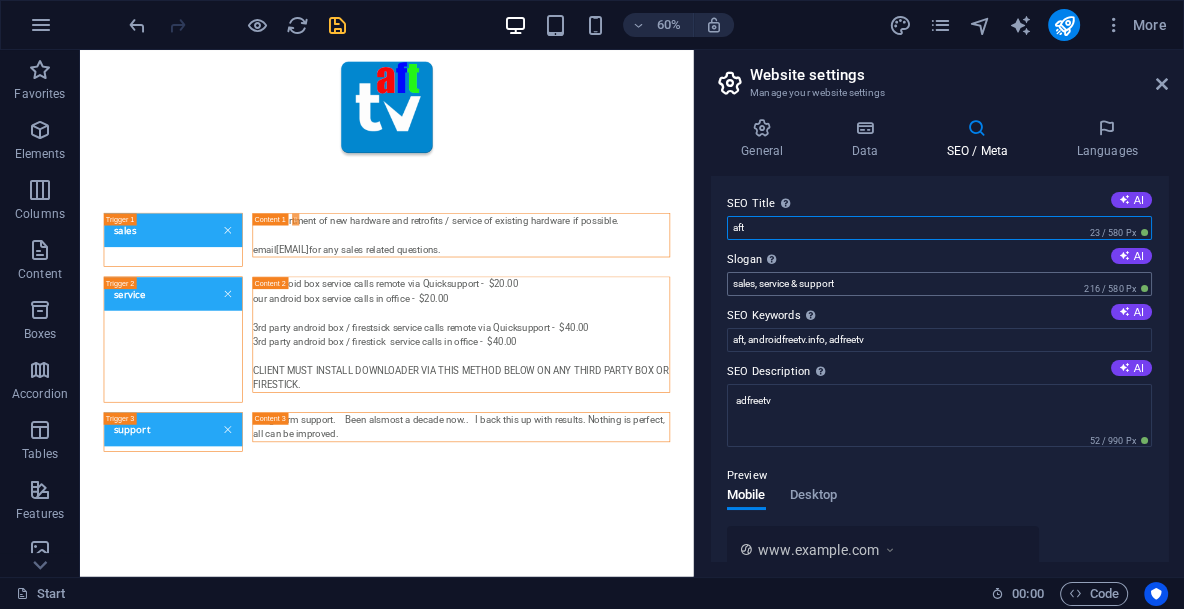type on "aft" 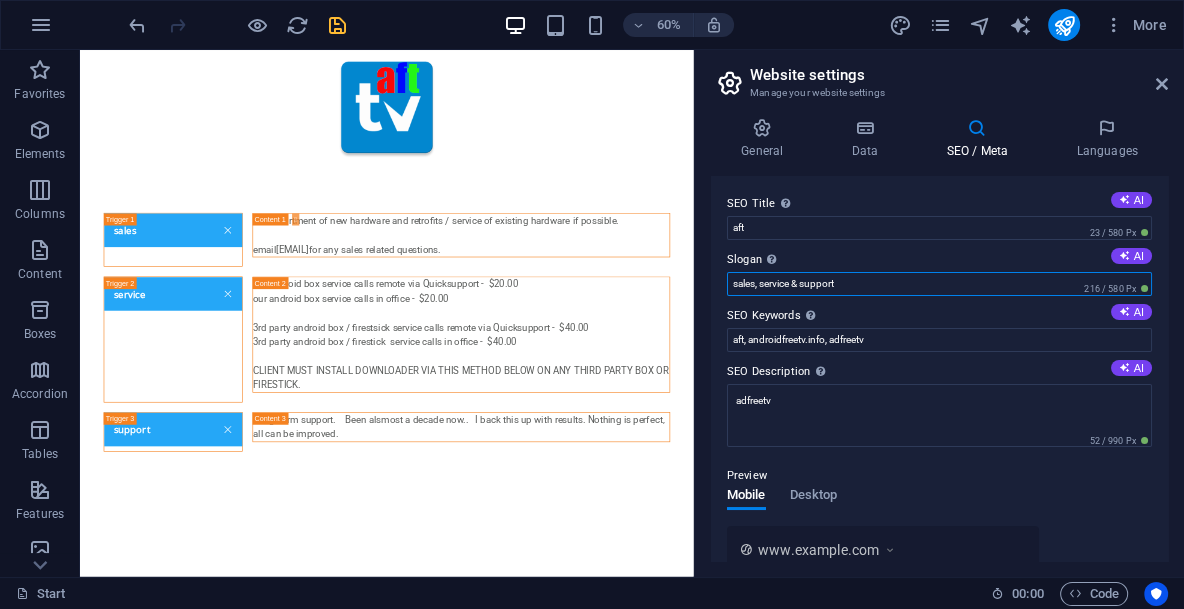 click on "sales, service & support" at bounding box center (939, 284) 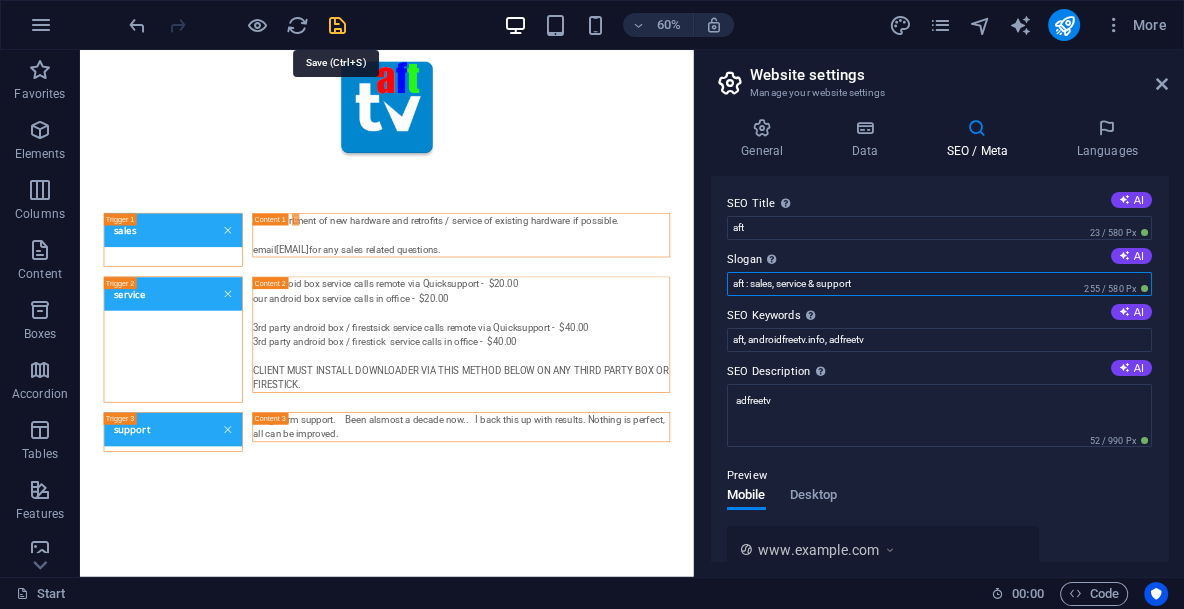 type on "aft : sales, service & support" 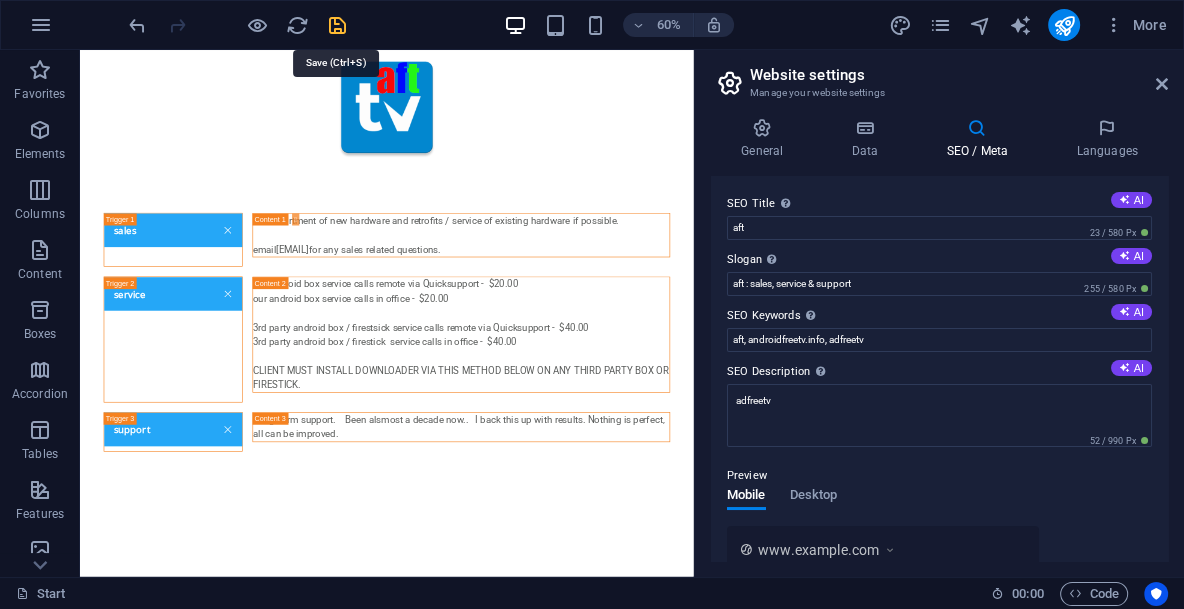 click at bounding box center (337, 25) 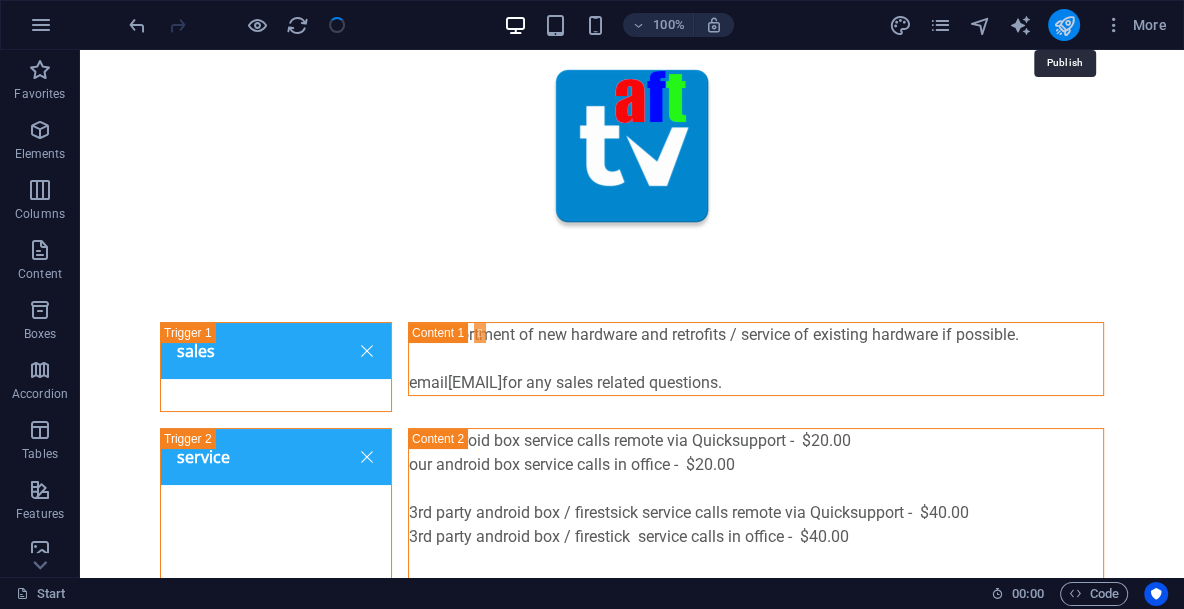 click at bounding box center (1063, 25) 